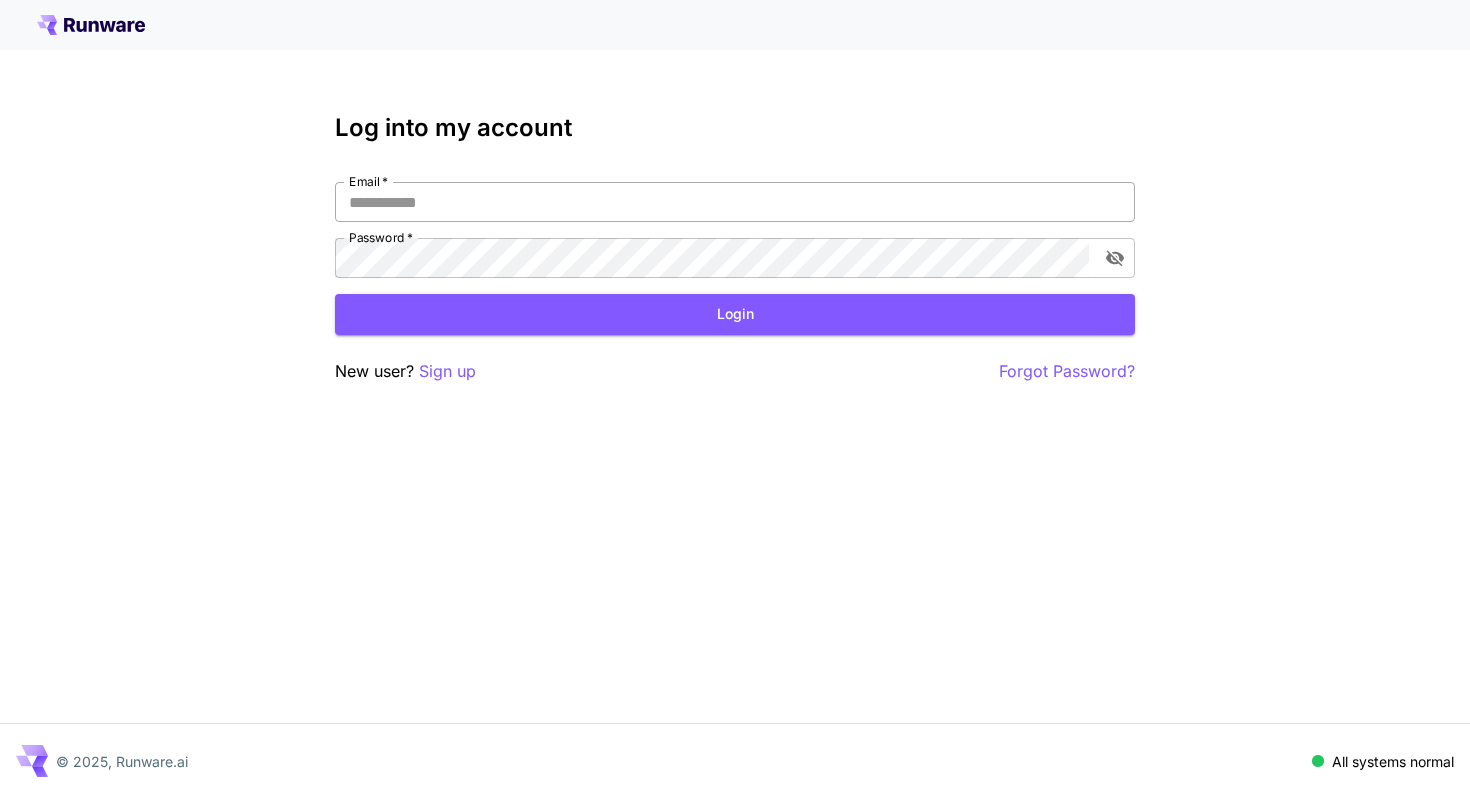 scroll, scrollTop: 0, scrollLeft: 0, axis: both 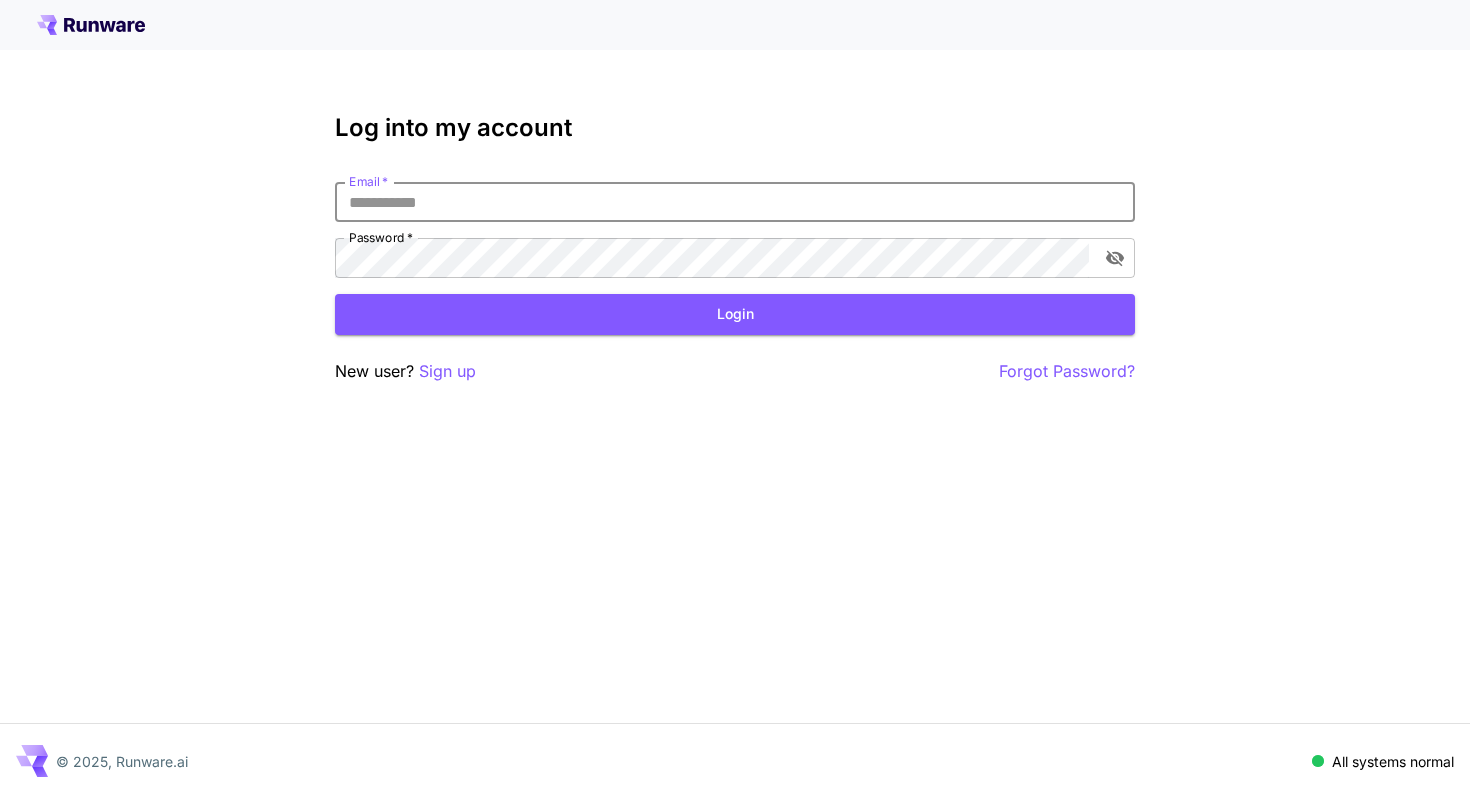 type on "**********" 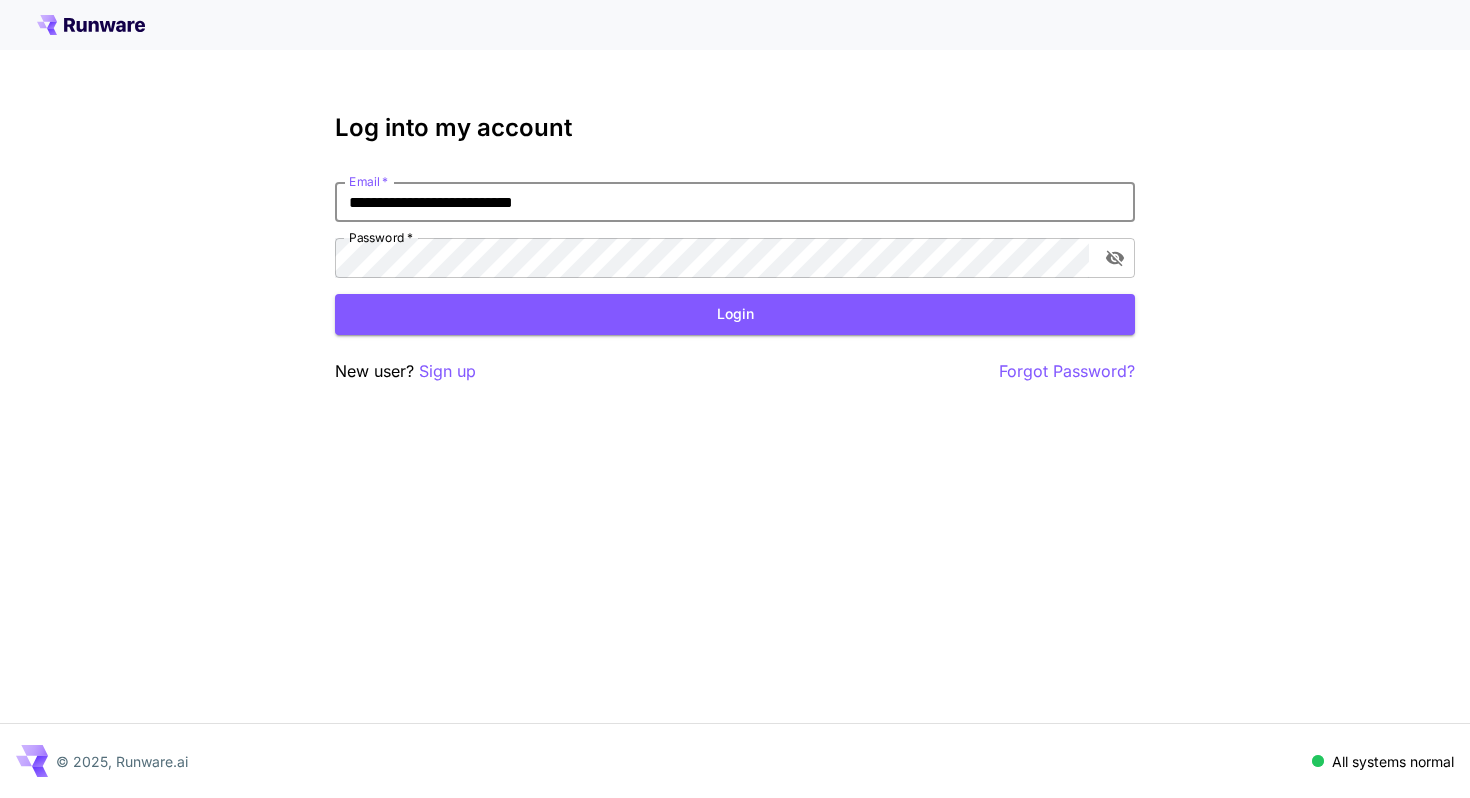 click on "**********" at bounding box center (735, 202) 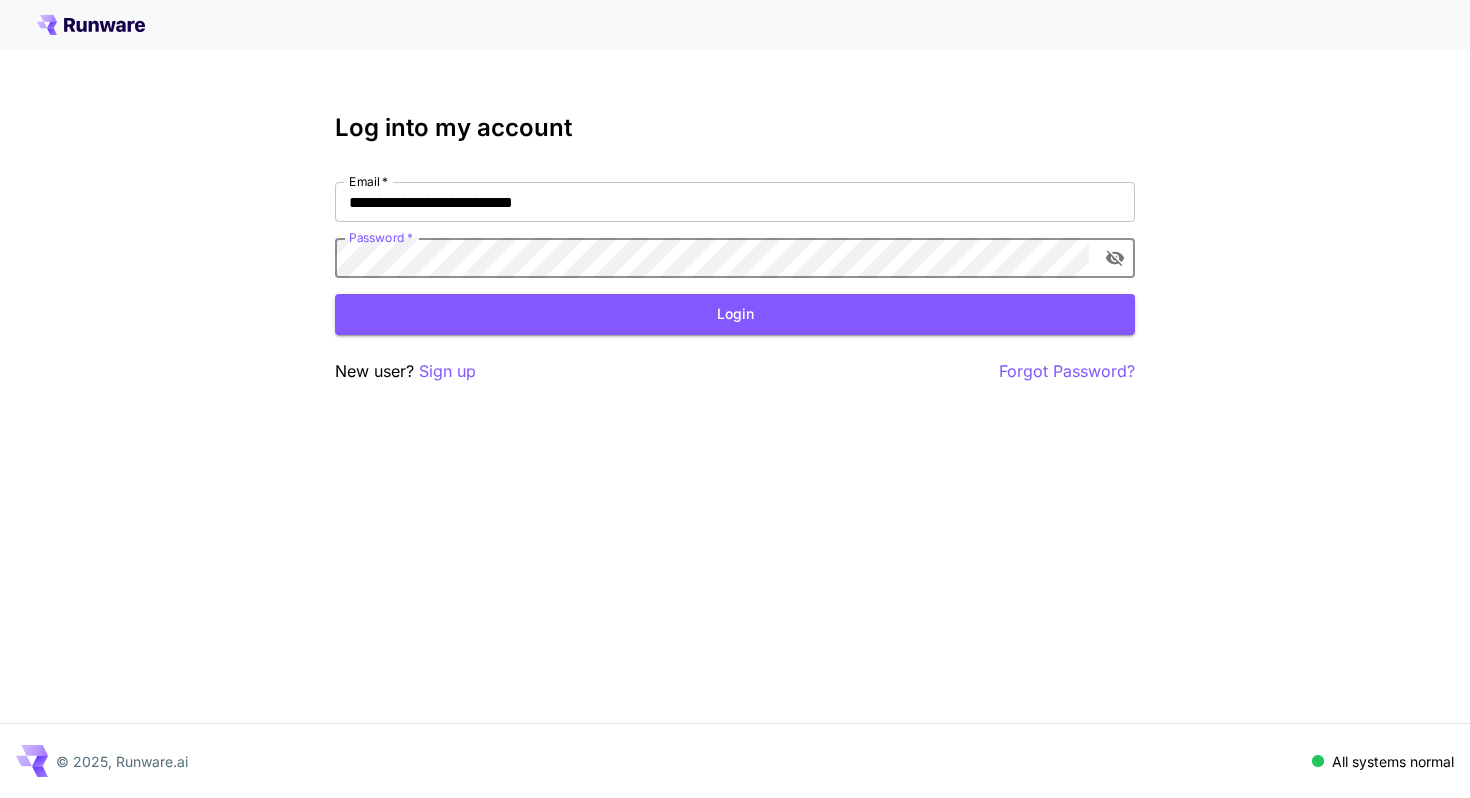 click at bounding box center [1115, 258] 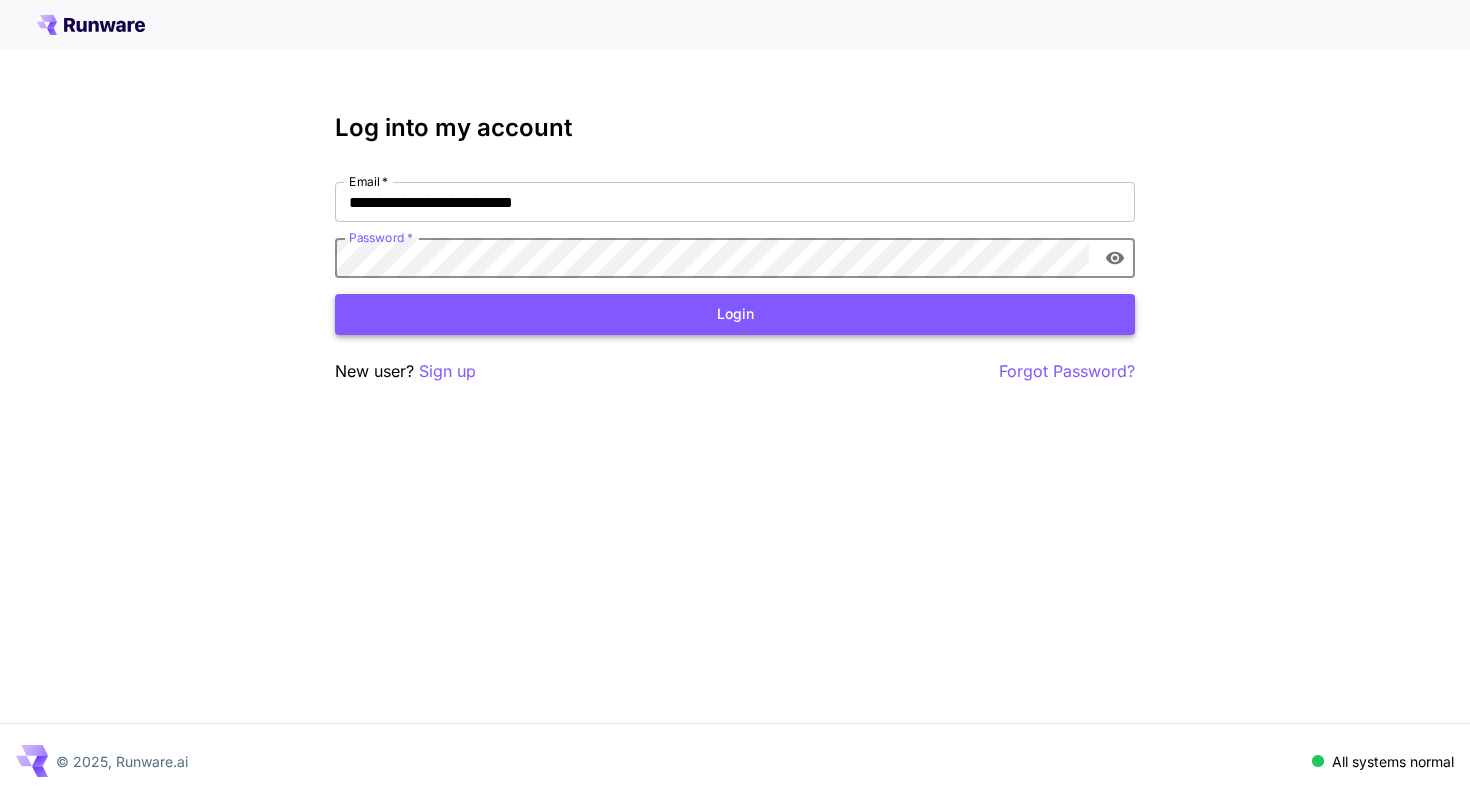 click on "Login" at bounding box center (735, 314) 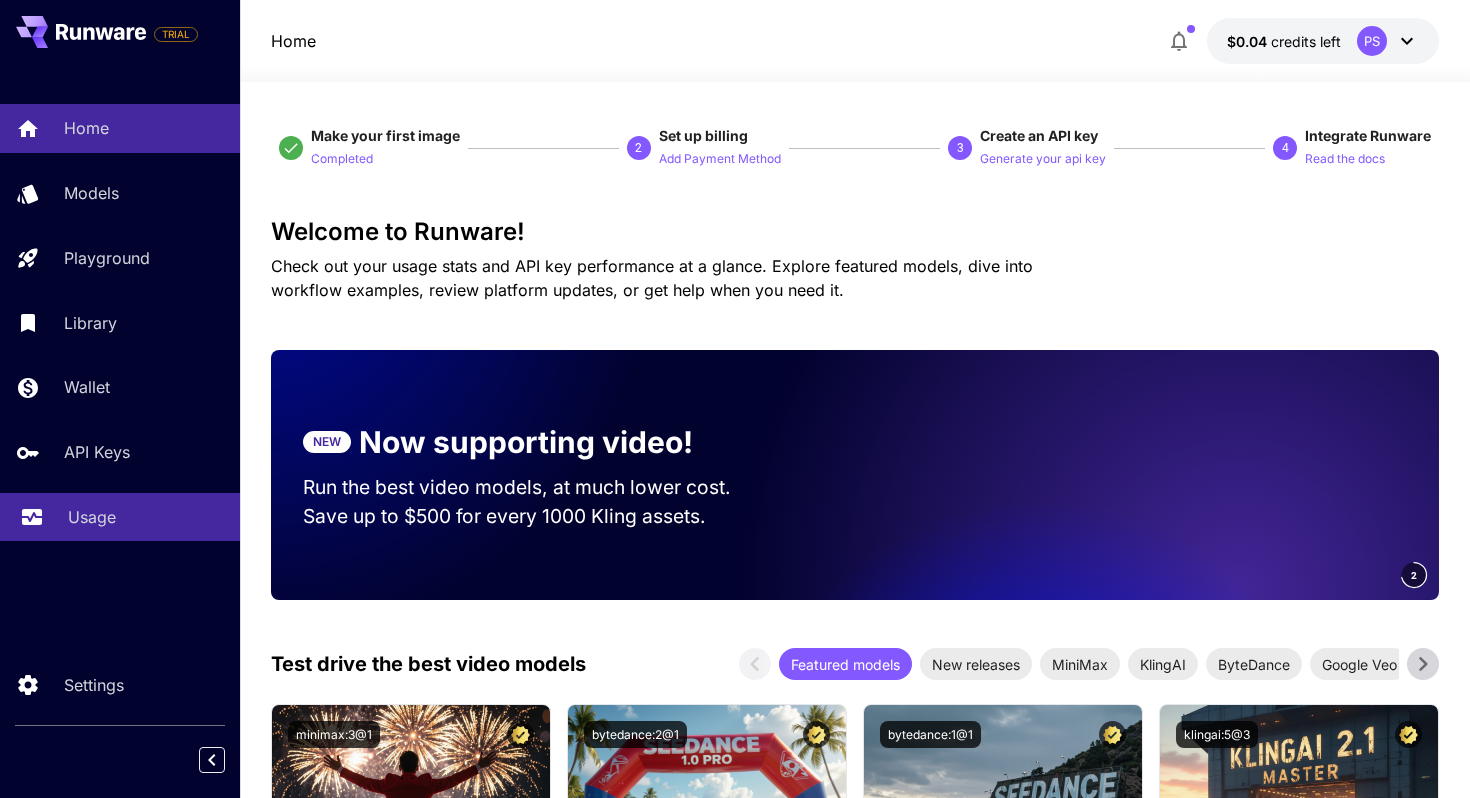 click on "Usage" at bounding box center [120, 517] 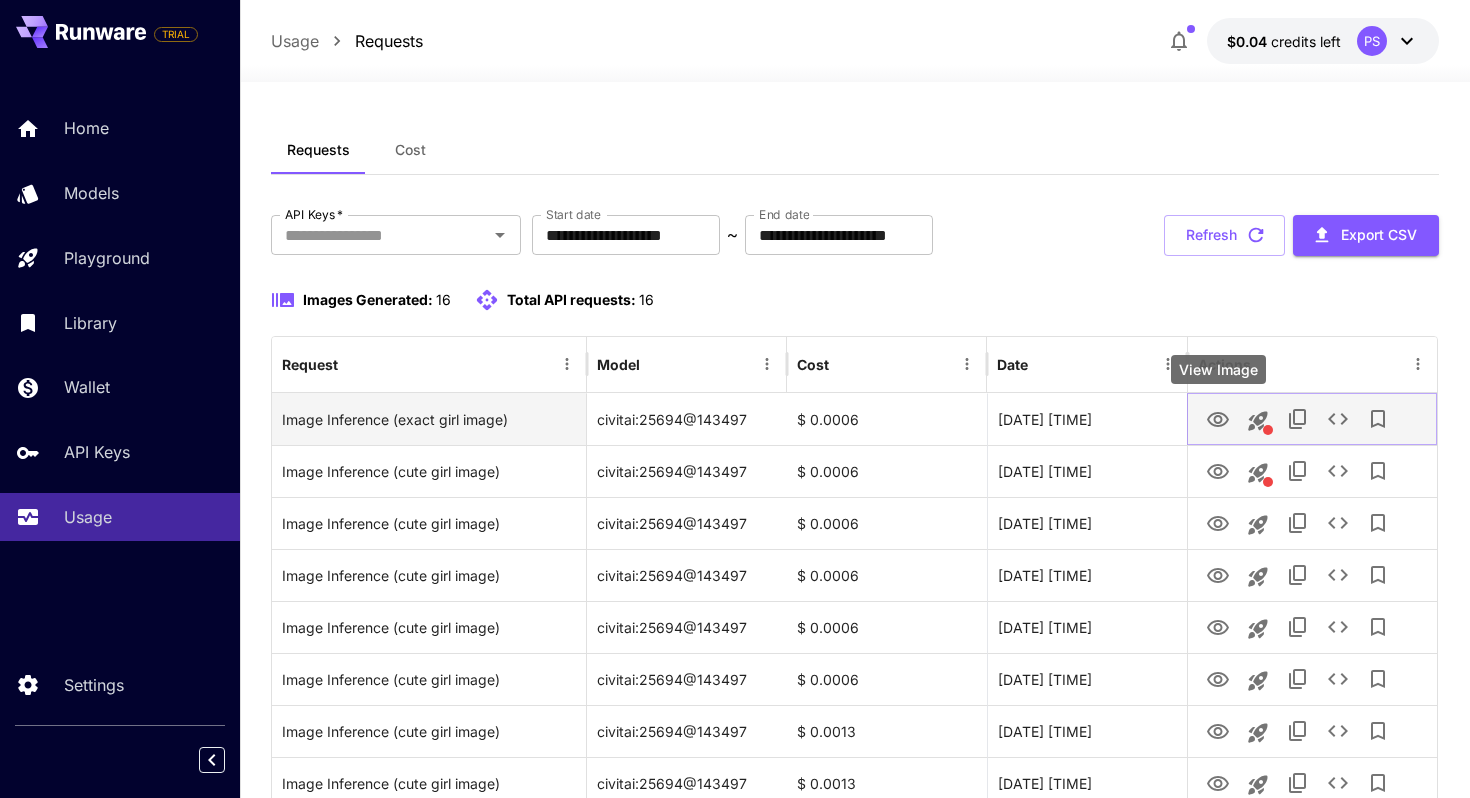 click 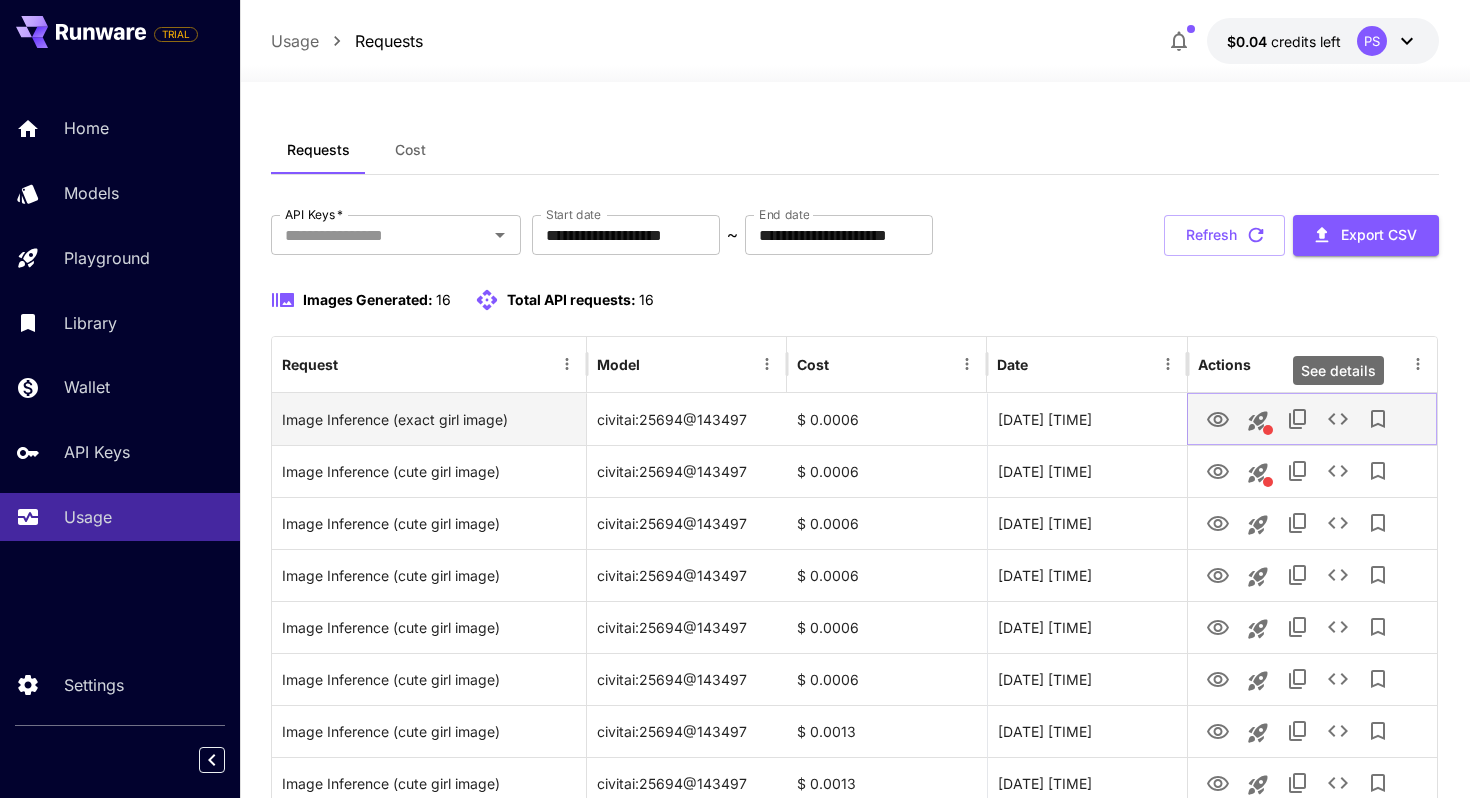 click 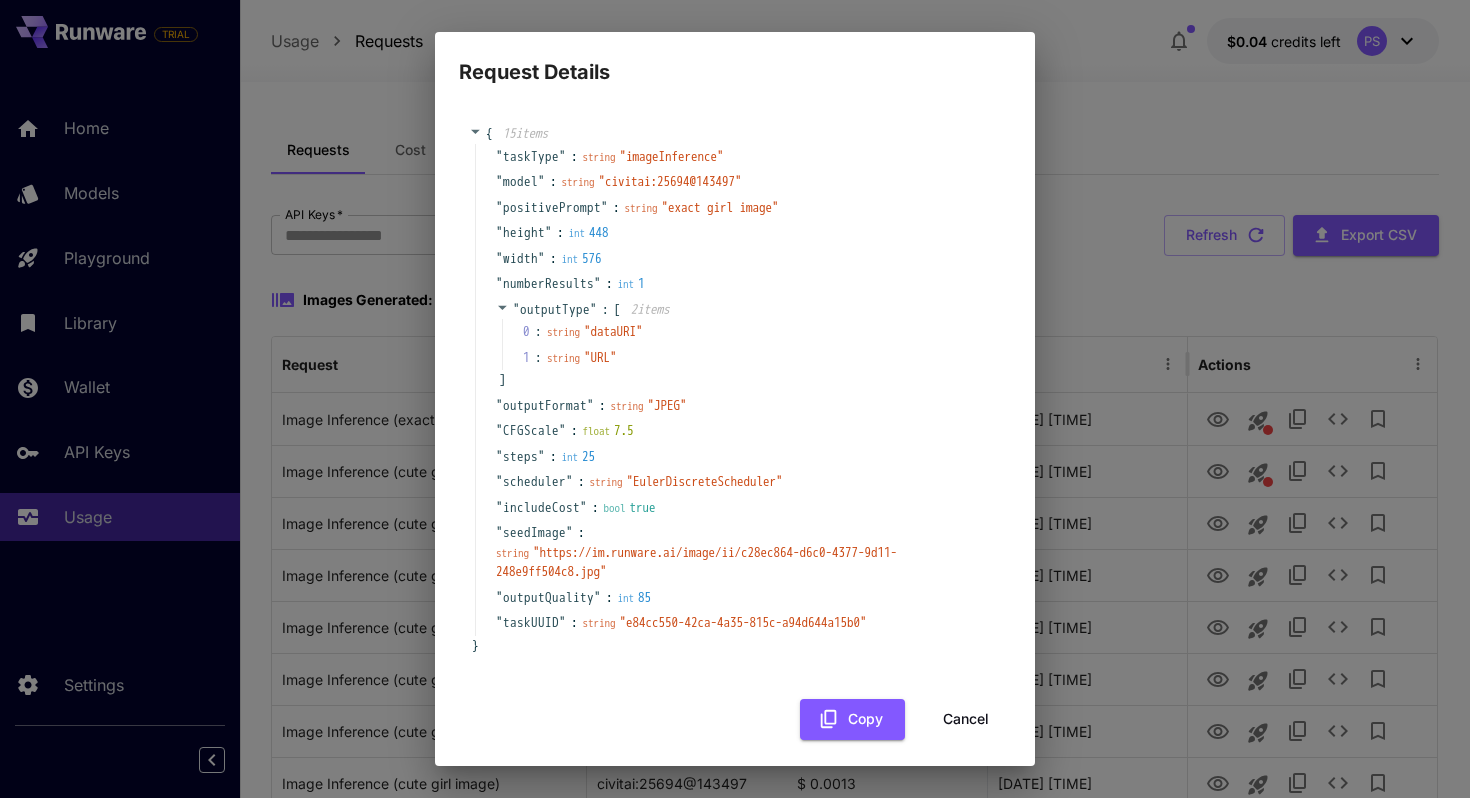 scroll, scrollTop: 9, scrollLeft: 0, axis: vertical 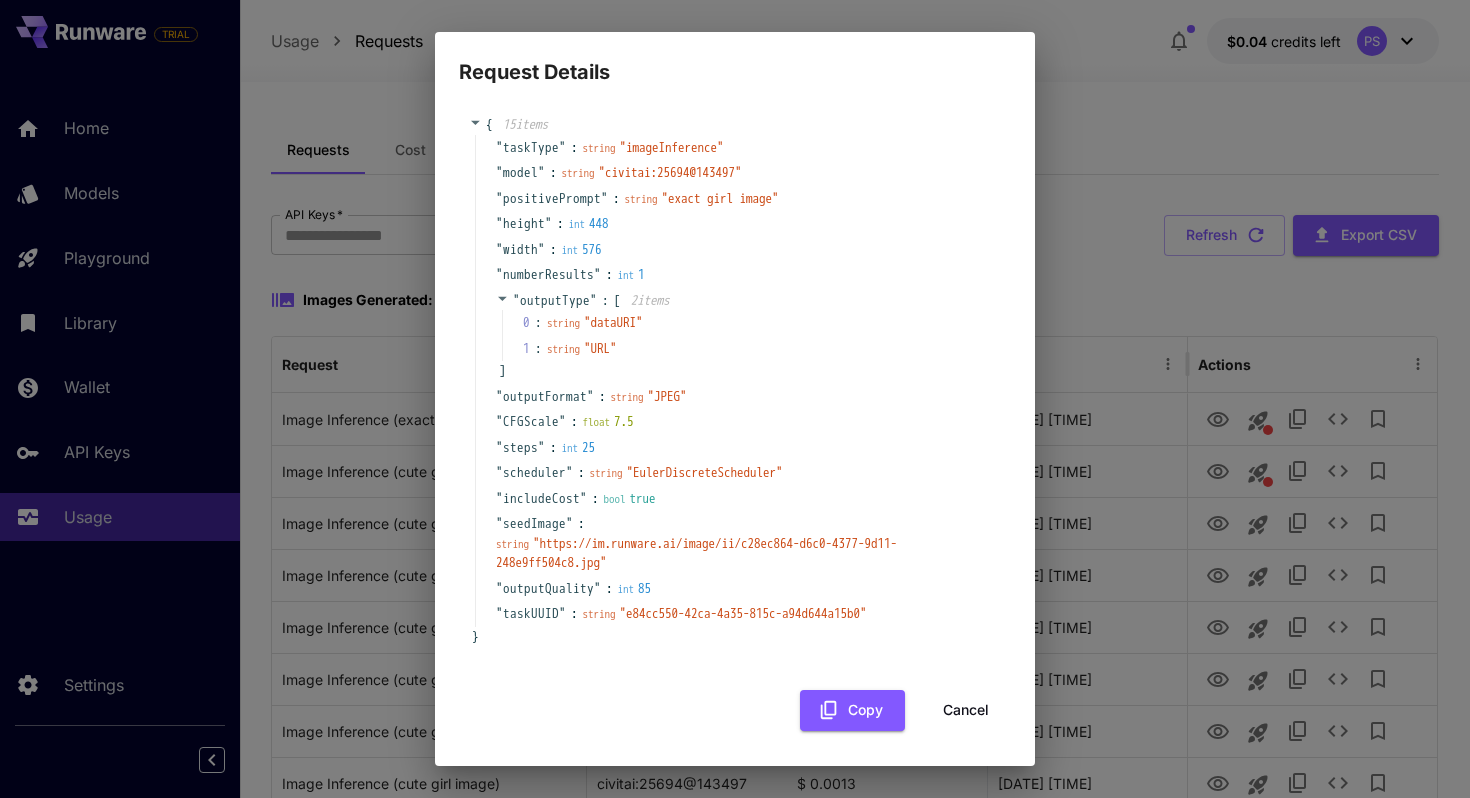 click on "Cancel" at bounding box center [966, 710] 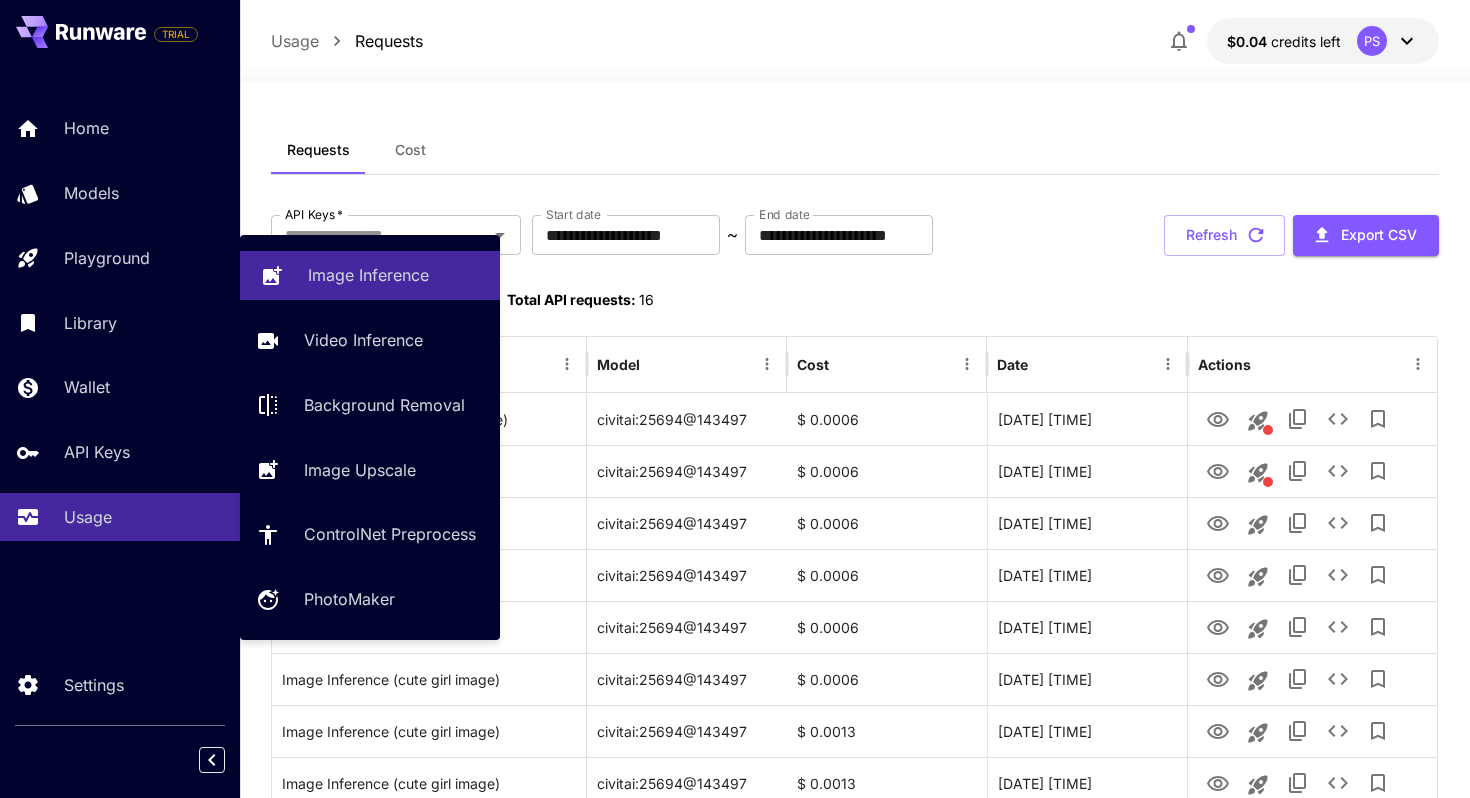 click on "Image Inference" at bounding box center [368, 275] 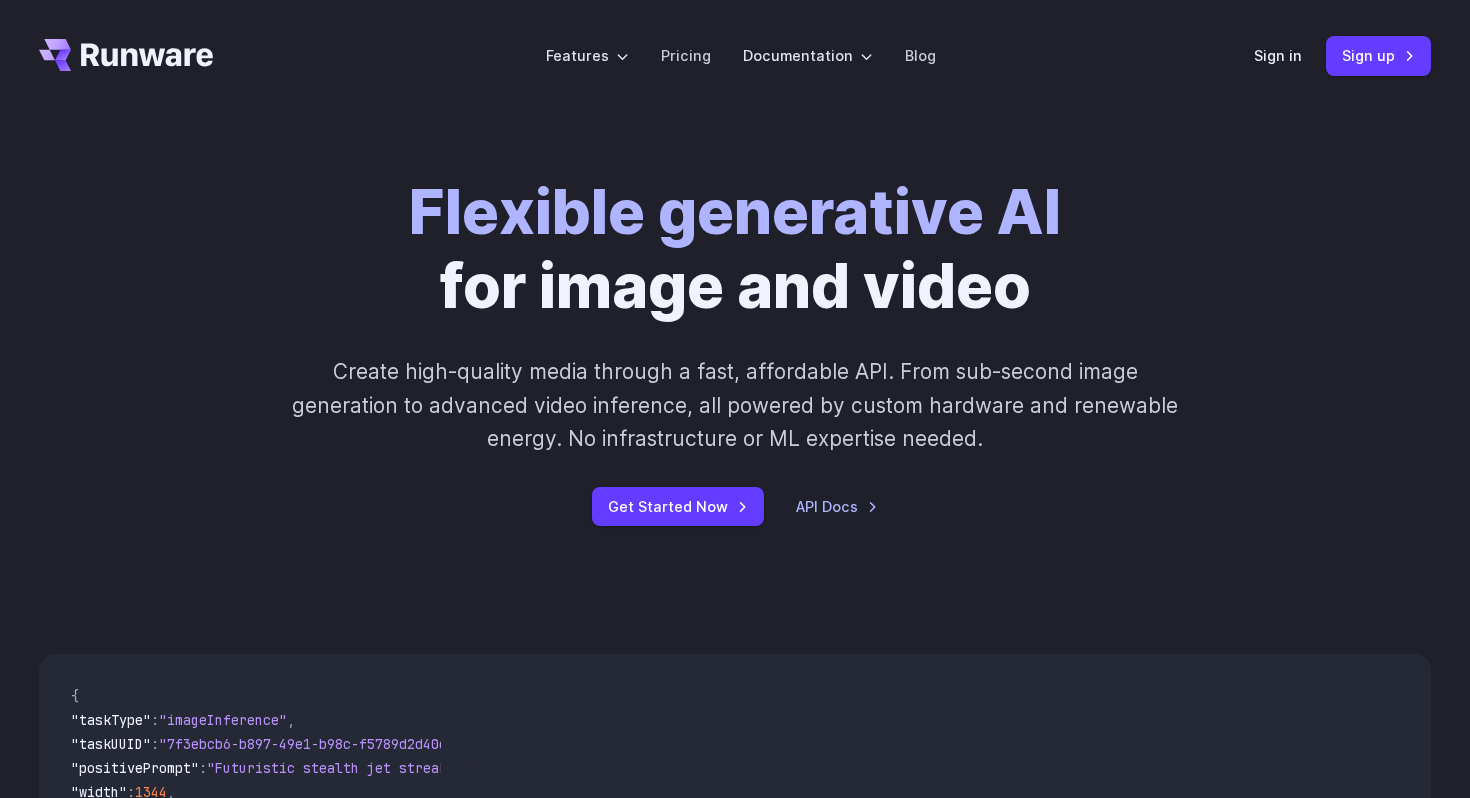 scroll, scrollTop: 0, scrollLeft: 0, axis: both 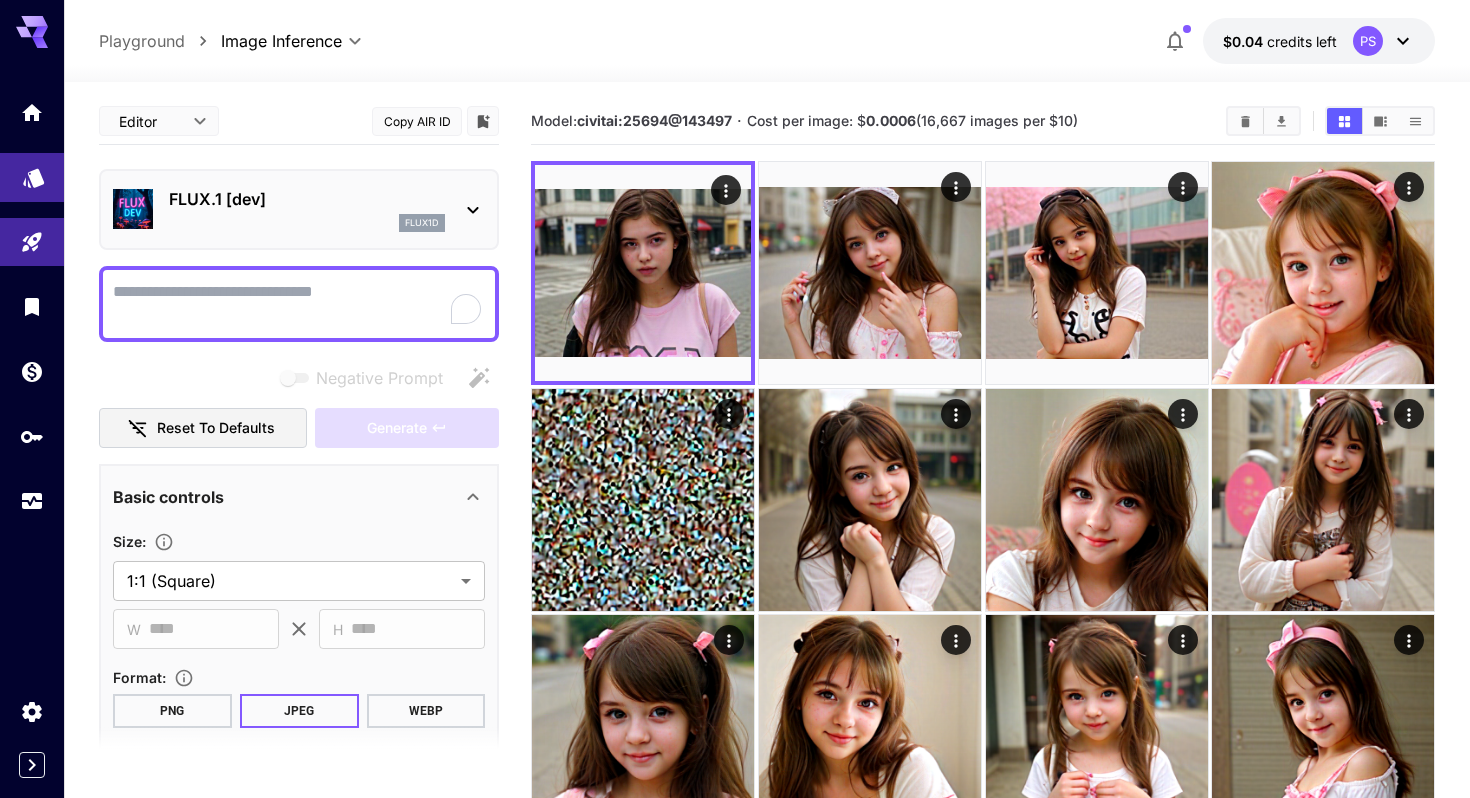 click 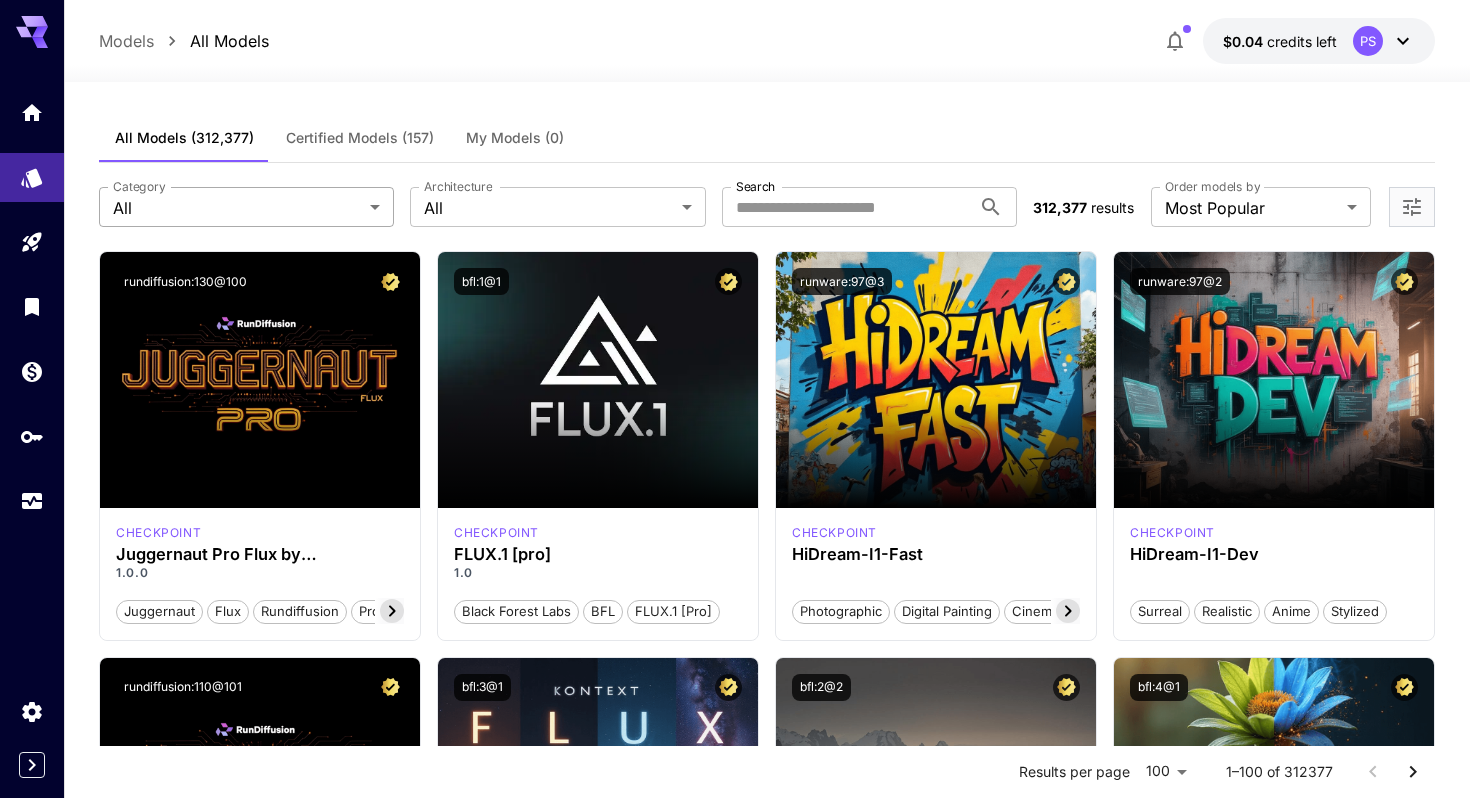 click on "**********" at bounding box center (735, 9553) 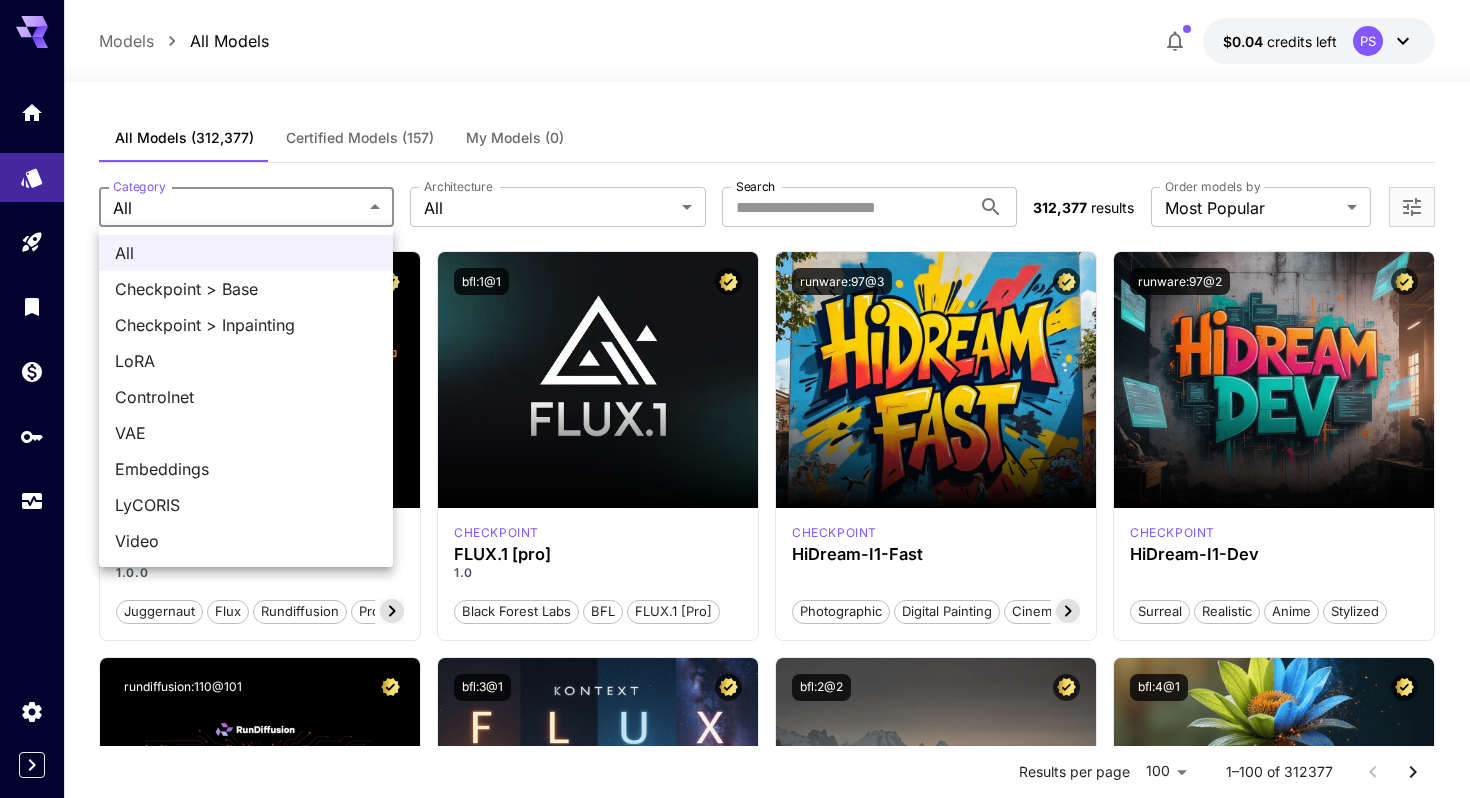 click on "Checkpoint > Base" at bounding box center (246, 289) 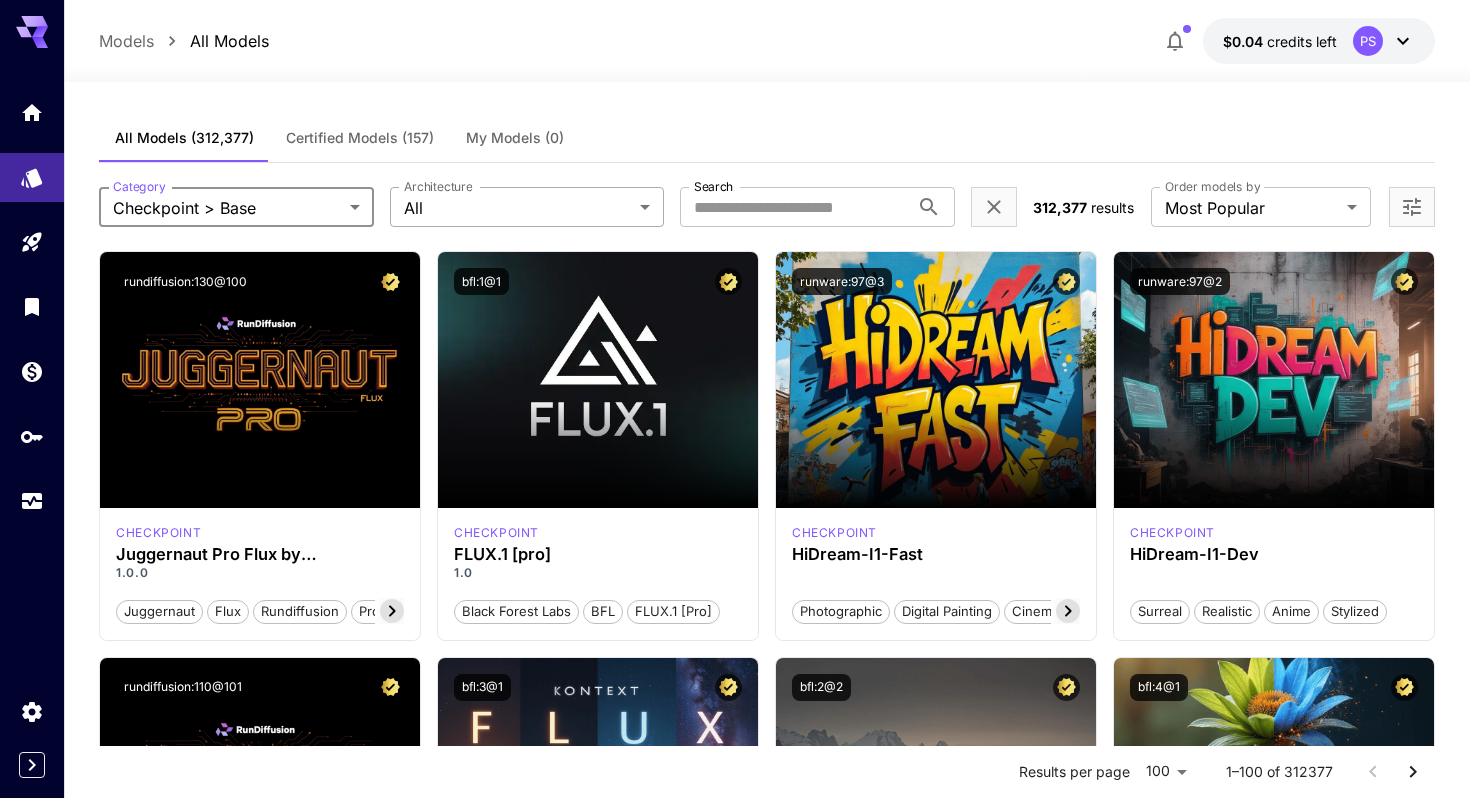 click on "**********" at bounding box center (735, 9553) 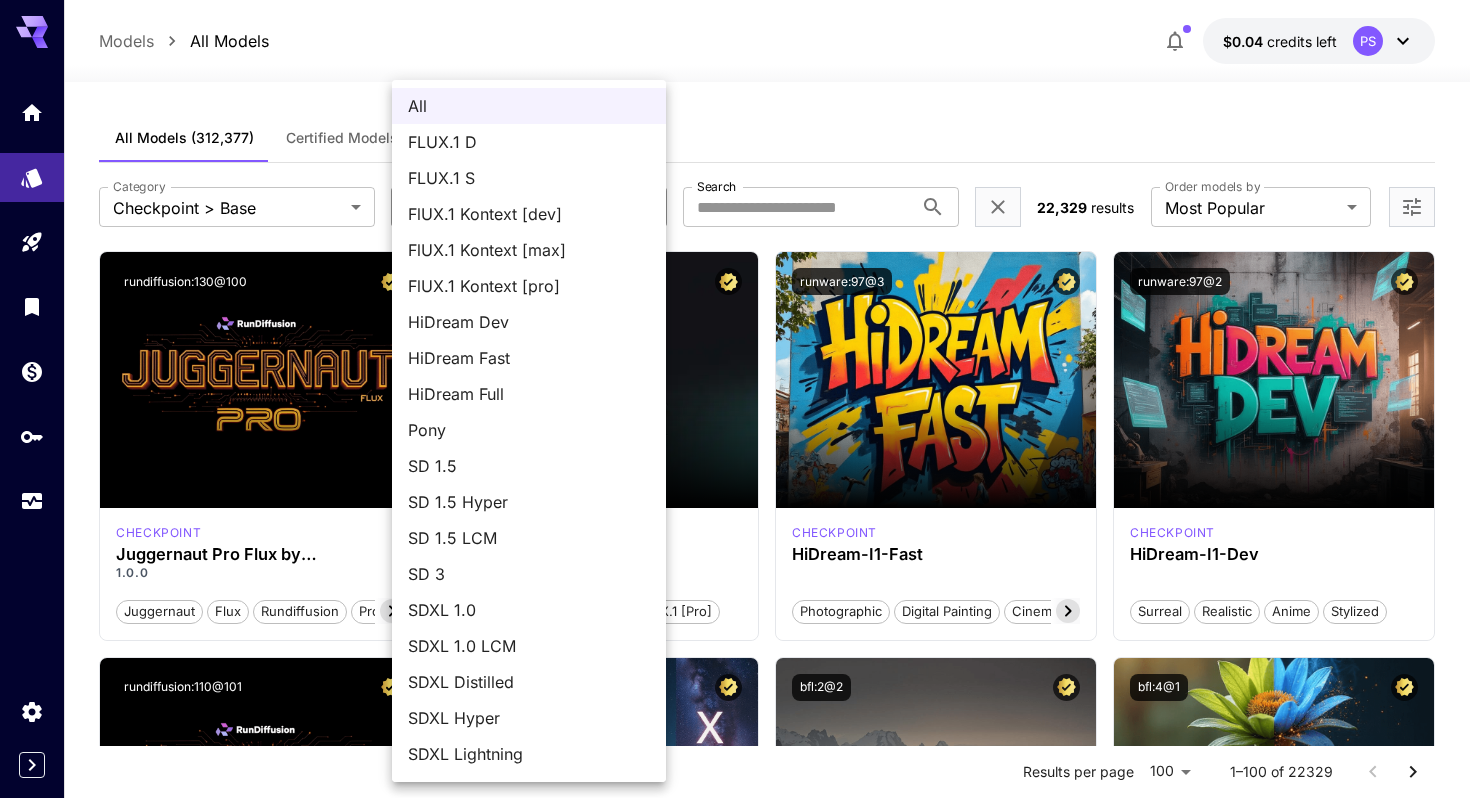 click on "SD 1.5" at bounding box center (529, 466) 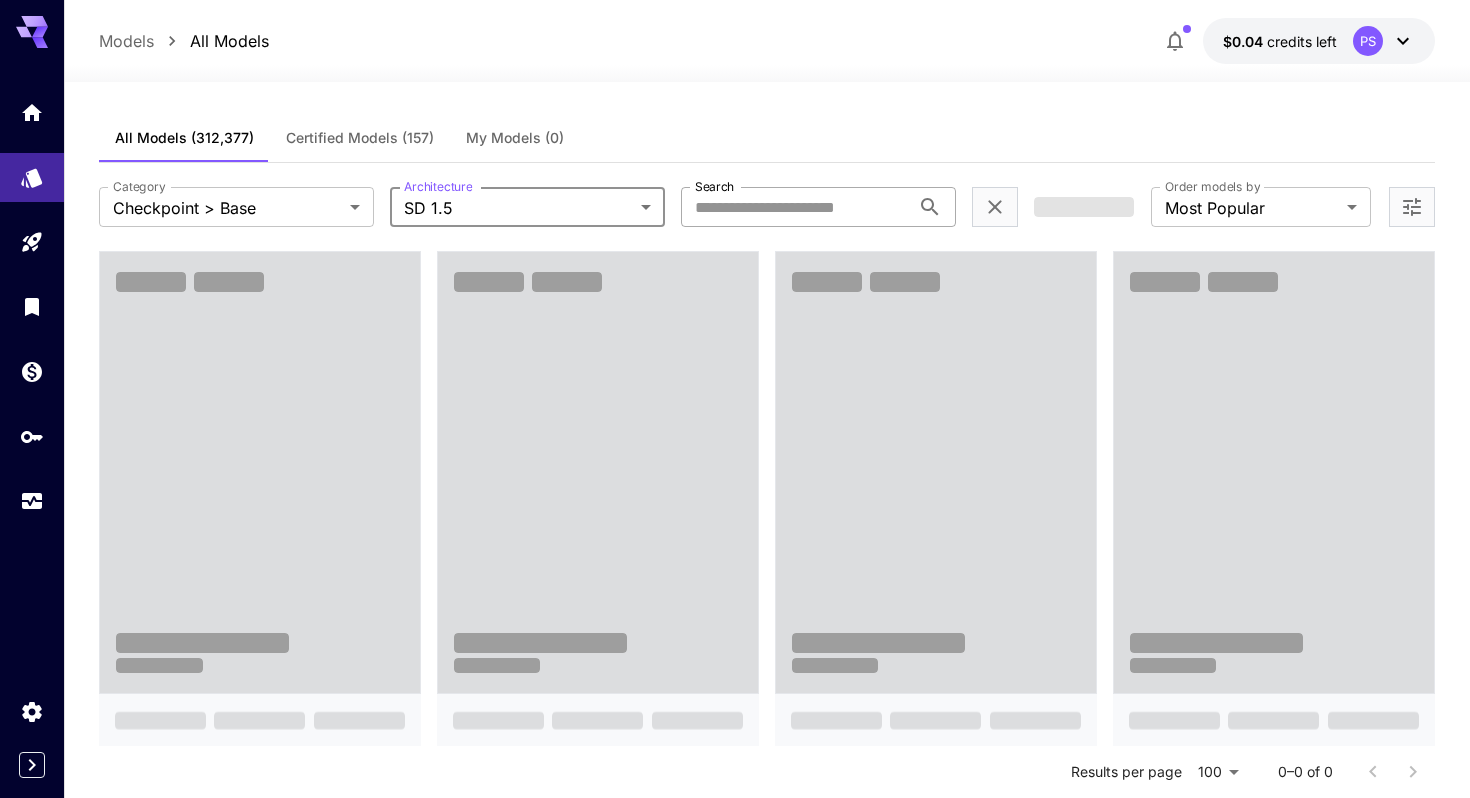 click on "Search" at bounding box center (795, 207) 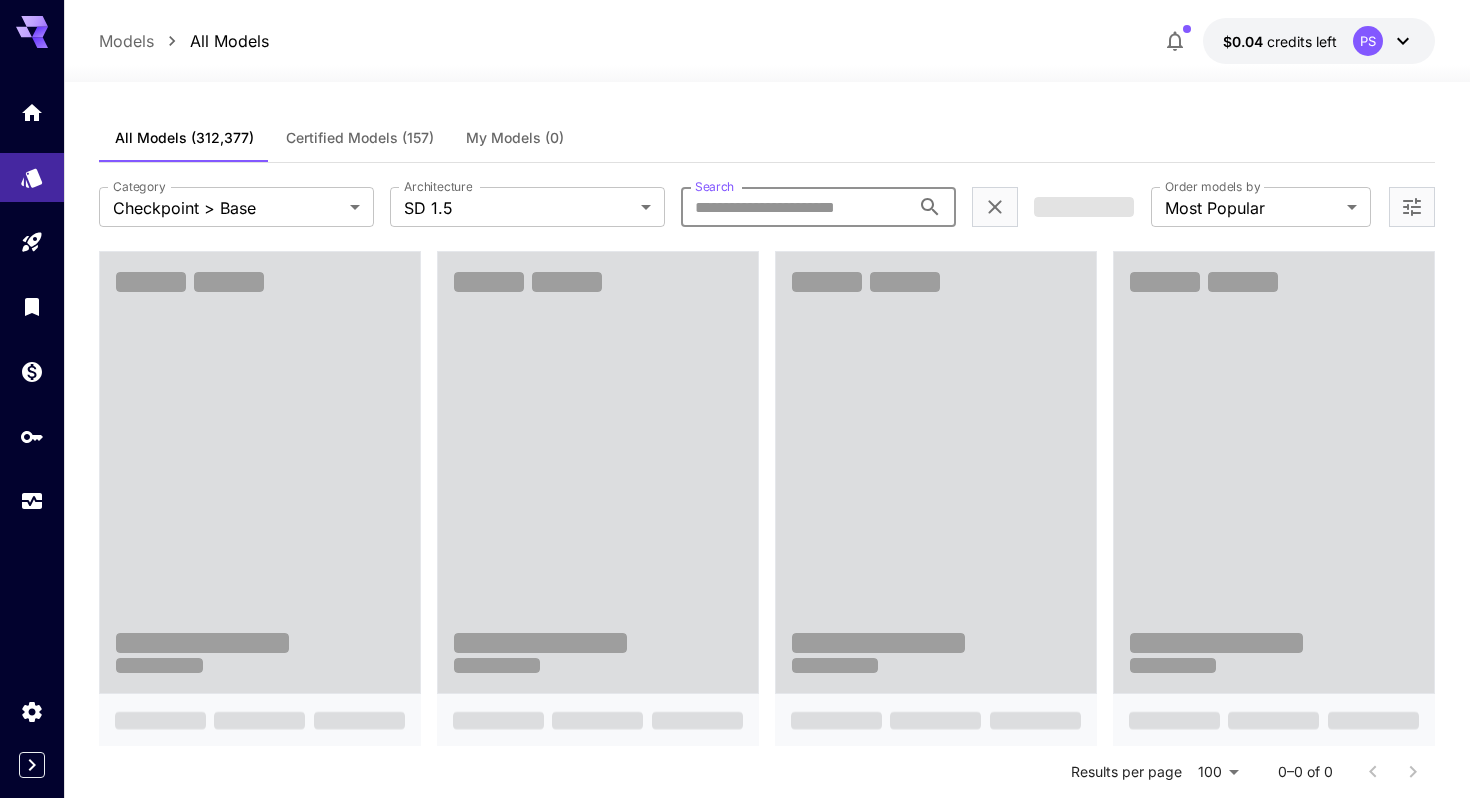 type on "**********" 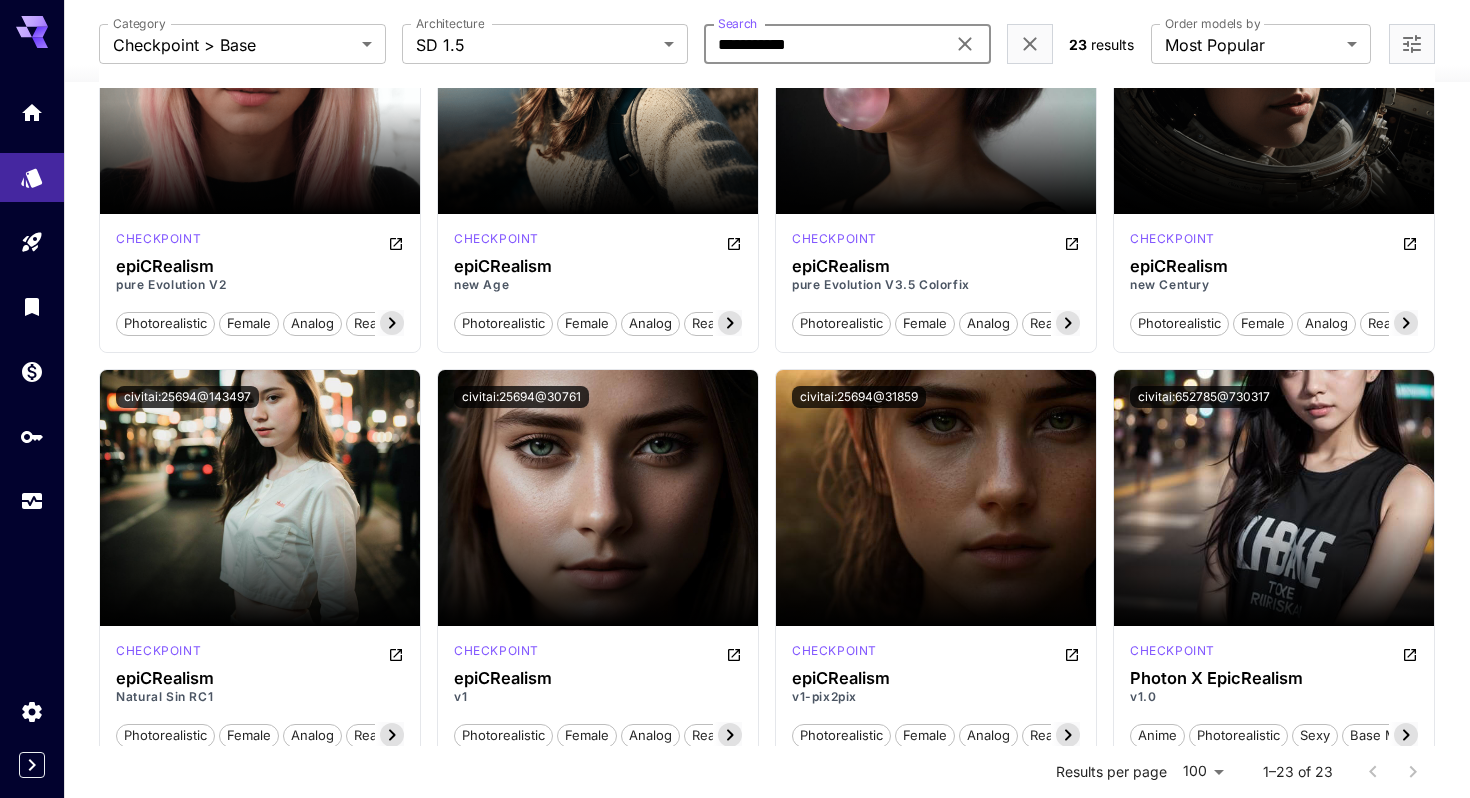scroll, scrollTop: 1184, scrollLeft: 0, axis: vertical 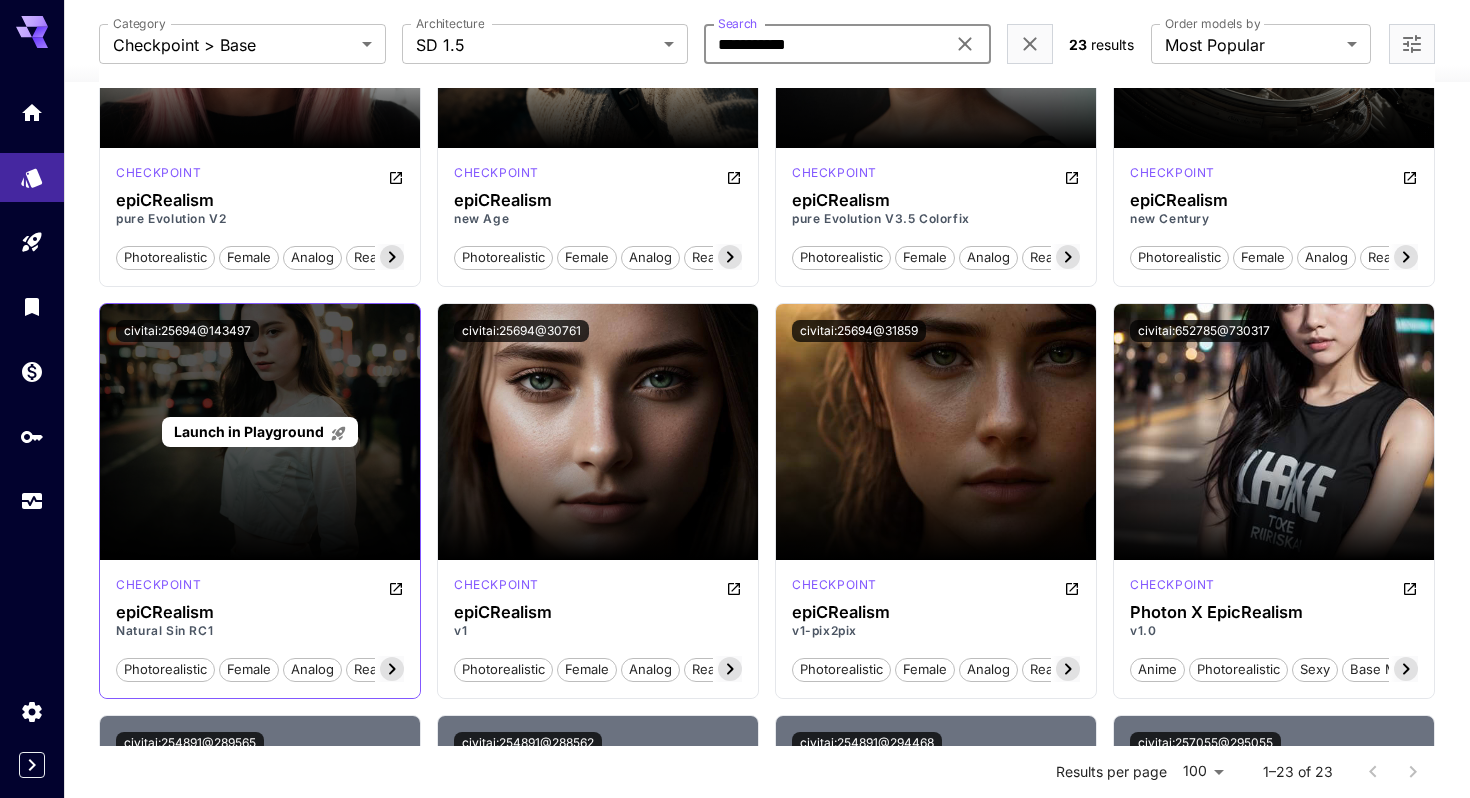 click on "Launch in Playground" at bounding box center [260, 432] 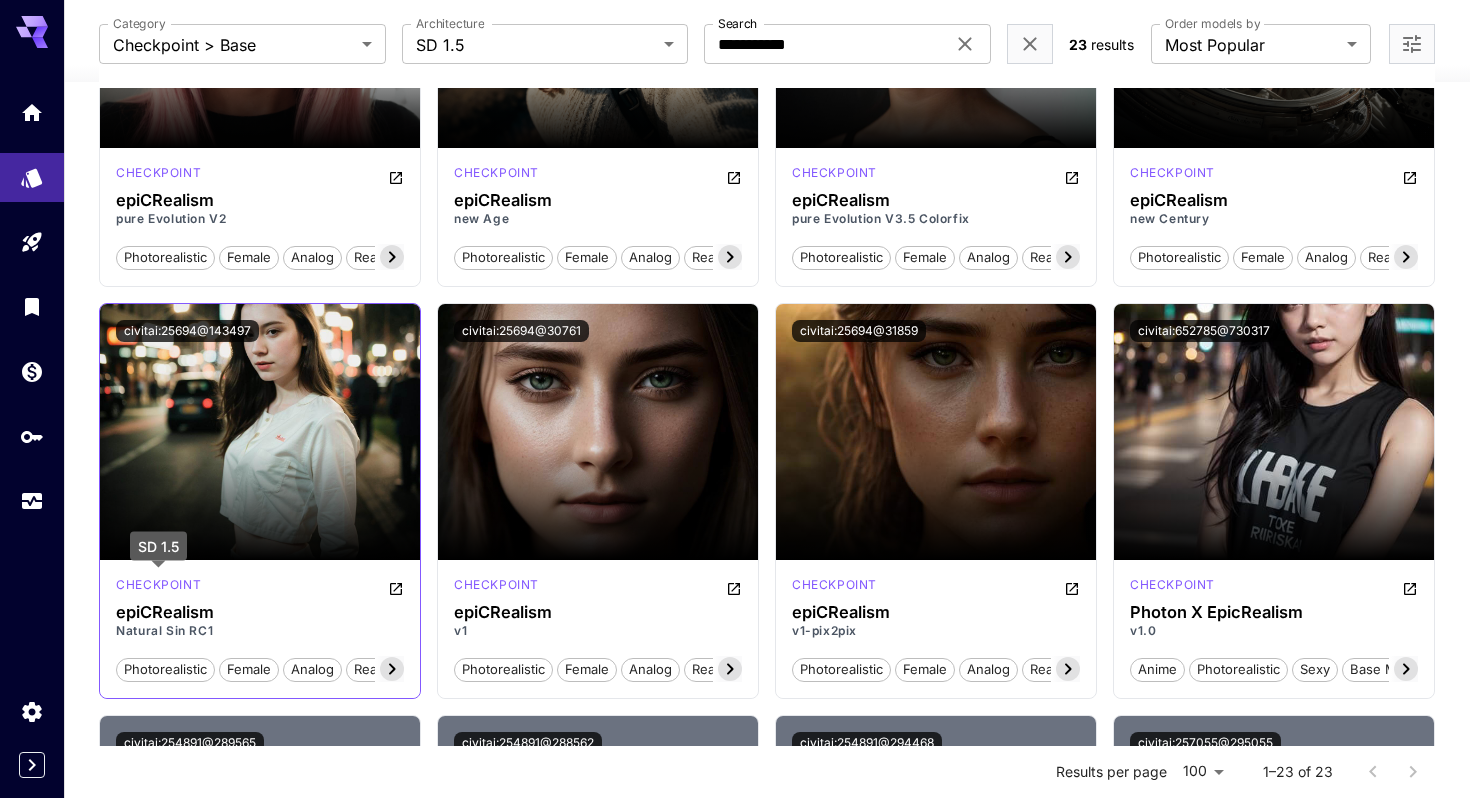 click on "checkpoint" at bounding box center [158, 585] 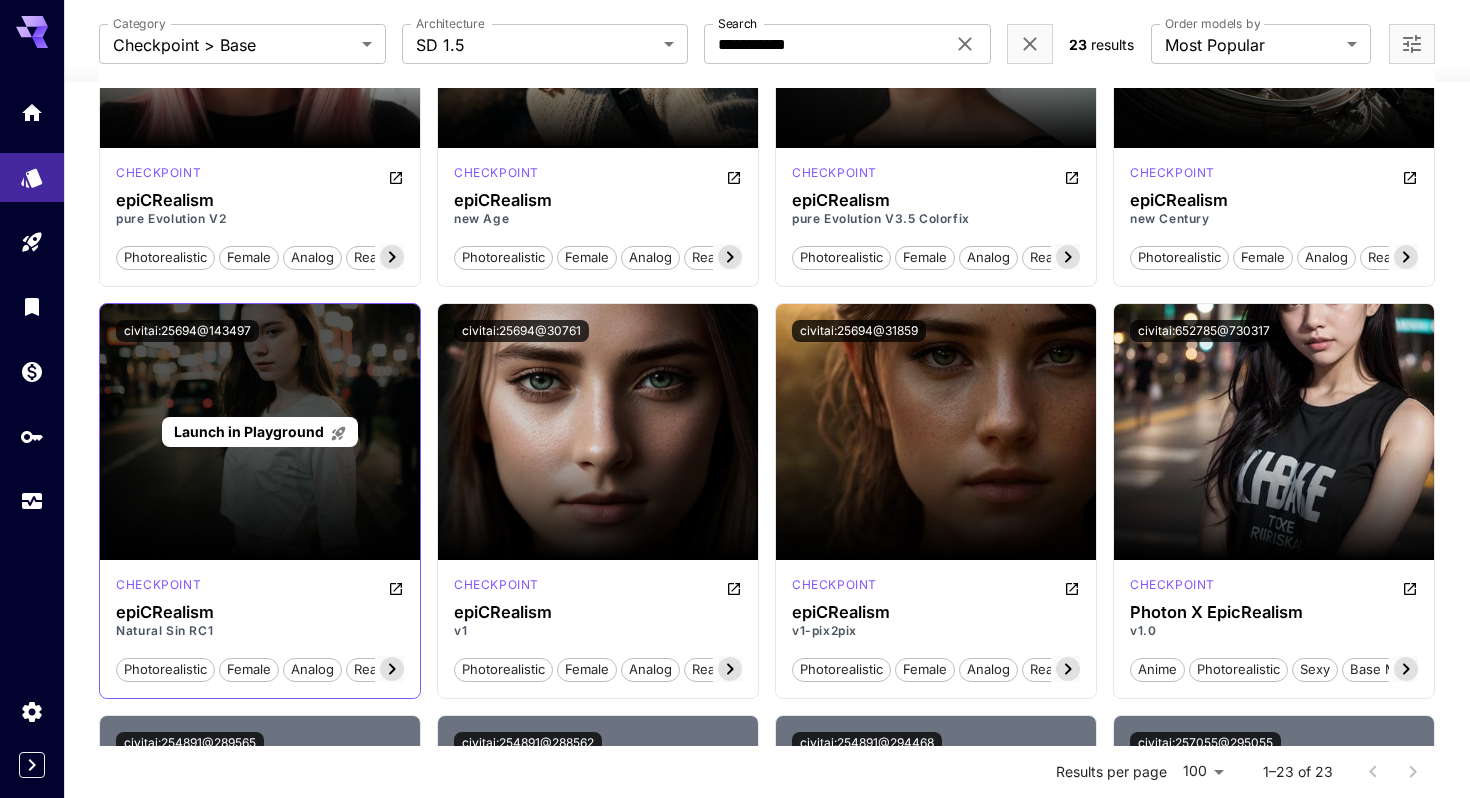click on "Launch in Playground" at bounding box center [249, 431] 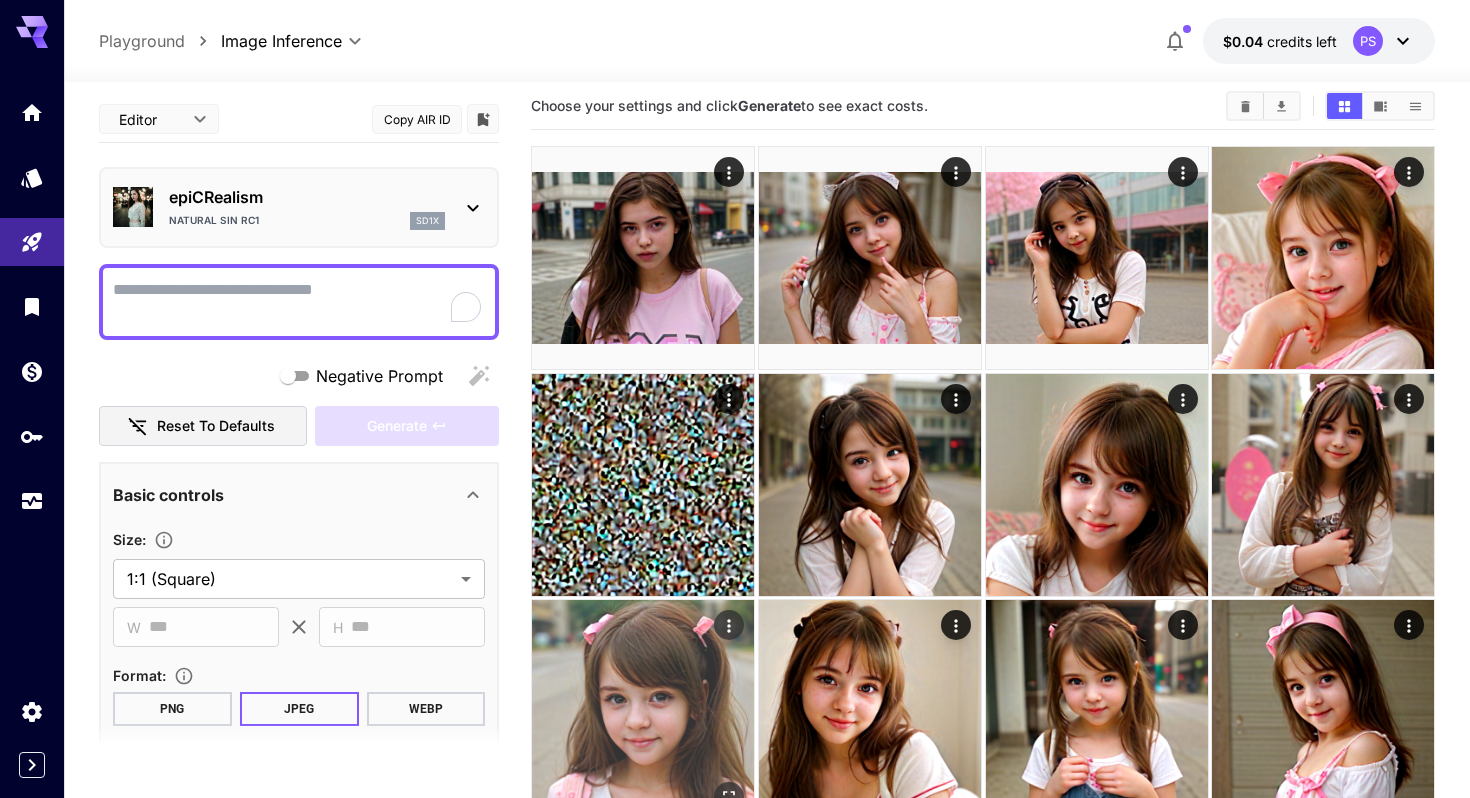 scroll, scrollTop: 0, scrollLeft: 0, axis: both 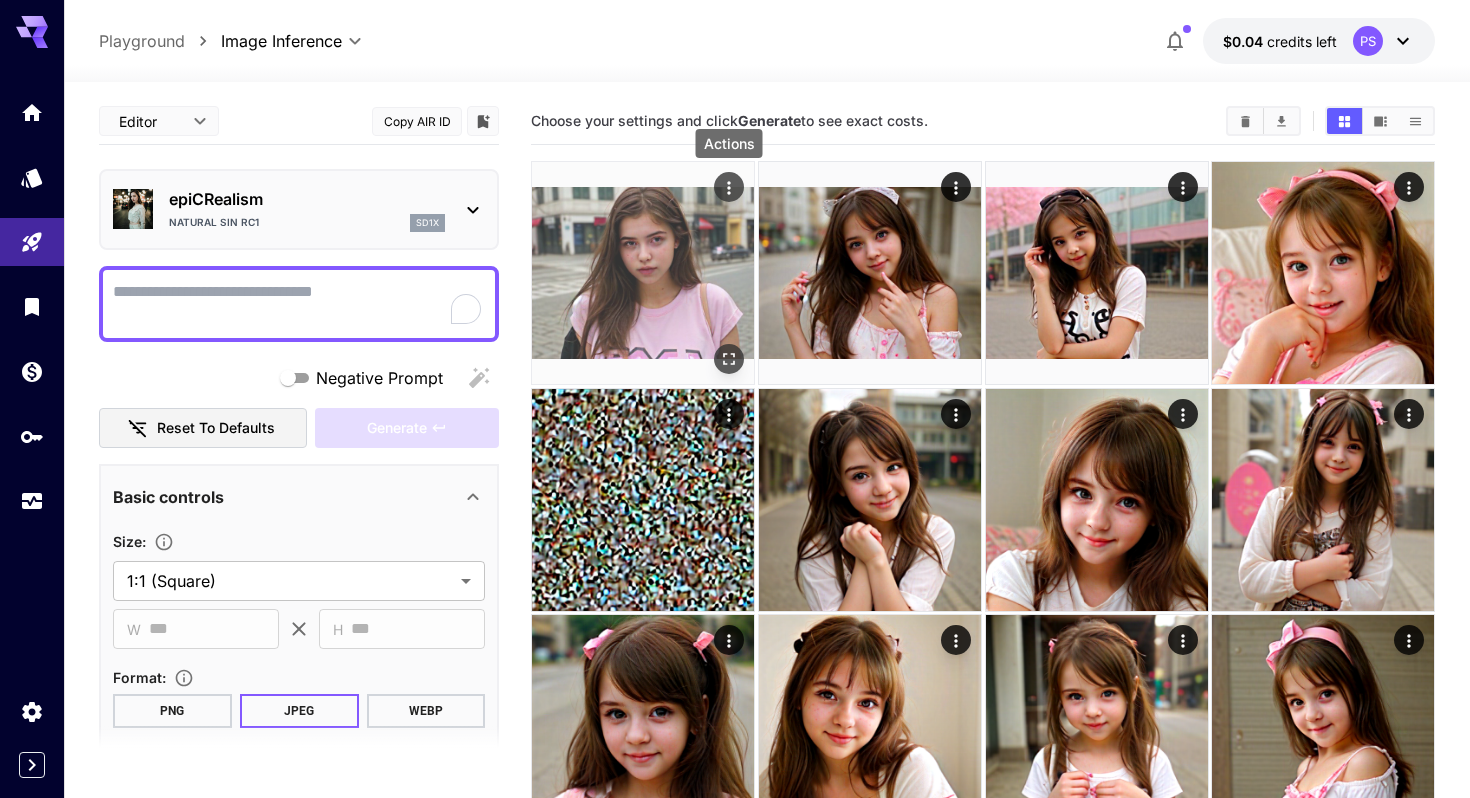 click 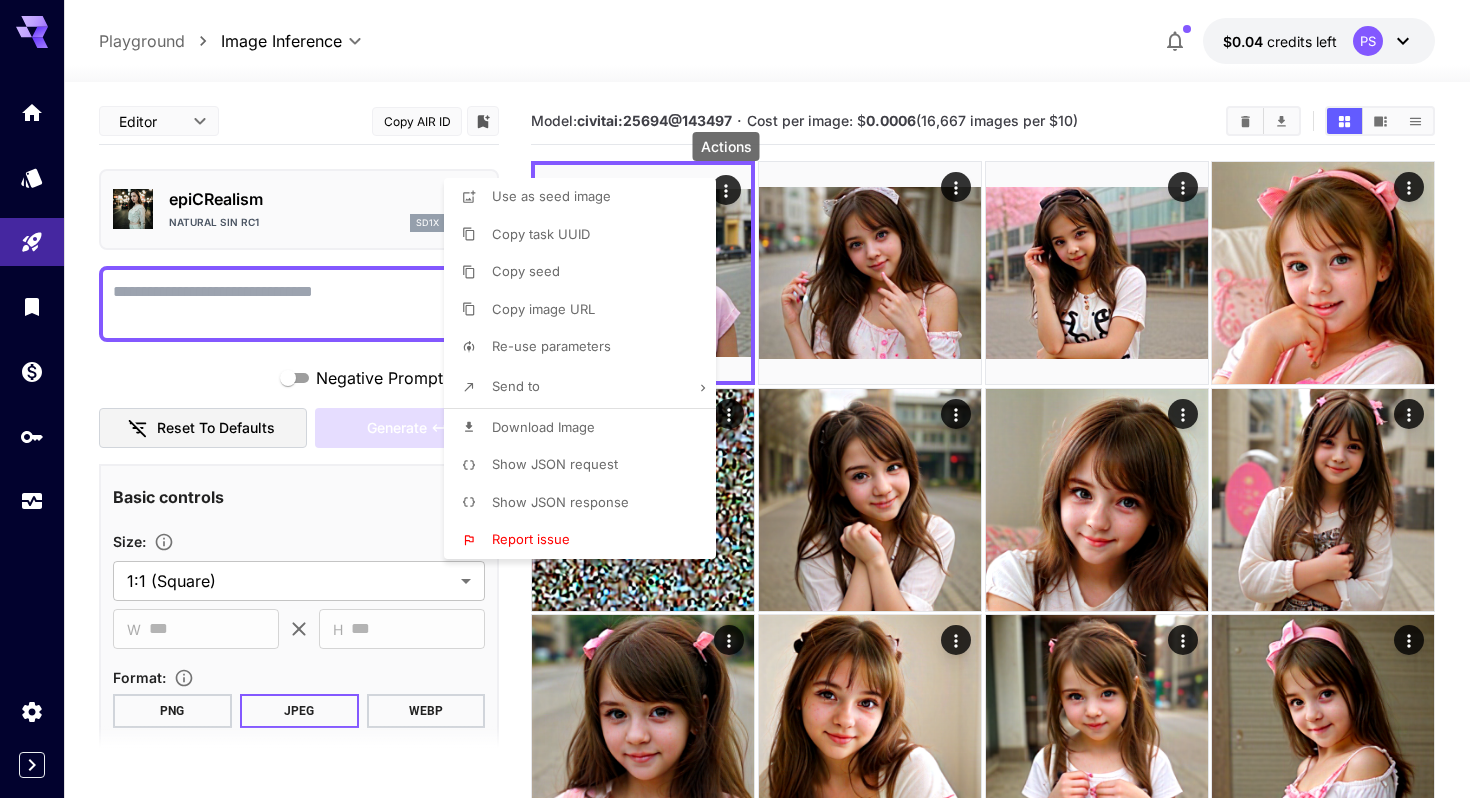 click at bounding box center [735, 399] 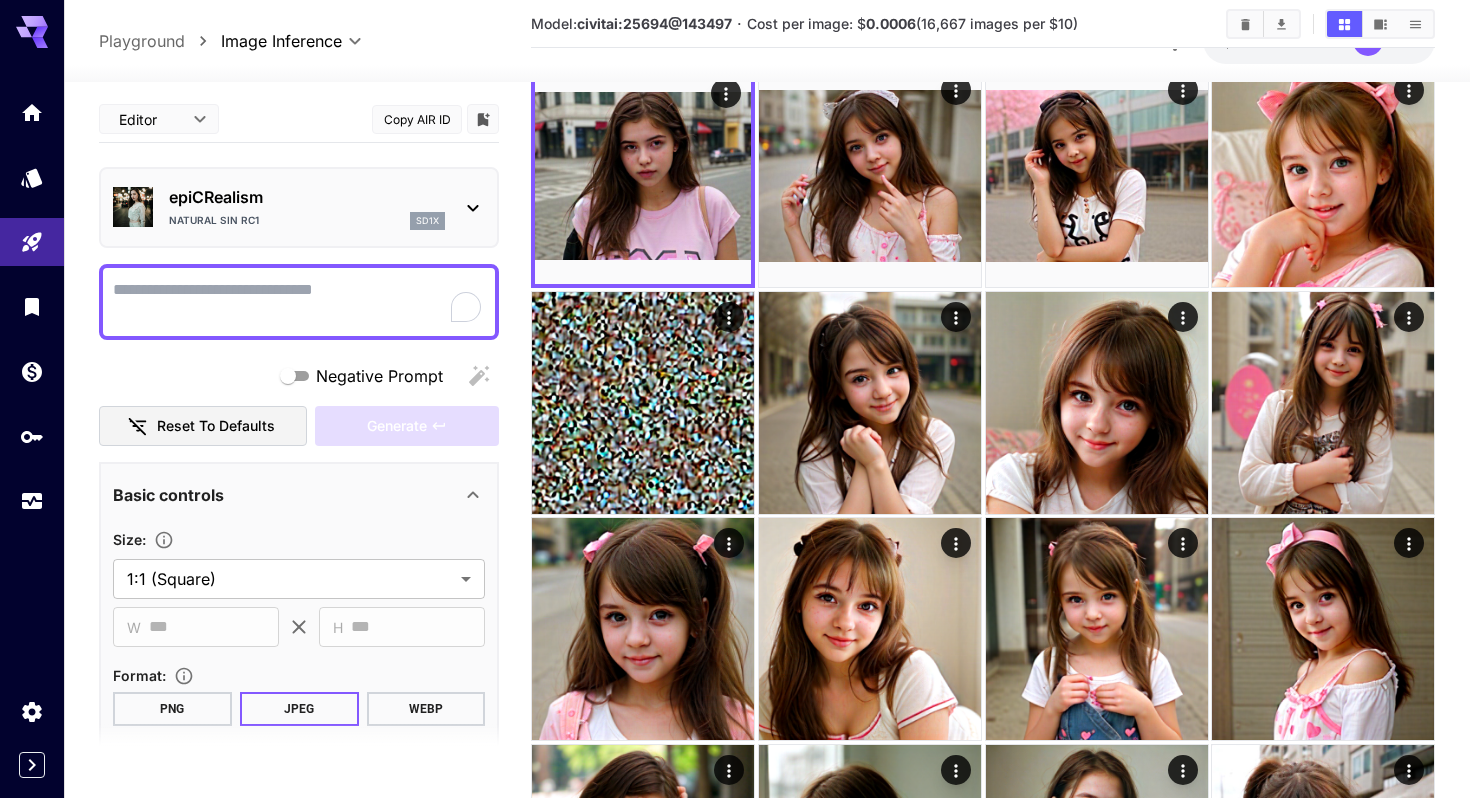 scroll, scrollTop: 0, scrollLeft: 0, axis: both 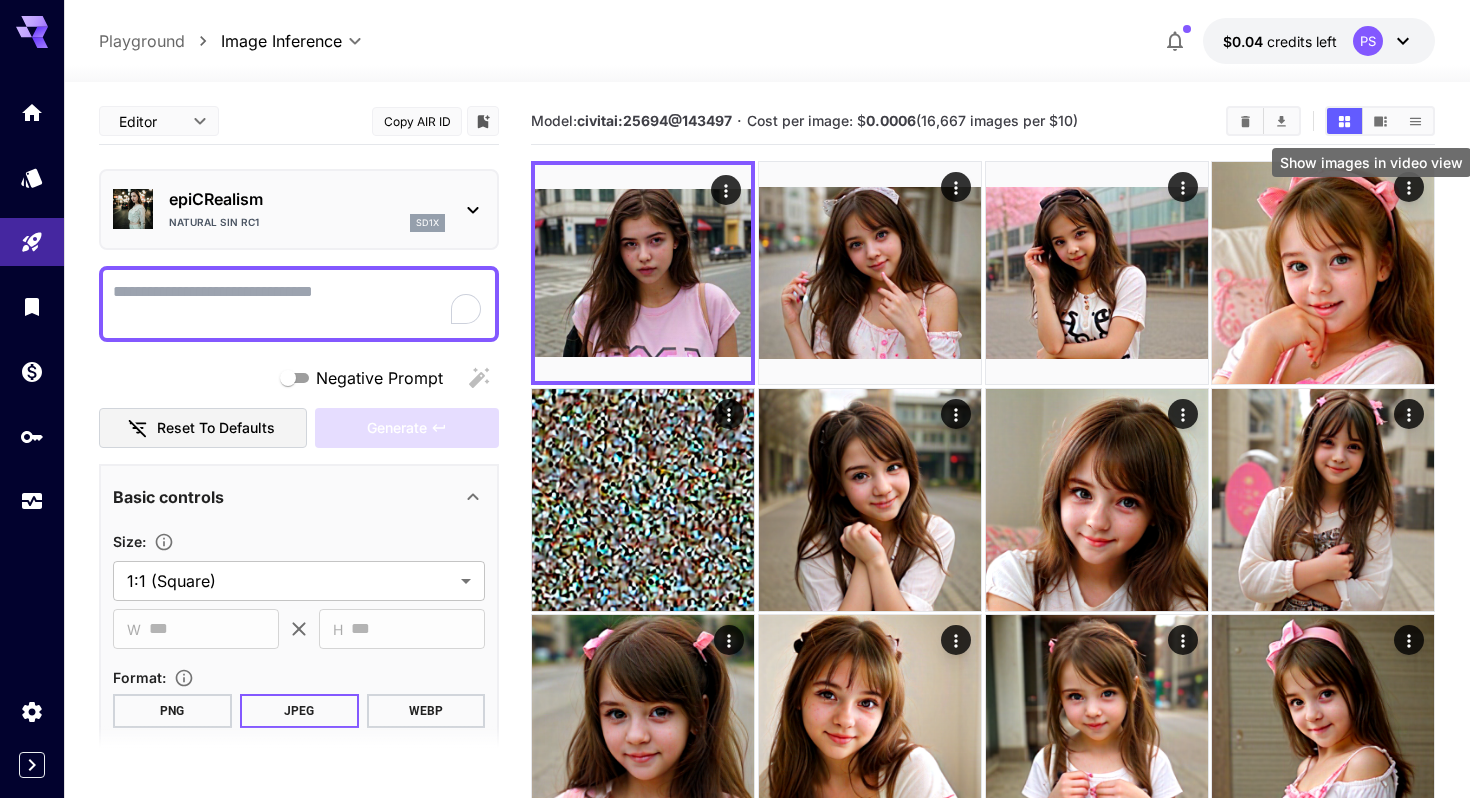click at bounding box center [1380, 121] 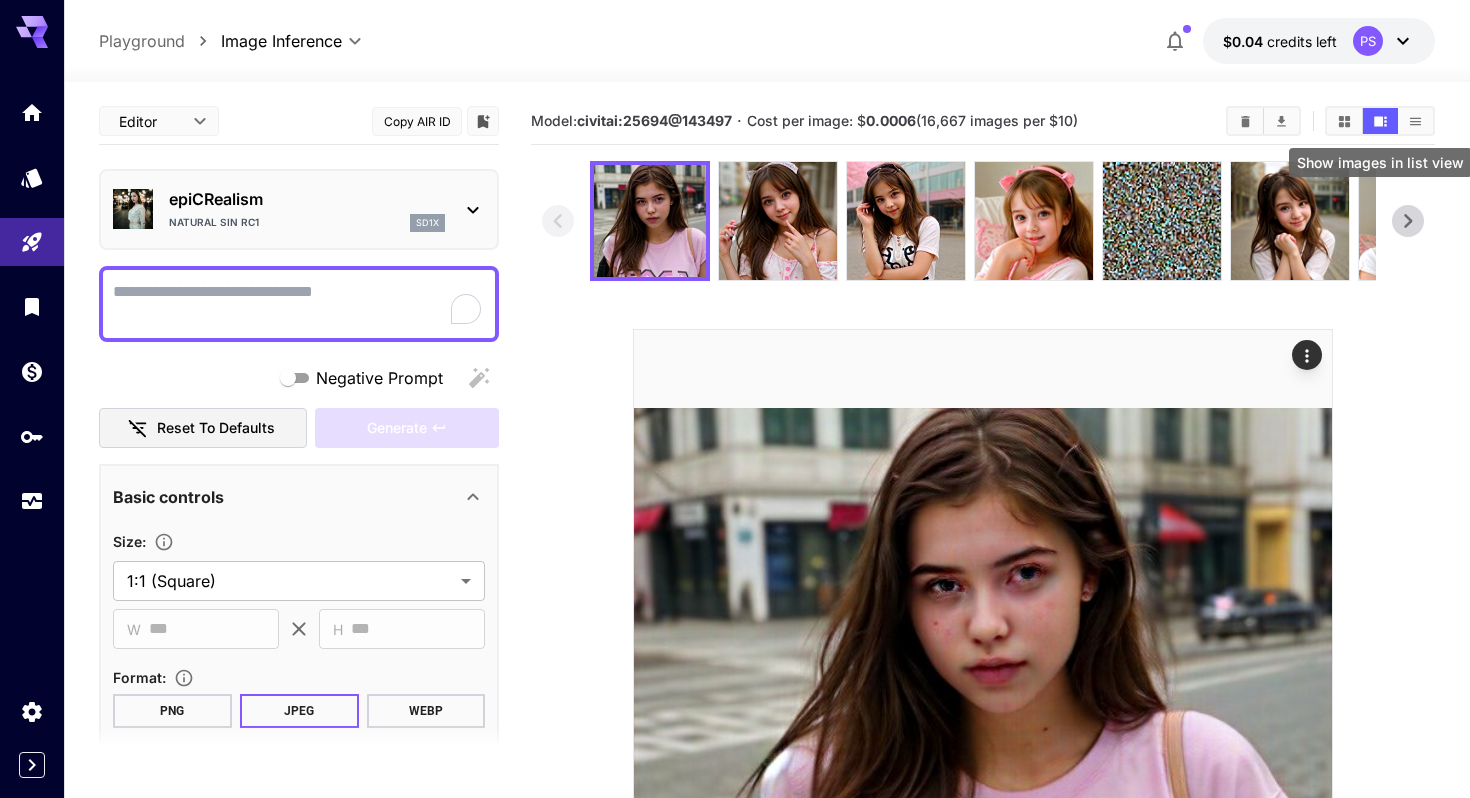 click 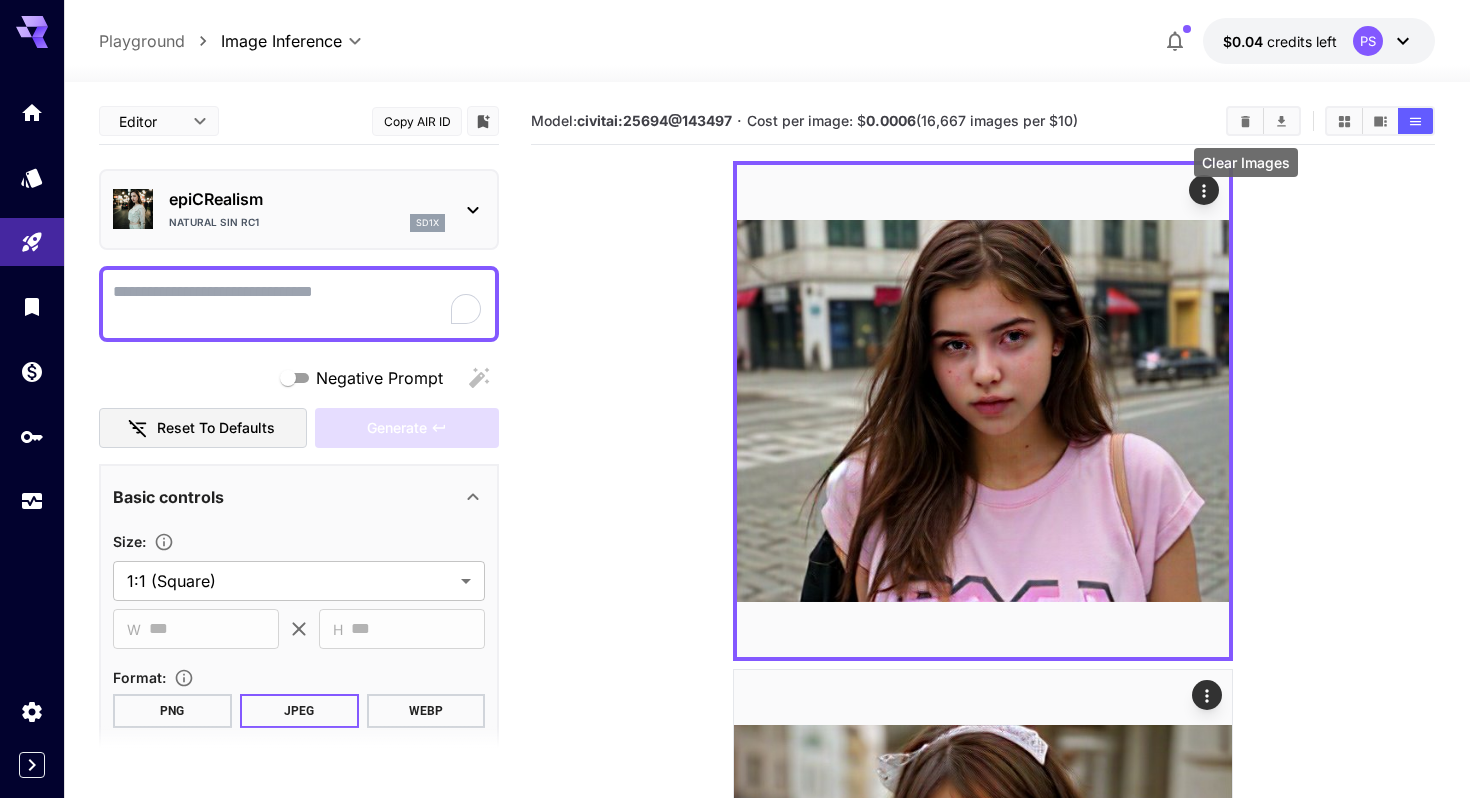 click 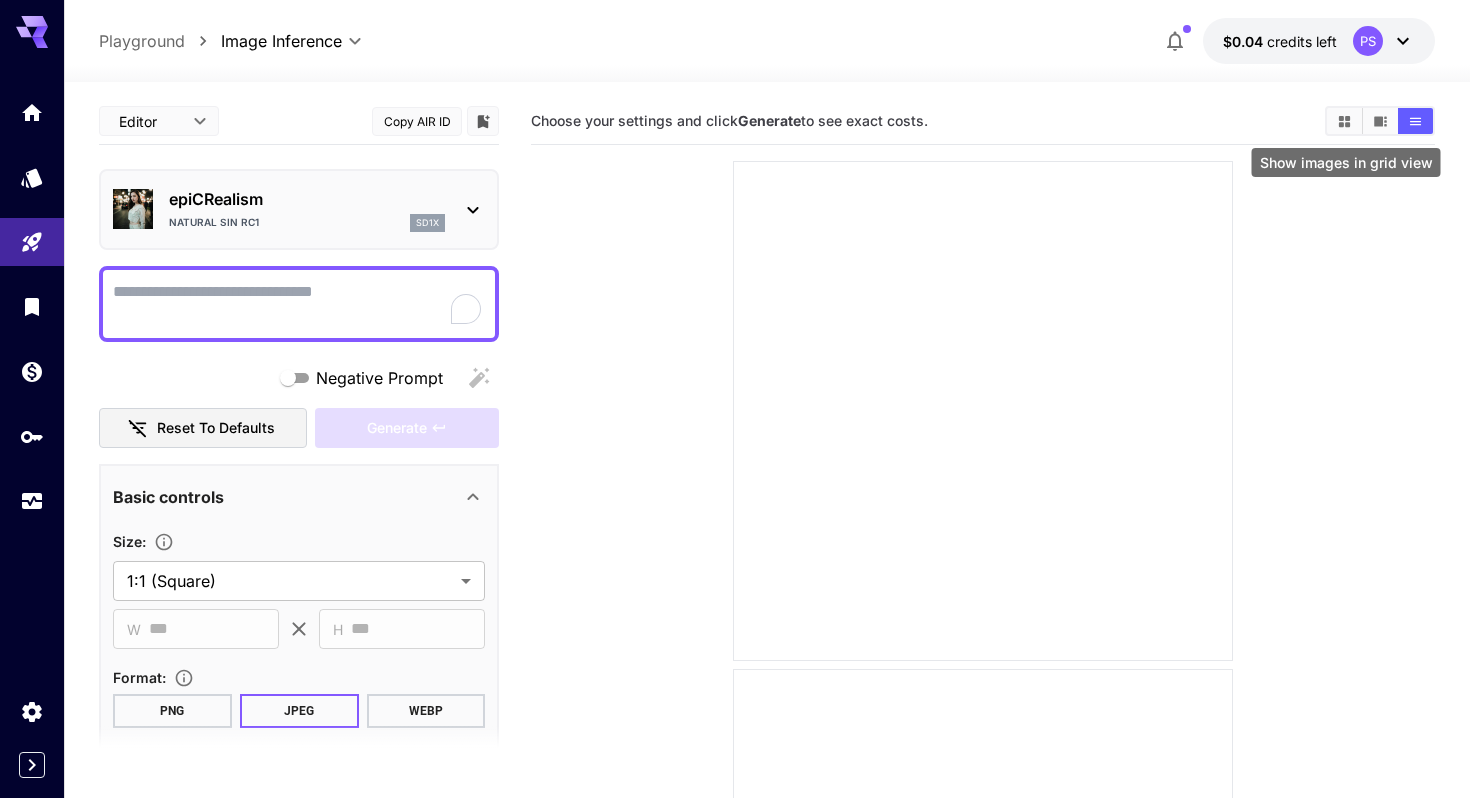 click at bounding box center (1344, 121) 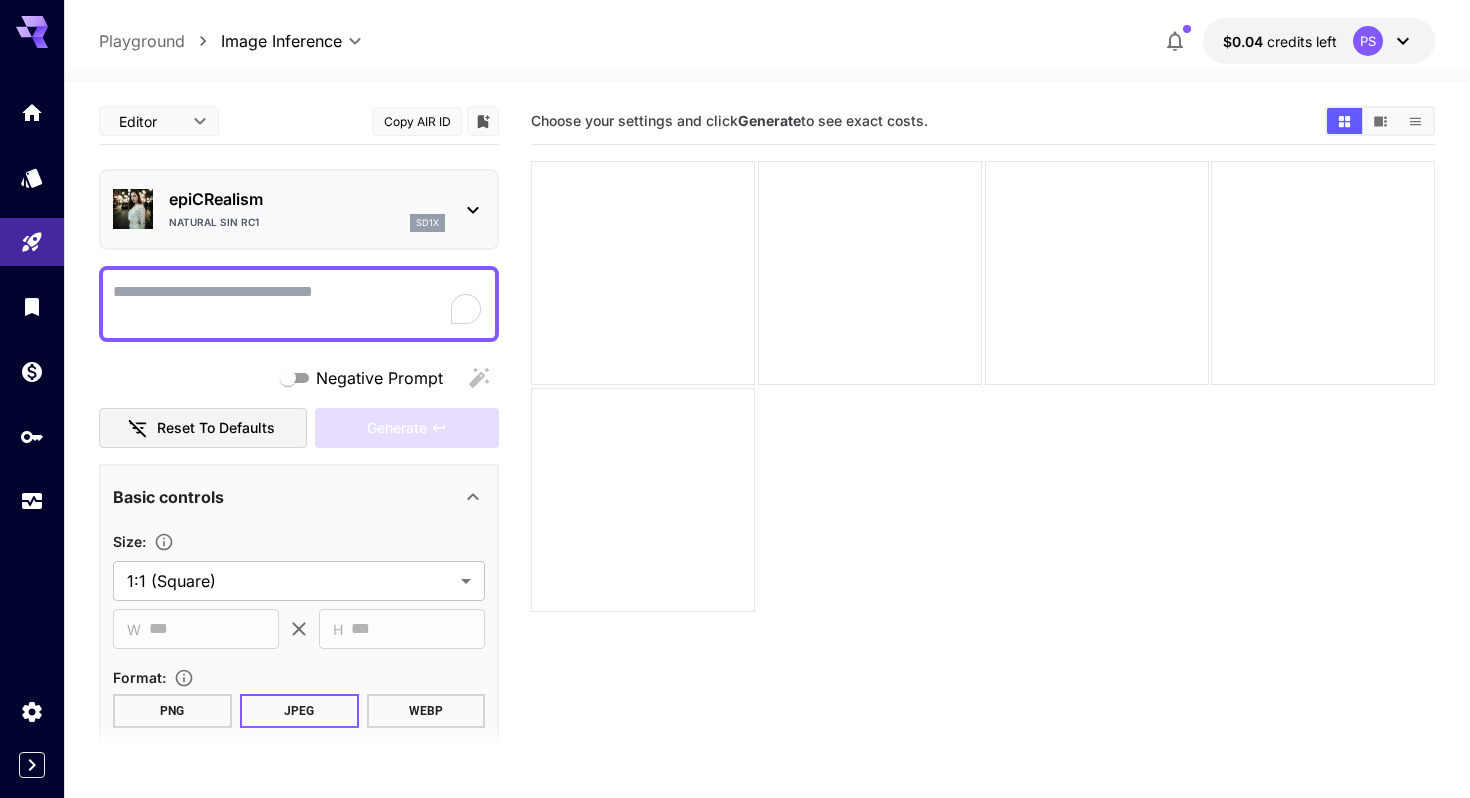 click on "Negative Prompt" at bounding box center (299, 304) 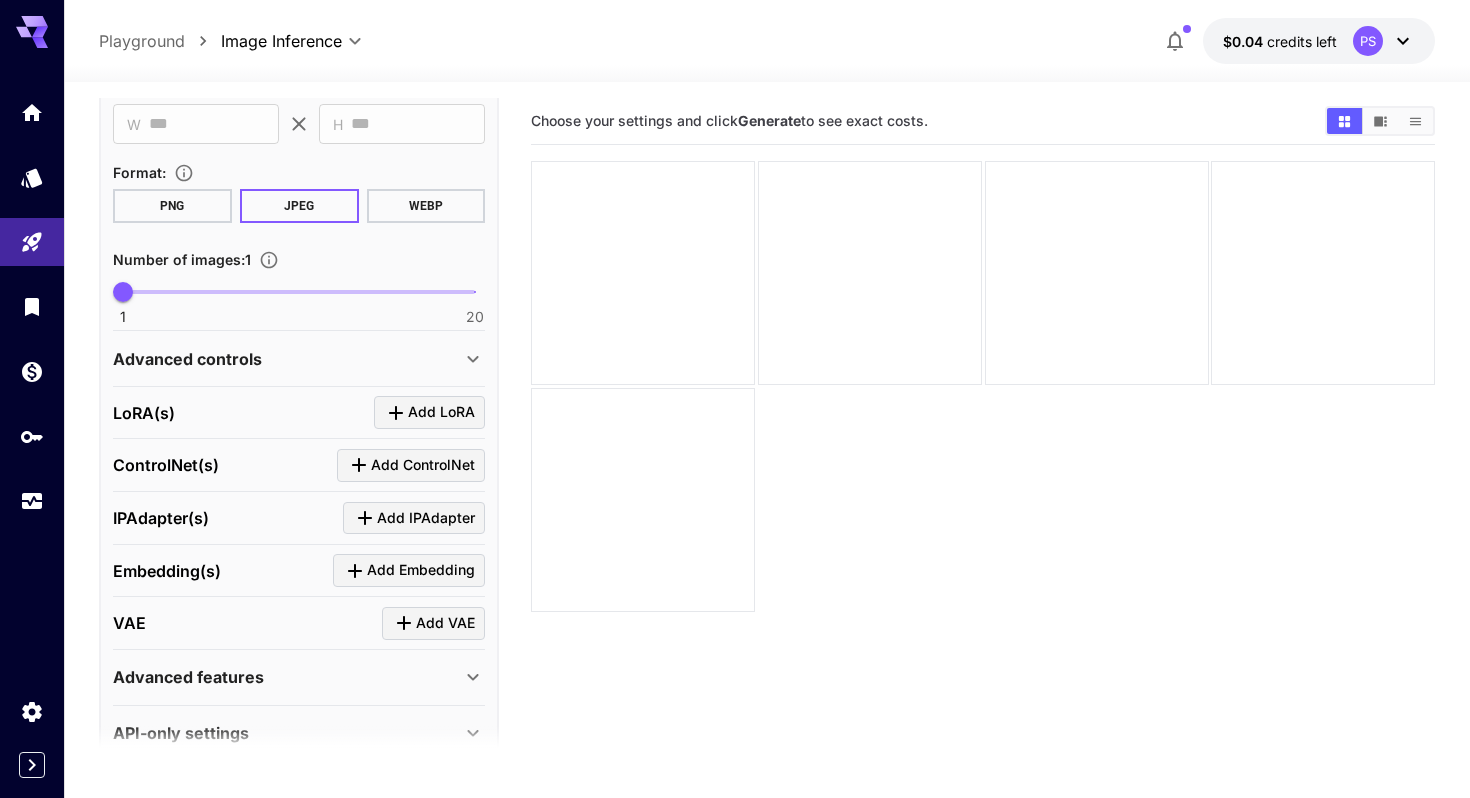 scroll, scrollTop: 540, scrollLeft: 0, axis: vertical 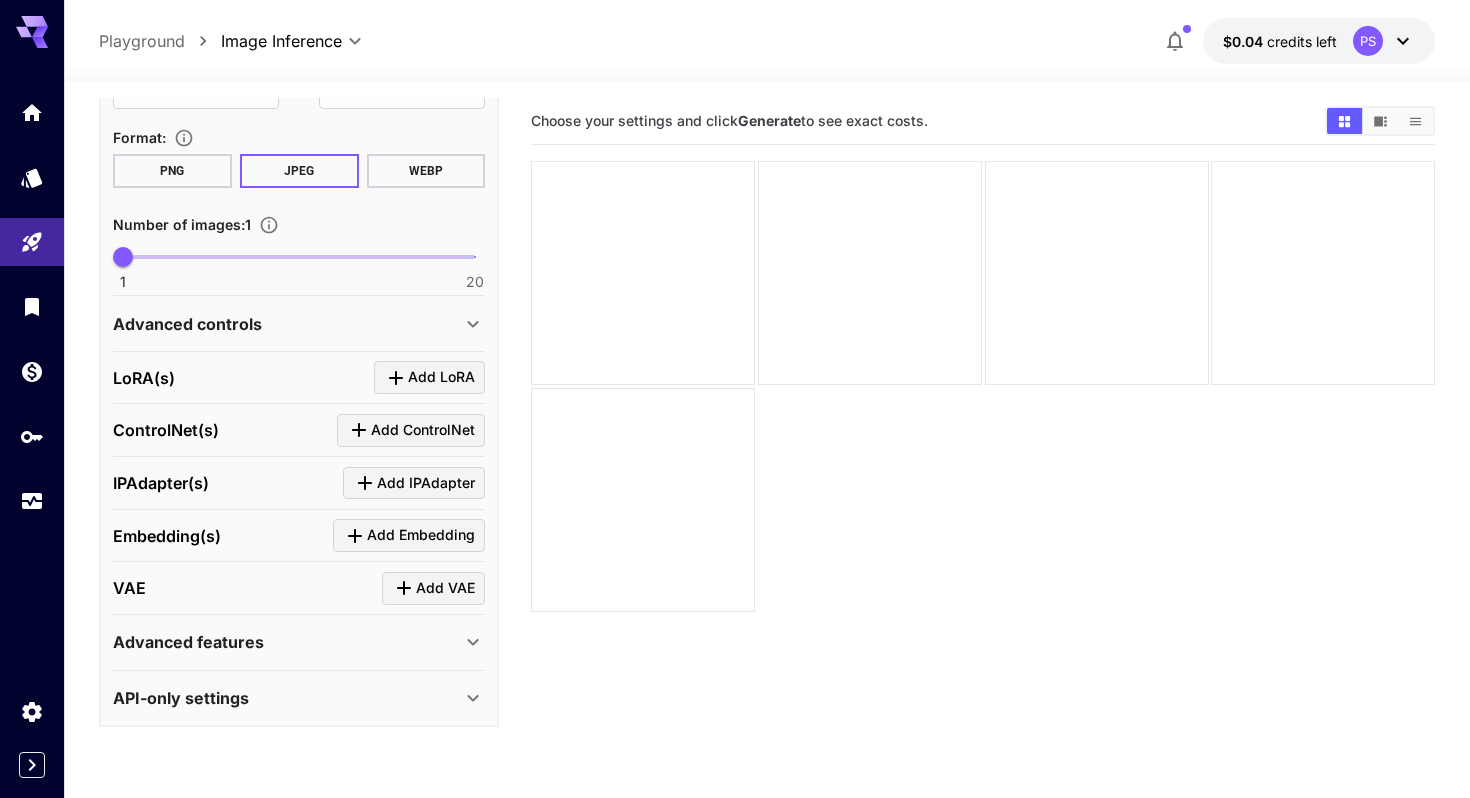 click on "Advanced features" at bounding box center (287, 642) 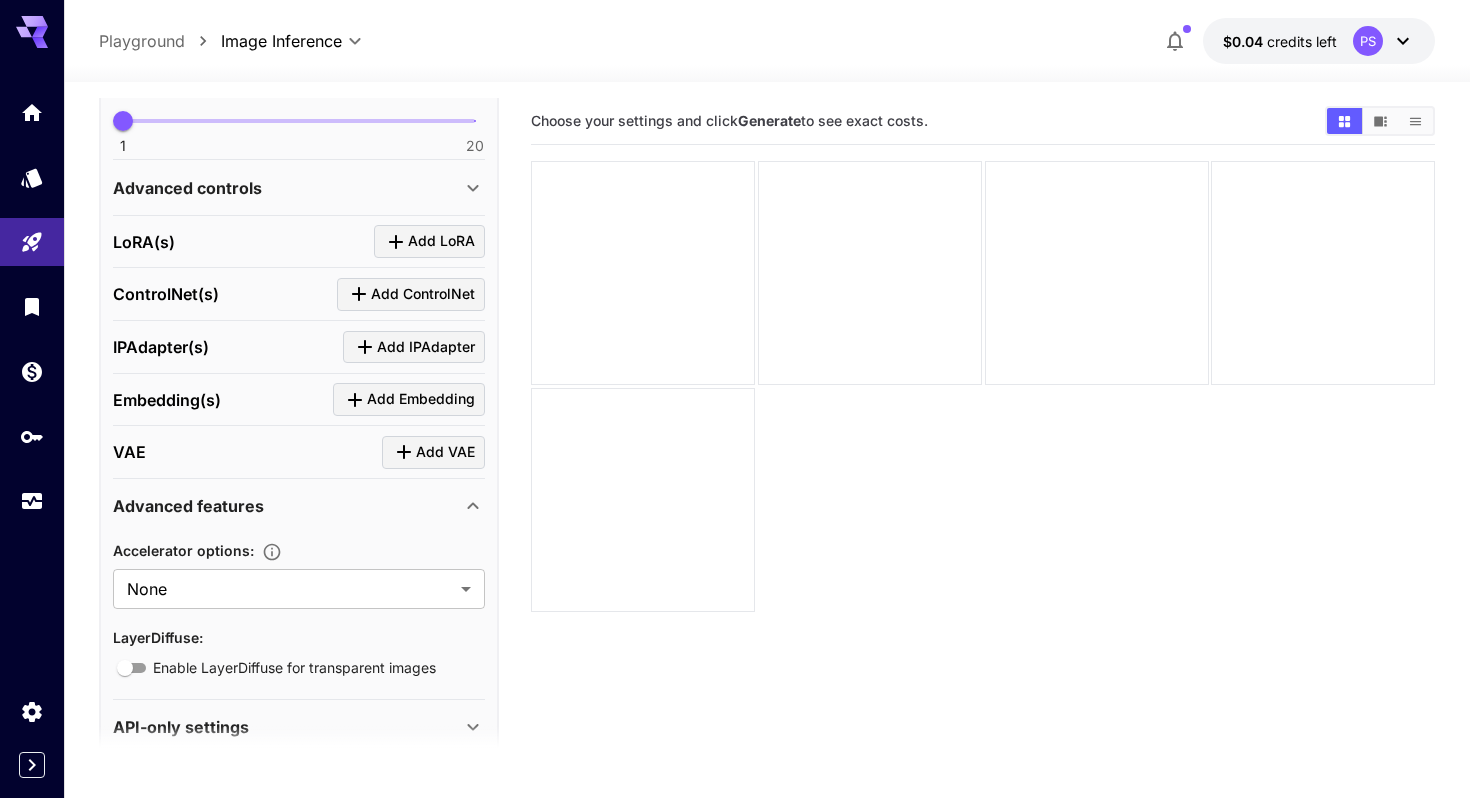 scroll, scrollTop: 706, scrollLeft: 0, axis: vertical 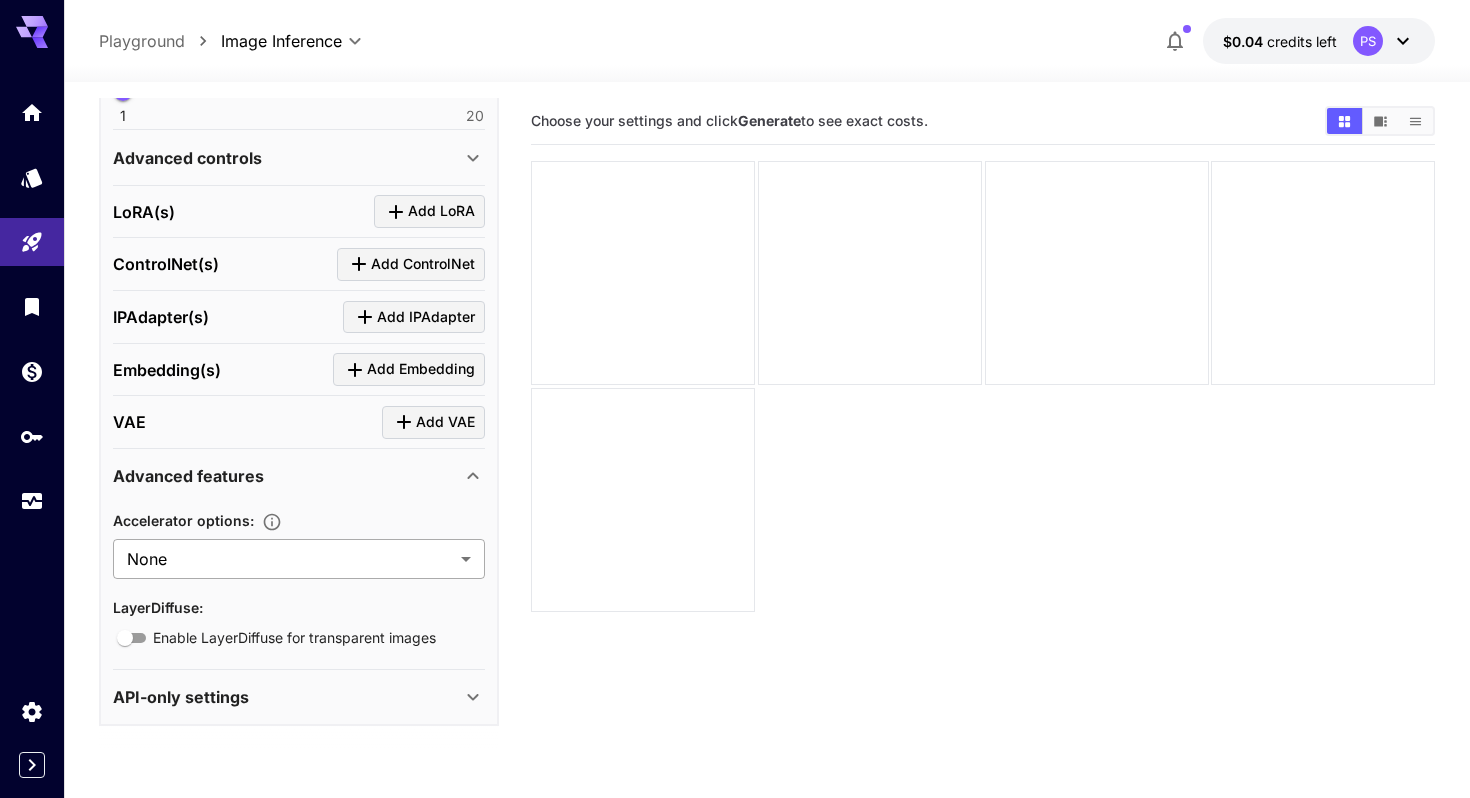 click on "**********" at bounding box center (735, 478) 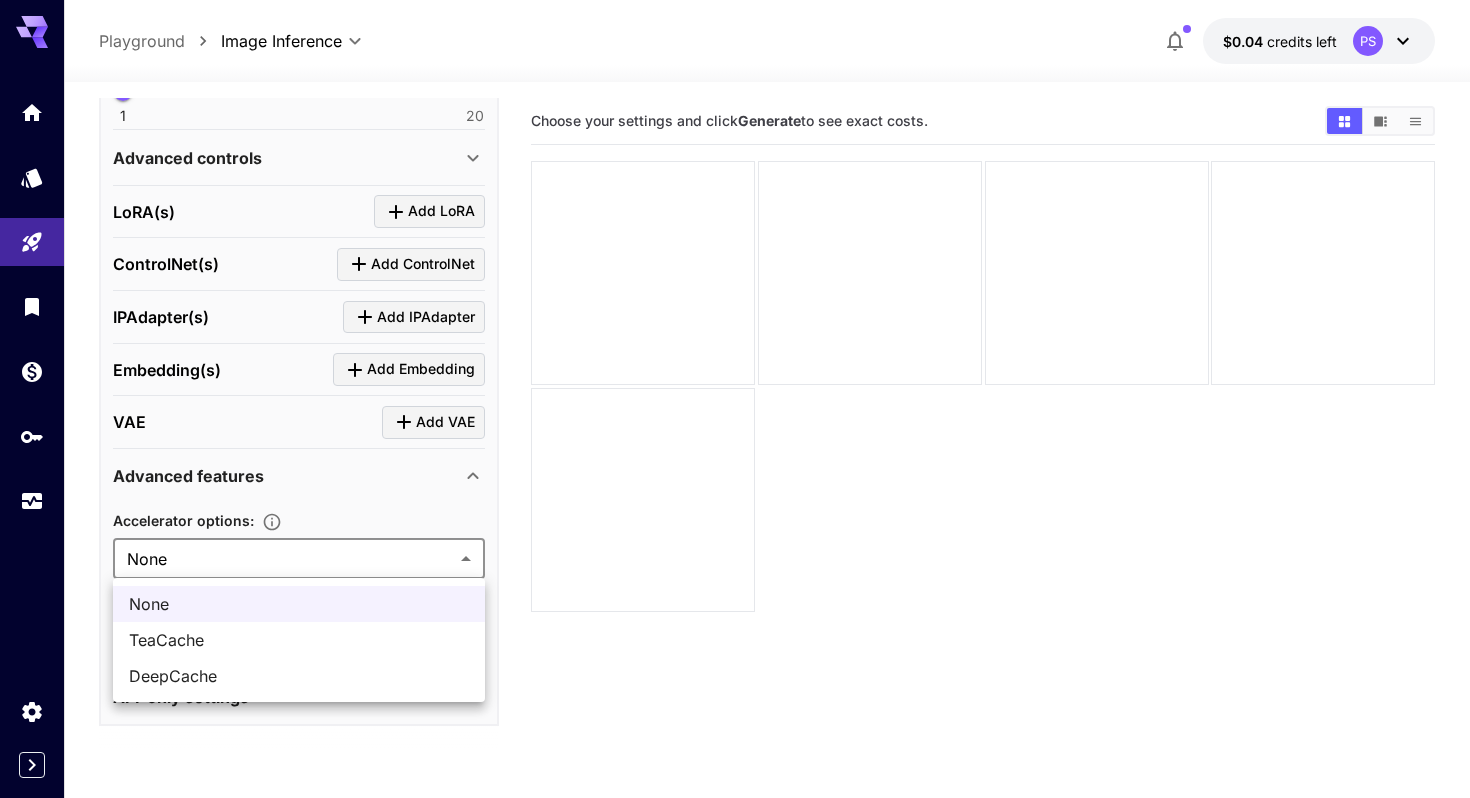 click at bounding box center (735, 399) 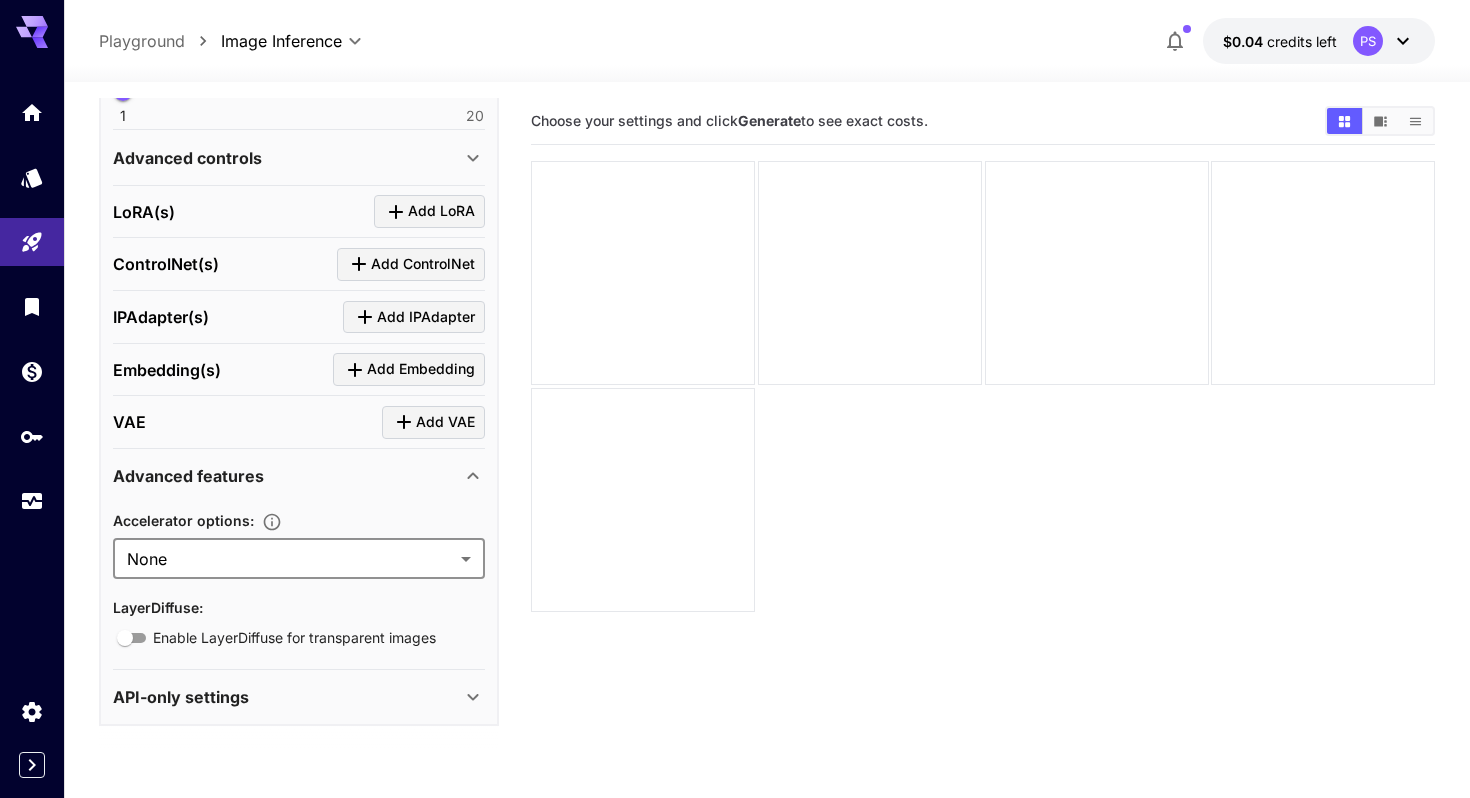 click on "Advanced features" at bounding box center [287, 476] 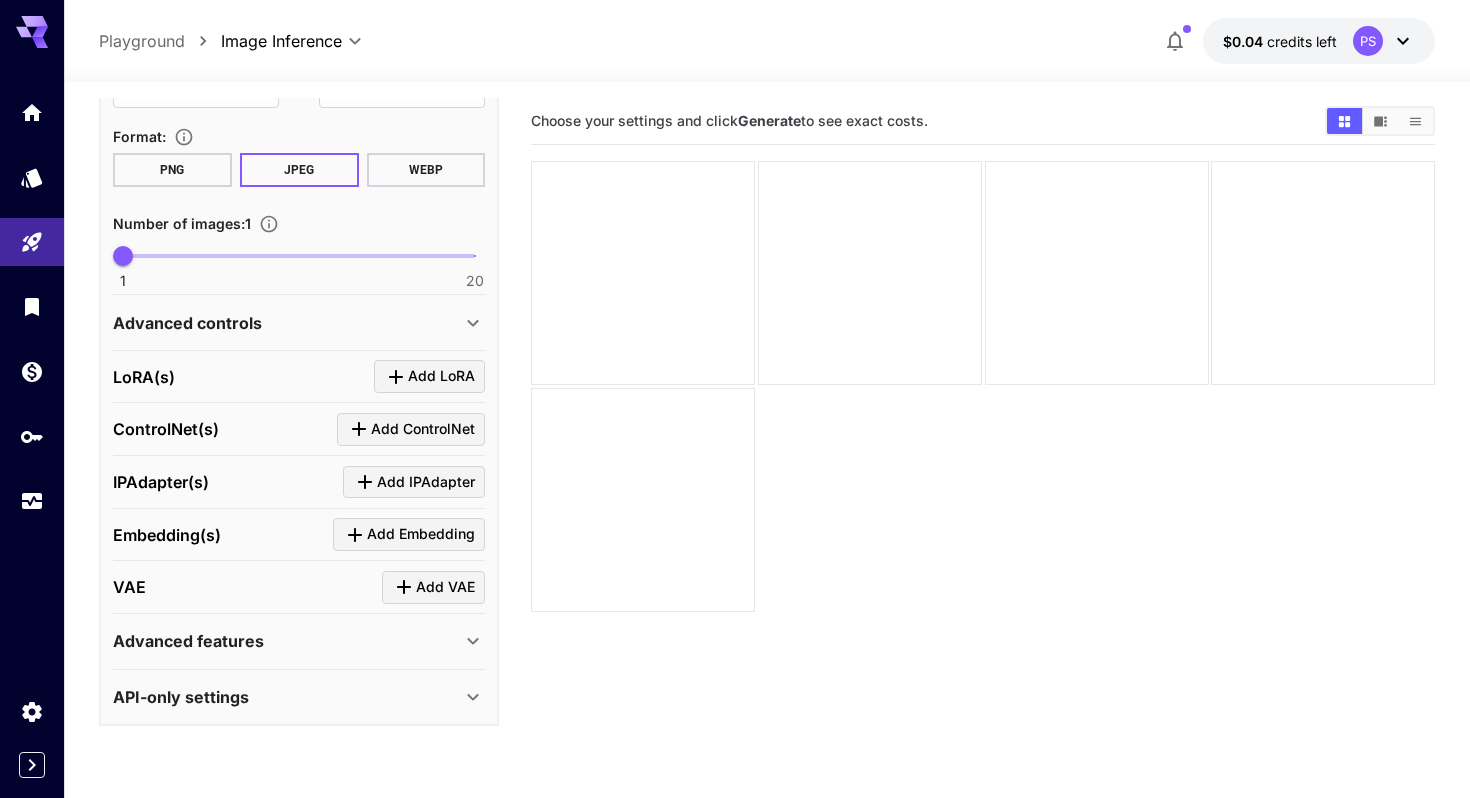 scroll, scrollTop: 540, scrollLeft: 0, axis: vertical 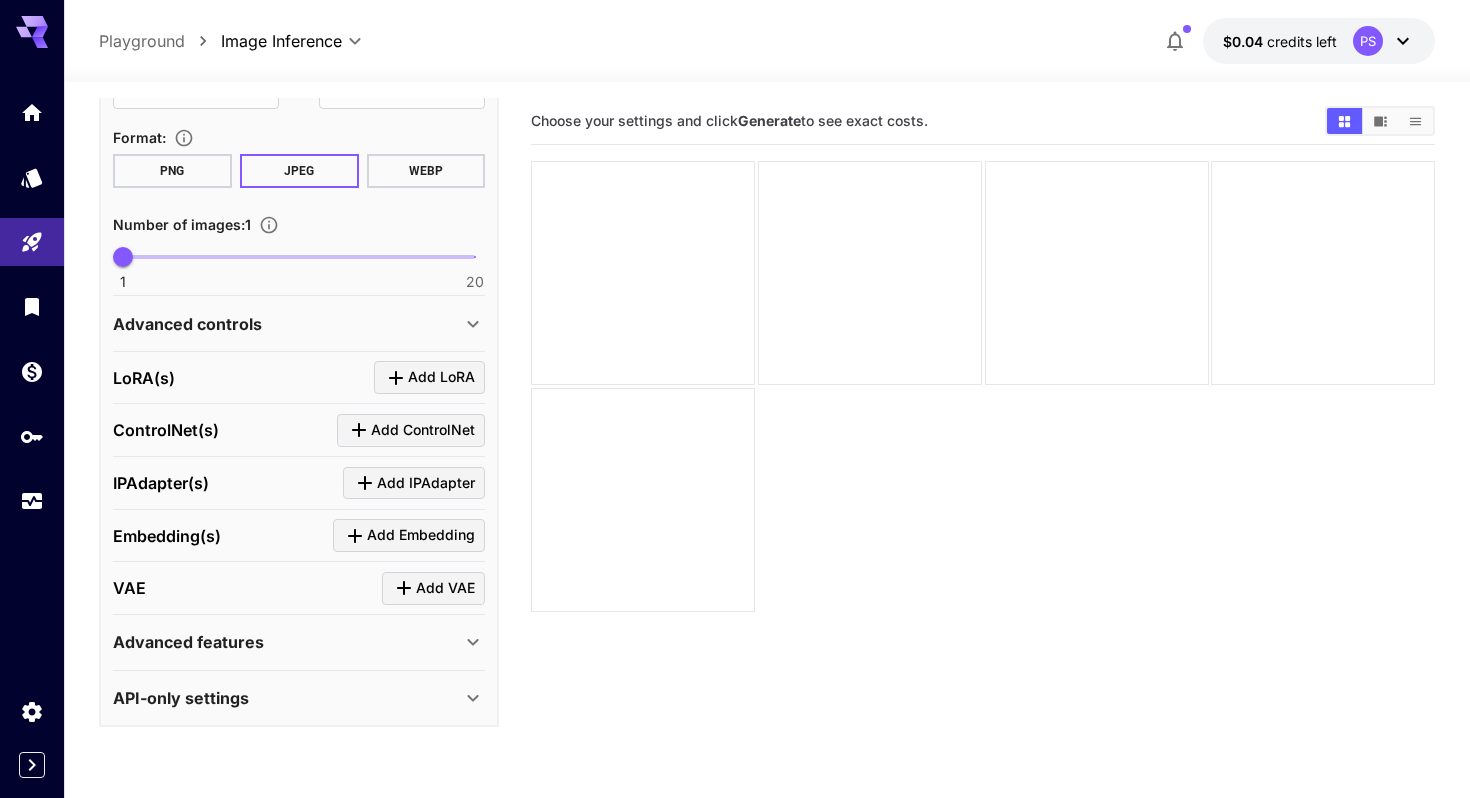 click on "API-only settings" at bounding box center (287, 698) 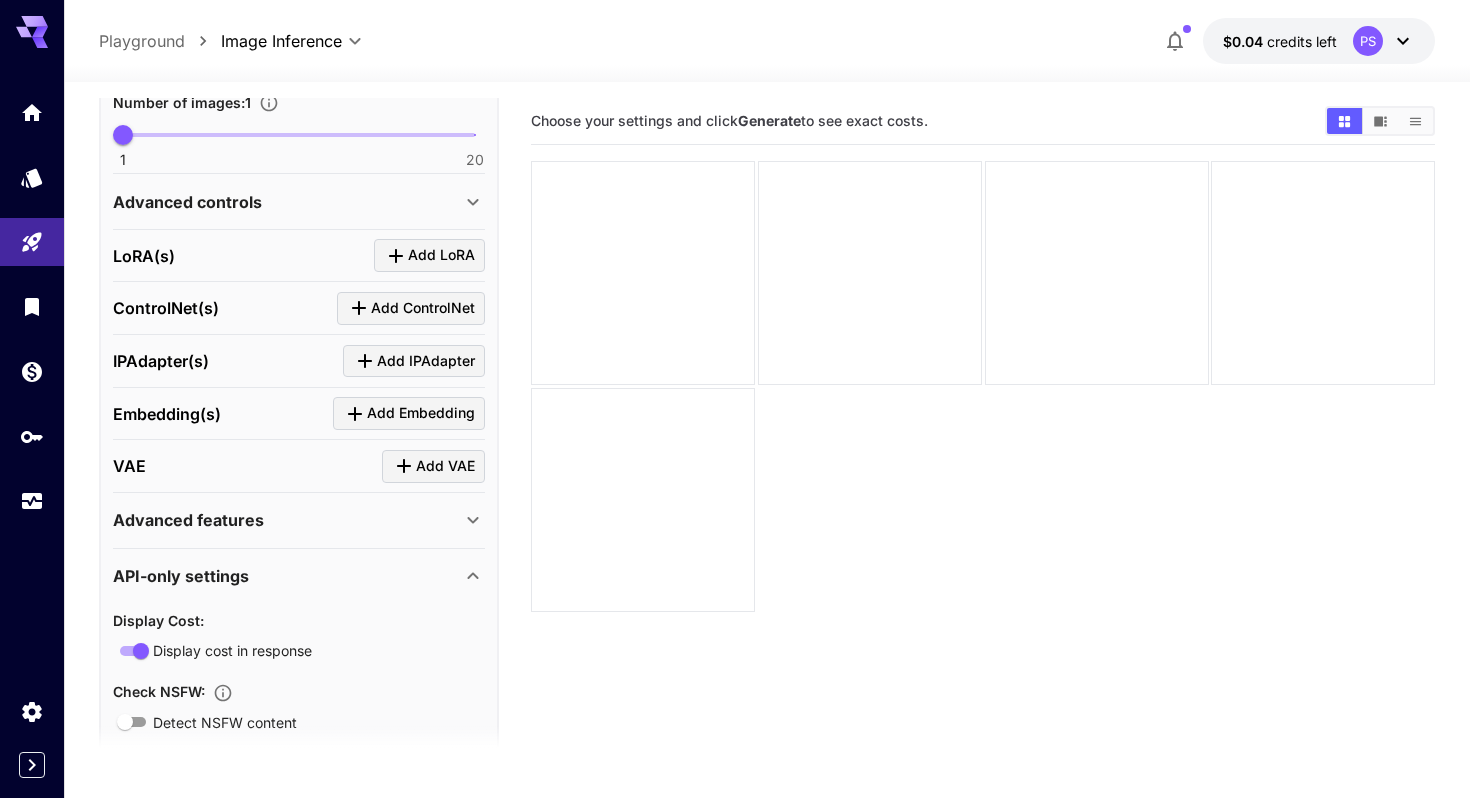 scroll, scrollTop: 880, scrollLeft: 0, axis: vertical 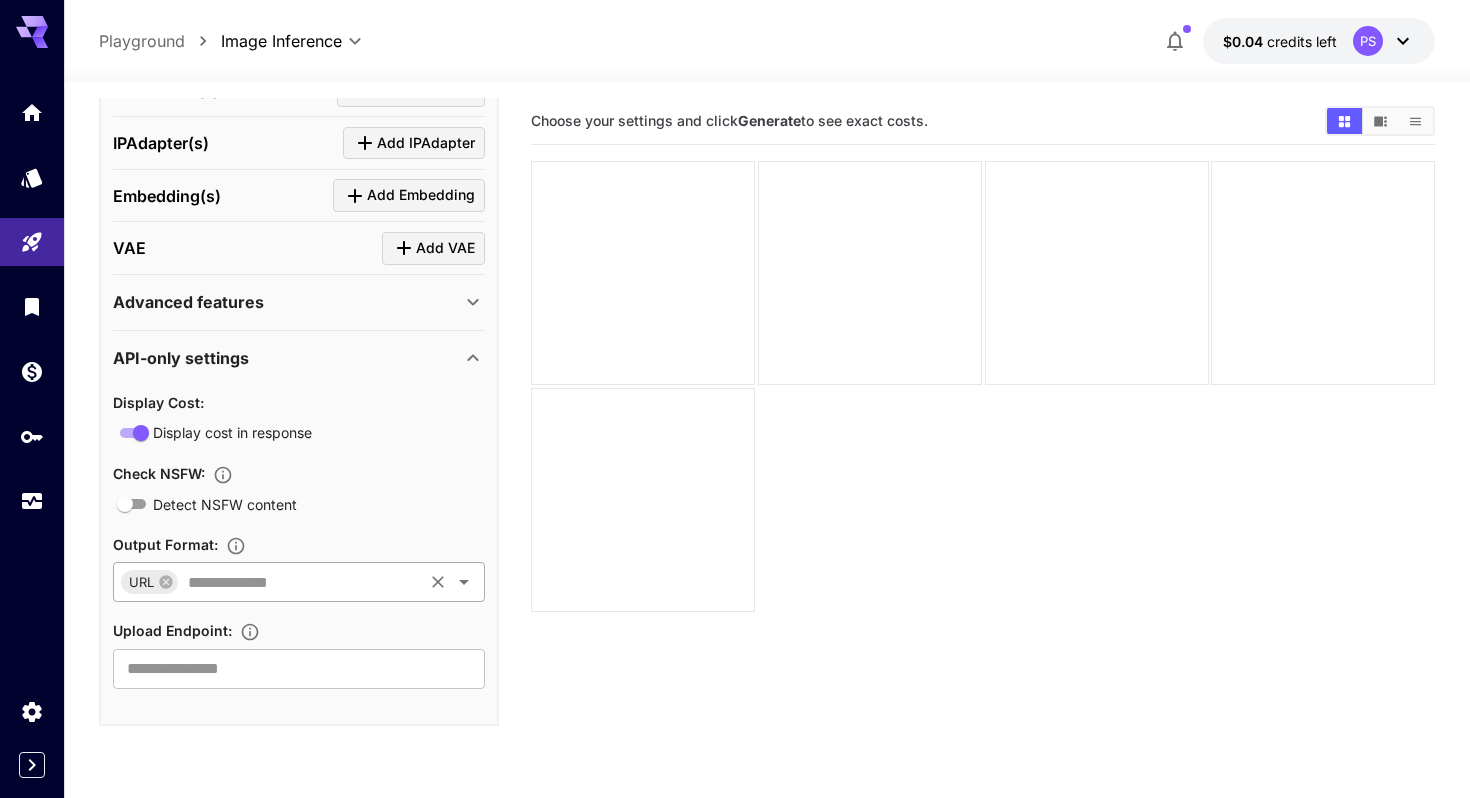 click 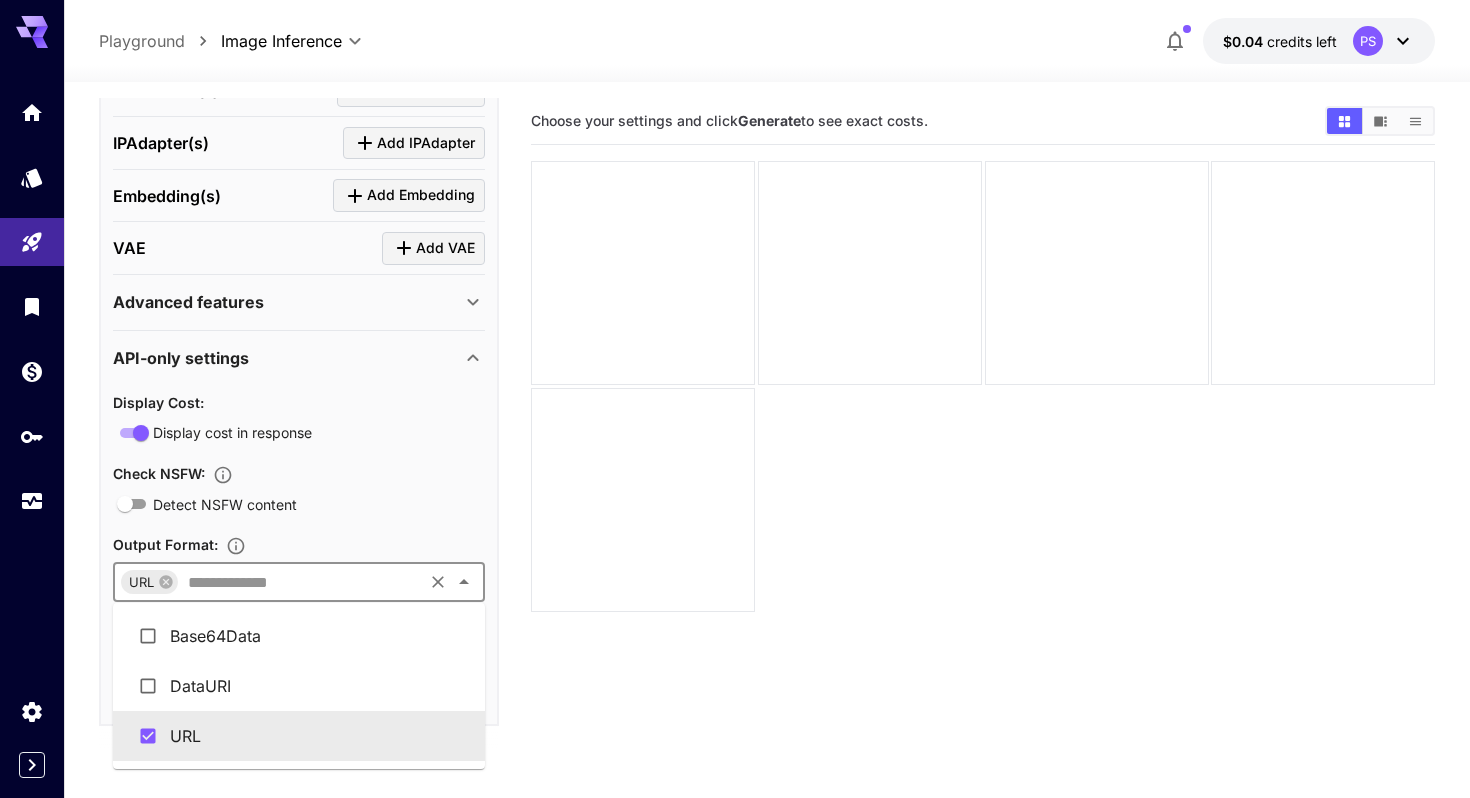 click on "Detect NSFW content" at bounding box center [299, 503] 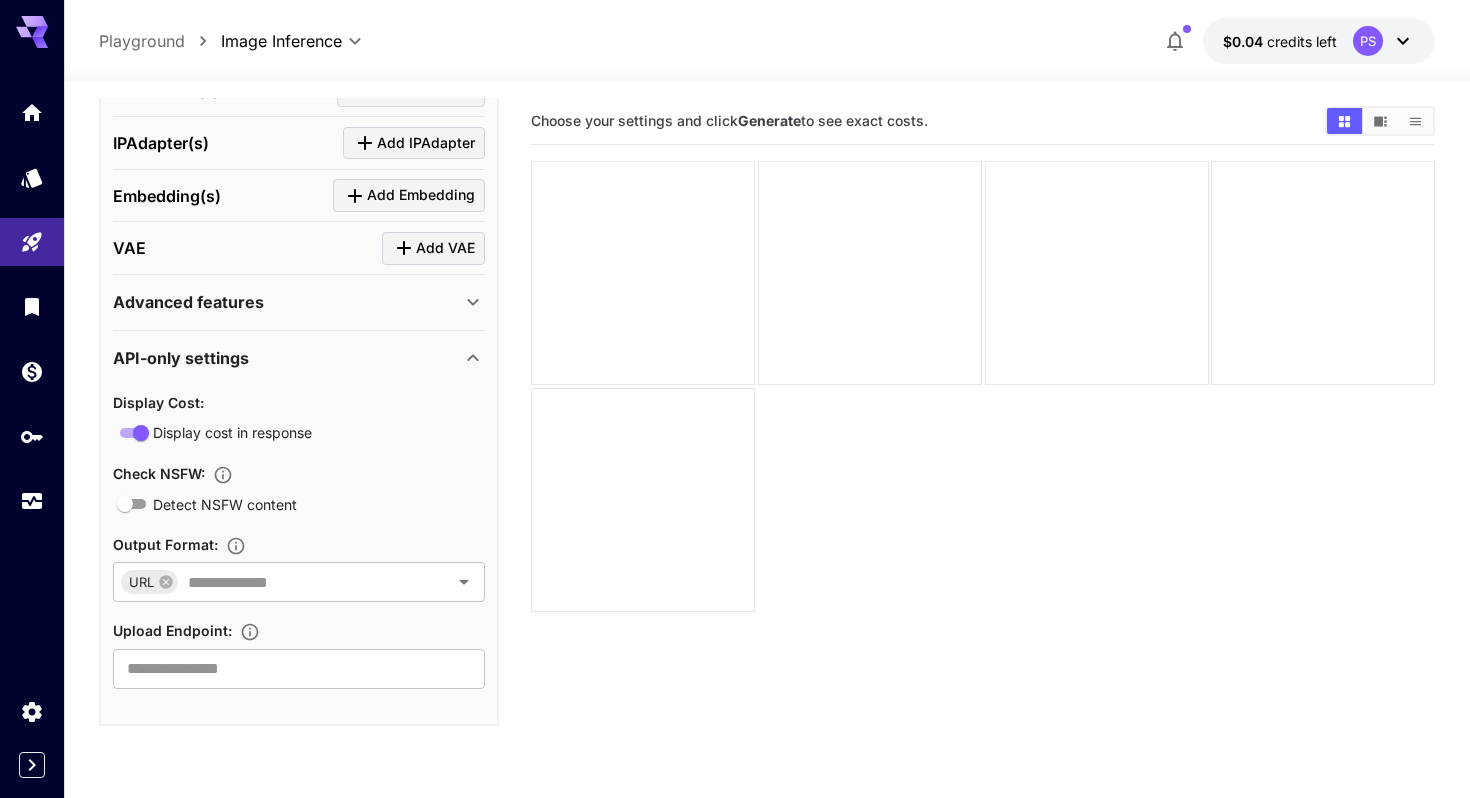 click 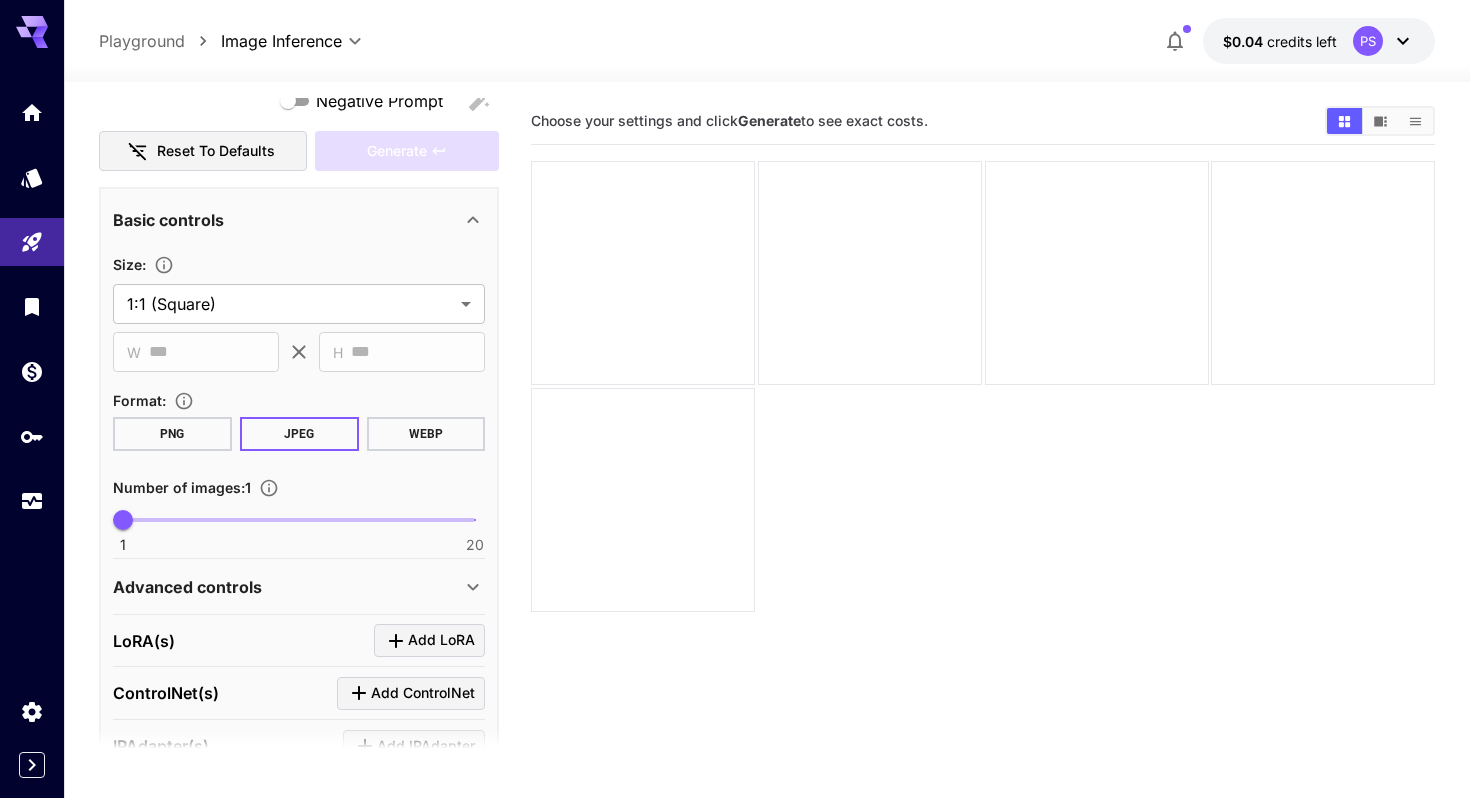 scroll, scrollTop: 276, scrollLeft: 0, axis: vertical 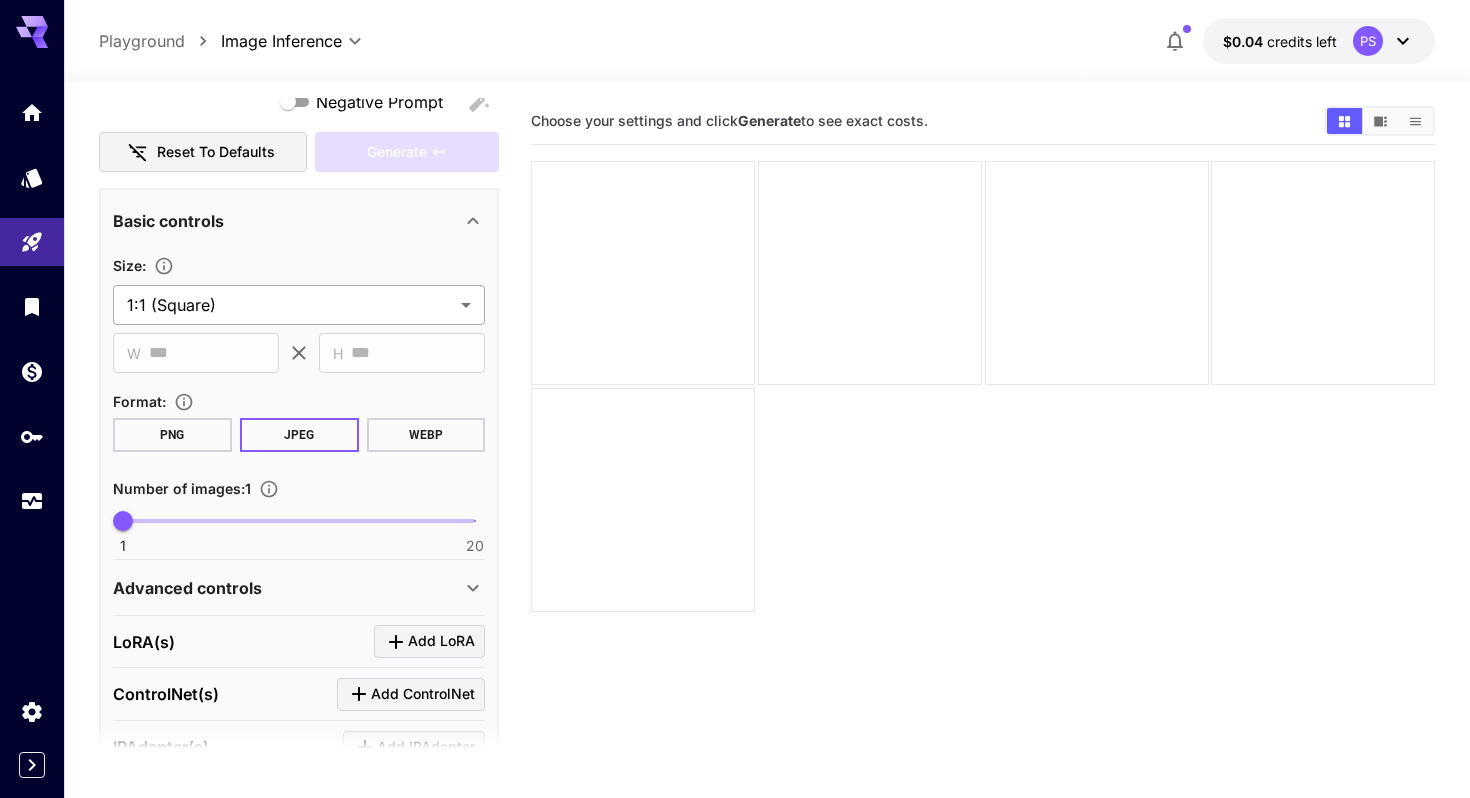 click on "**********" at bounding box center (735, 478) 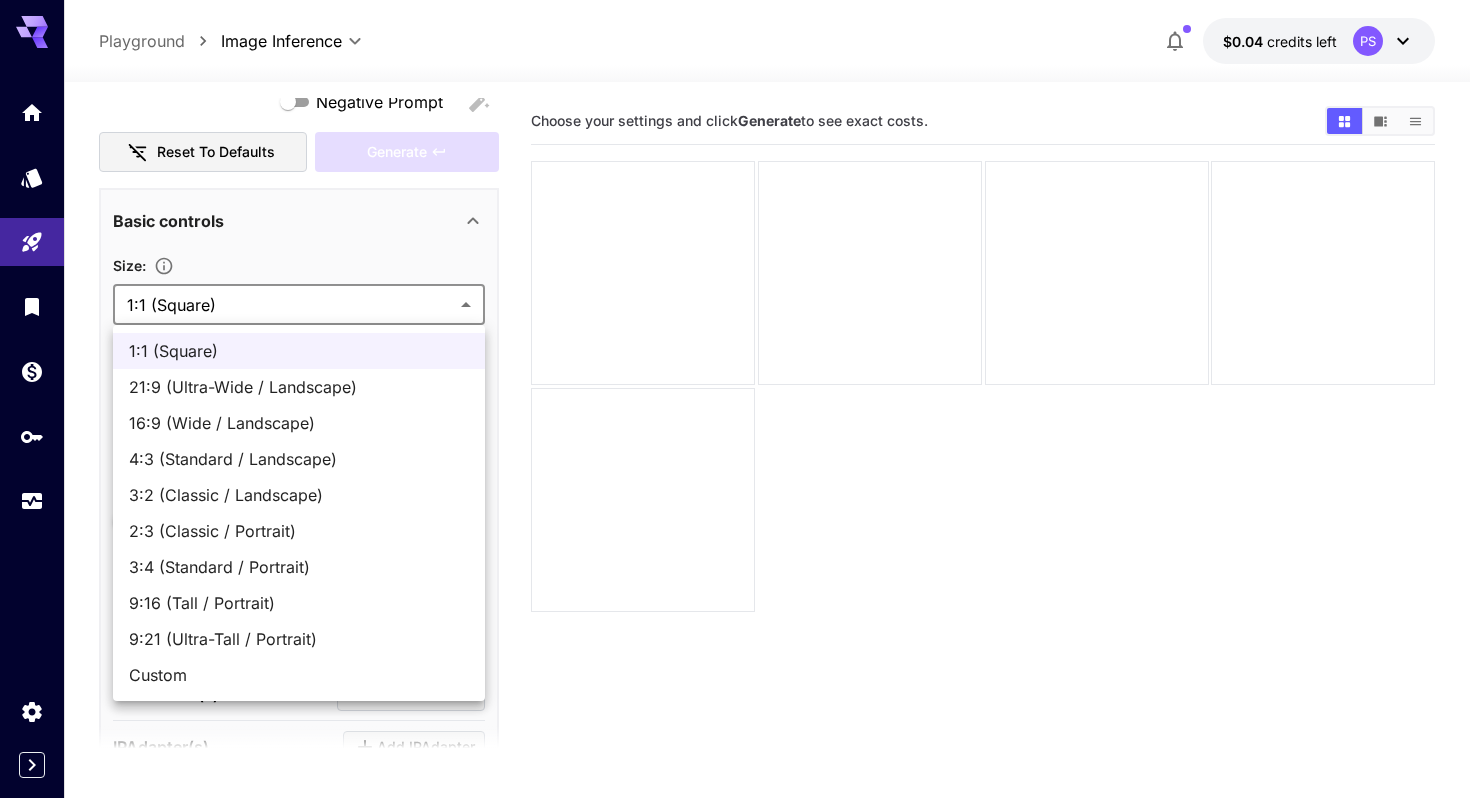 click at bounding box center (735, 399) 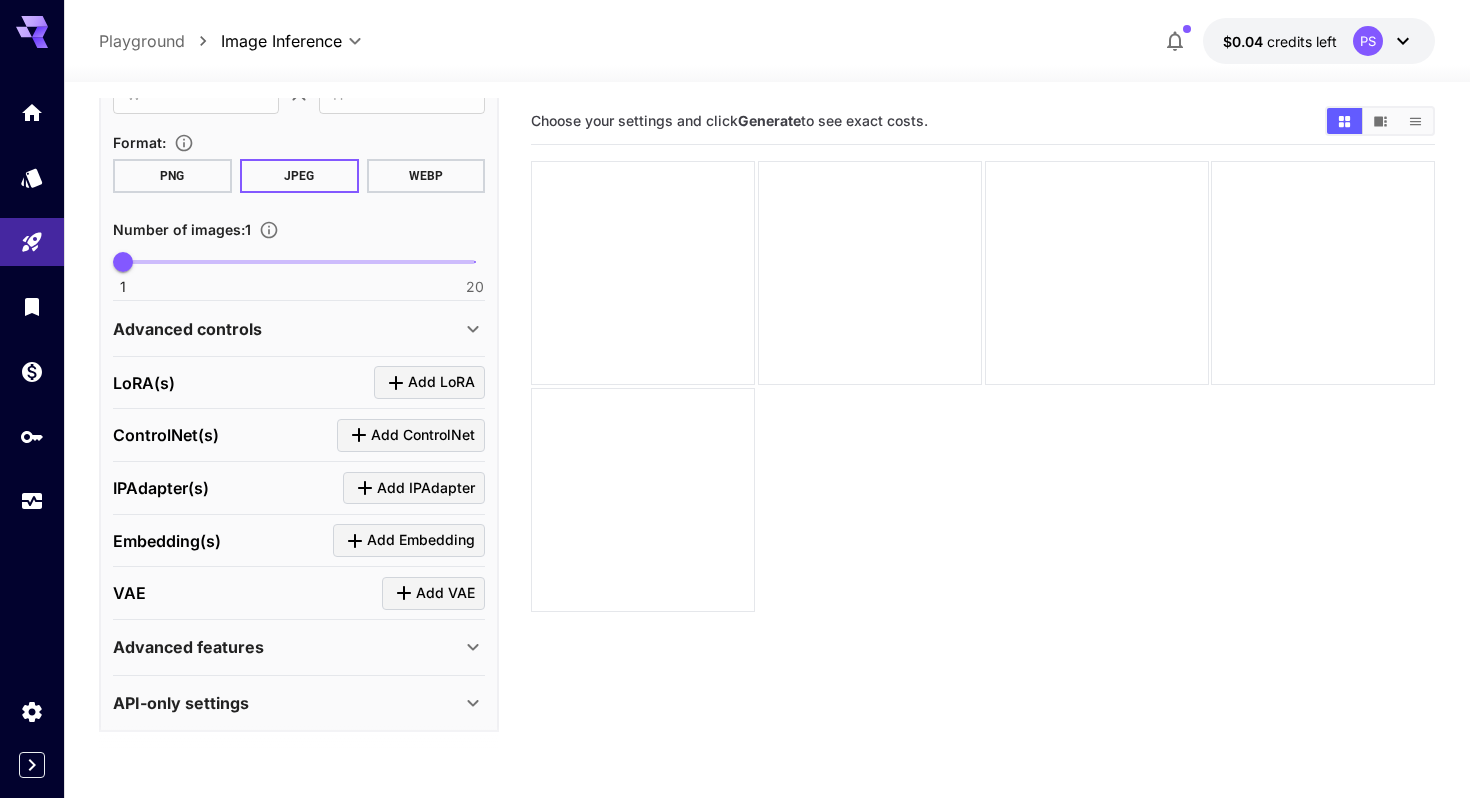 scroll, scrollTop: 540, scrollLeft: 0, axis: vertical 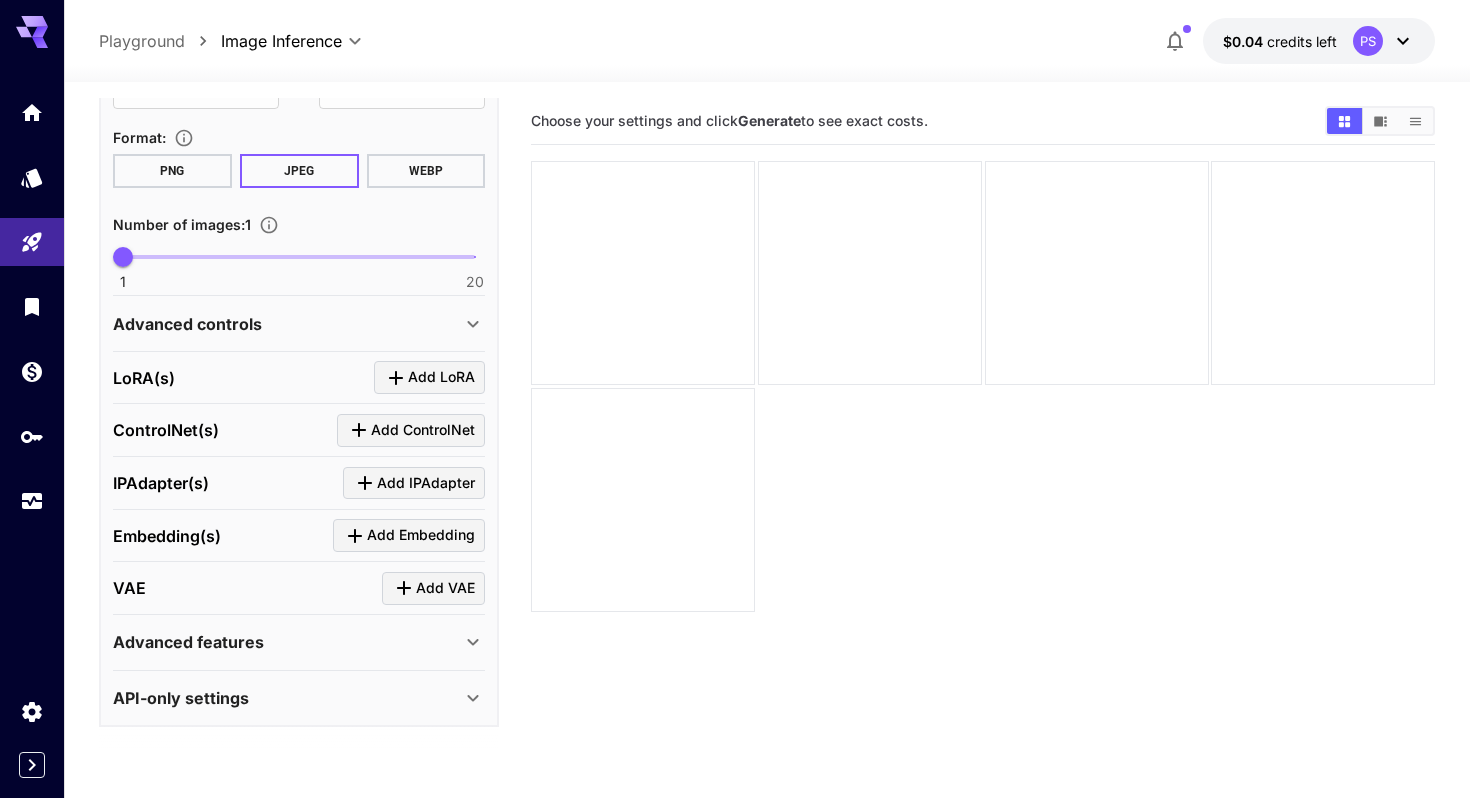 click on "Advanced controls" at bounding box center [287, 324] 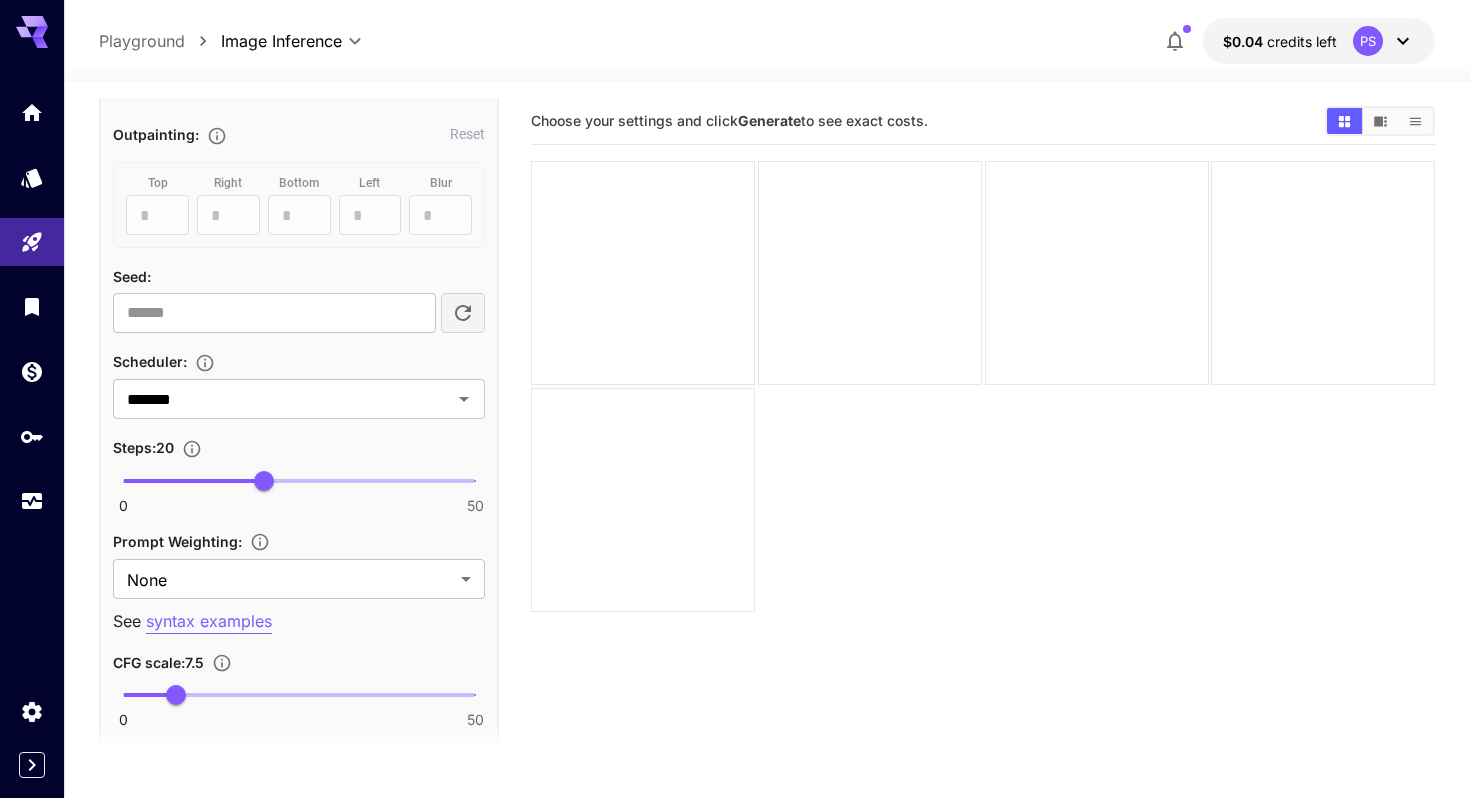 scroll, scrollTop: 1059, scrollLeft: 0, axis: vertical 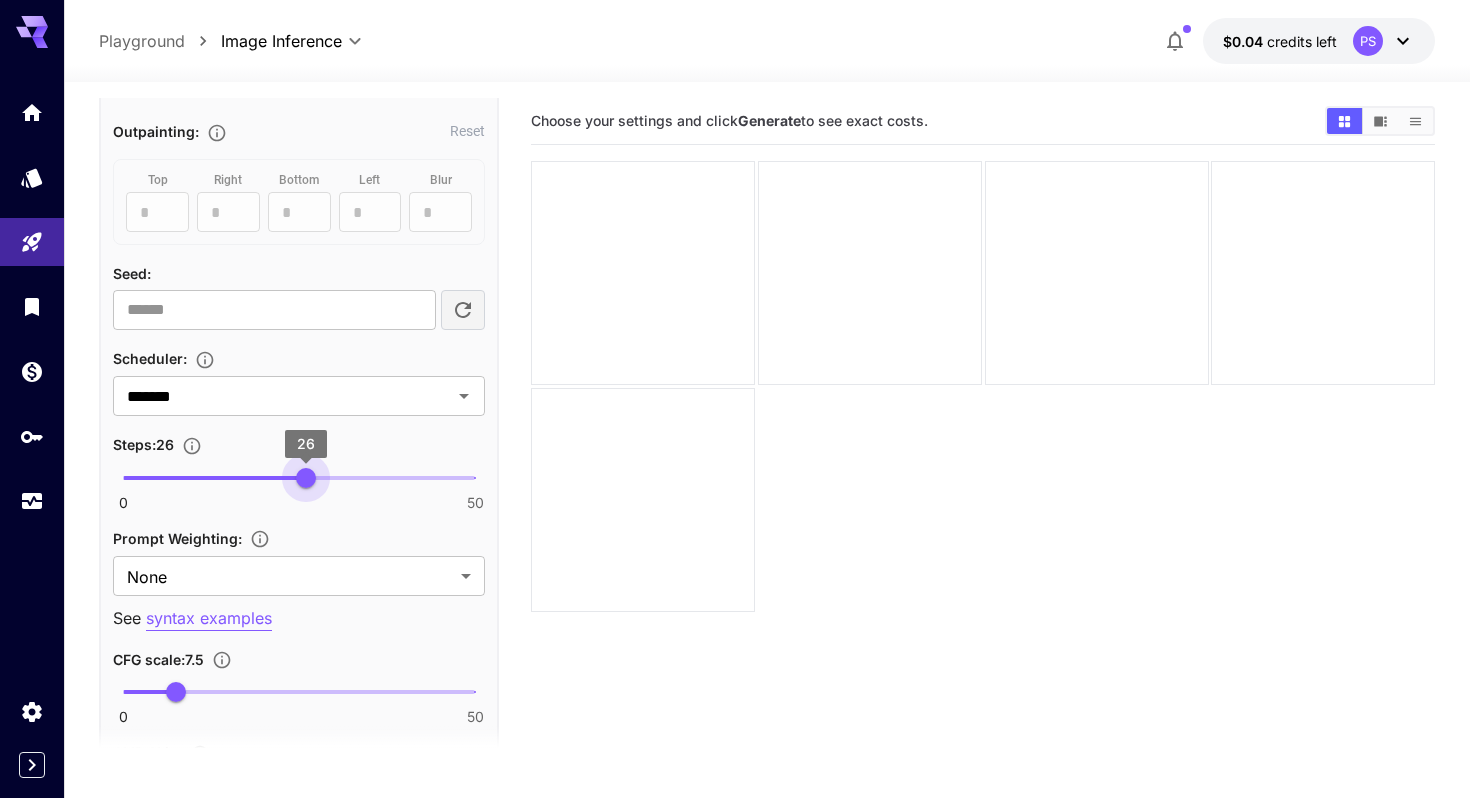 type on "**" 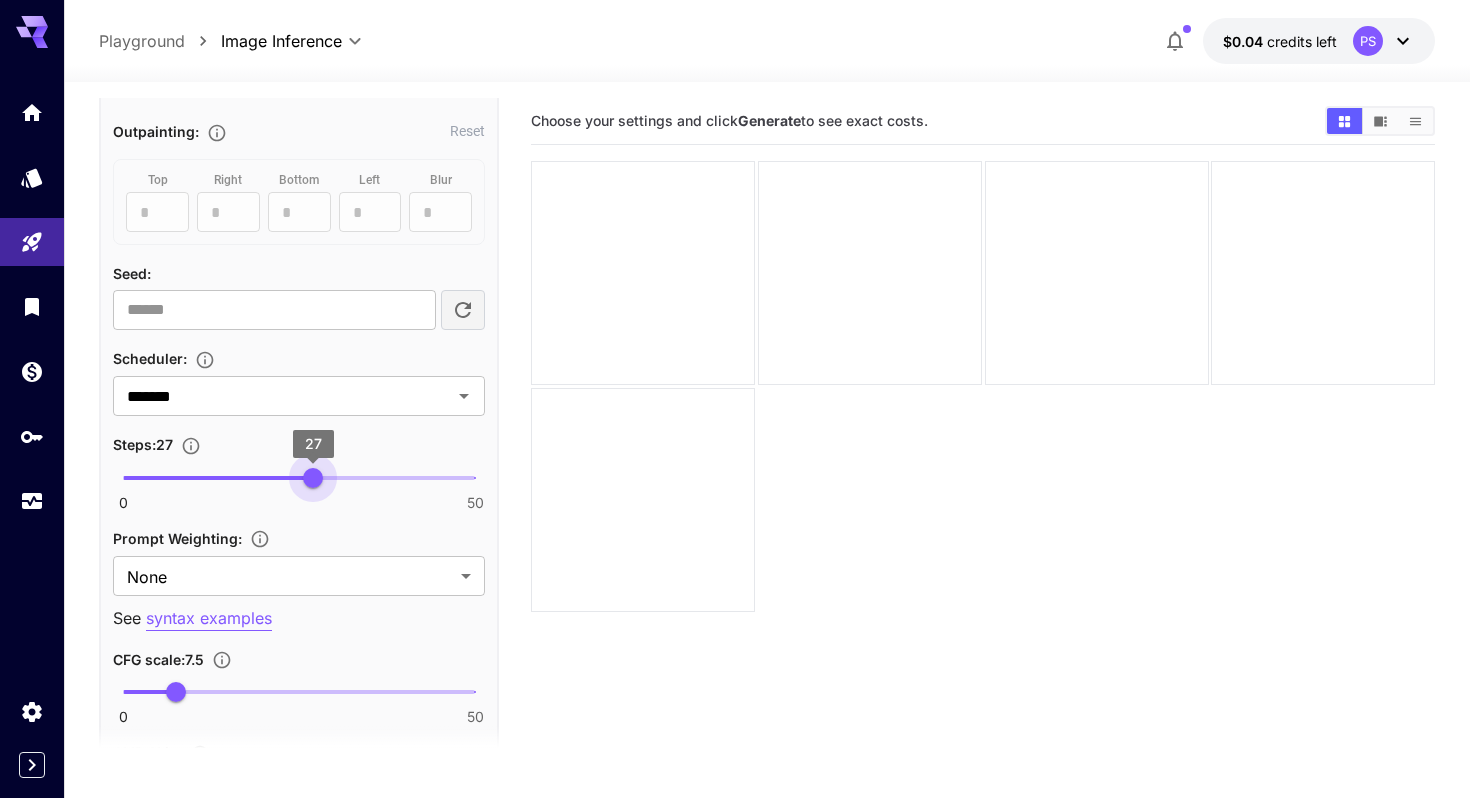 drag, startPoint x: 261, startPoint y: 472, endPoint x: 311, endPoint y: 471, distance: 50.01 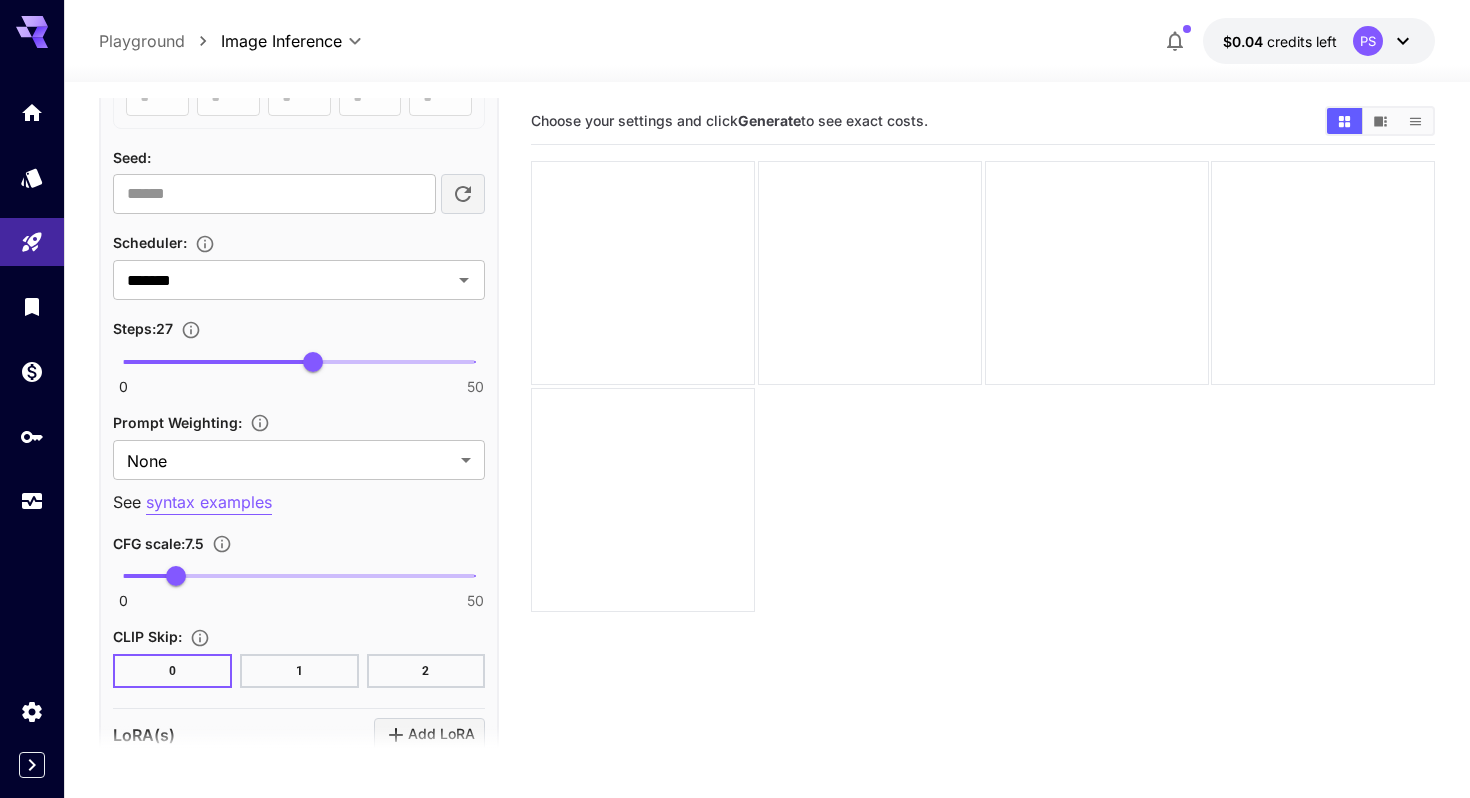 scroll, scrollTop: 1208, scrollLeft: 0, axis: vertical 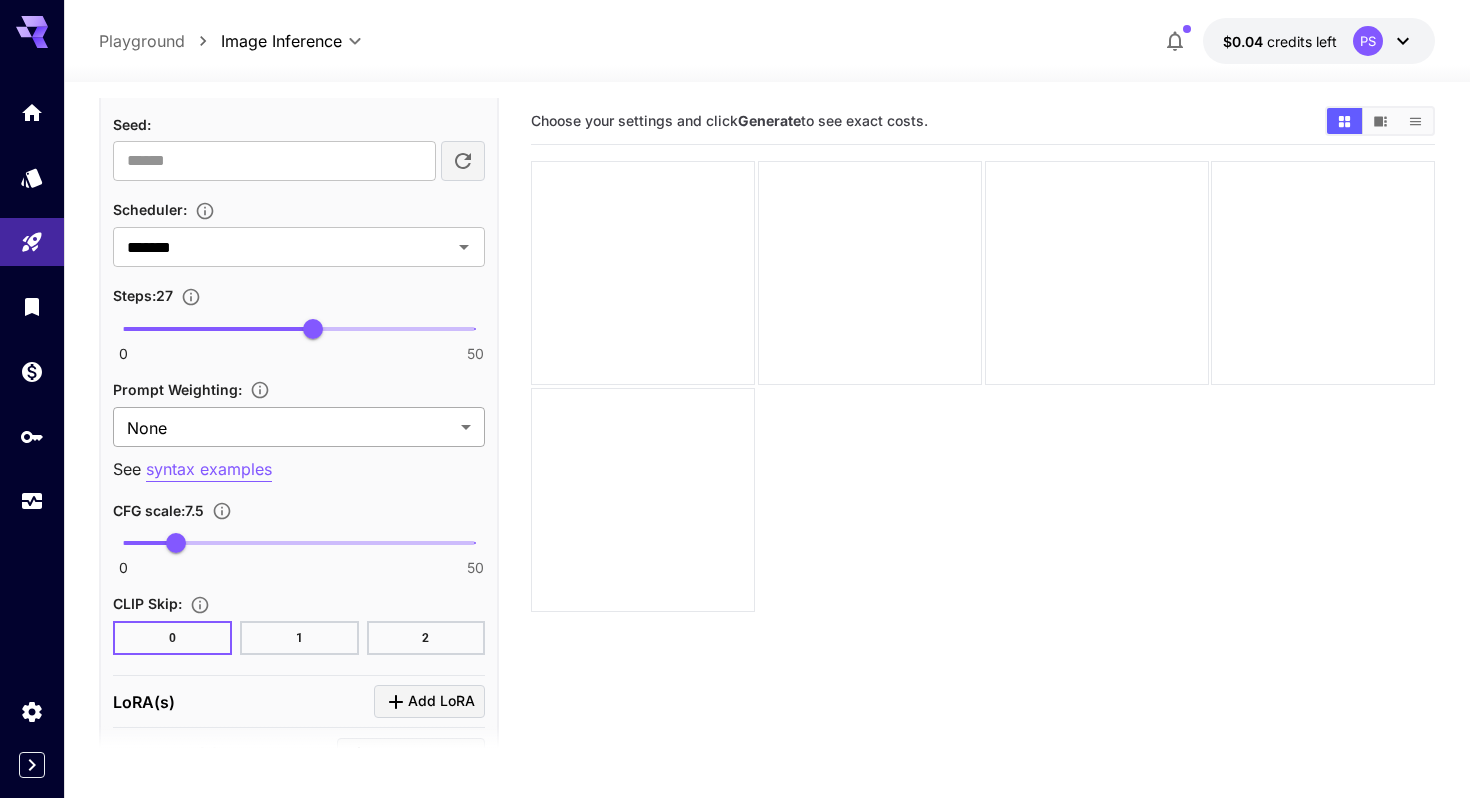 click on "**********" at bounding box center (735, 478) 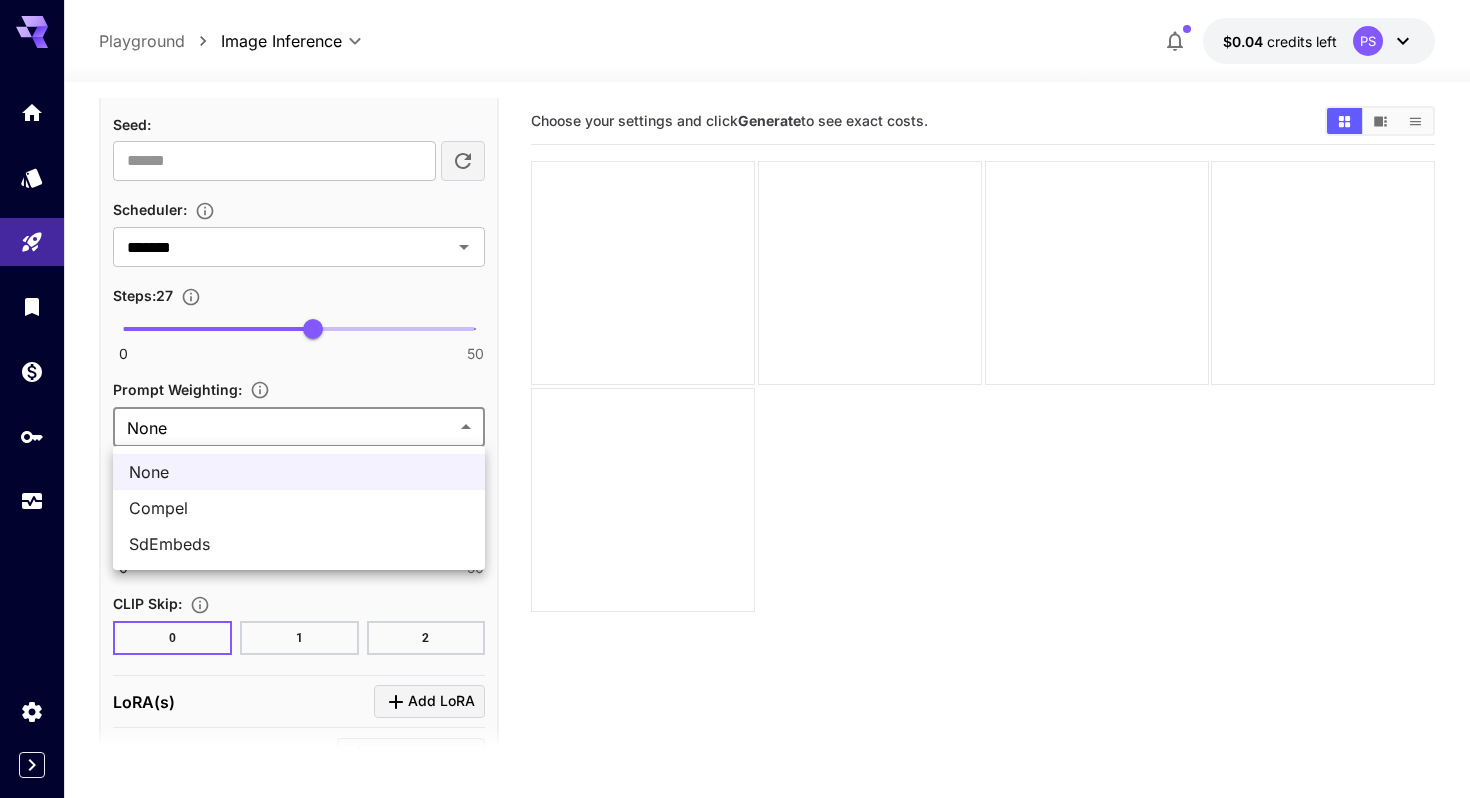 click at bounding box center (735, 399) 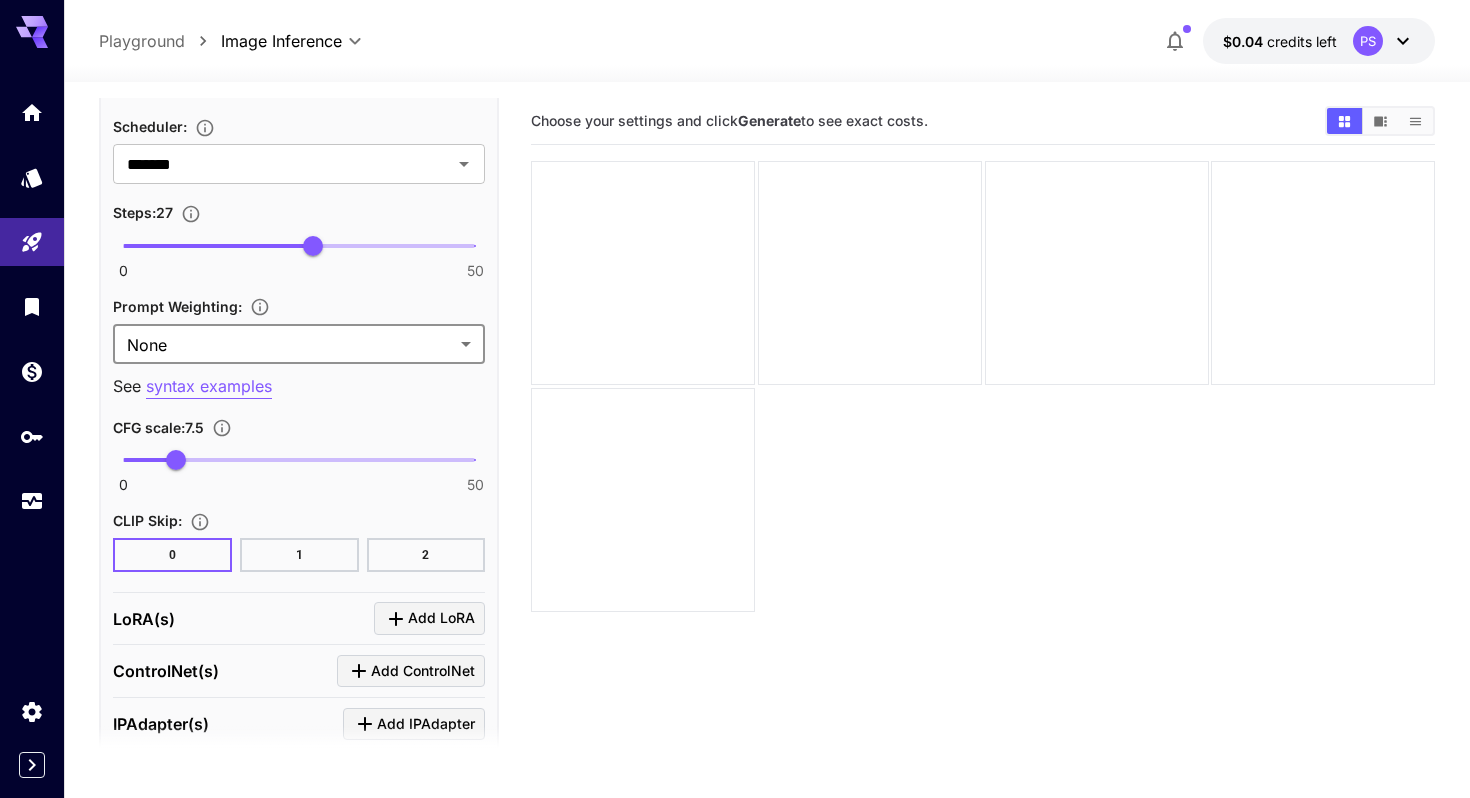 scroll, scrollTop: 1292, scrollLeft: 0, axis: vertical 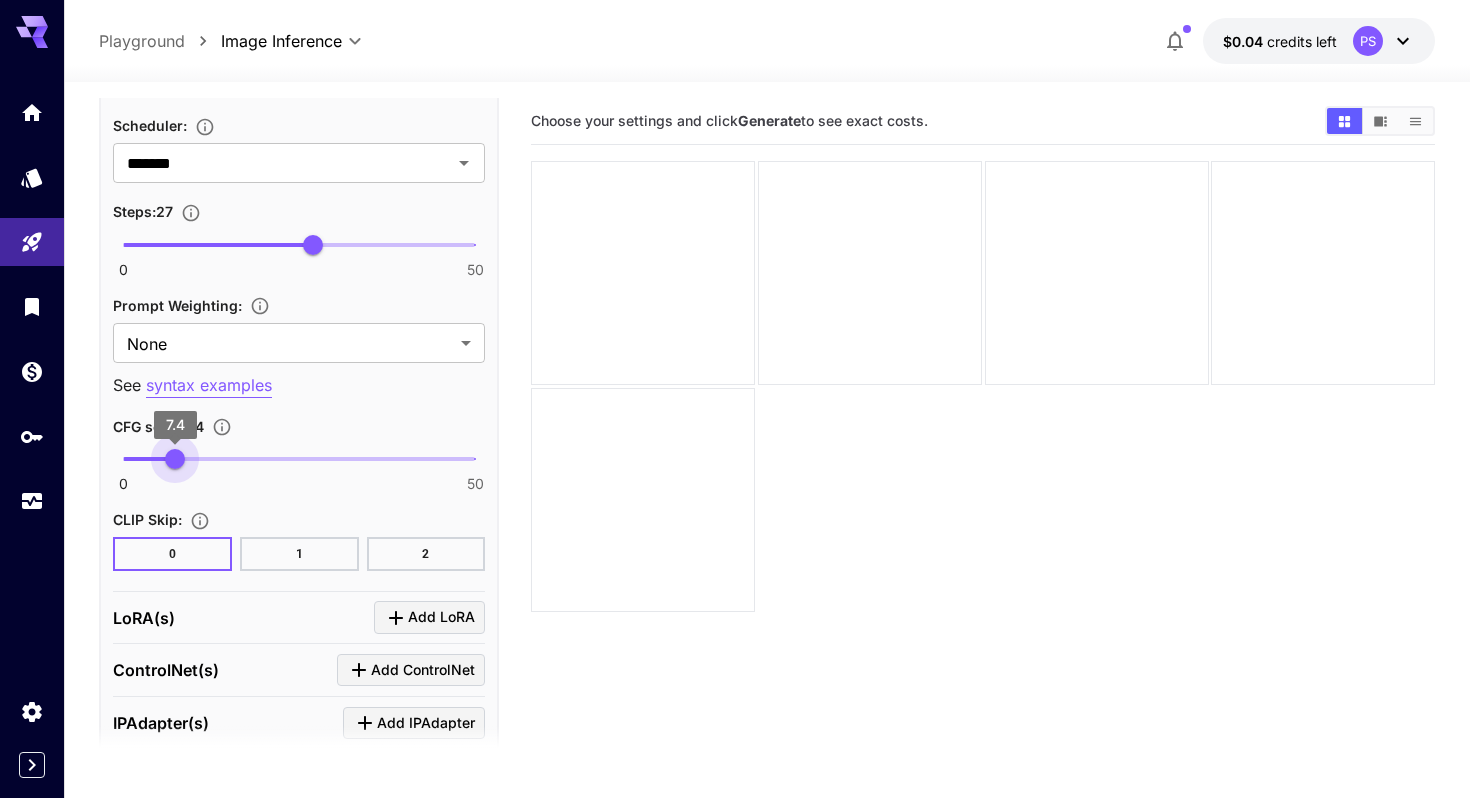type on "***" 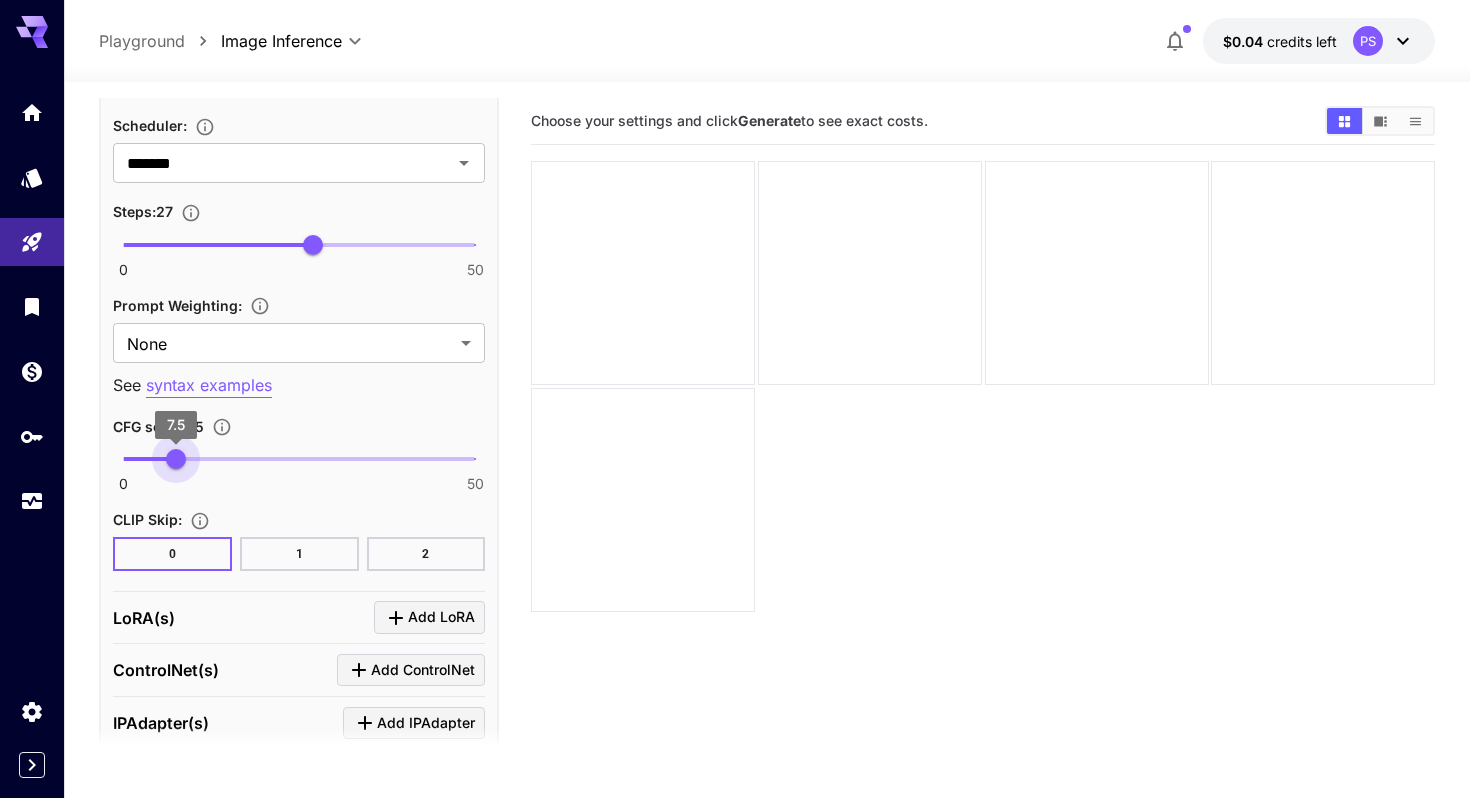 click on "7.5" at bounding box center (176, 459) 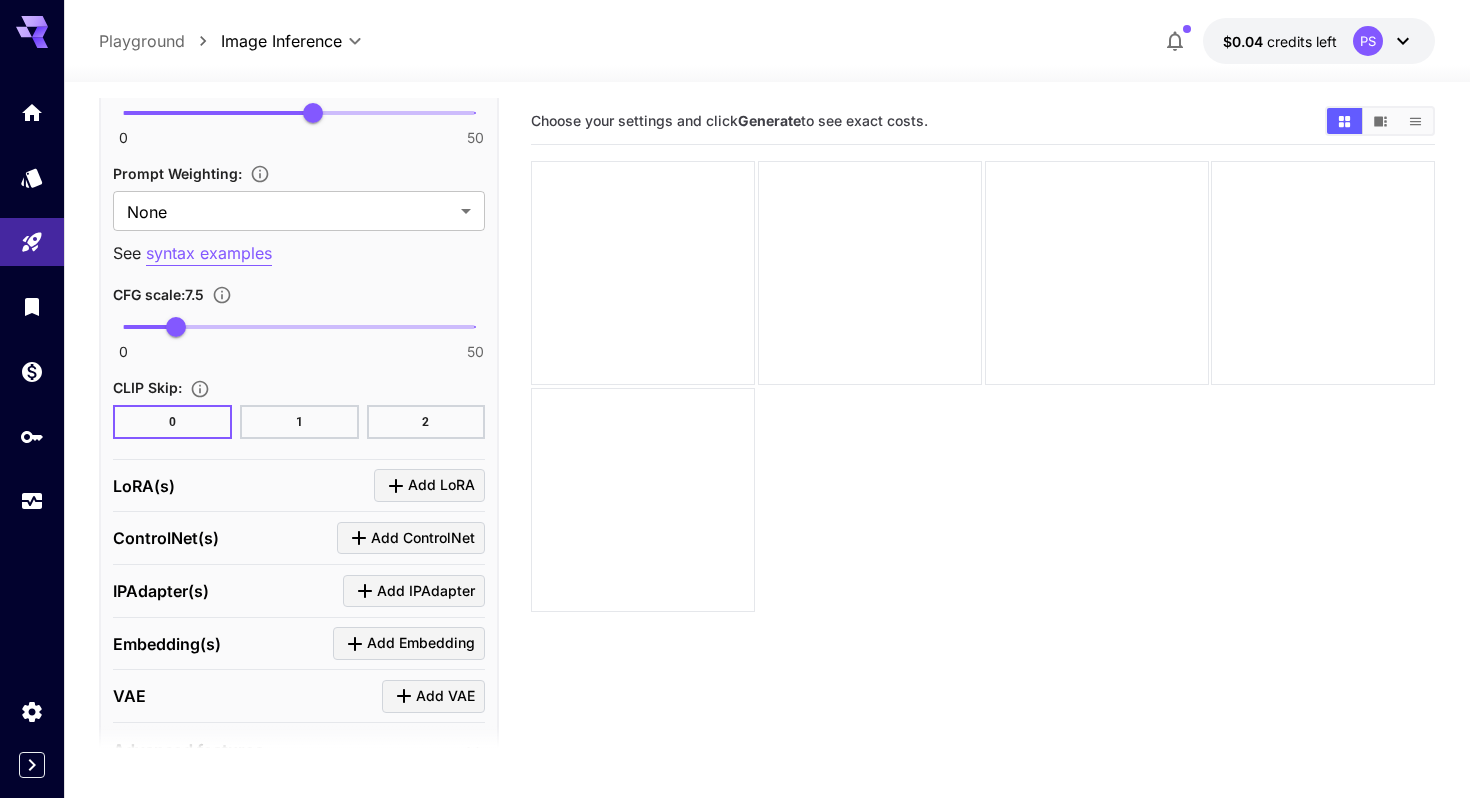 scroll, scrollTop: 1531, scrollLeft: 0, axis: vertical 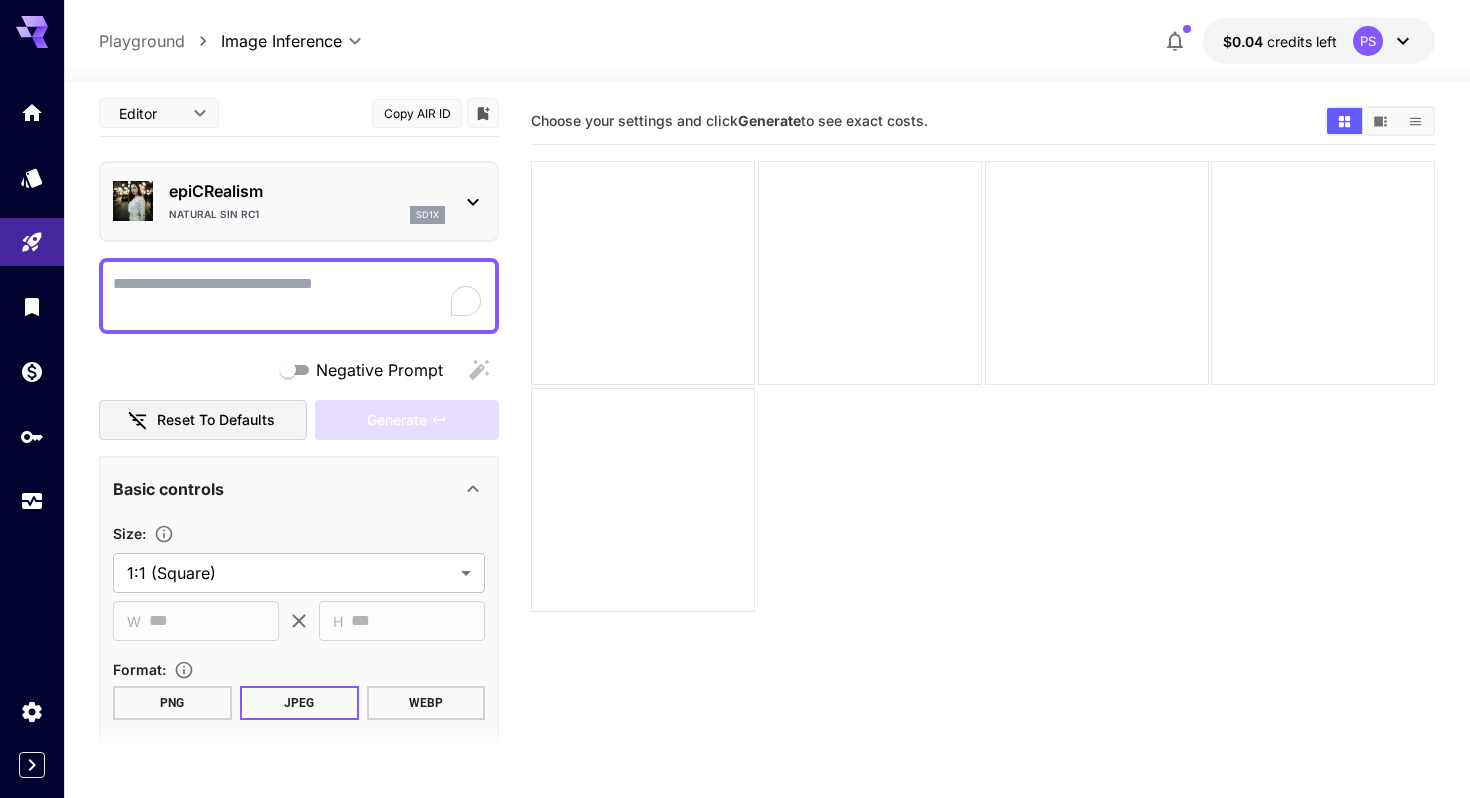 click on "Negative Prompt" at bounding box center (299, 296) 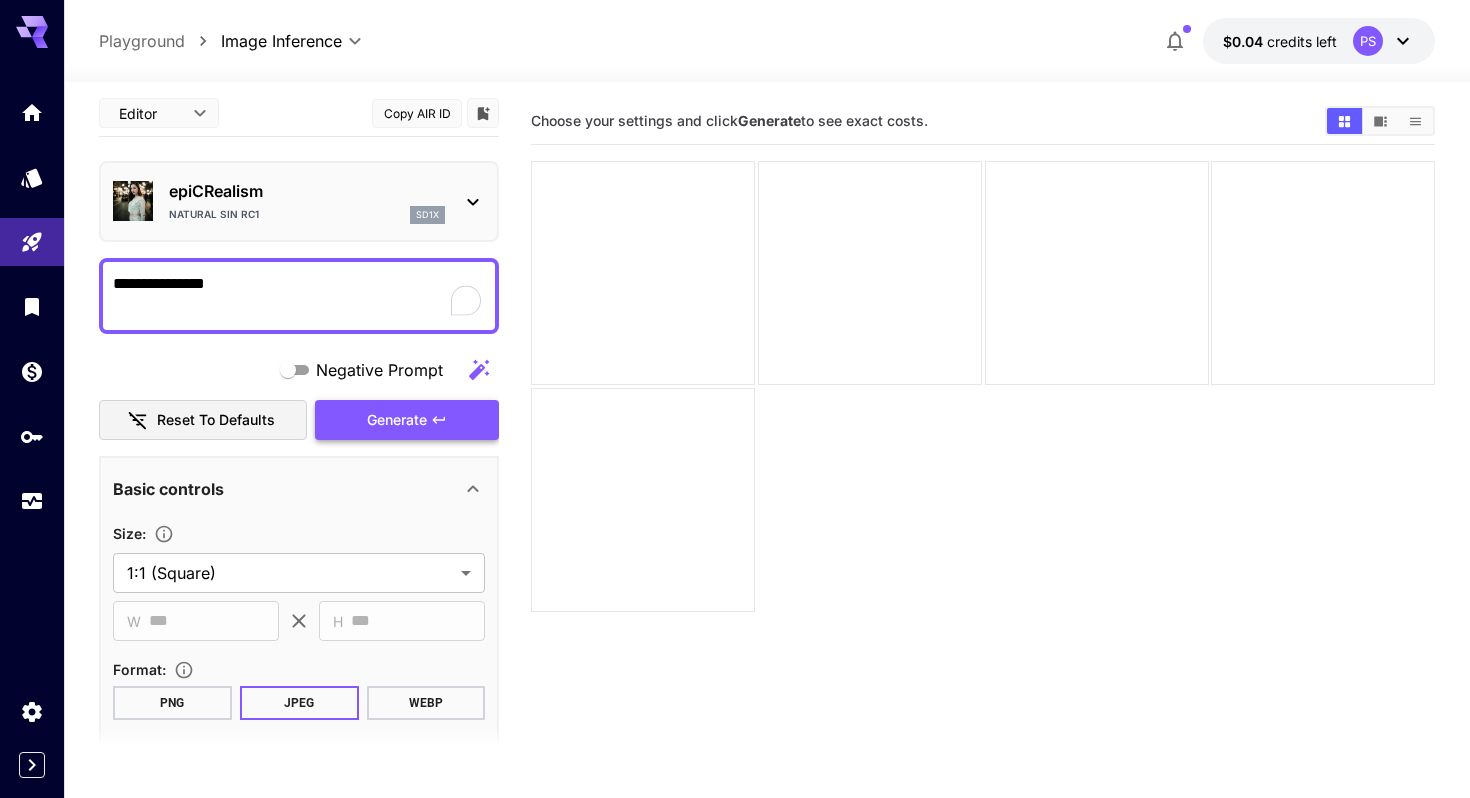 type on "**********" 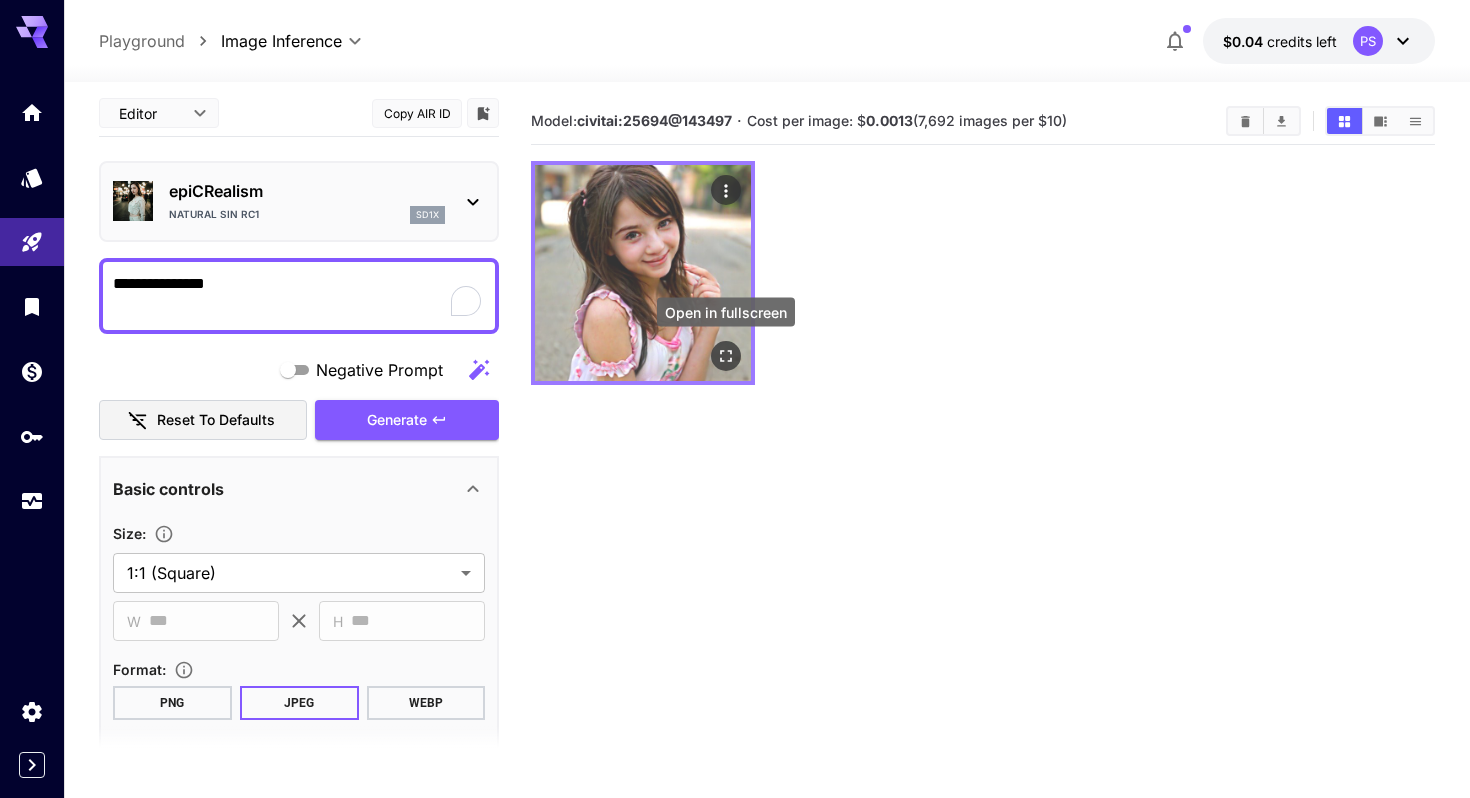 click 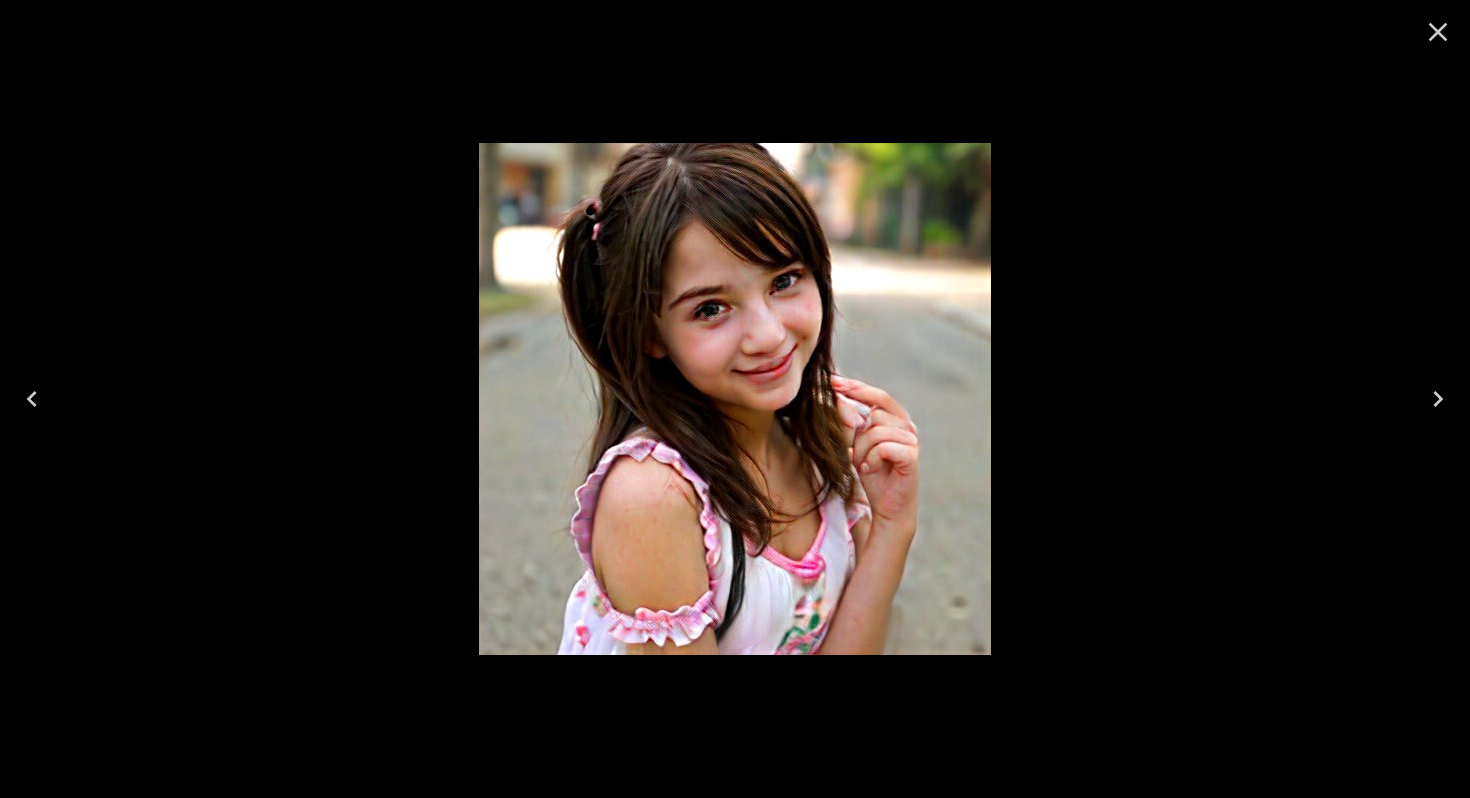 click 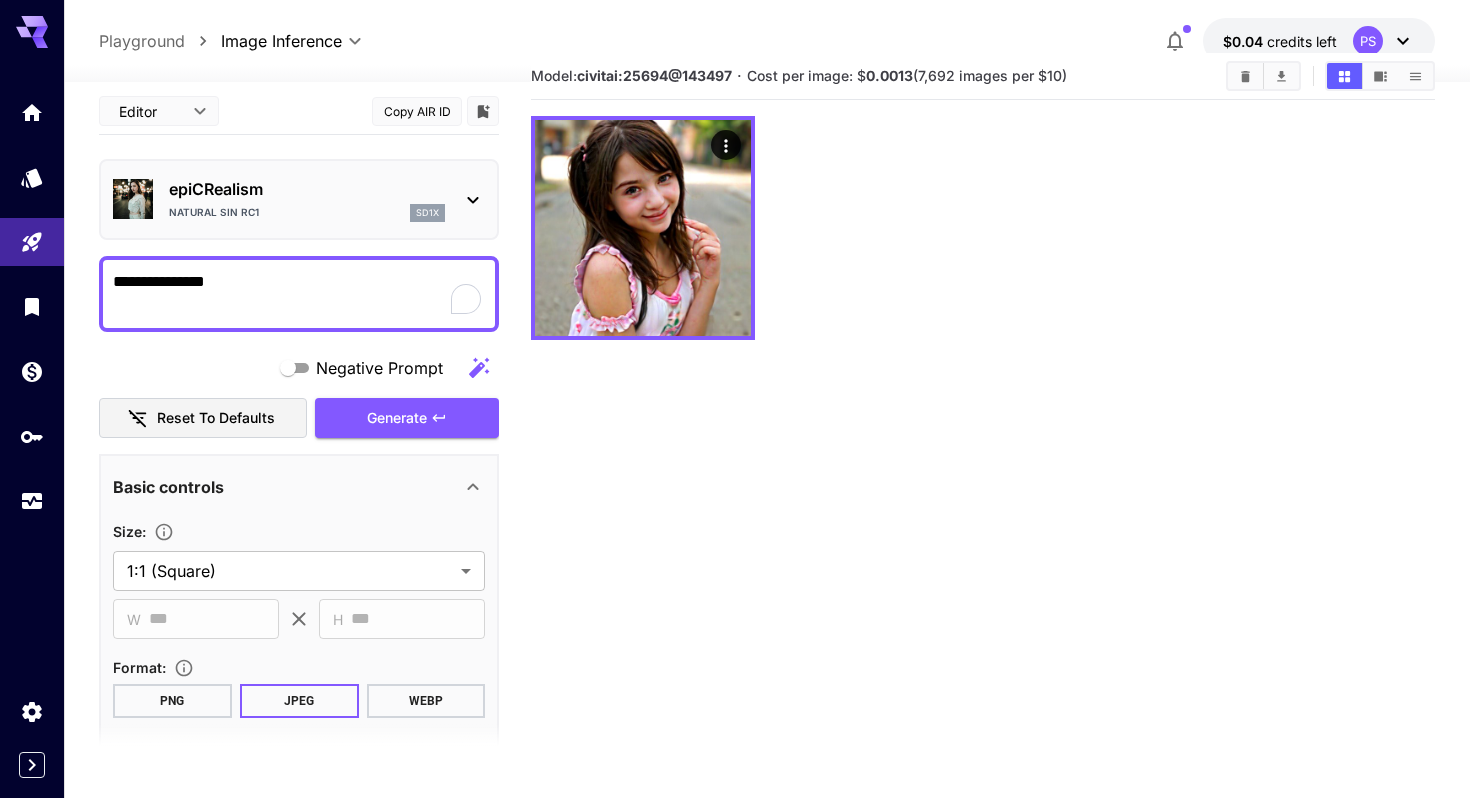 scroll, scrollTop: 19, scrollLeft: 0, axis: vertical 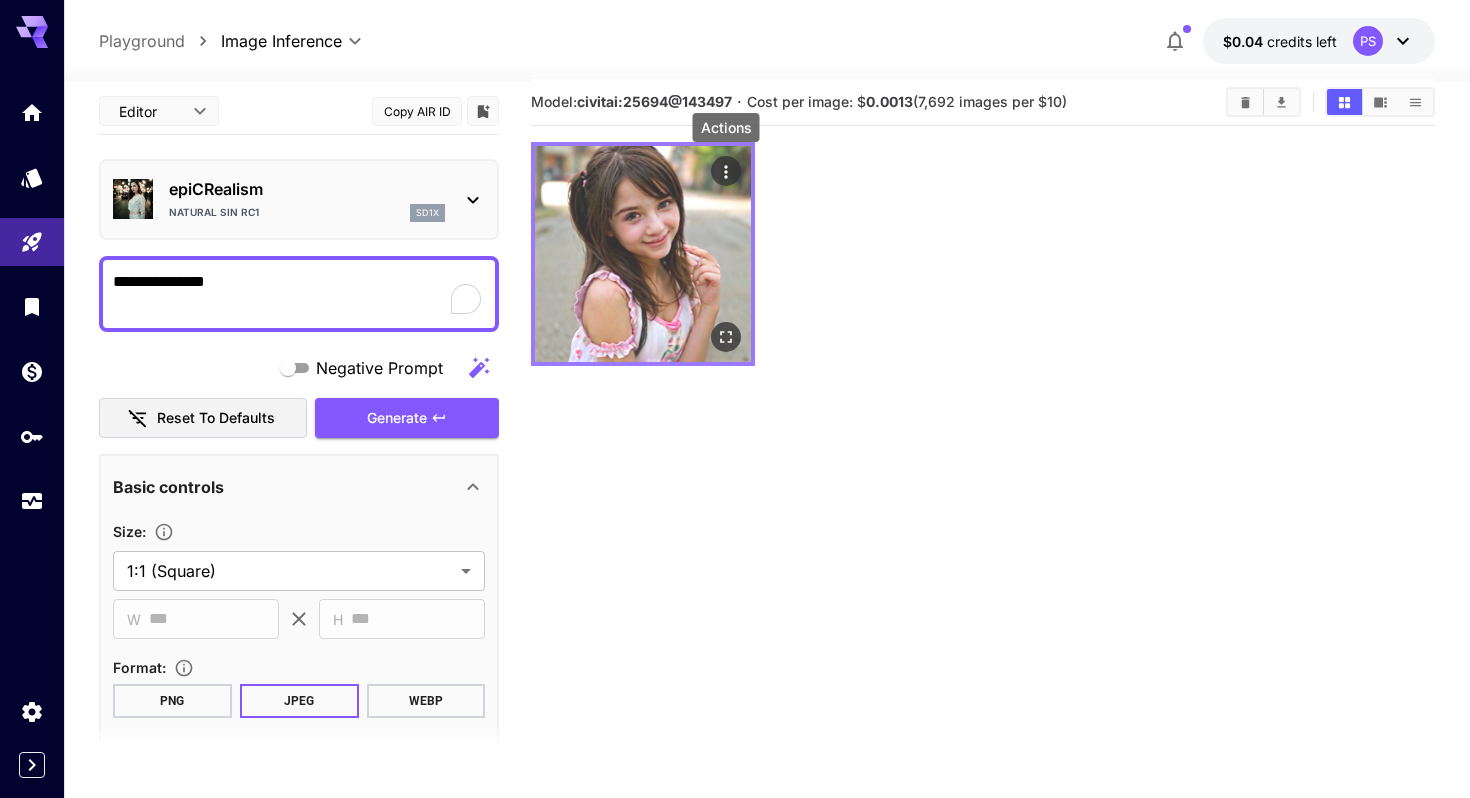 click 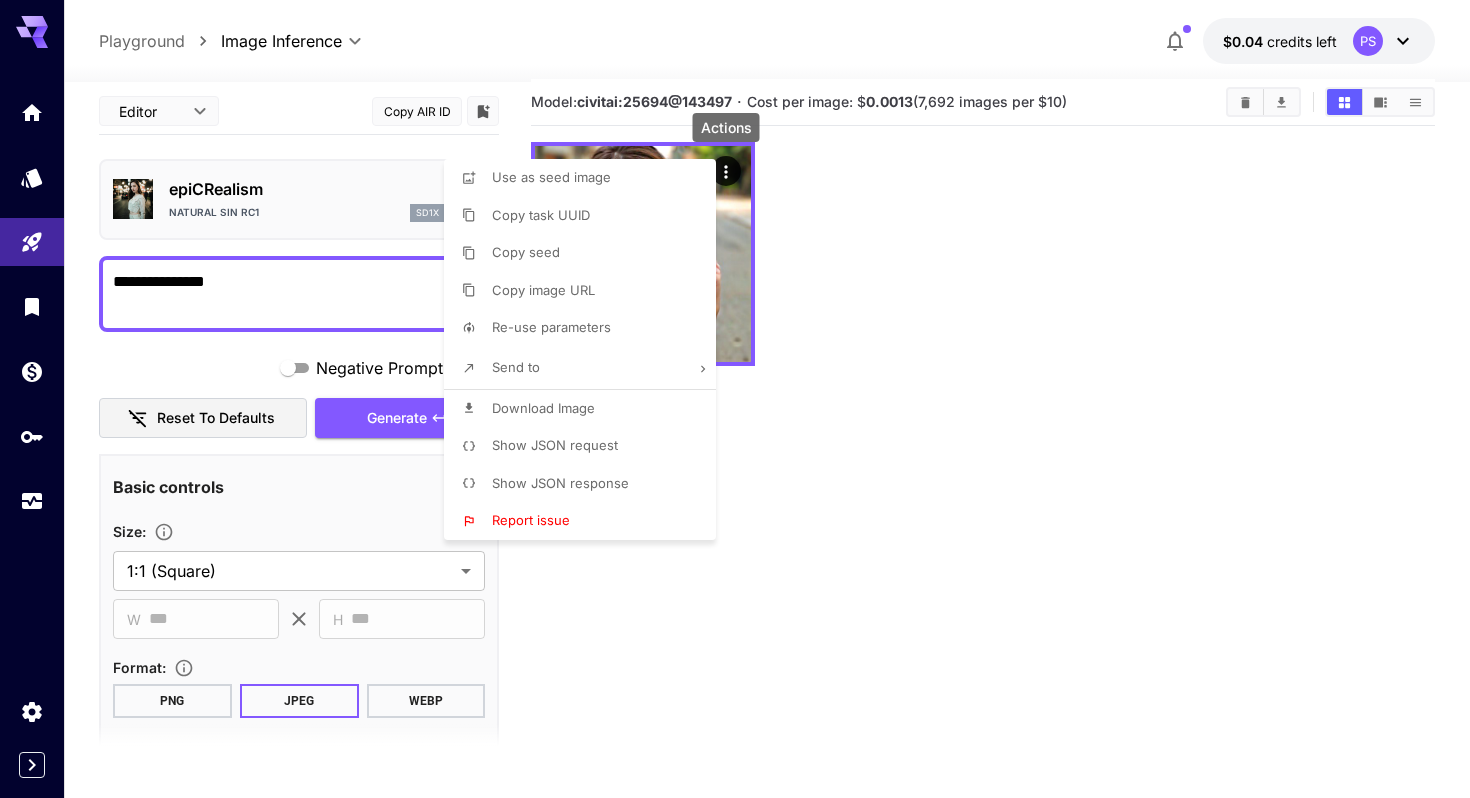 click at bounding box center (735, 399) 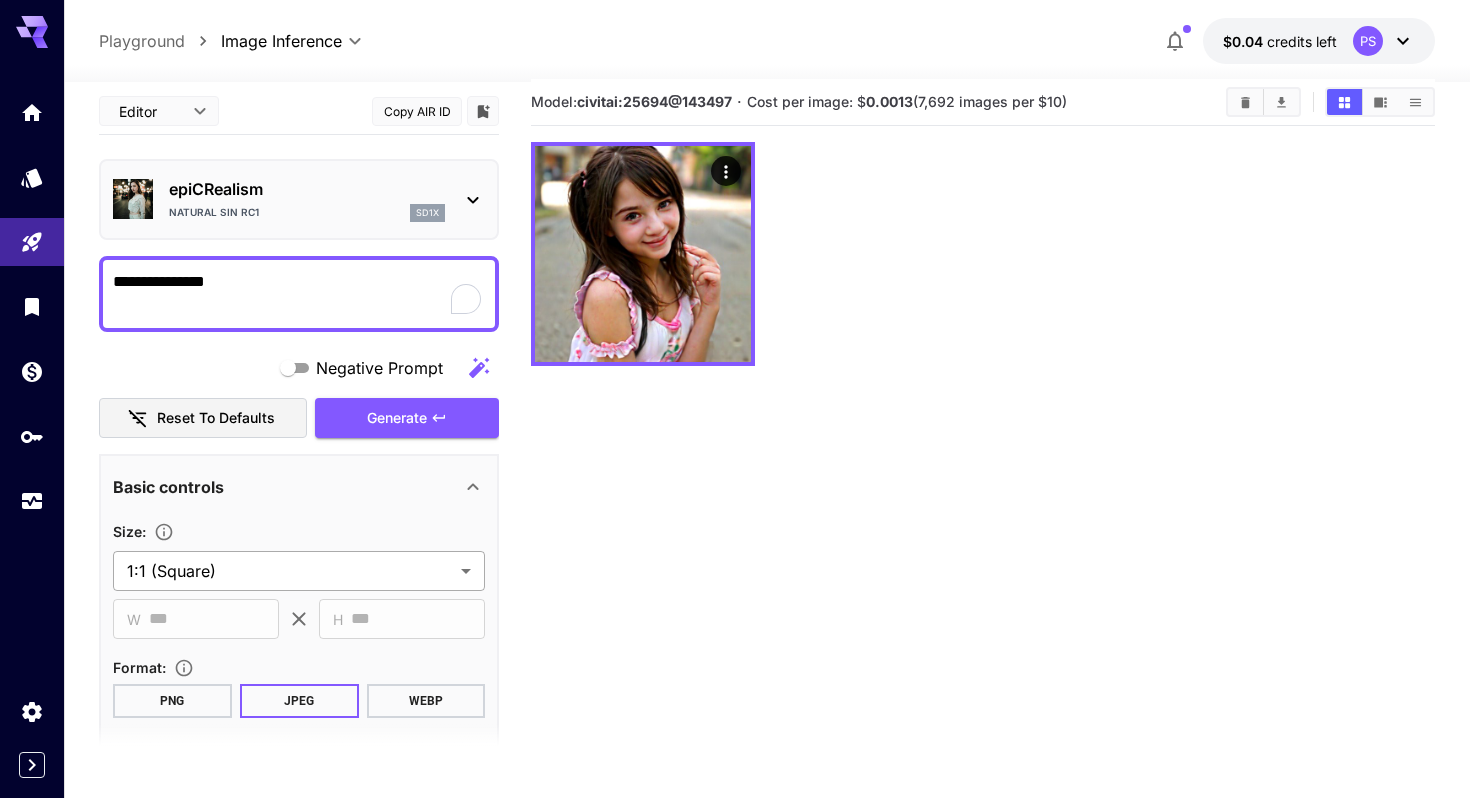 click on "**********" at bounding box center [735, 459] 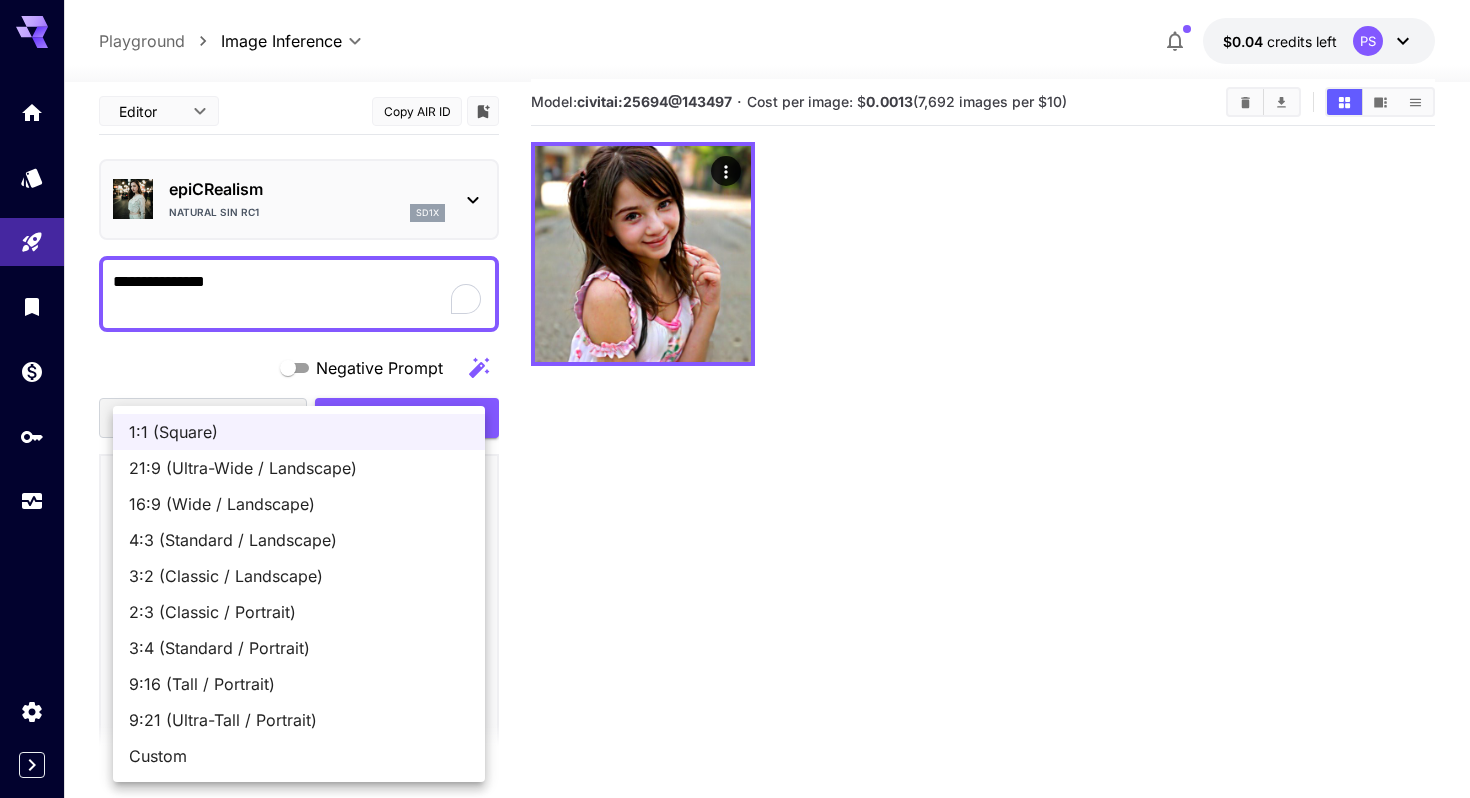 click at bounding box center (735, 399) 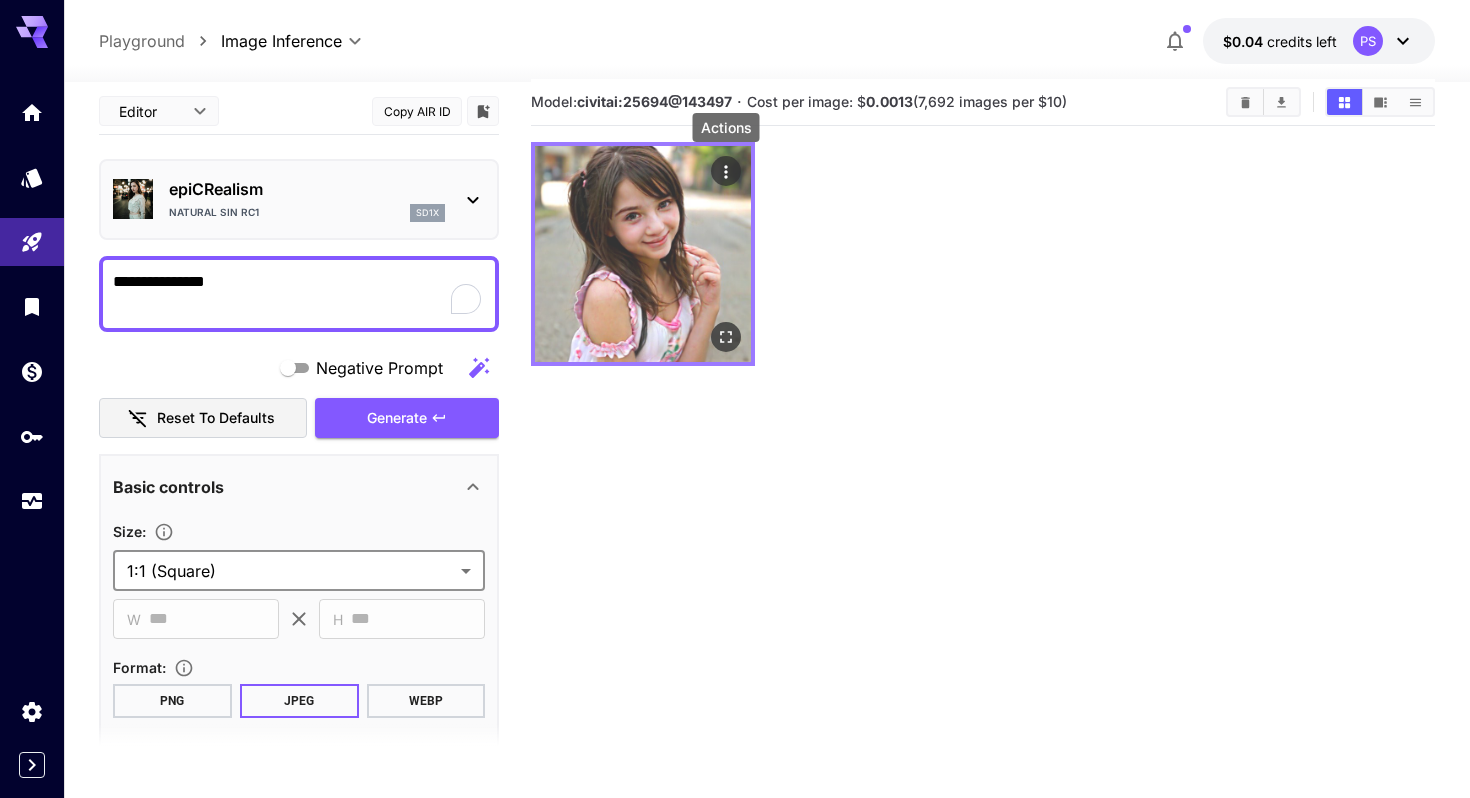 click 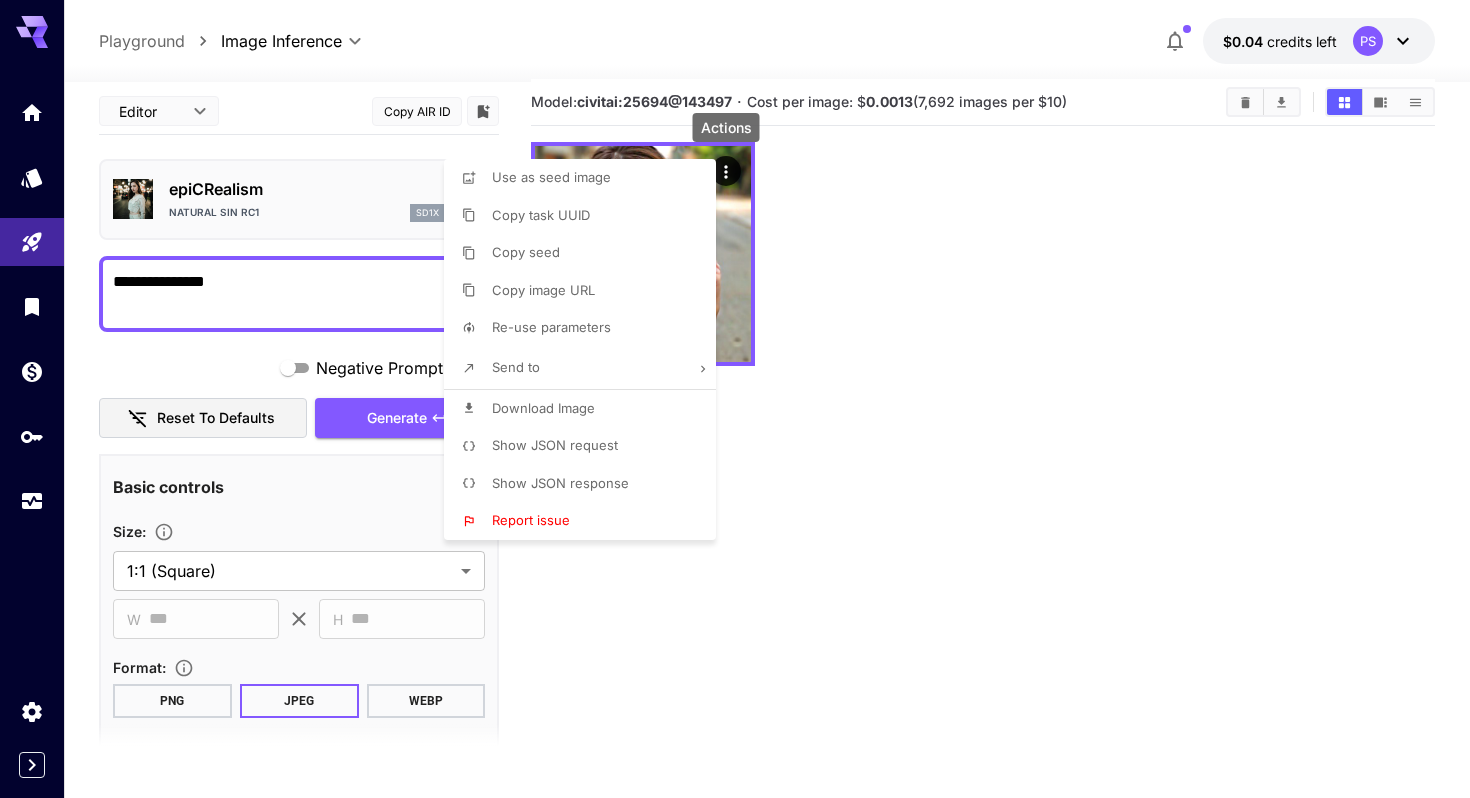 click at bounding box center (735, 399) 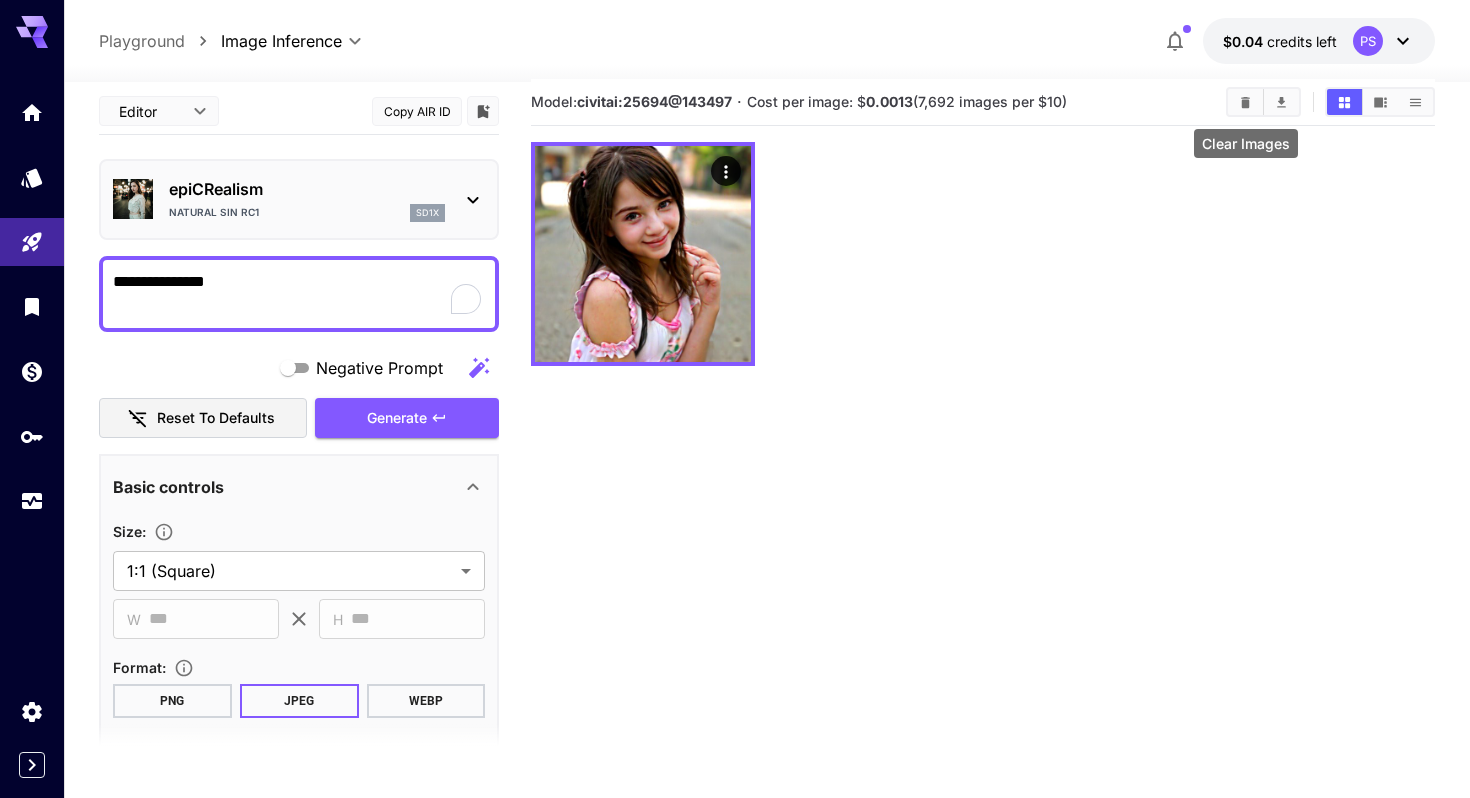 click 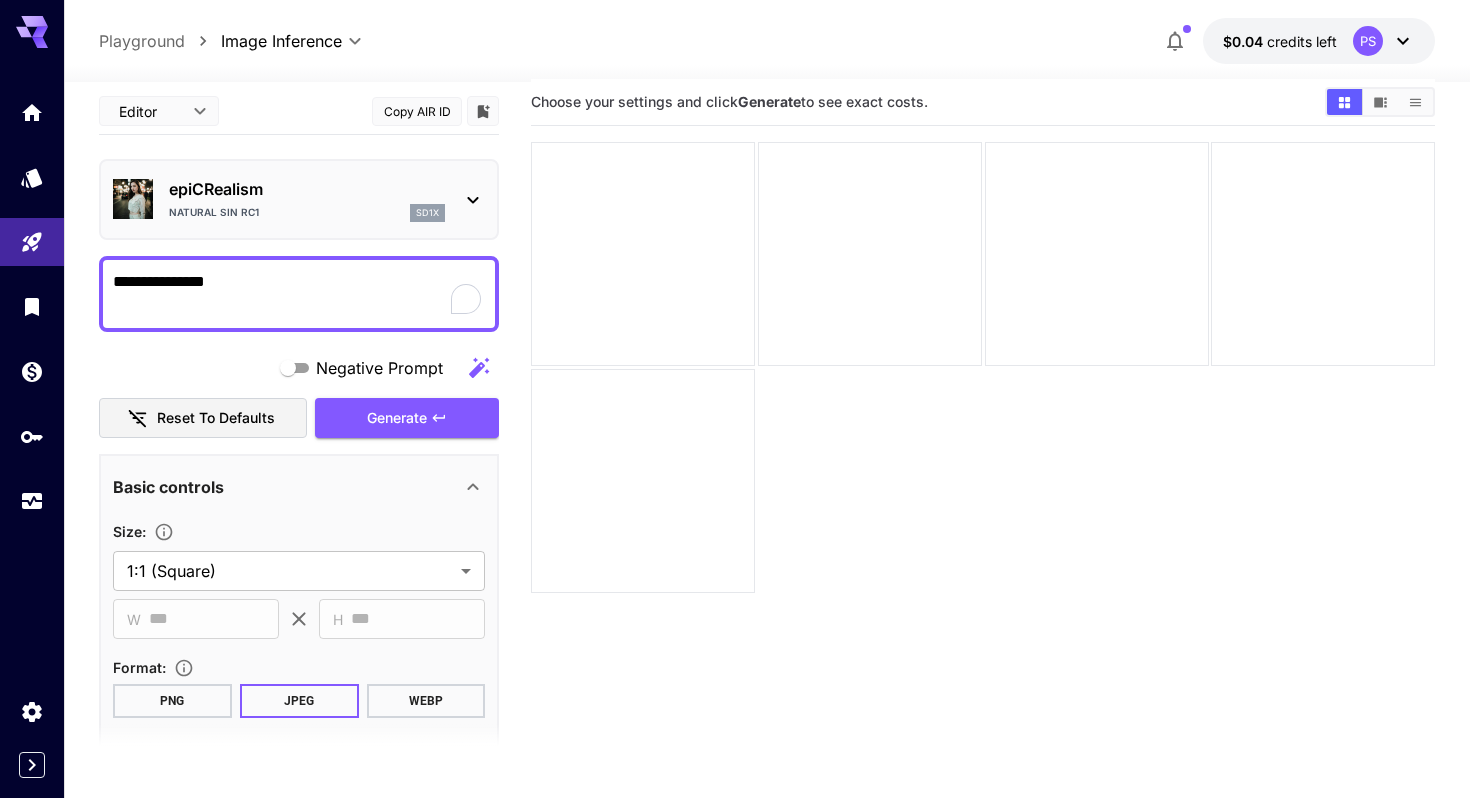 click on "epiCRealism" at bounding box center [307, 189] 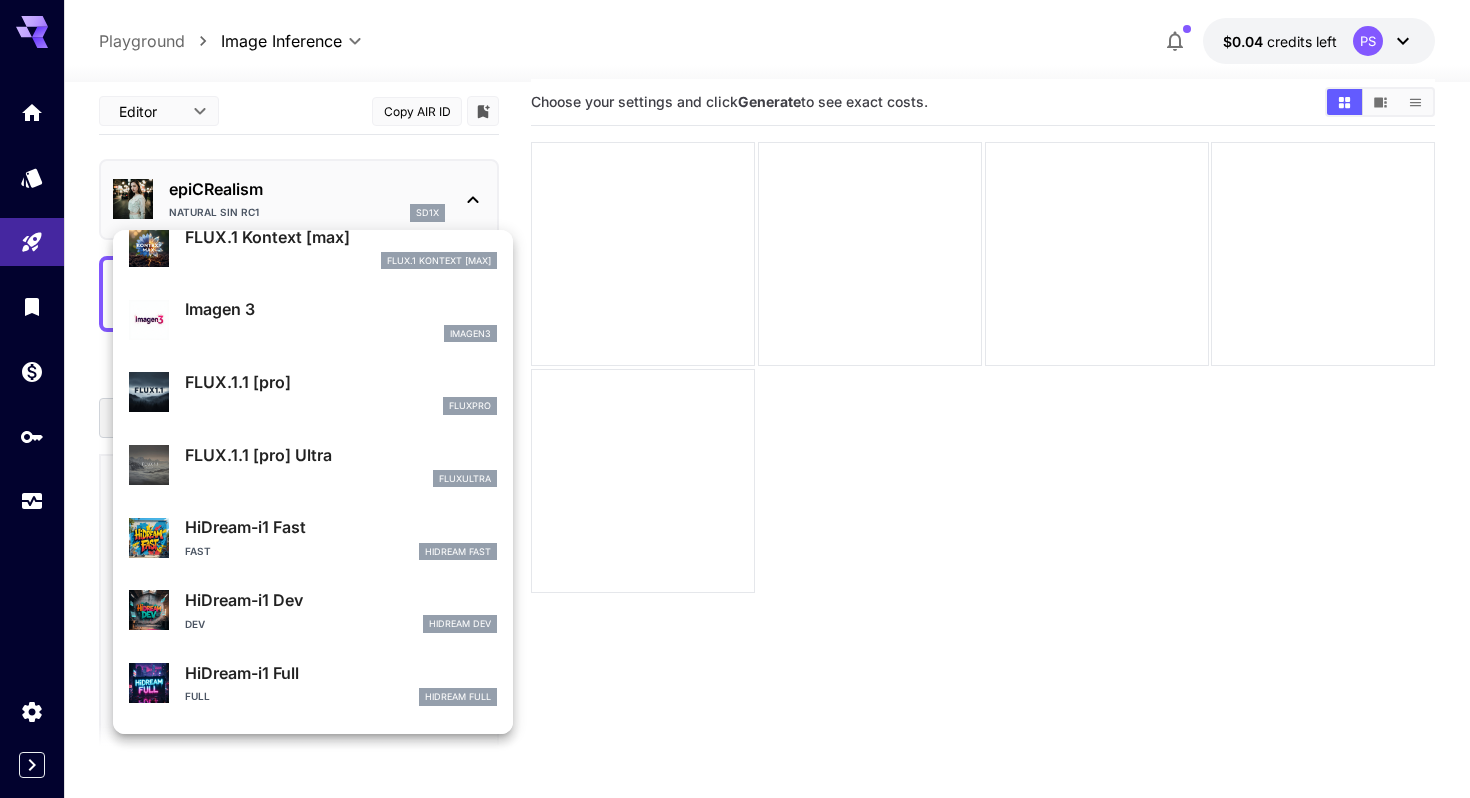 scroll, scrollTop: 1052, scrollLeft: 0, axis: vertical 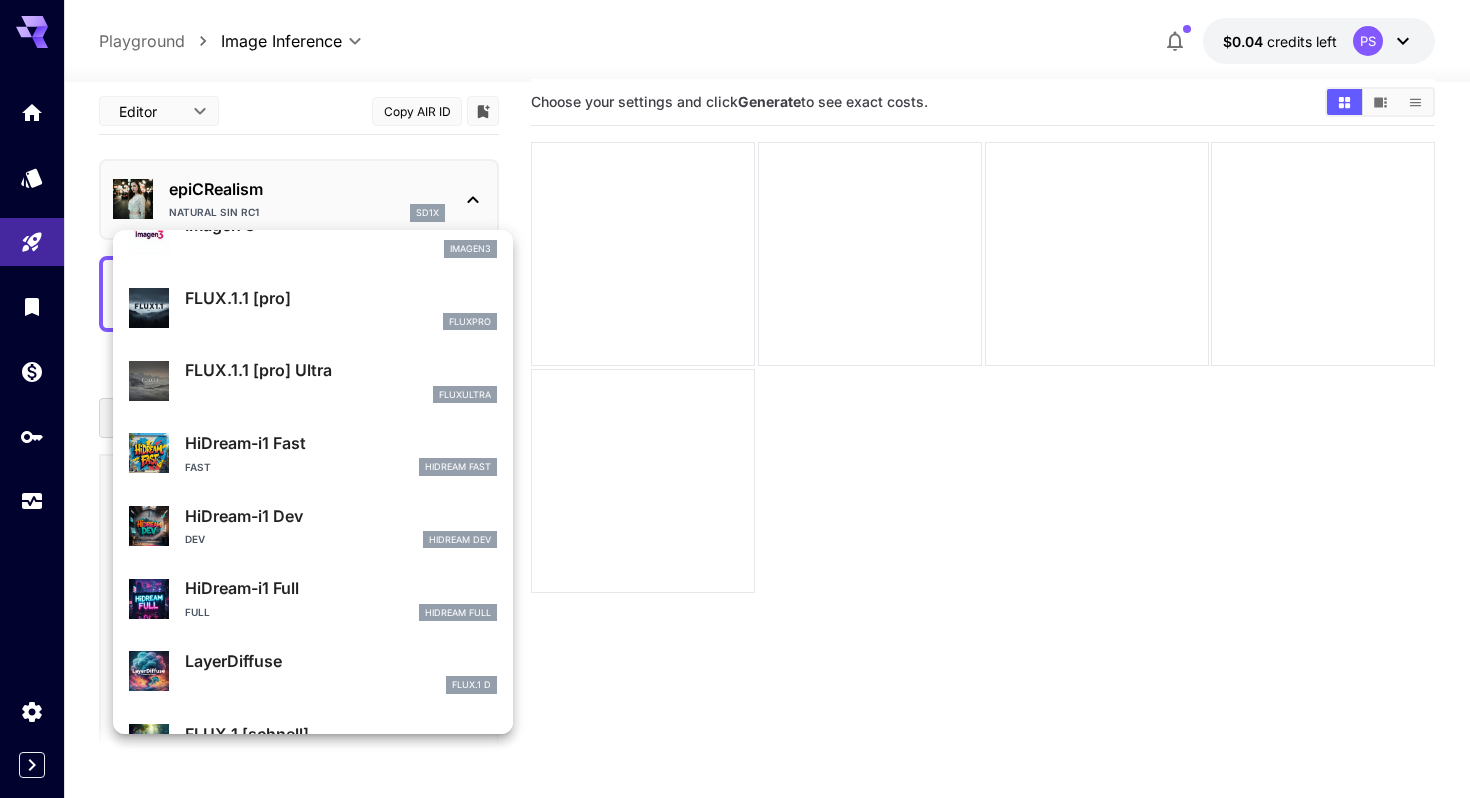 click at bounding box center (735, 399) 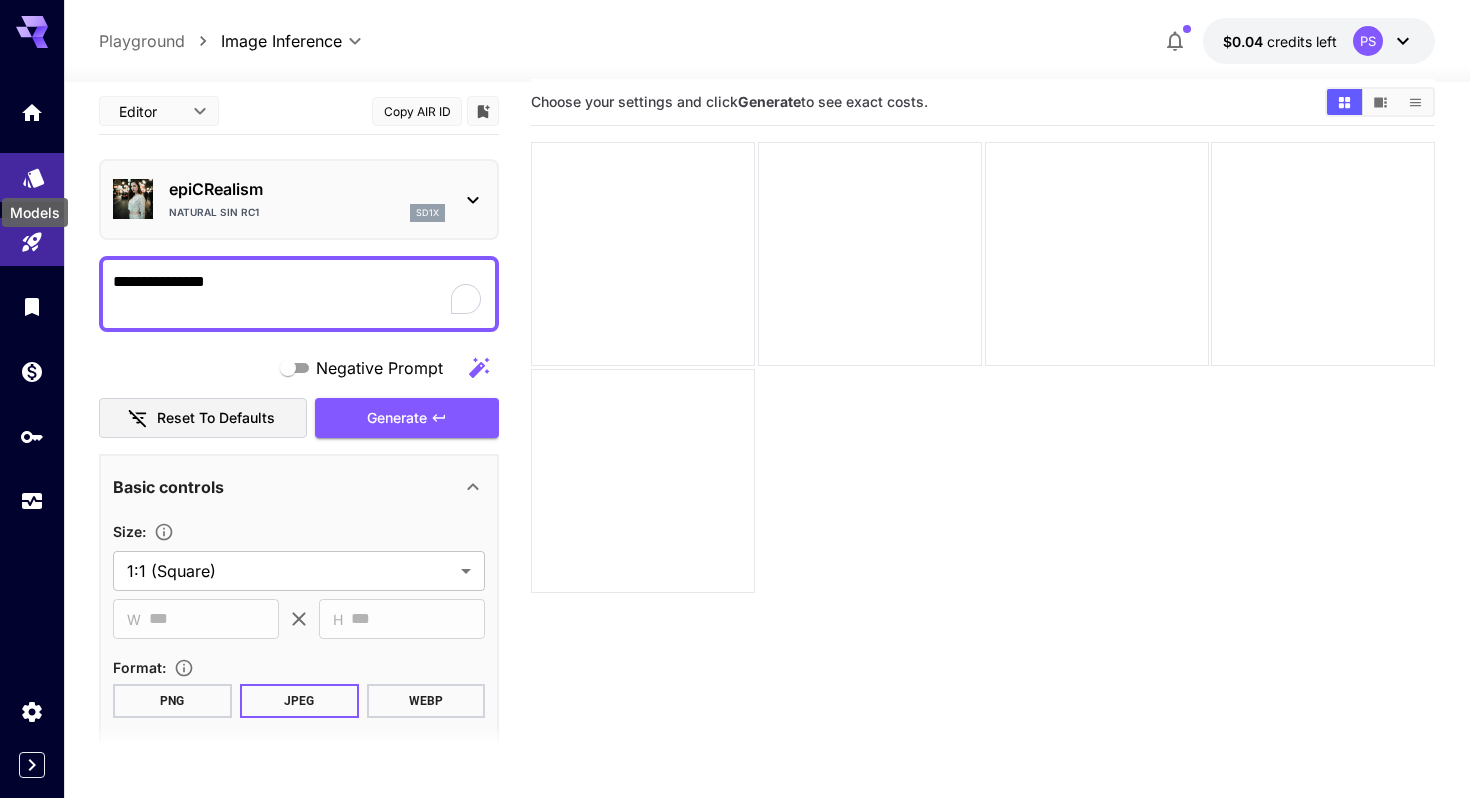 click 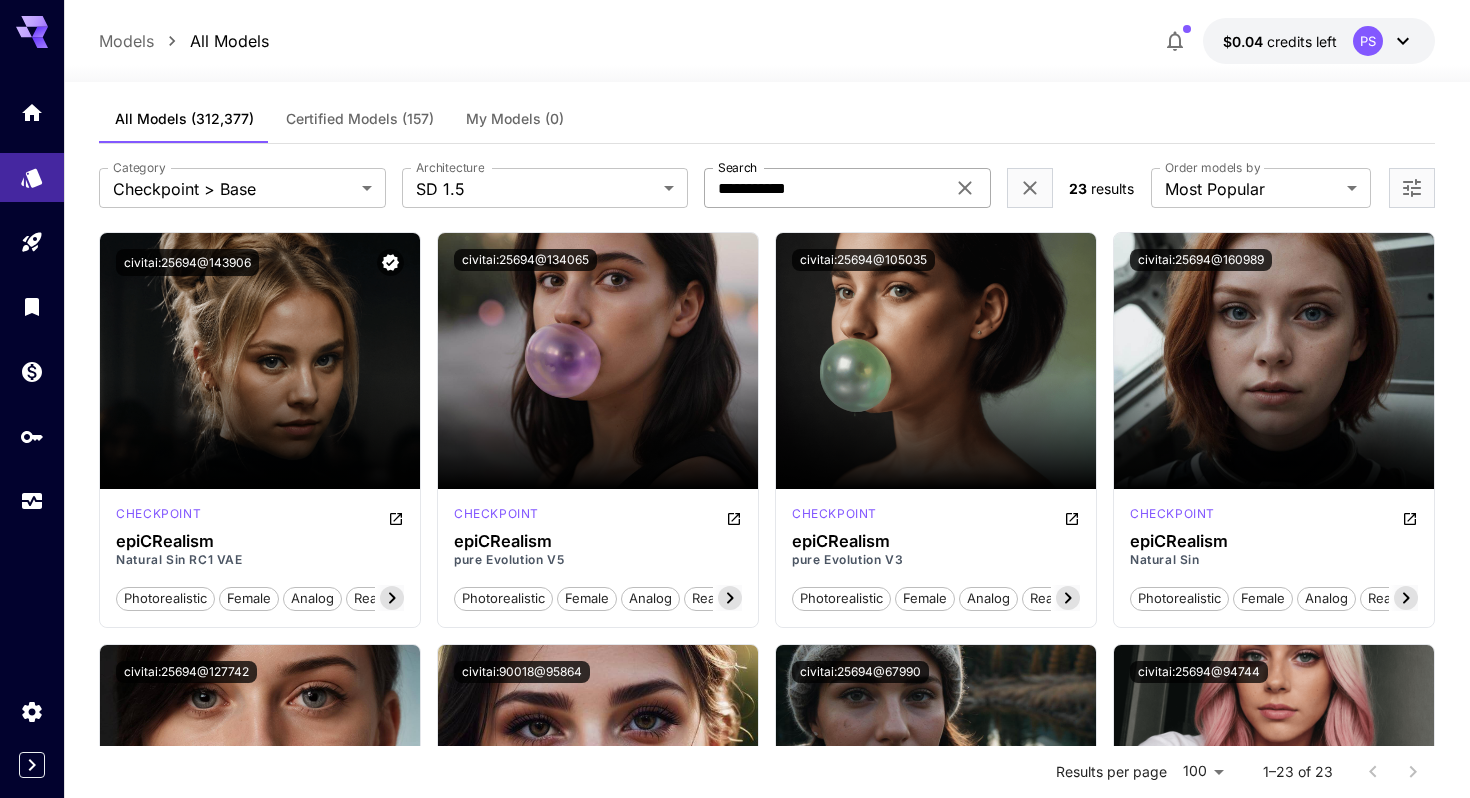 click on "**********" at bounding box center (847, 188) 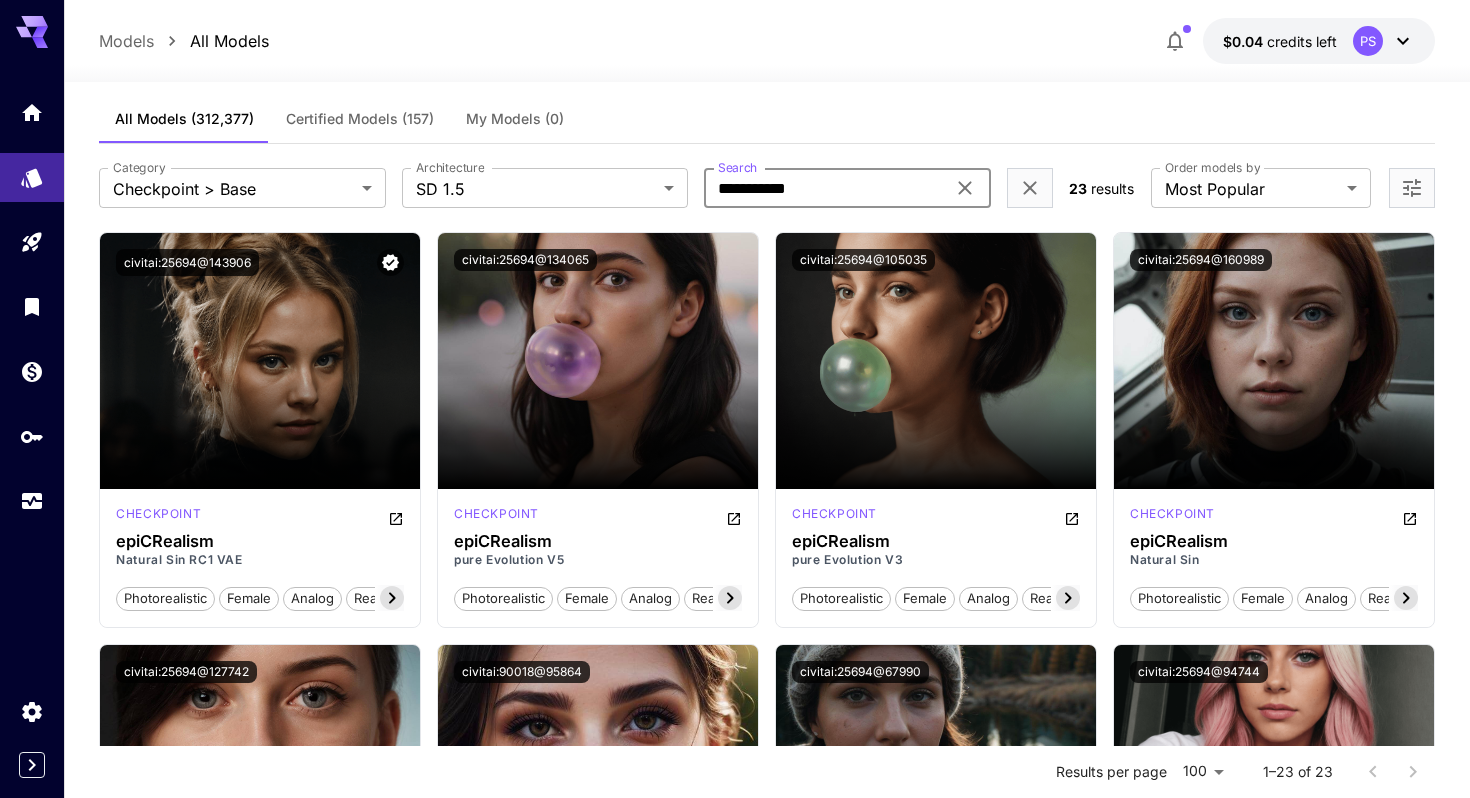 click 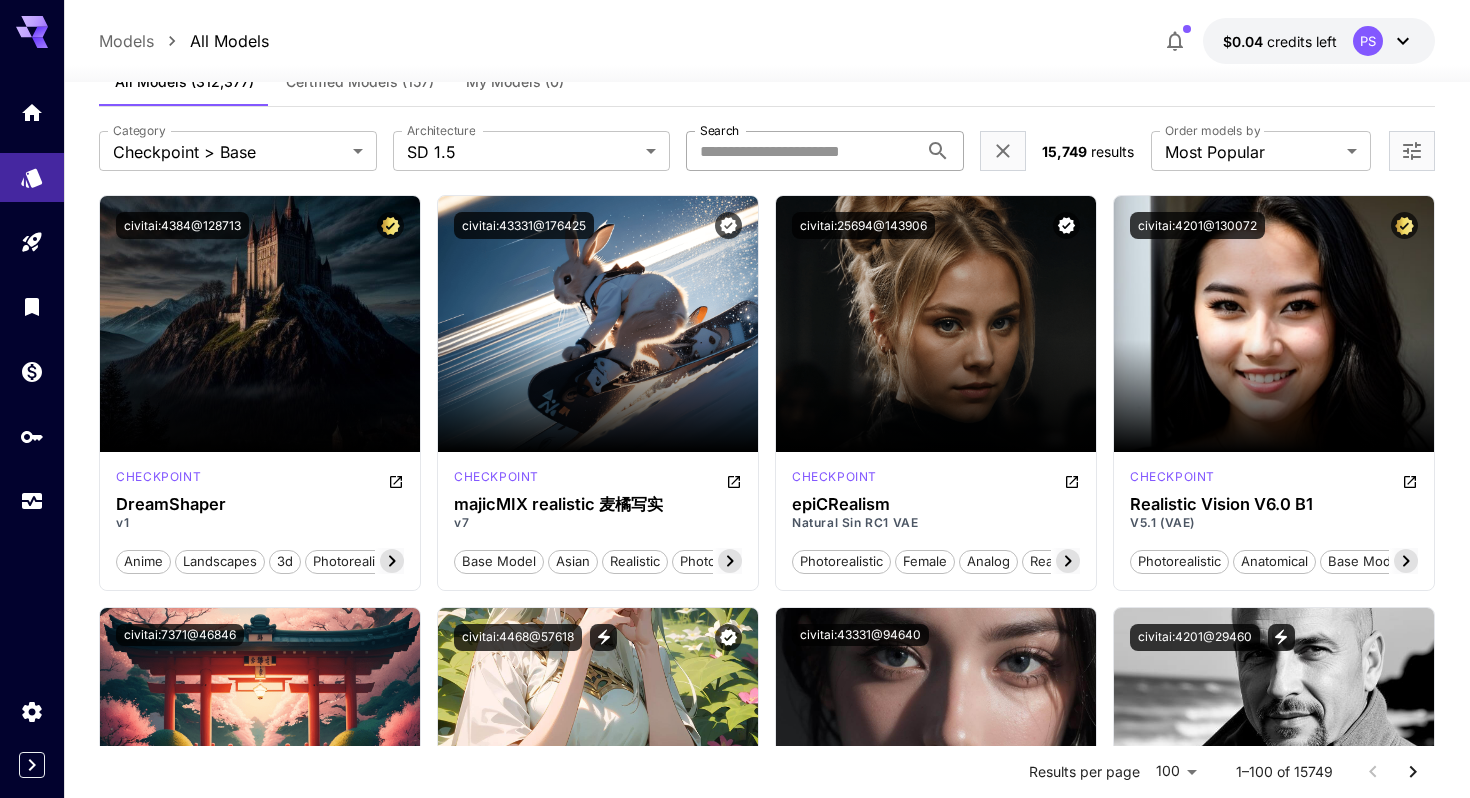 scroll, scrollTop: 74, scrollLeft: 0, axis: vertical 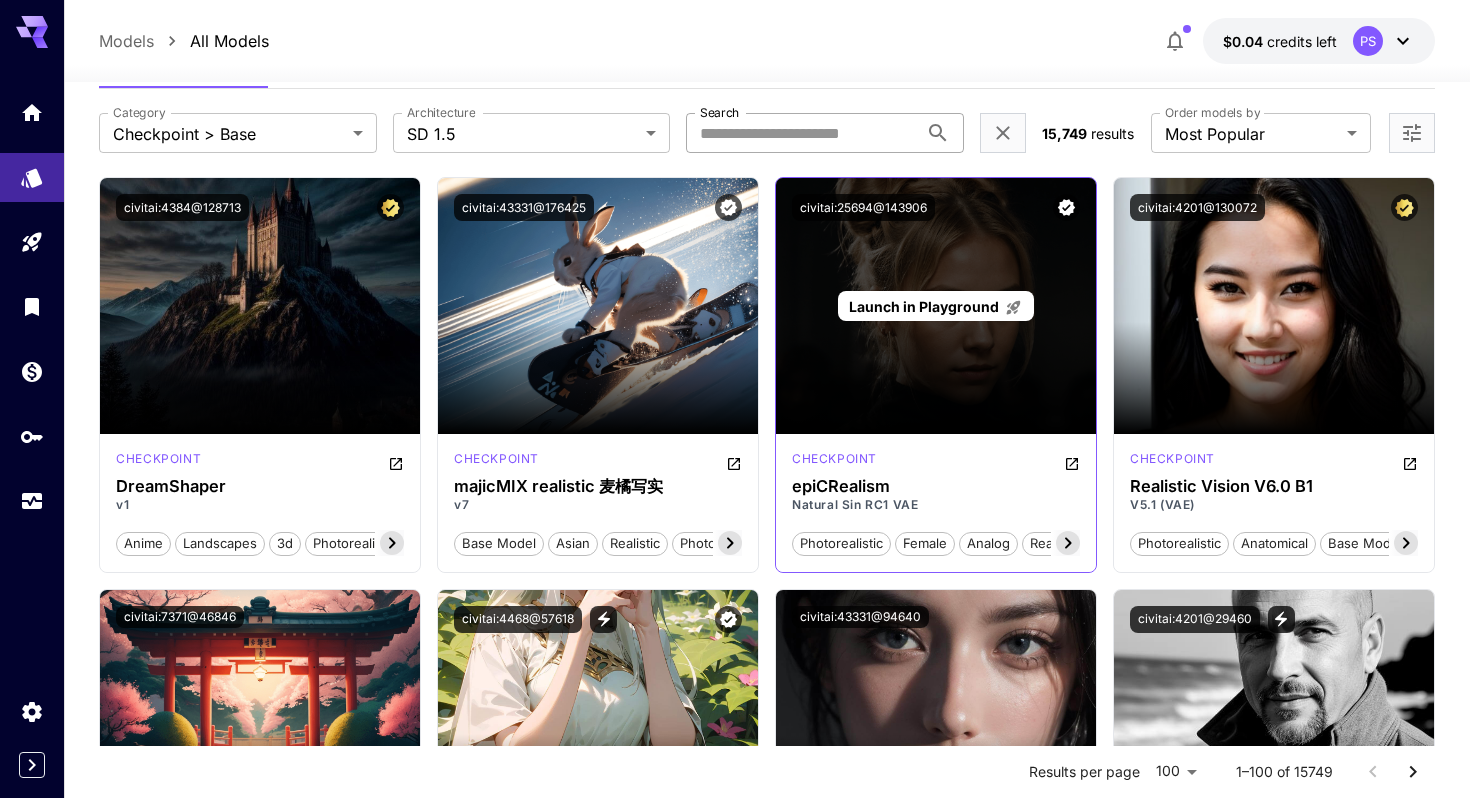 click on "Launch in Playground" at bounding box center [924, 306] 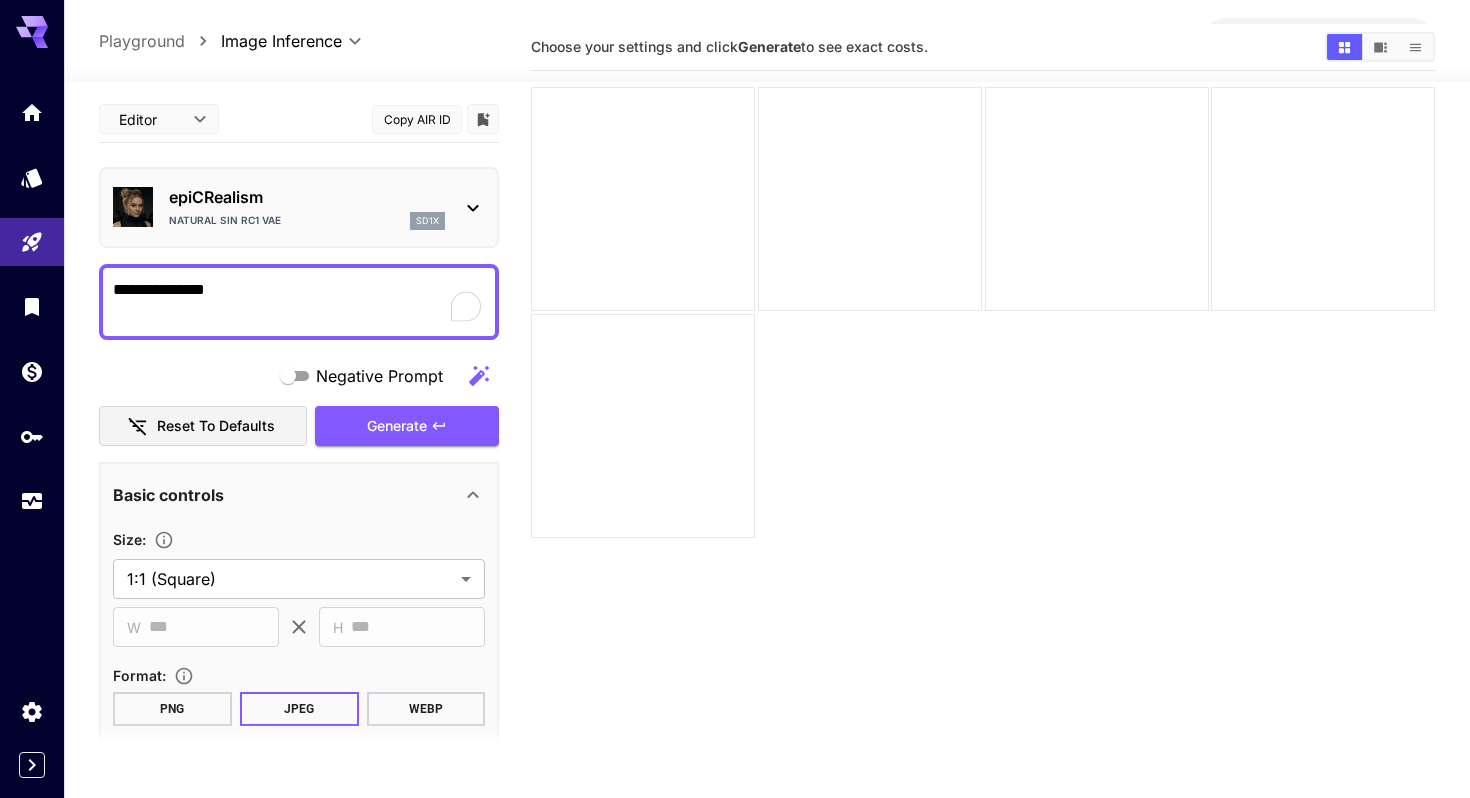 click on "**********" at bounding box center (299, 302) 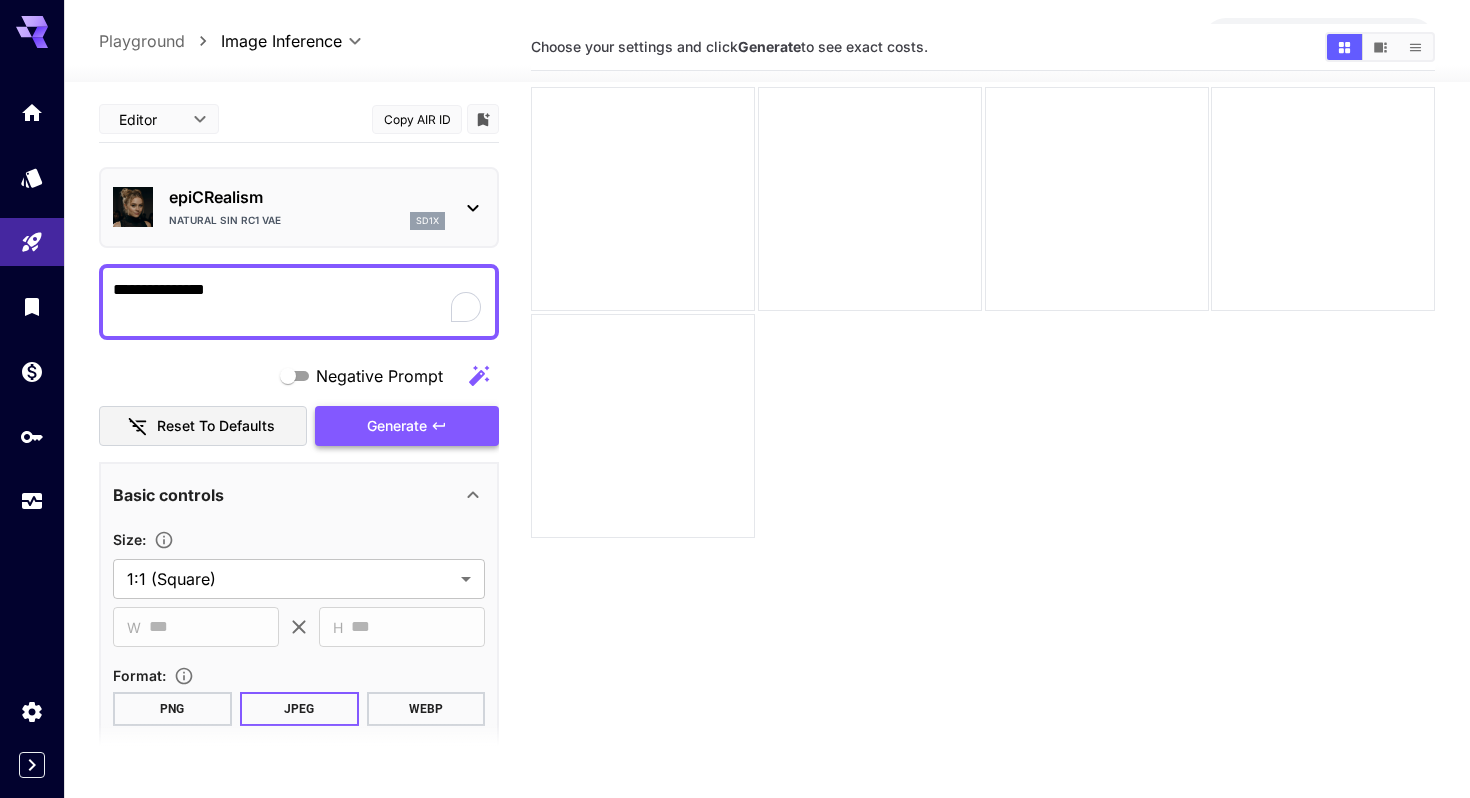 click on "Generate" at bounding box center (407, 426) 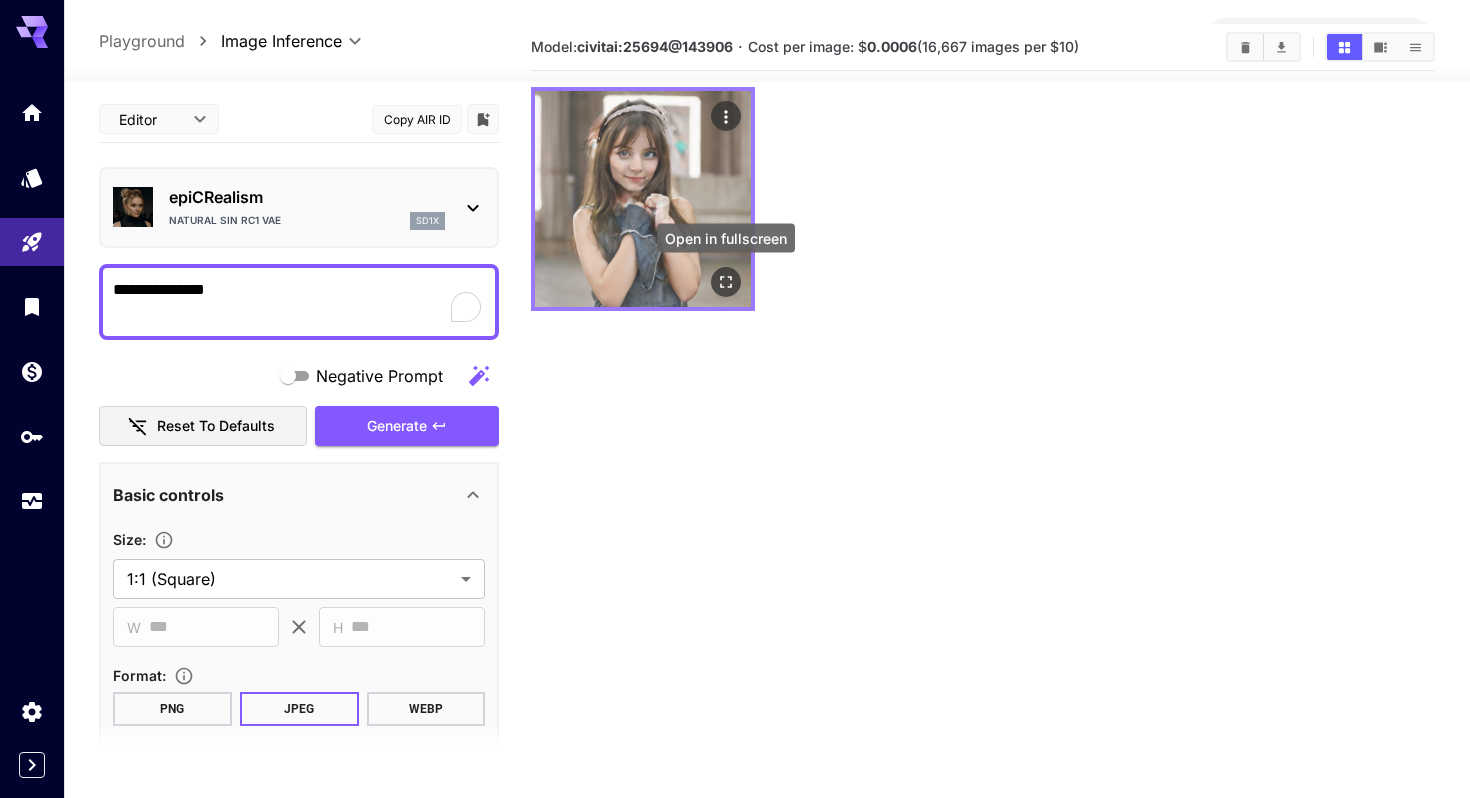click at bounding box center [726, 282] 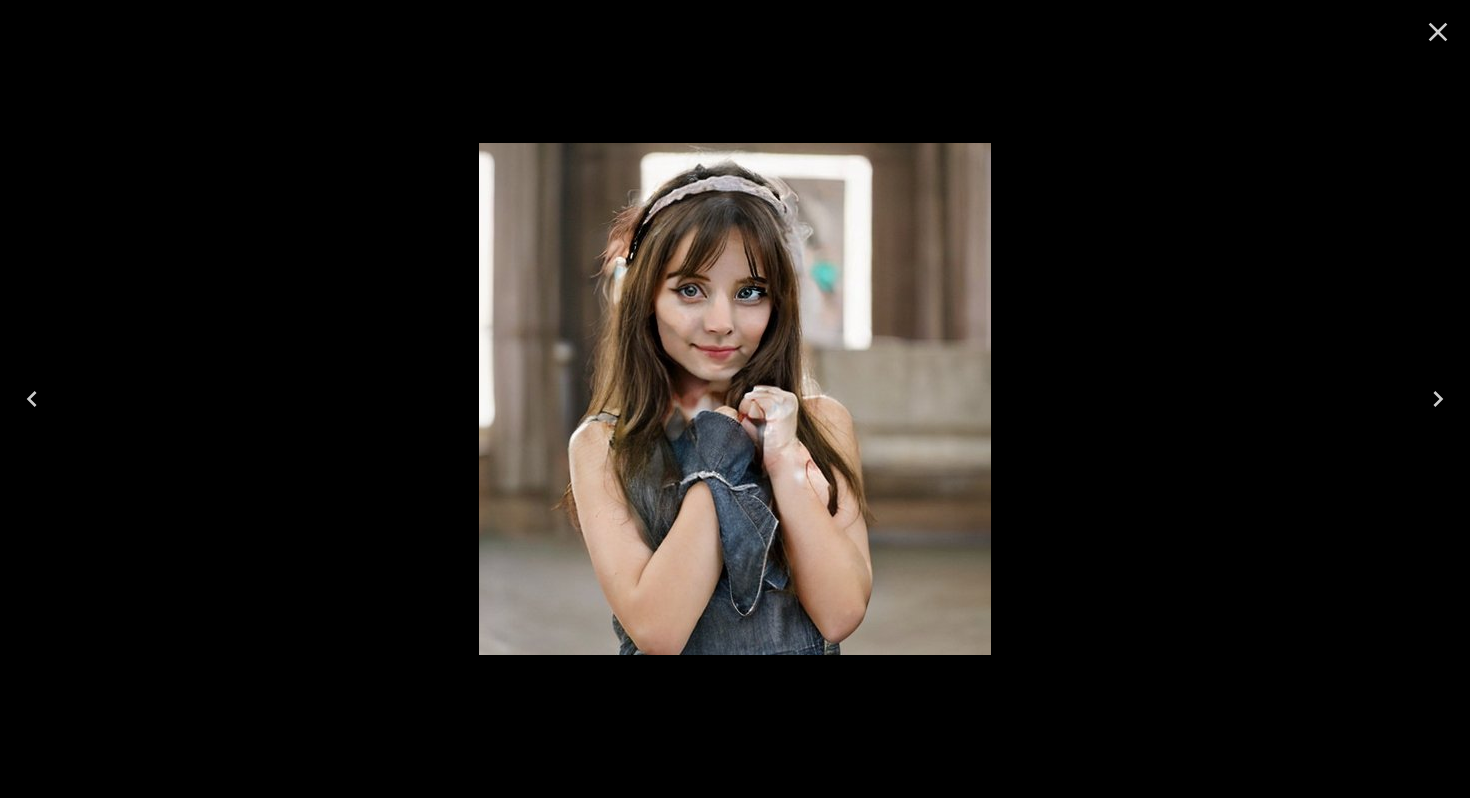 click 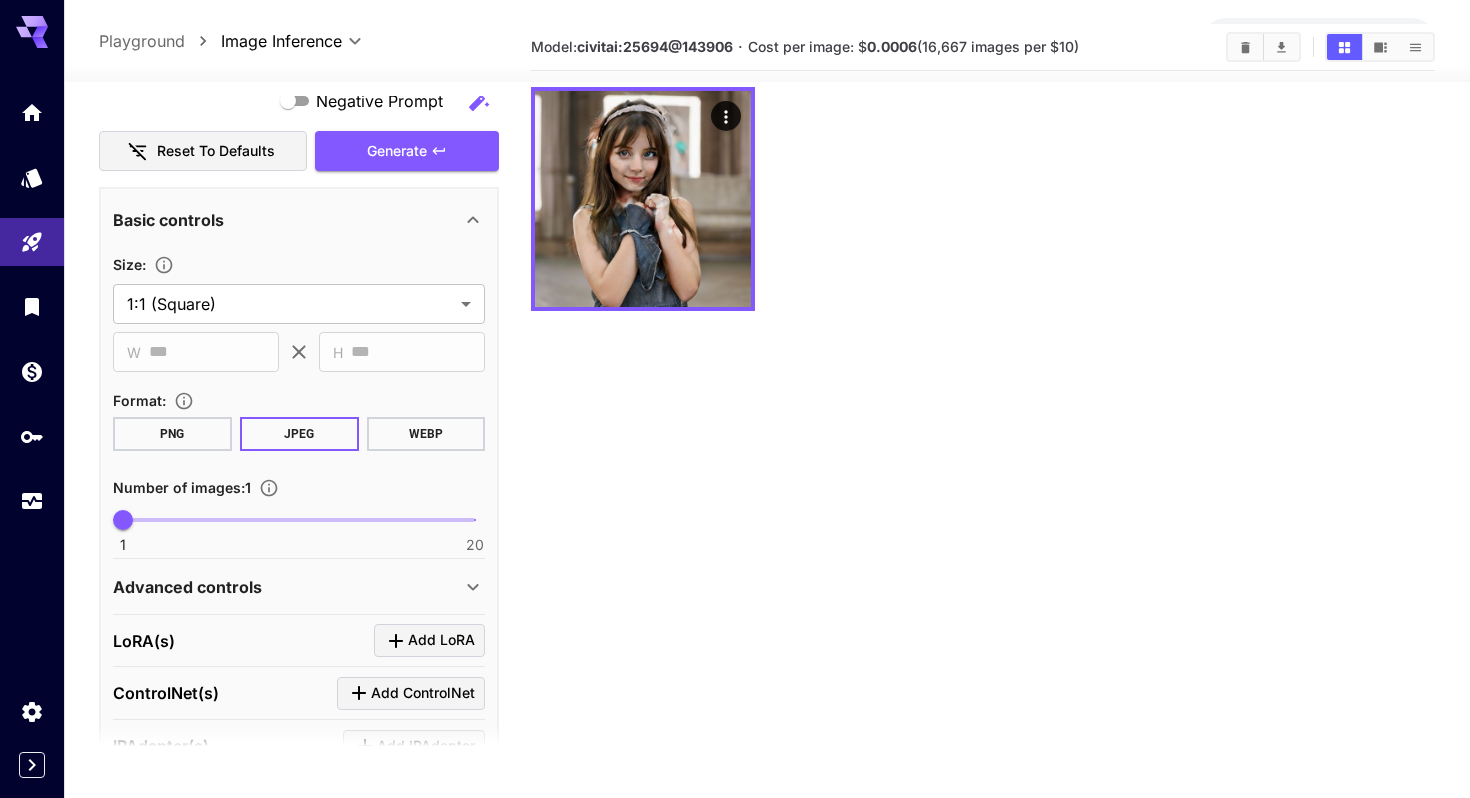 scroll, scrollTop: 517, scrollLeft: 0, axis: vertical 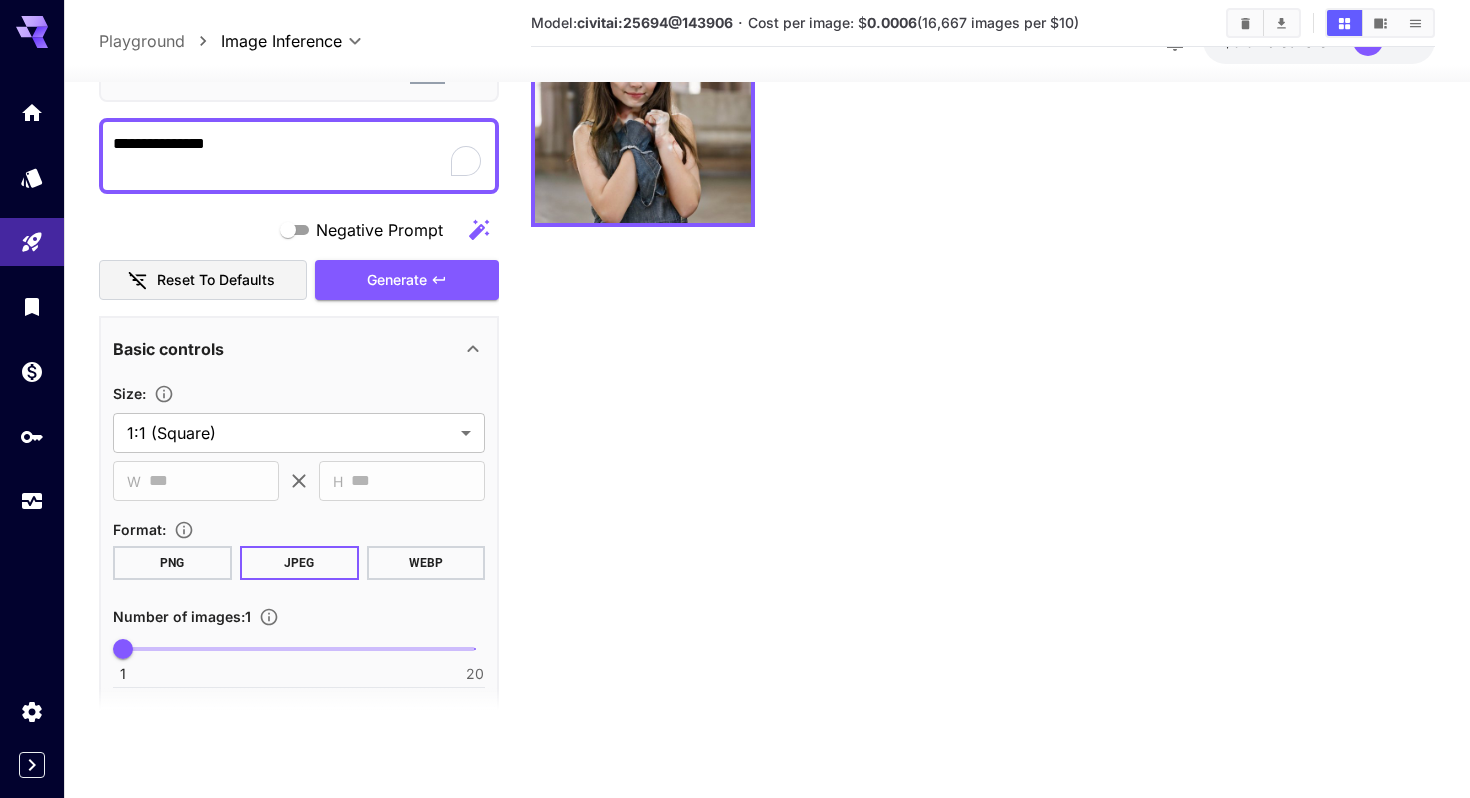 click on "**********" at bounding box center (299, 416) 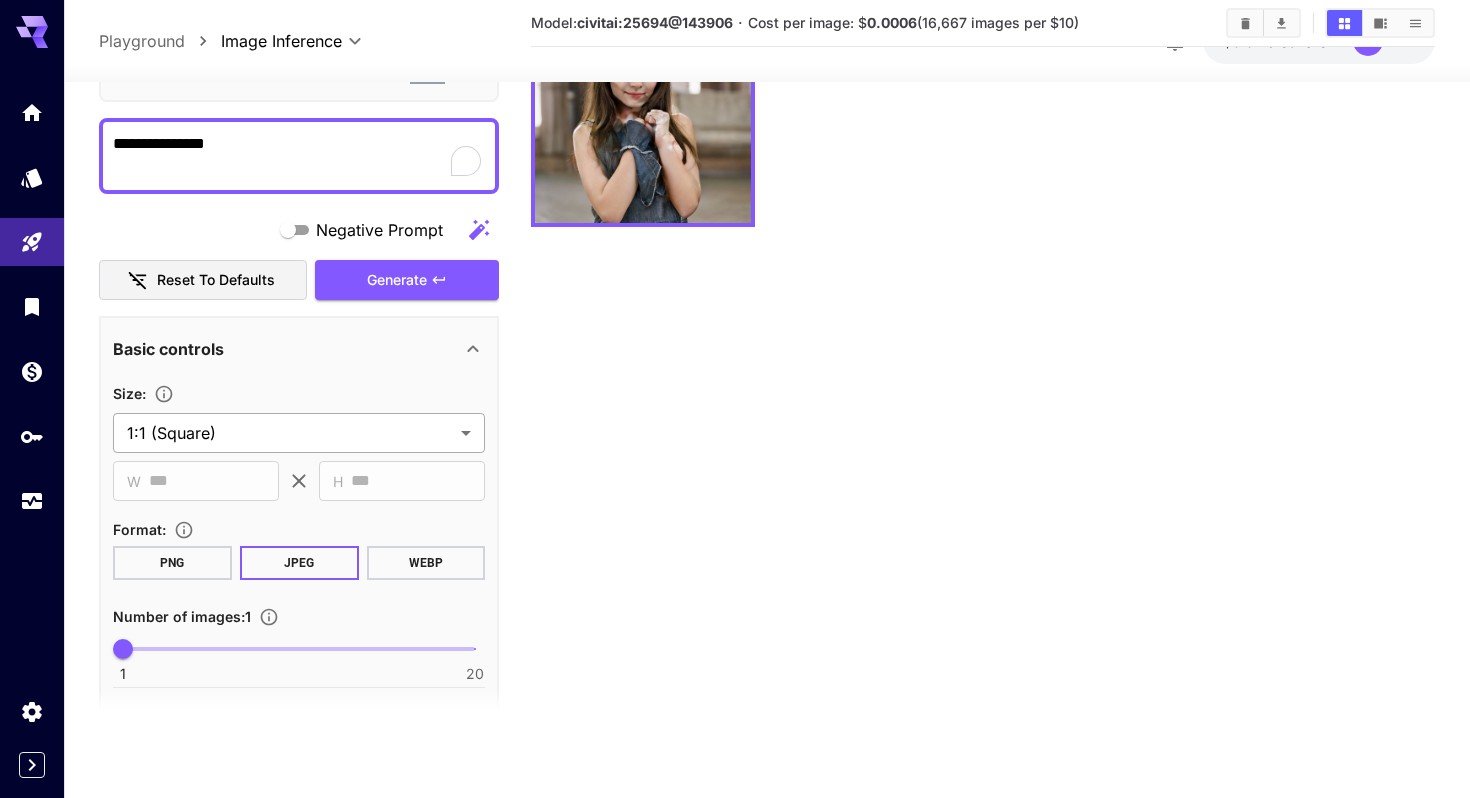 click on "**********" at bounding box center (735, 320) 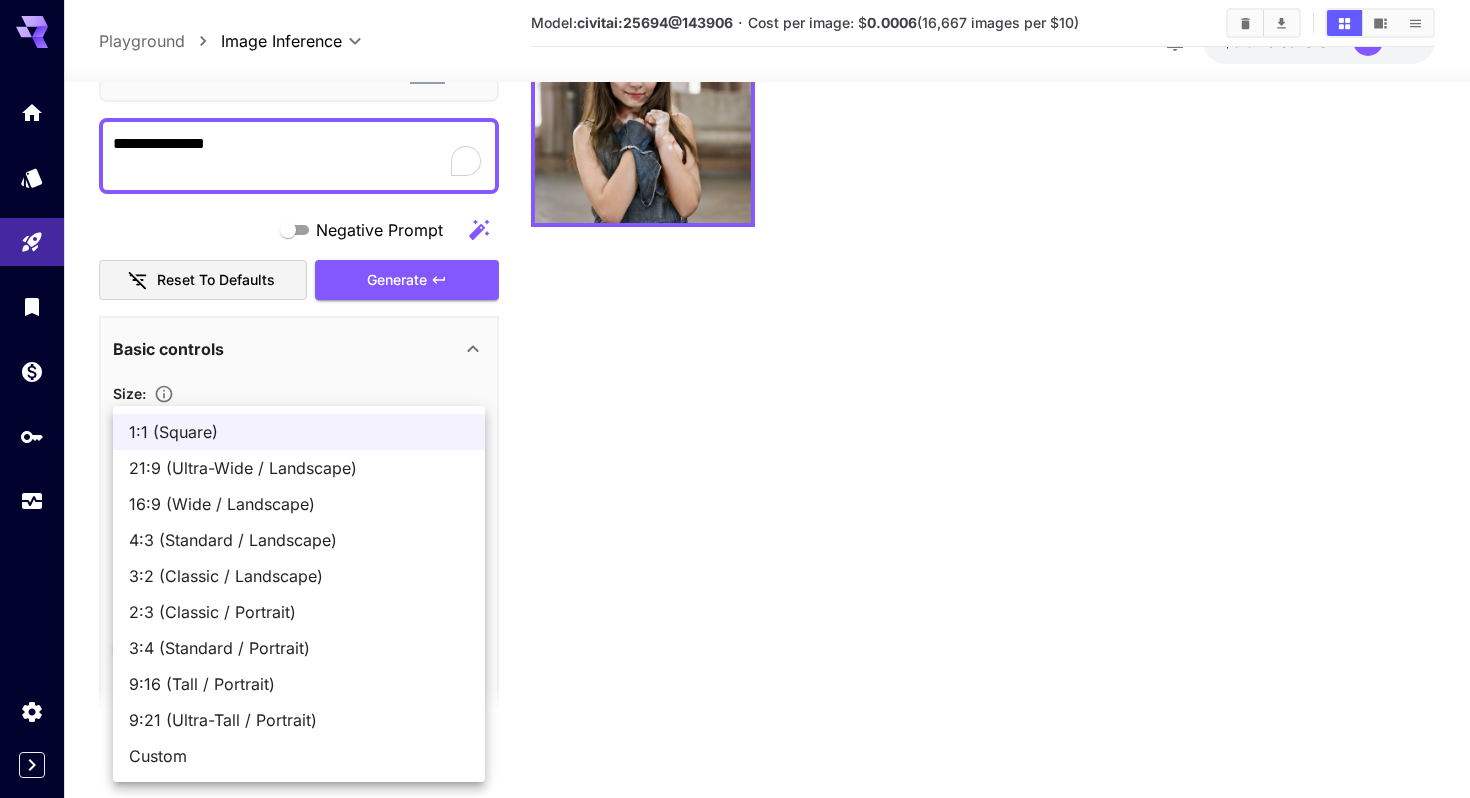 click on "Custom" at bounding box center [299, 756] 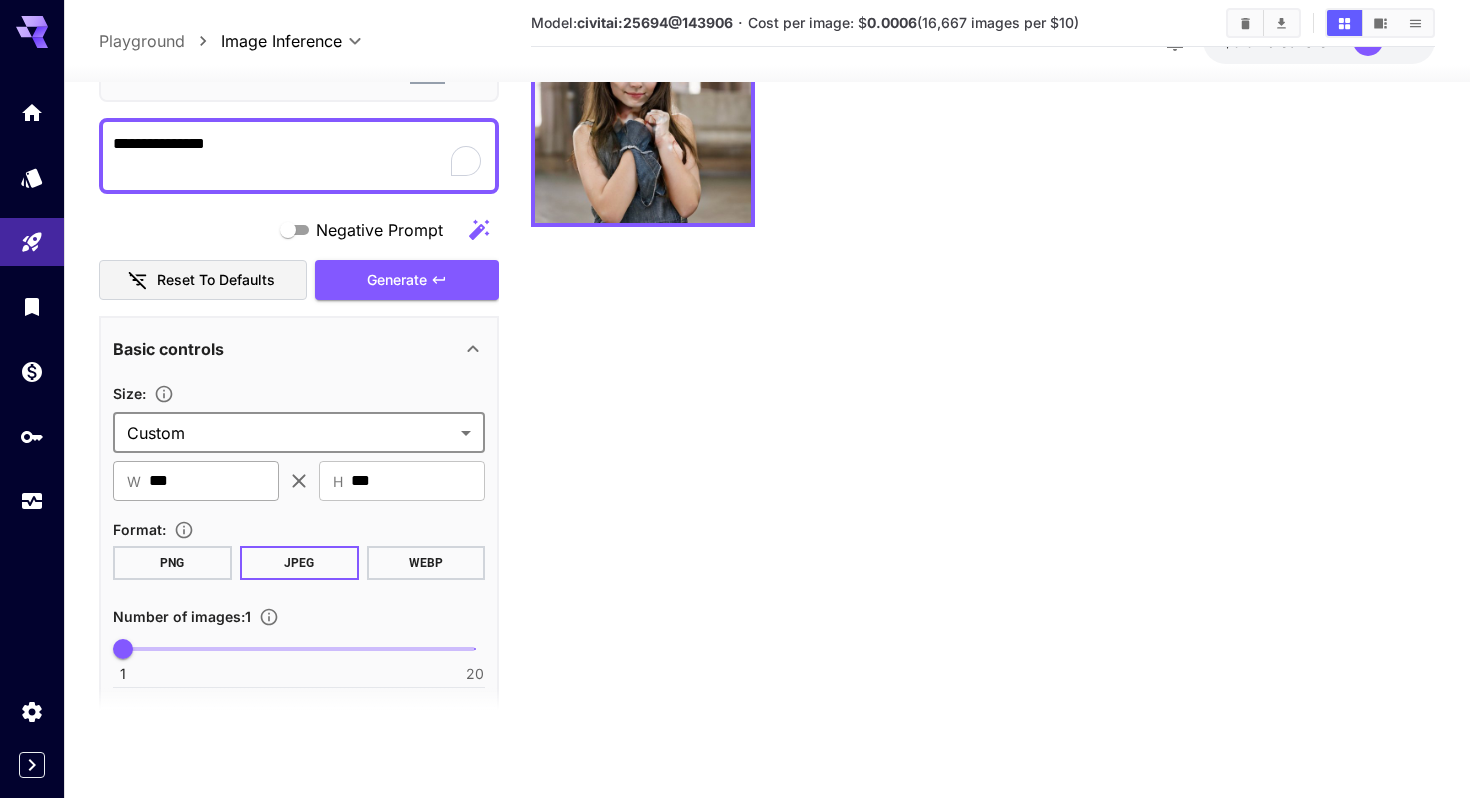 click on "***" at bounding box center (214, 480) 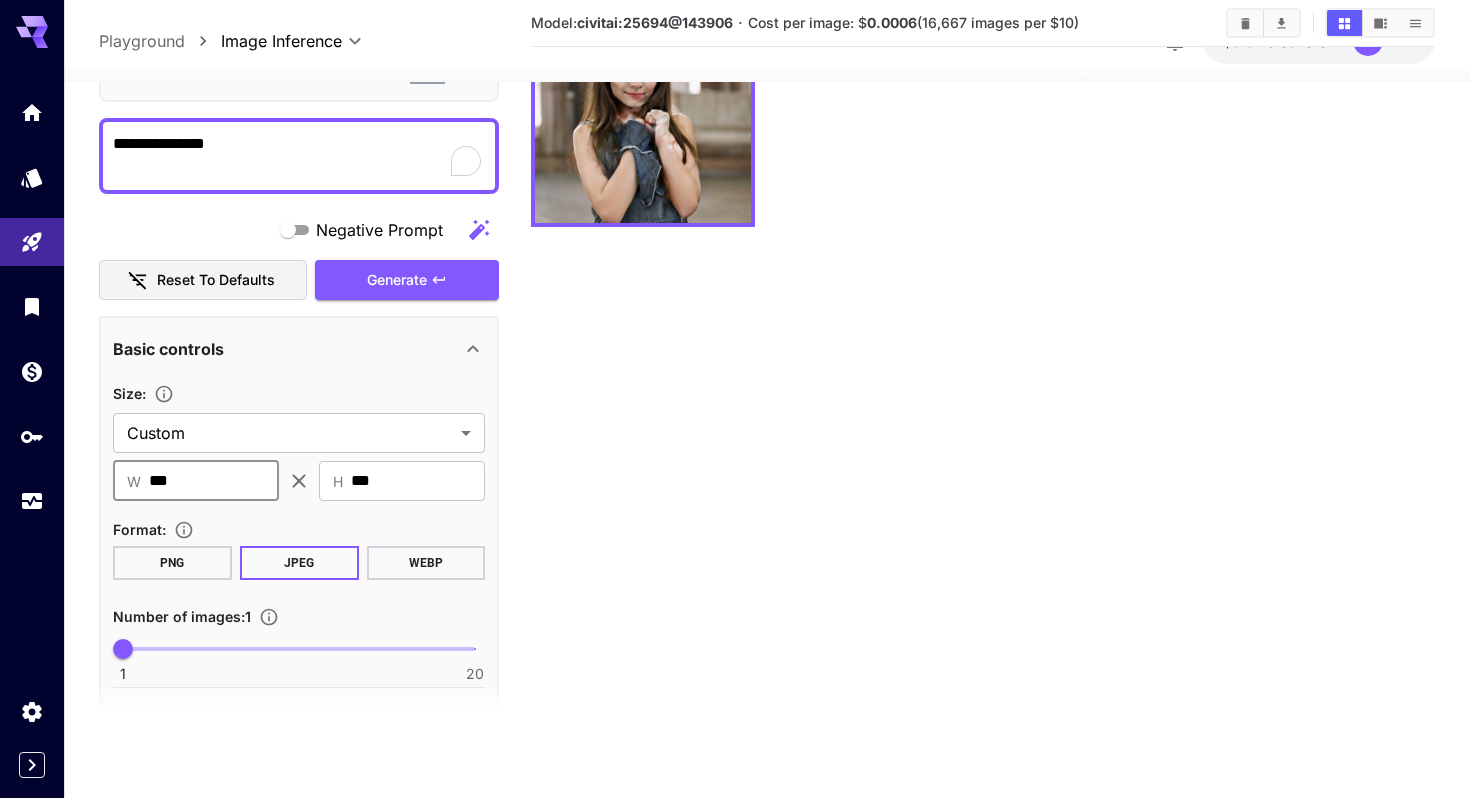 click on "***" at bounding box center (214, 480) 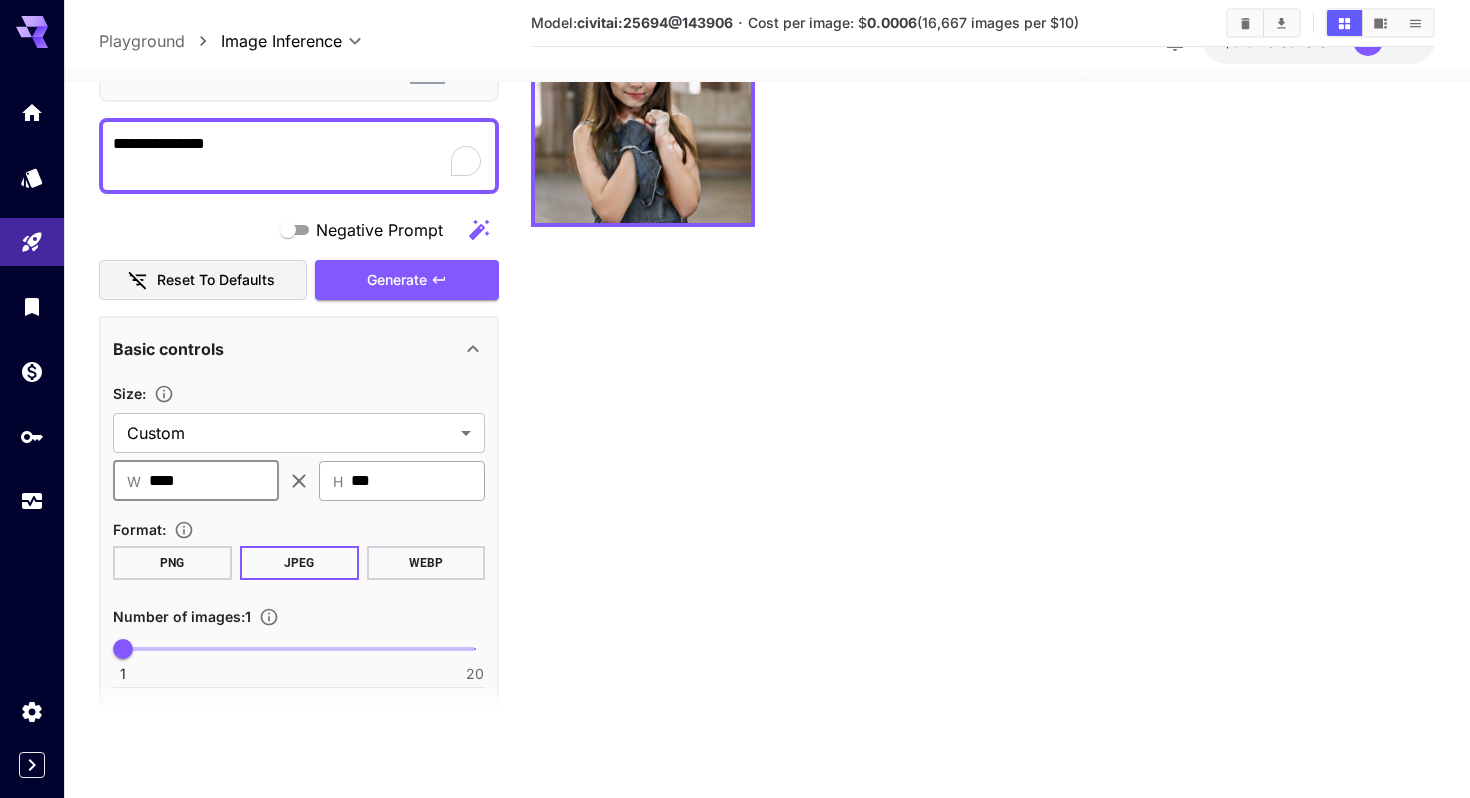 type on "****" 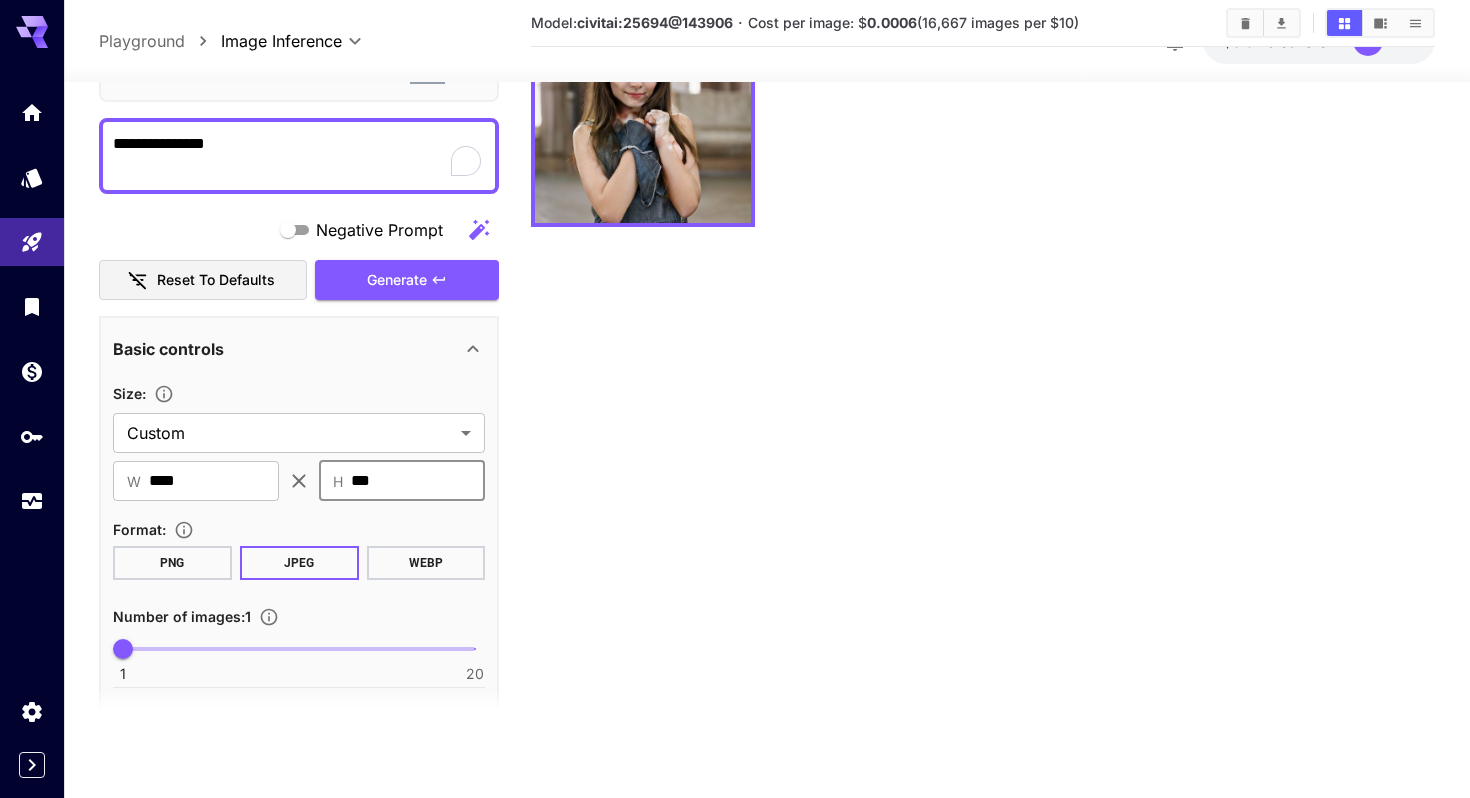 click on "***" at bounding box center (418, 480) 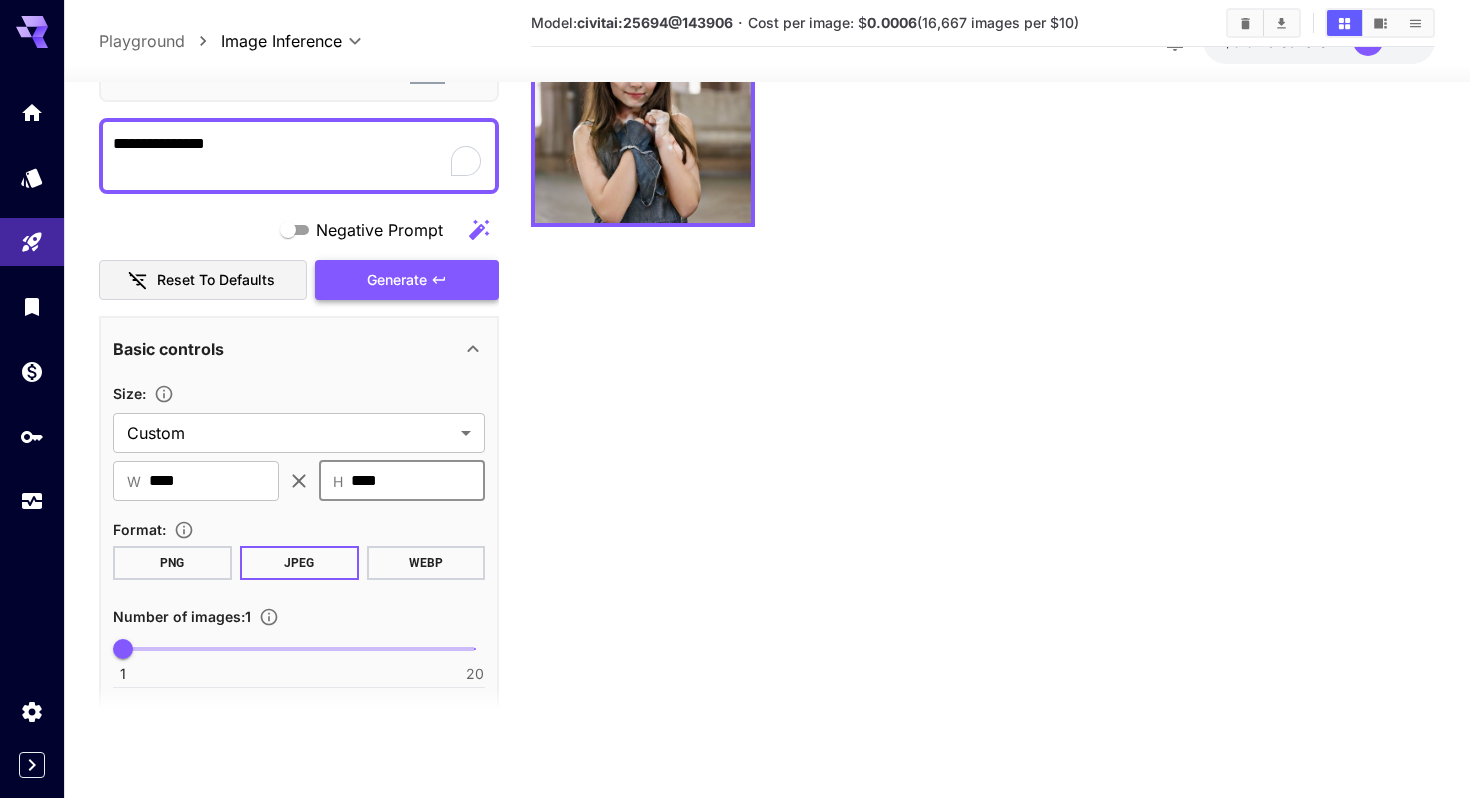 type on "****" 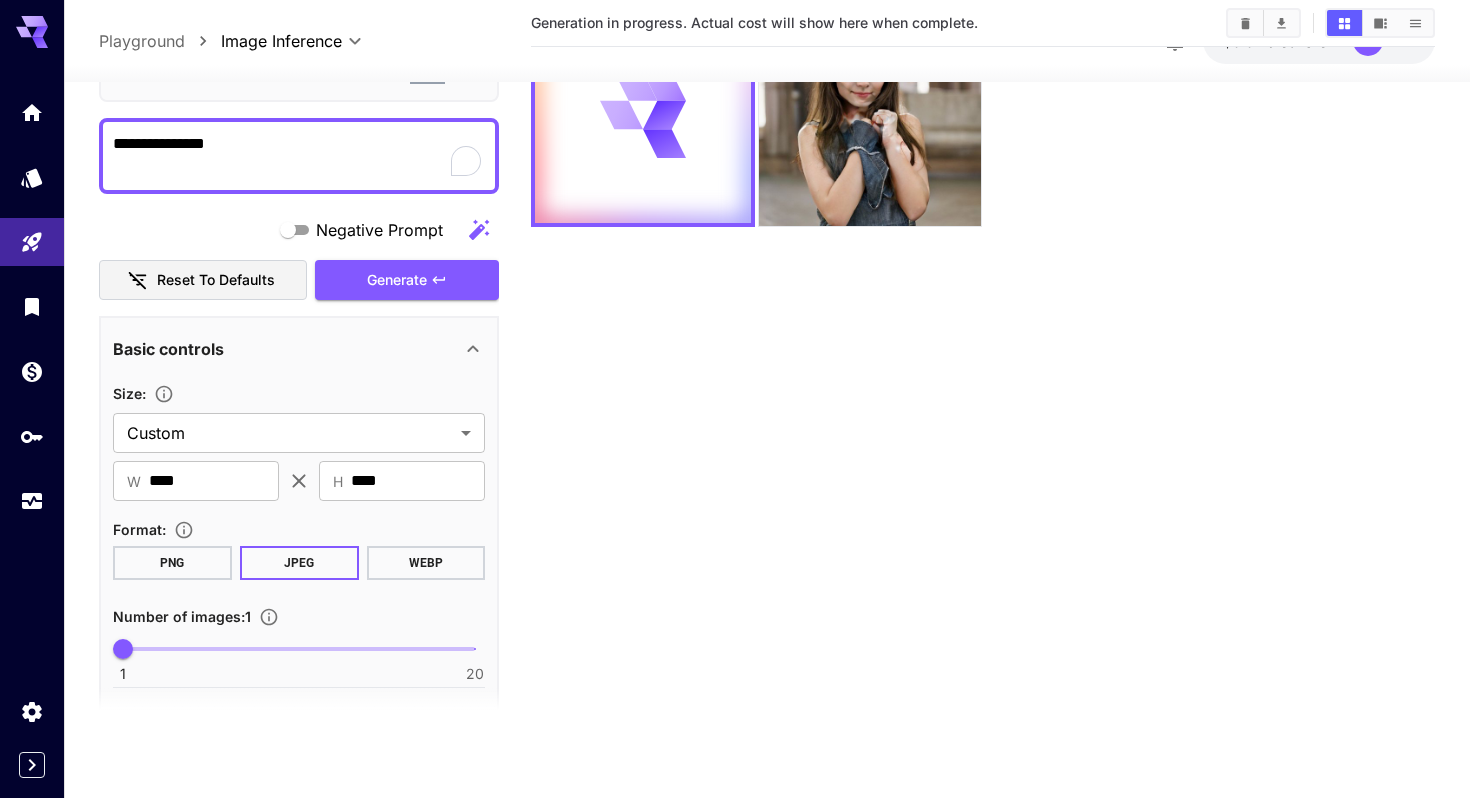 scroll, scrollTop: 0, scrollLeft: 0, axis: both 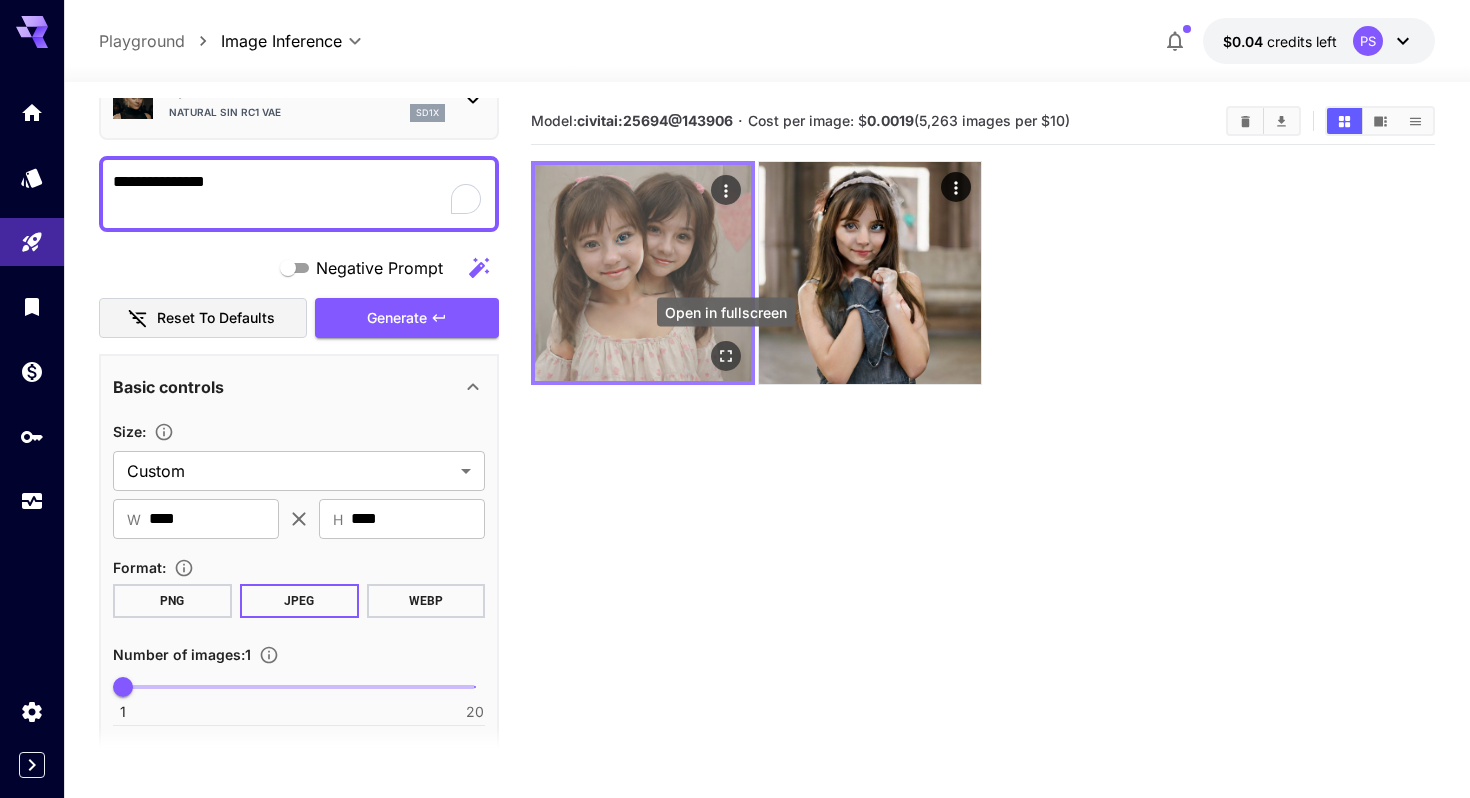 click 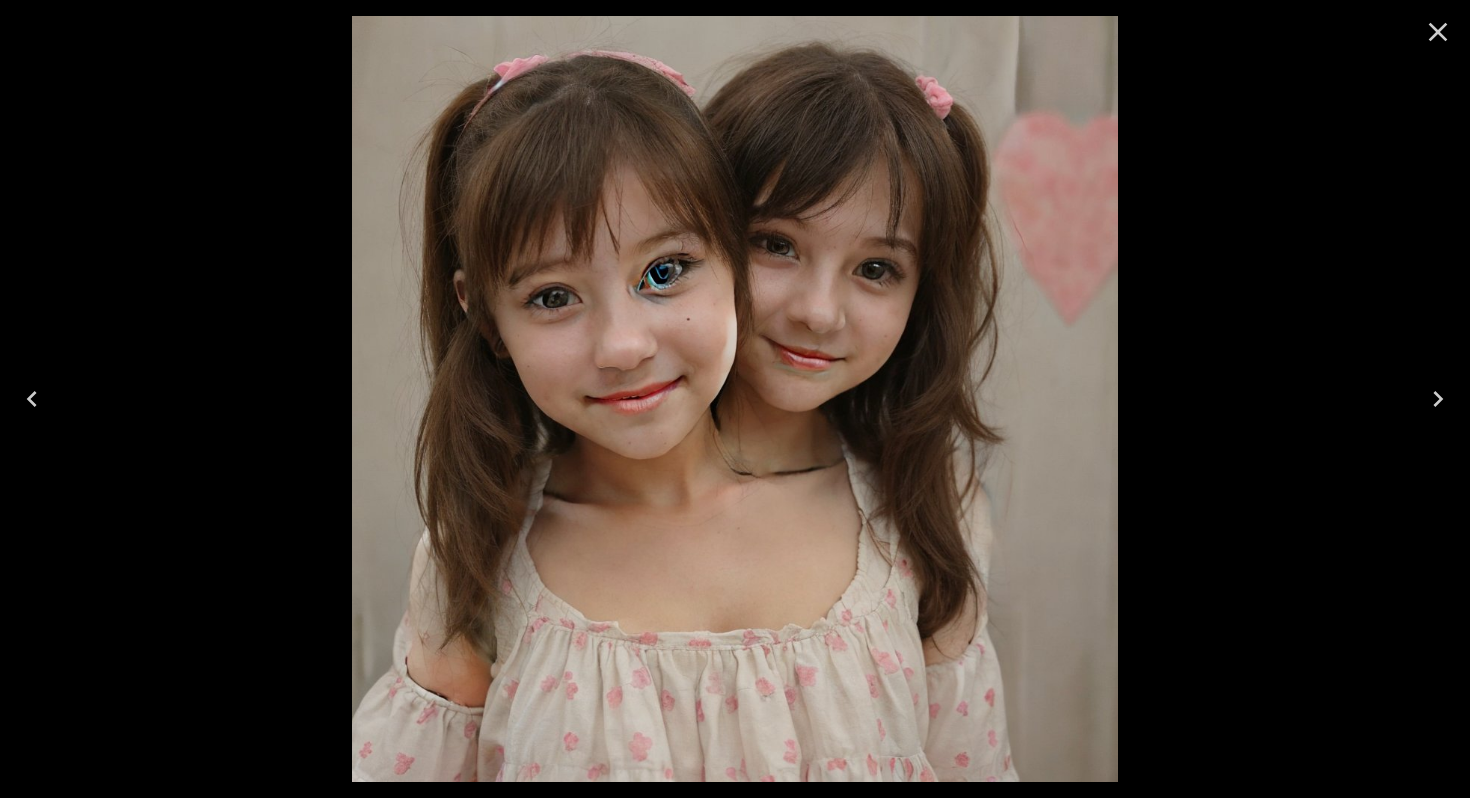 click 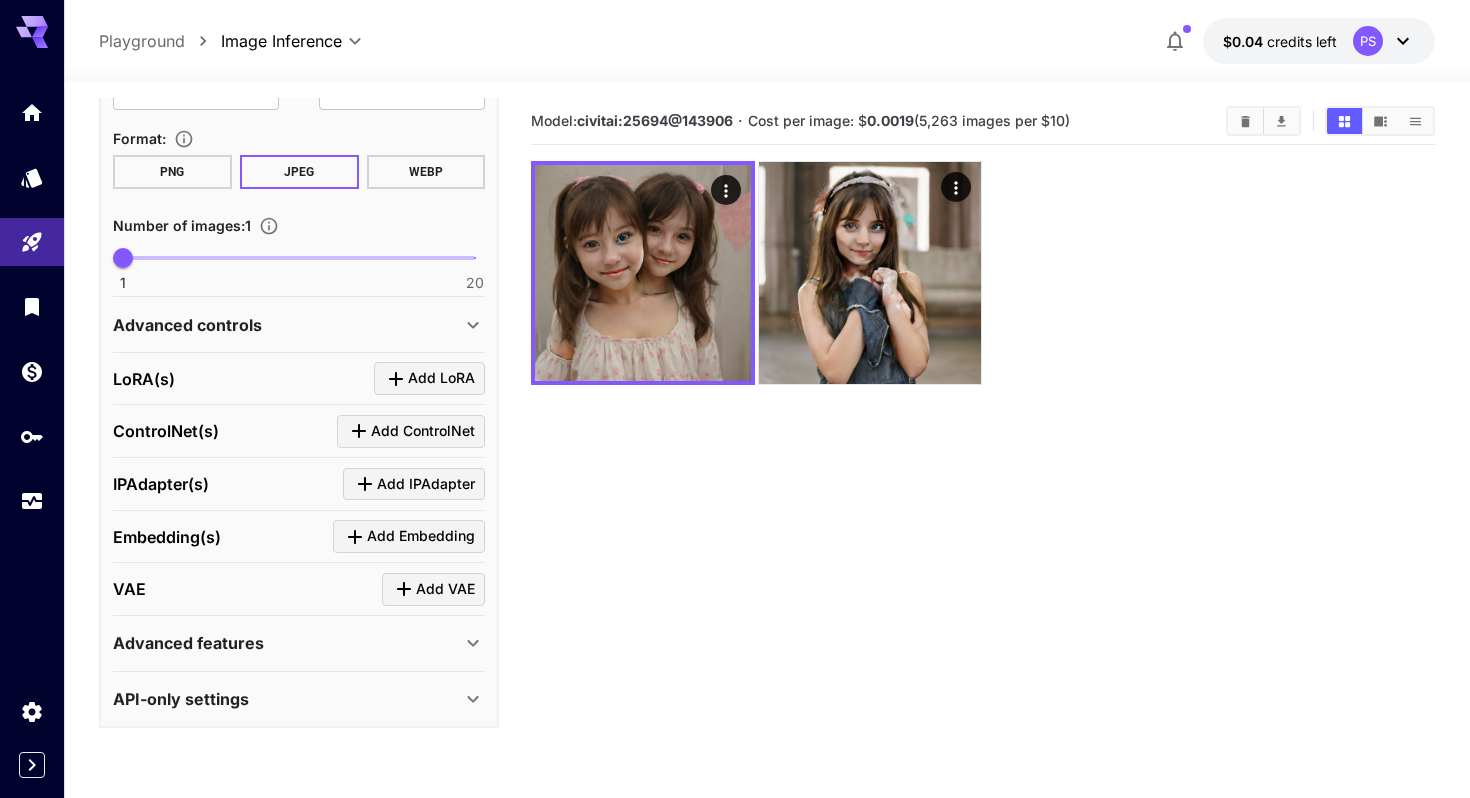 scroll, scrollTop: 540, scrollLeft: 0, axis: vertical 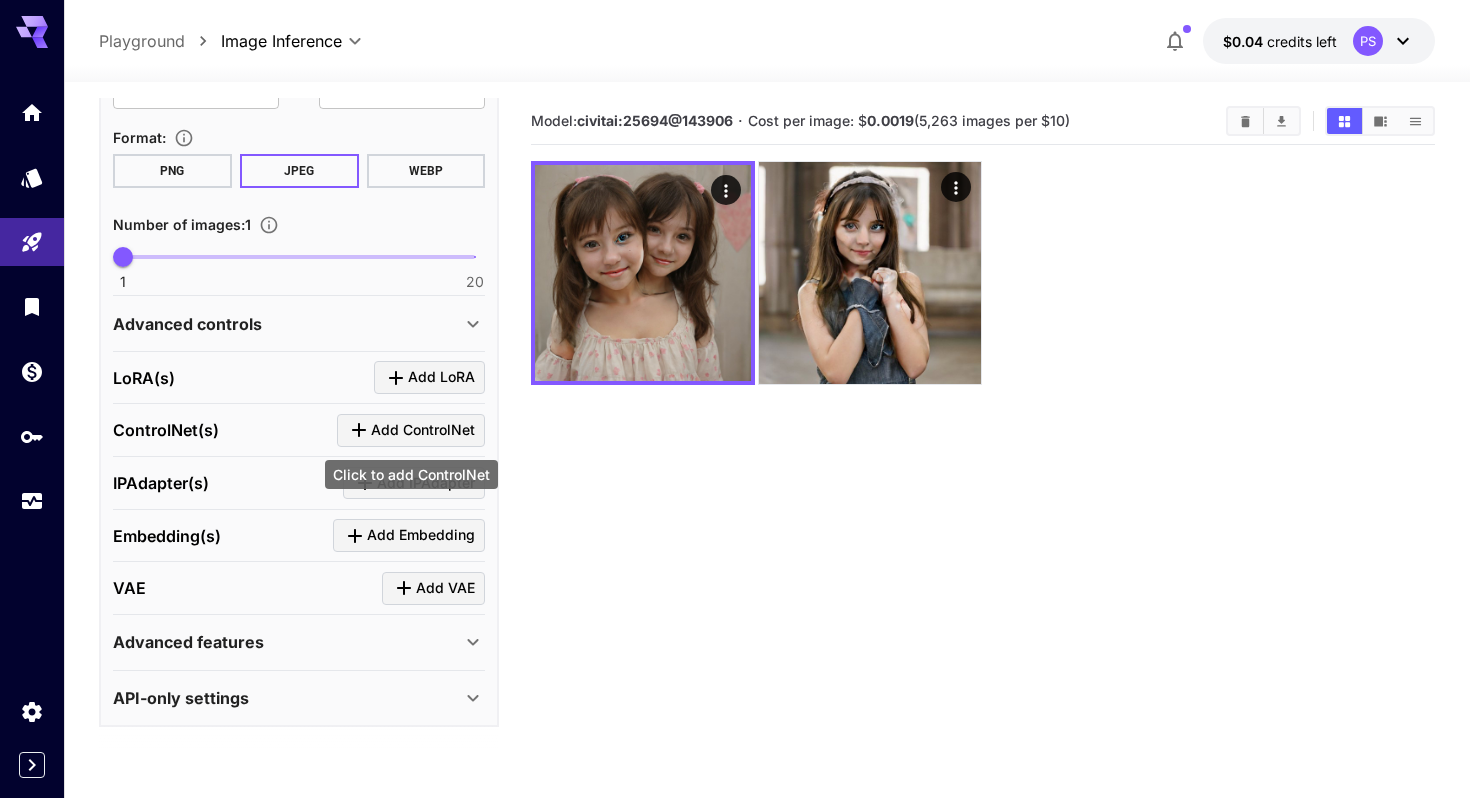 click on "Add ControlNet" at bounding box center (423, 430) 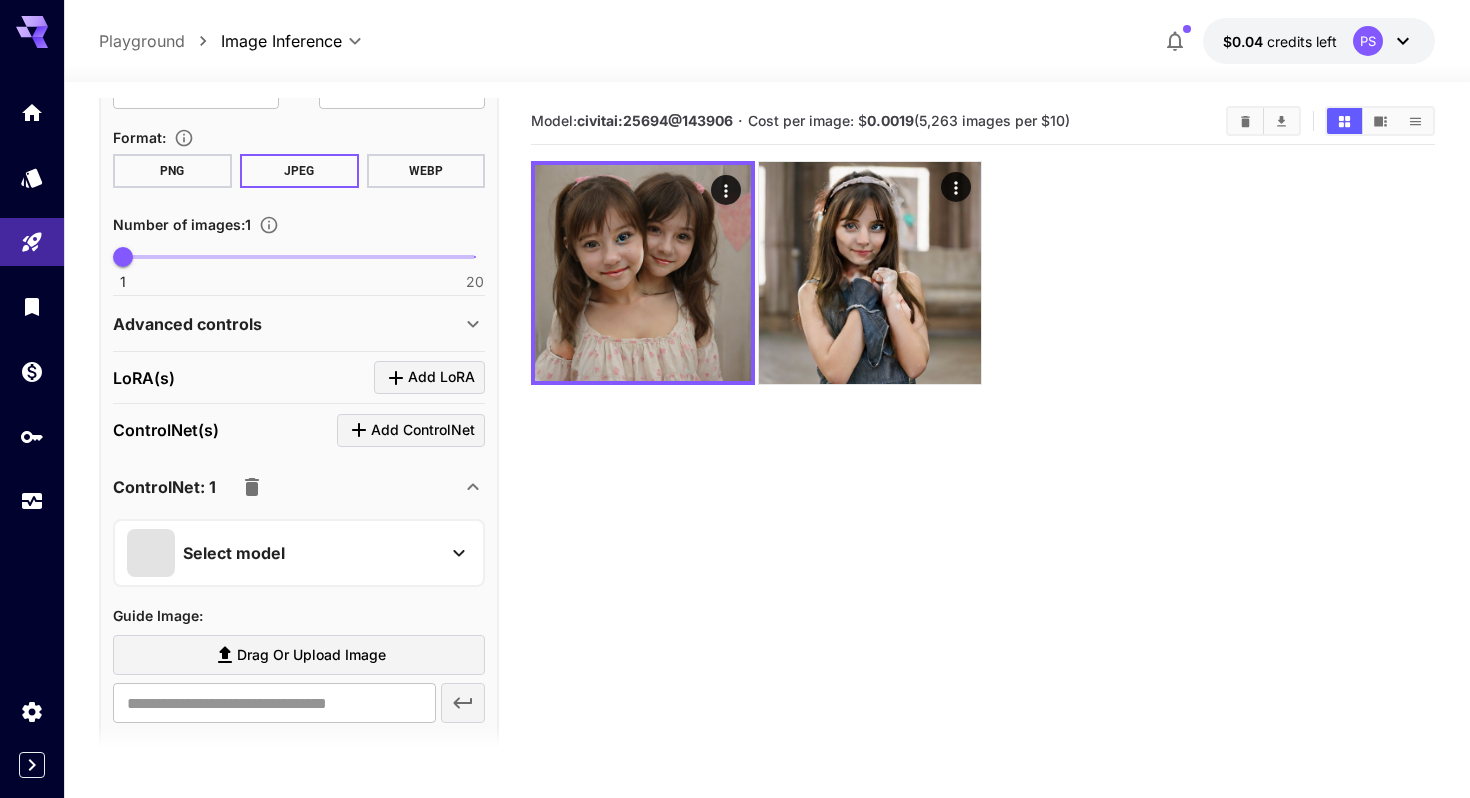 click on "Select model" at bounding box center (283, 553) 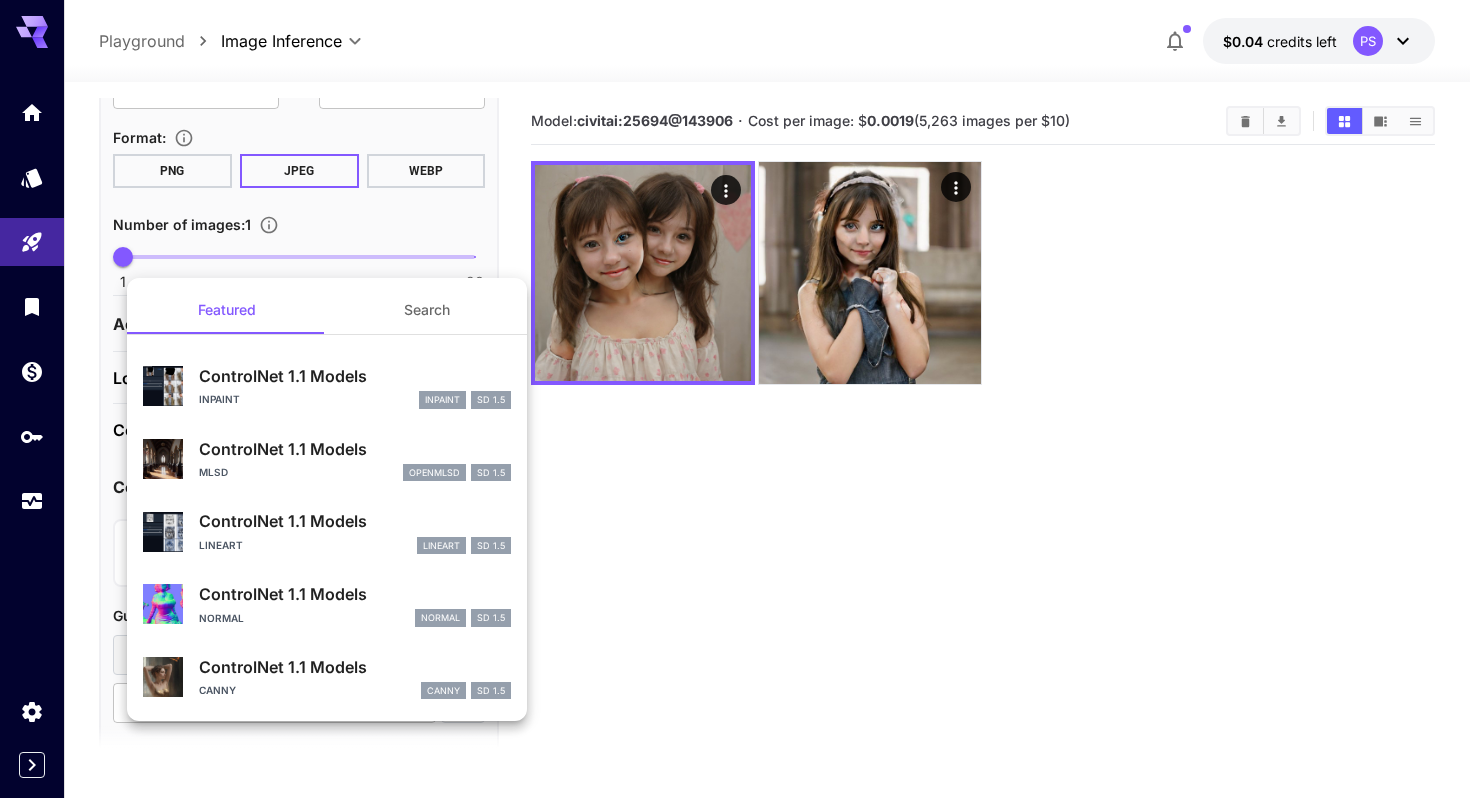 click at bounding box center [735, 399] 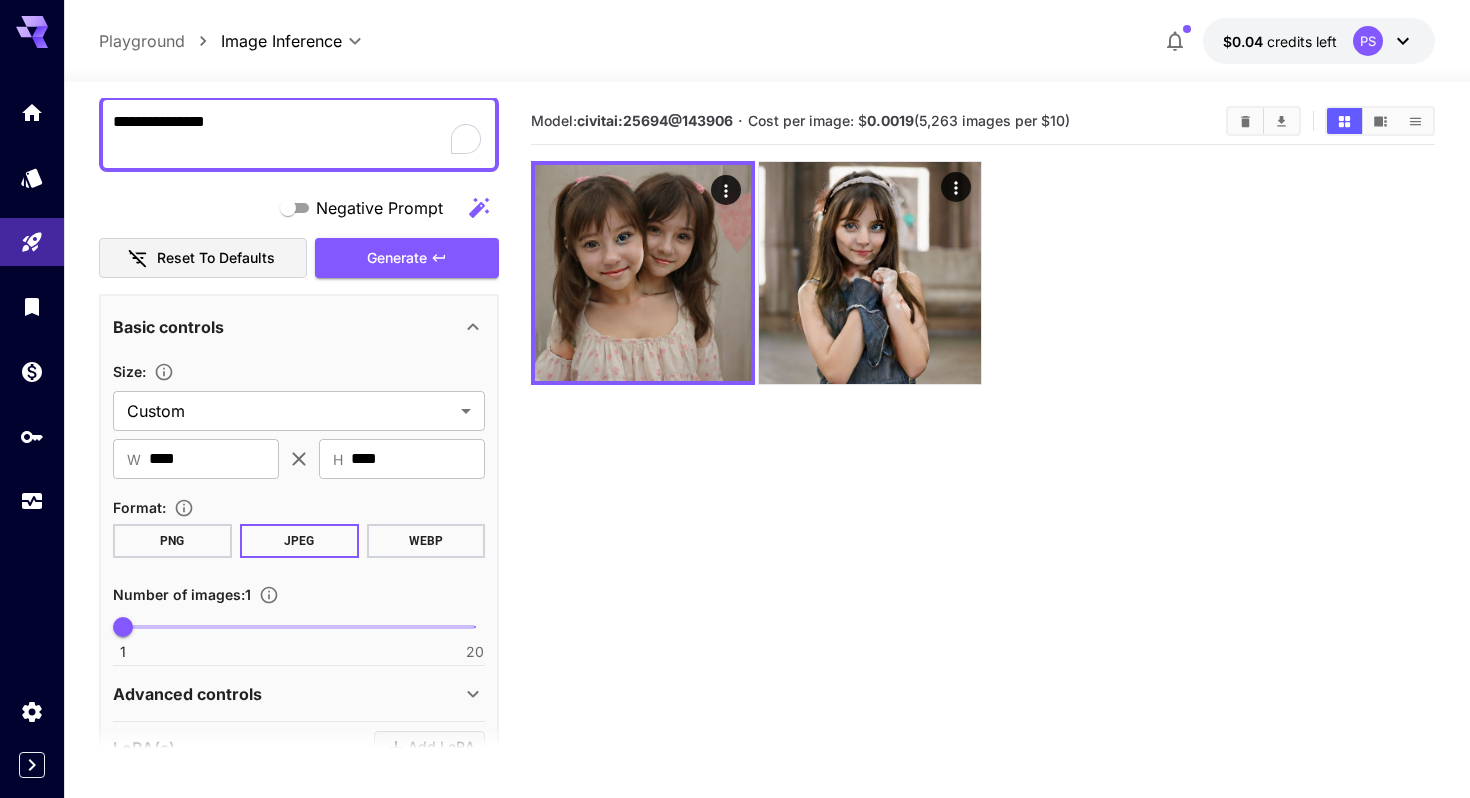 scroll, scrollTop: 115, scrollLeft: 0, axis: vertical 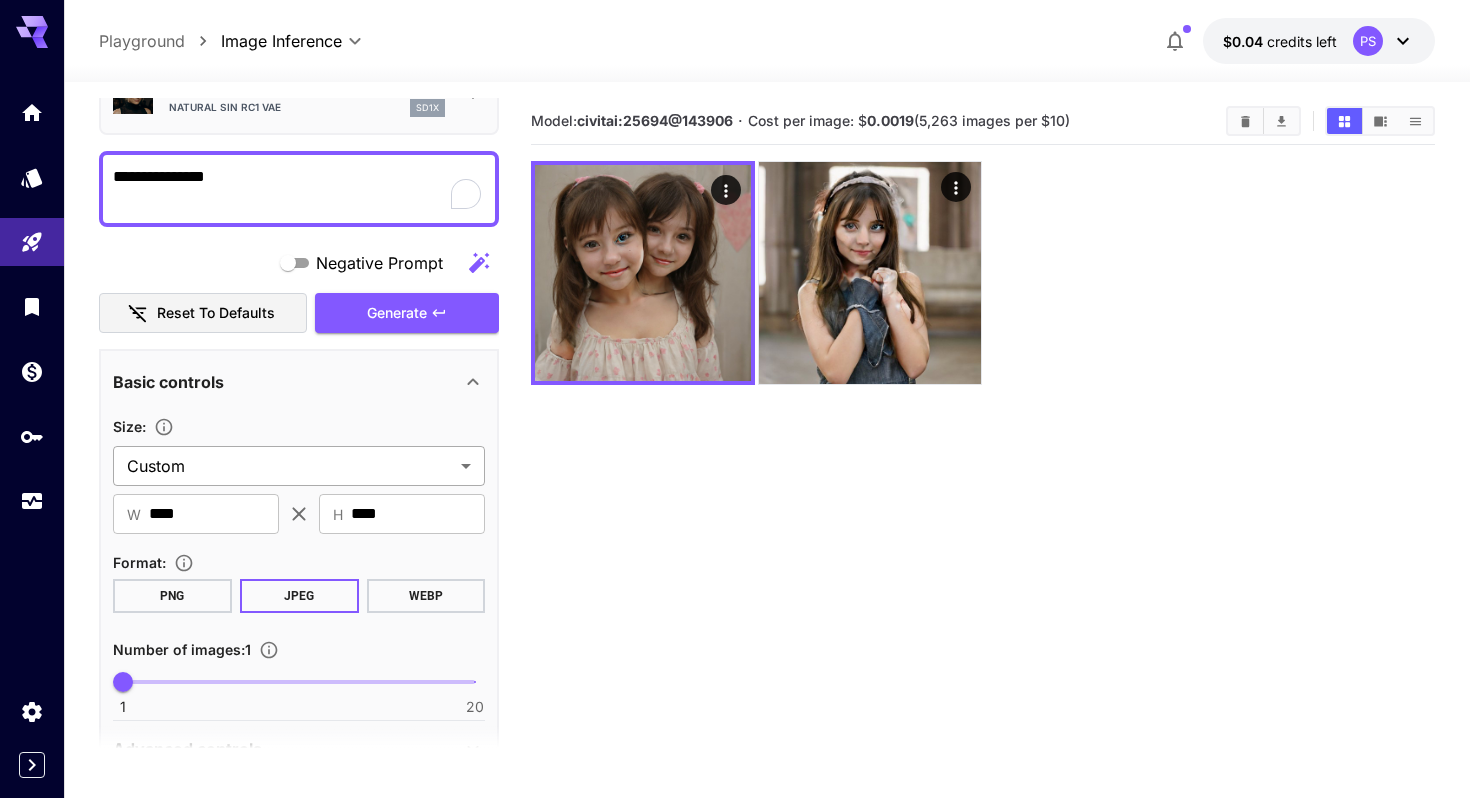 click on "**********" at bounding box center (735, 478) 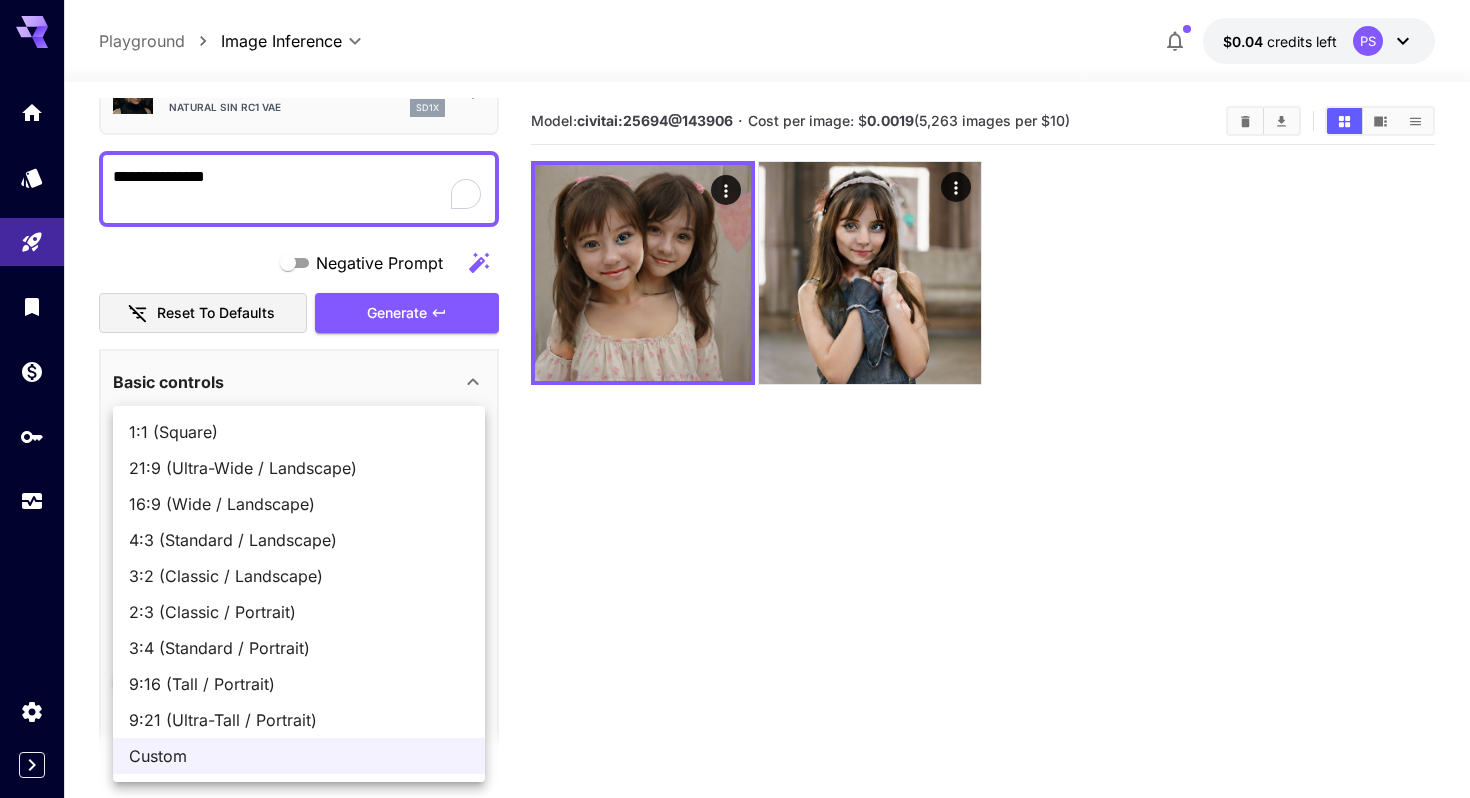 click on "1:1 (Square)" at bounding box center (299, 432) 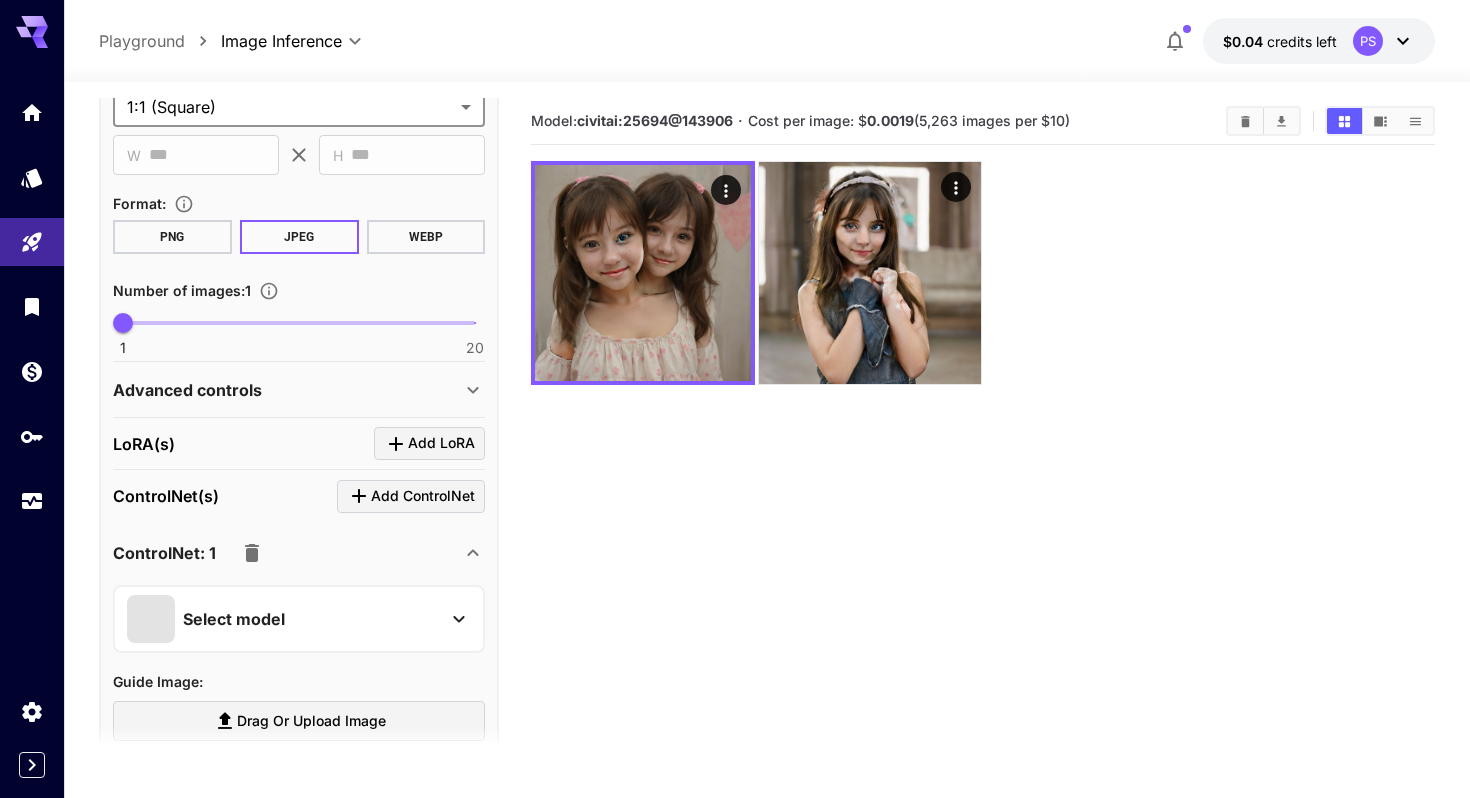 click on "Advanced controls" at bounding box center (287, 390) 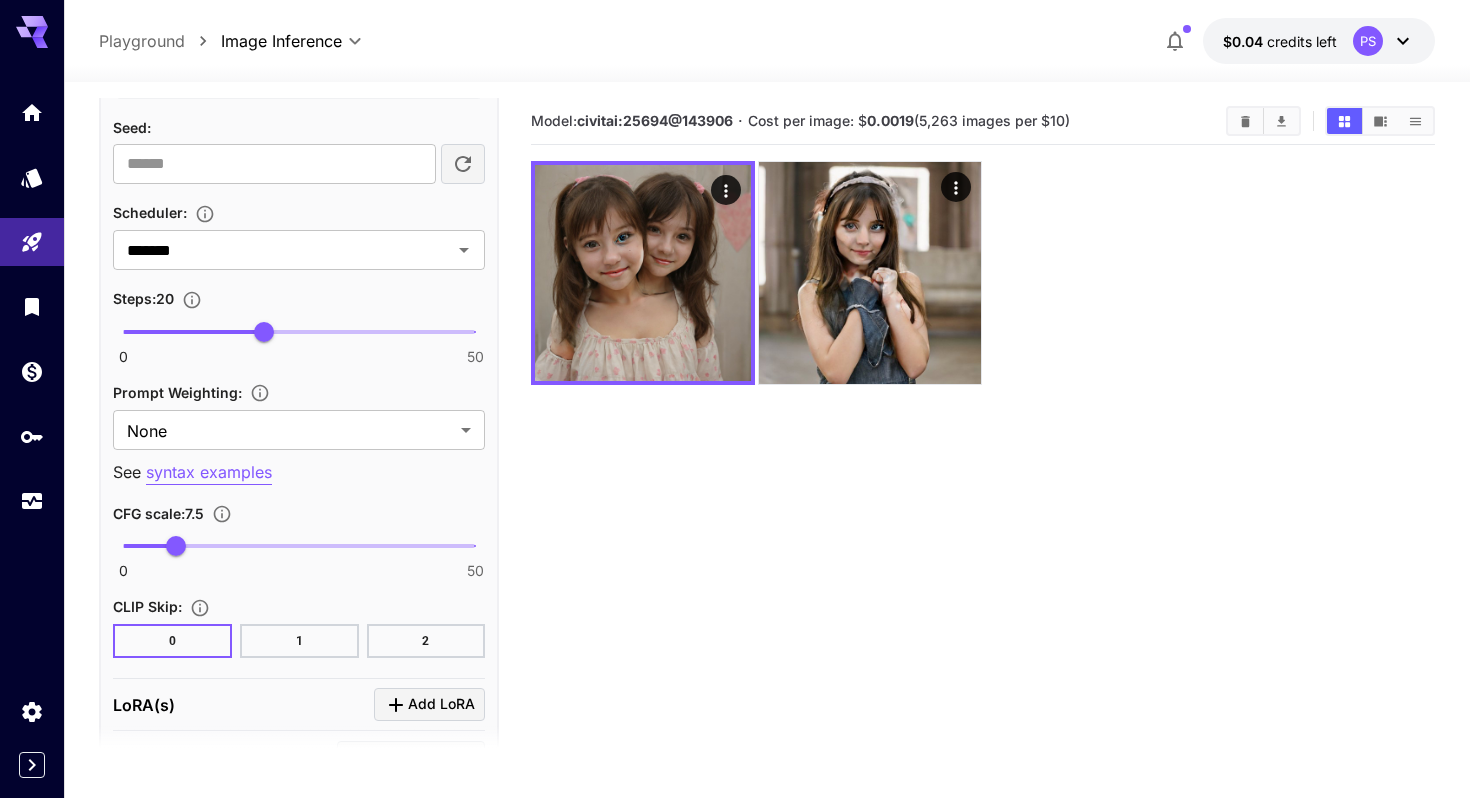 scroll, scrollTop: 1222, scrollLeft: 0, axis: vertical 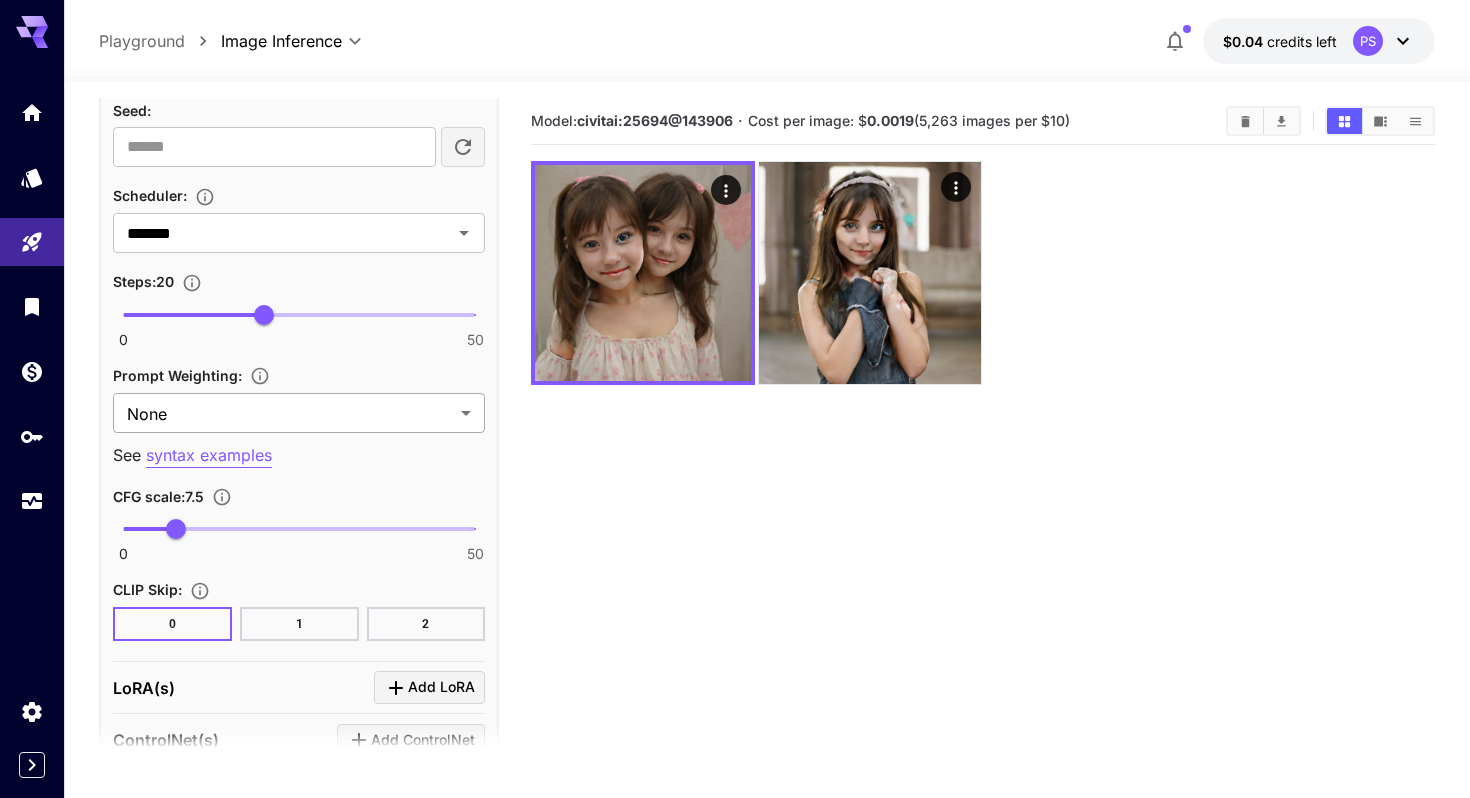 click on "**********" at bounding box center (735, 478) 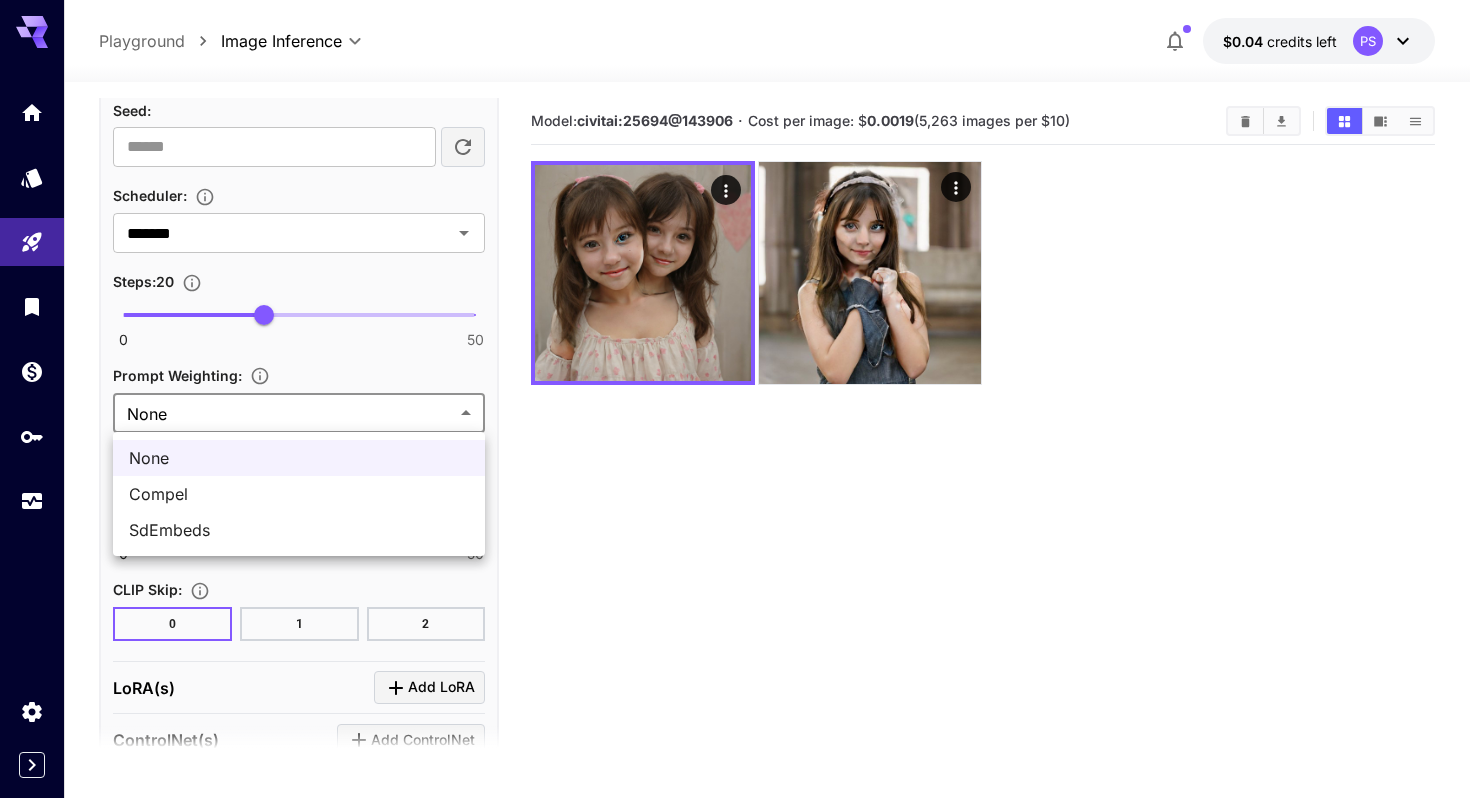 click at bounding box center (735, 399) 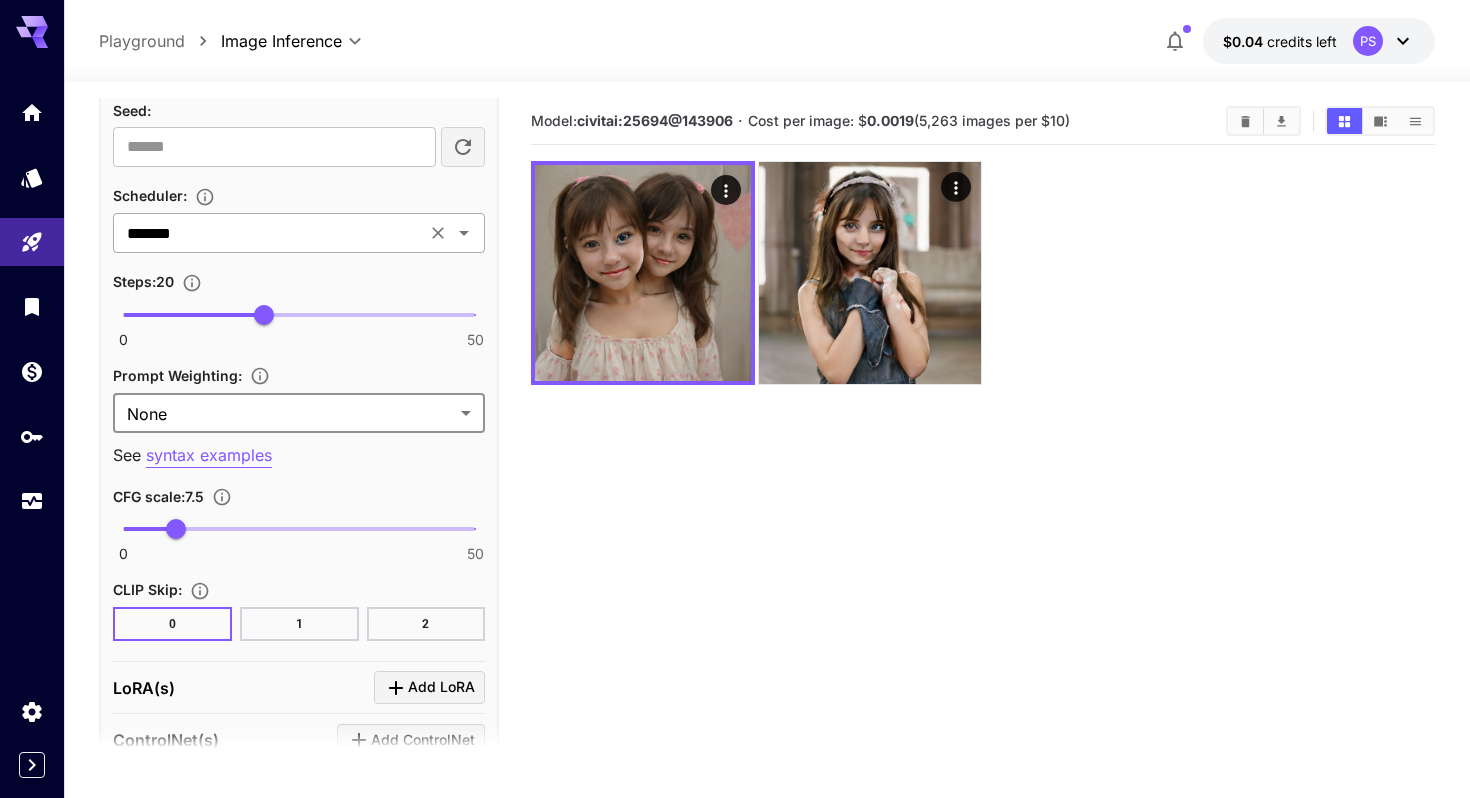 click at bounding box center (438, 233) 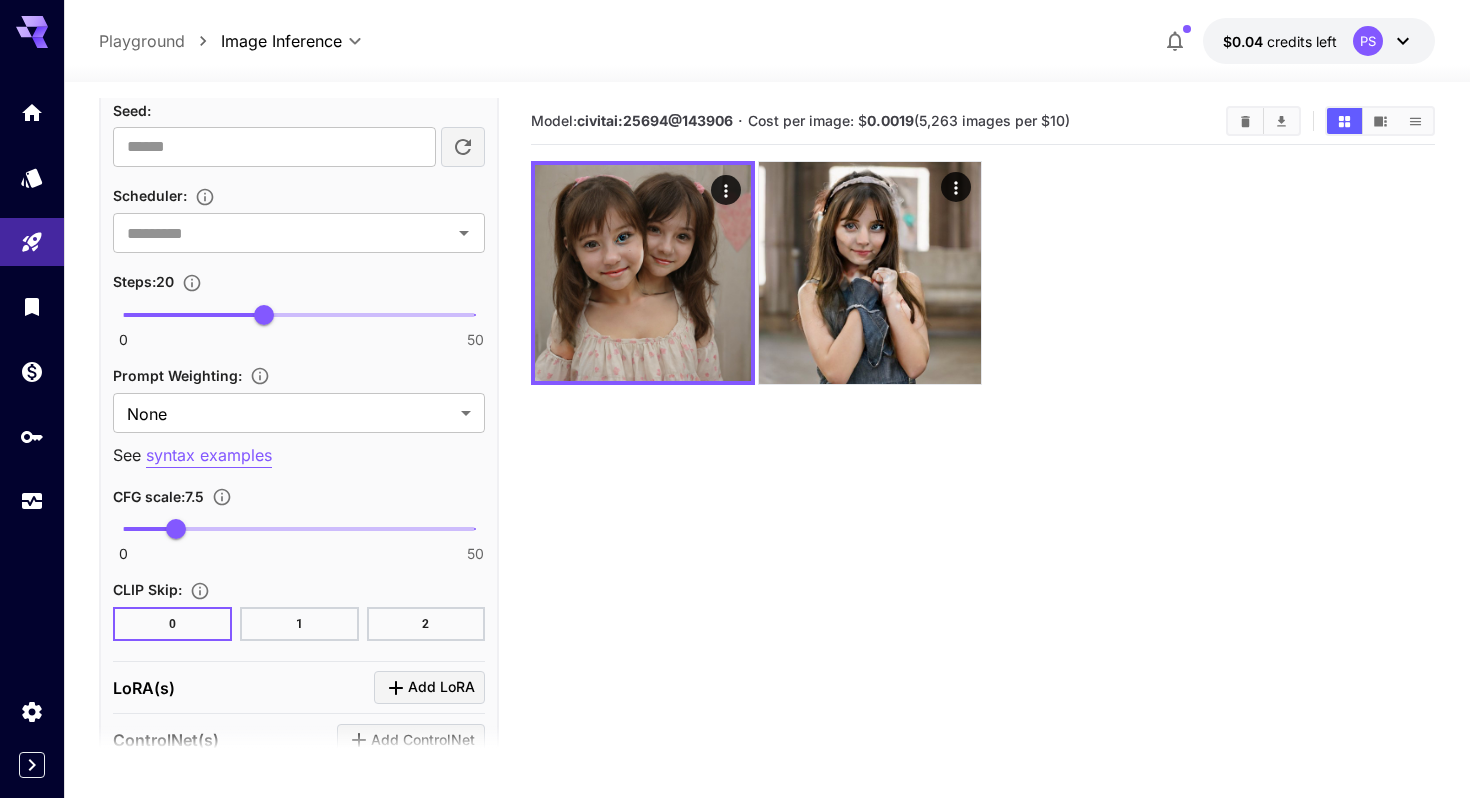 click at bounding box center (282, 233) 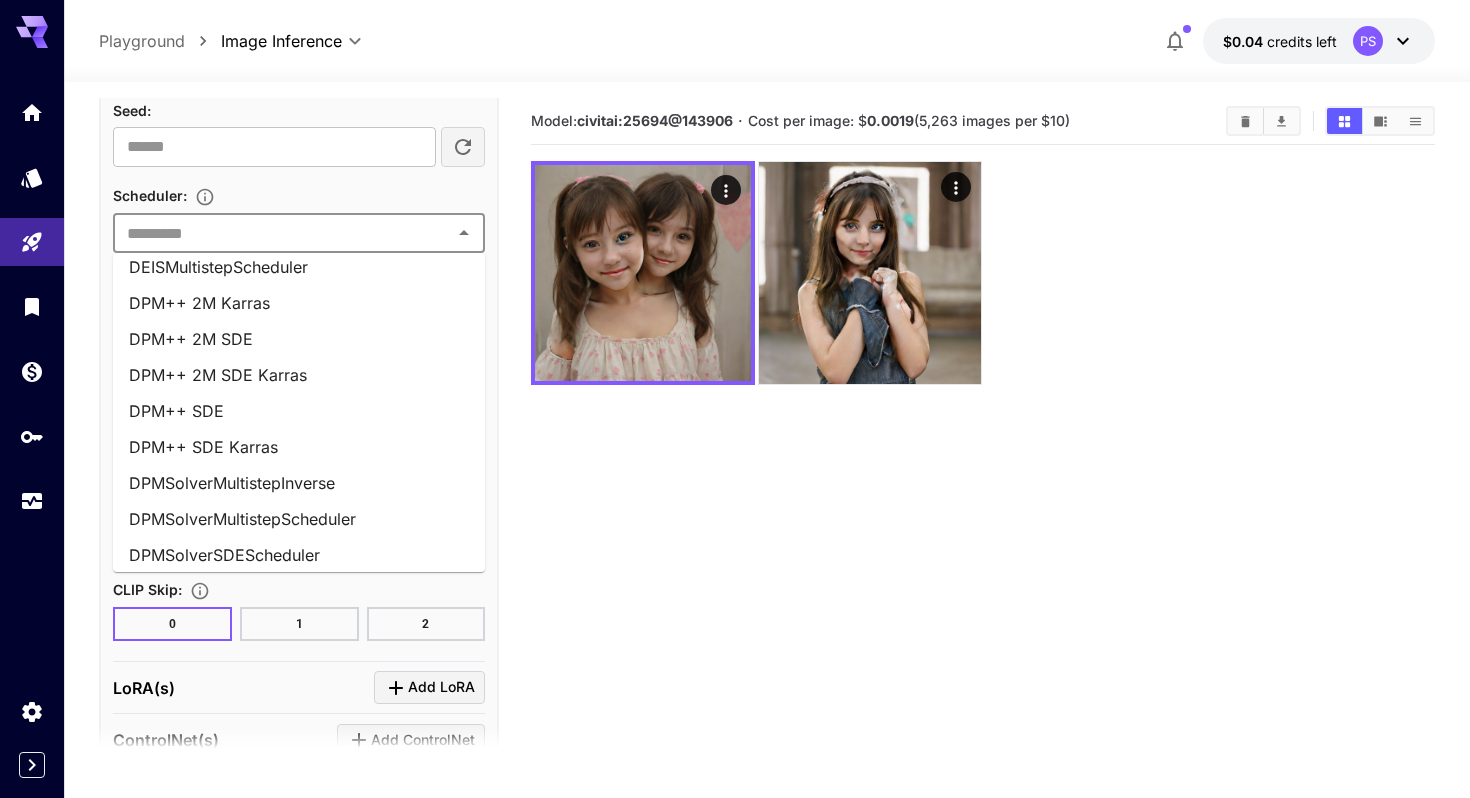 scroll, scrollTop: 115, scrollLeft: 0, axis: vertical 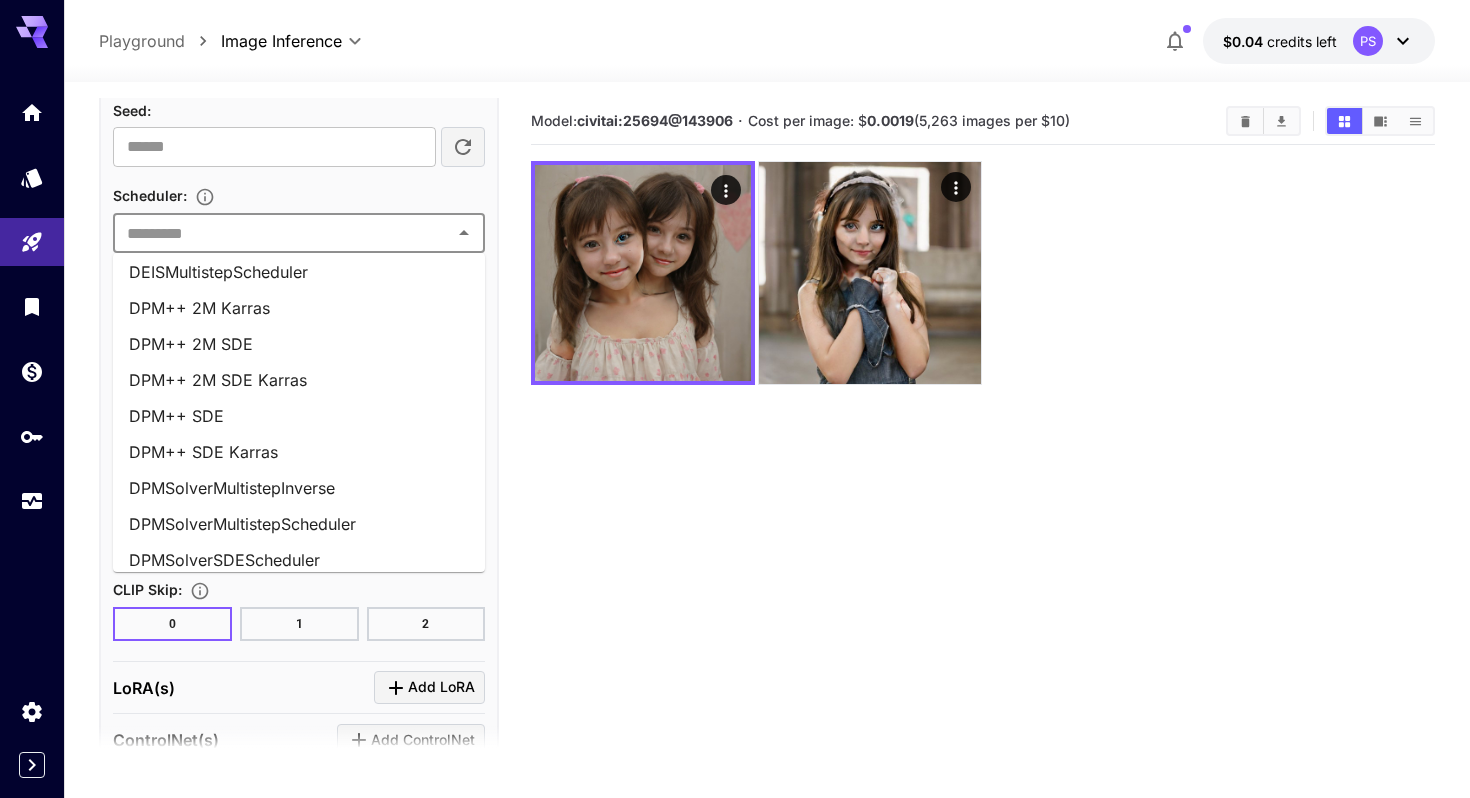 click on "DPM++ SDE Karras" at bounding box center (299, 452) 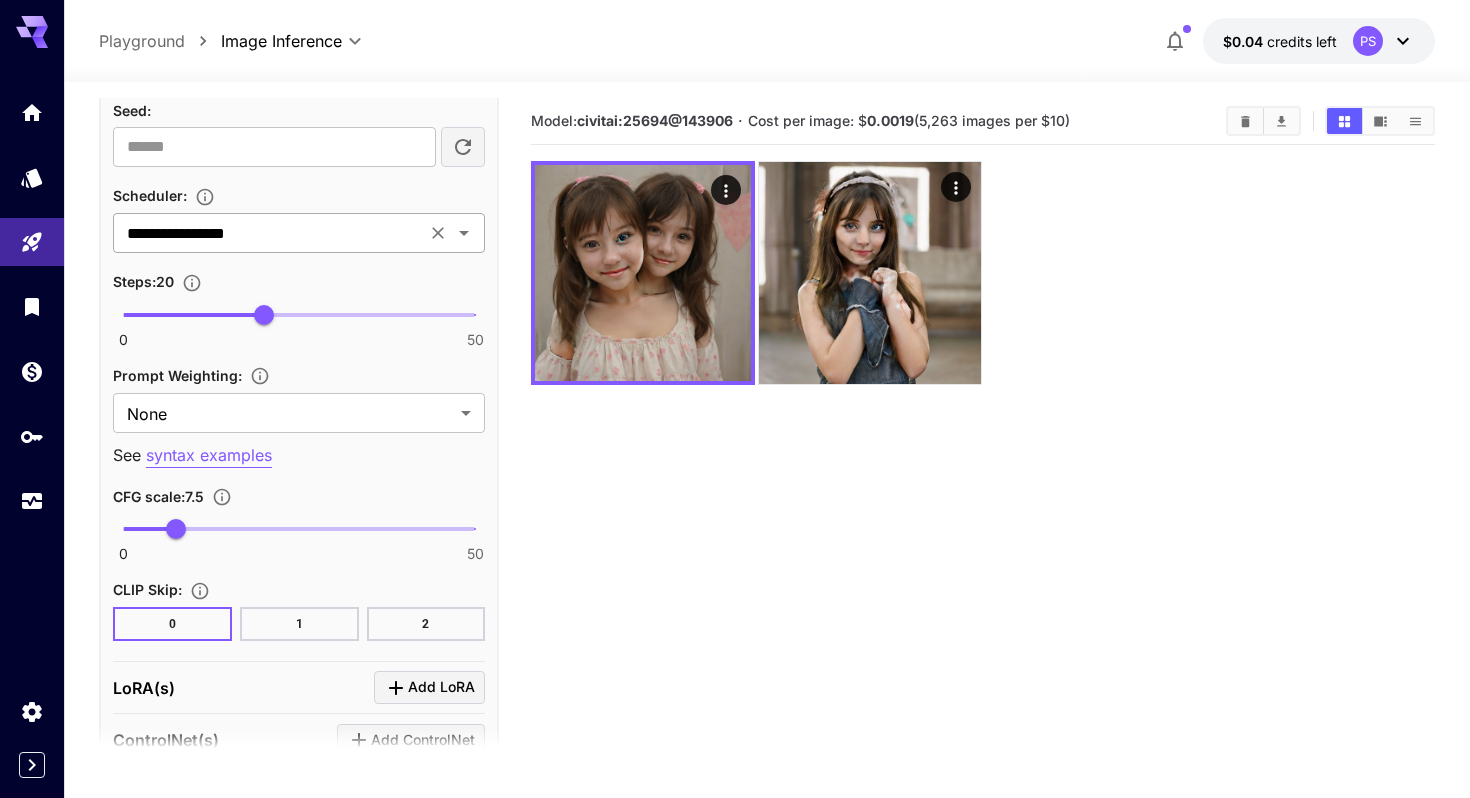 click on "**********" at bounding box center [269, 233] 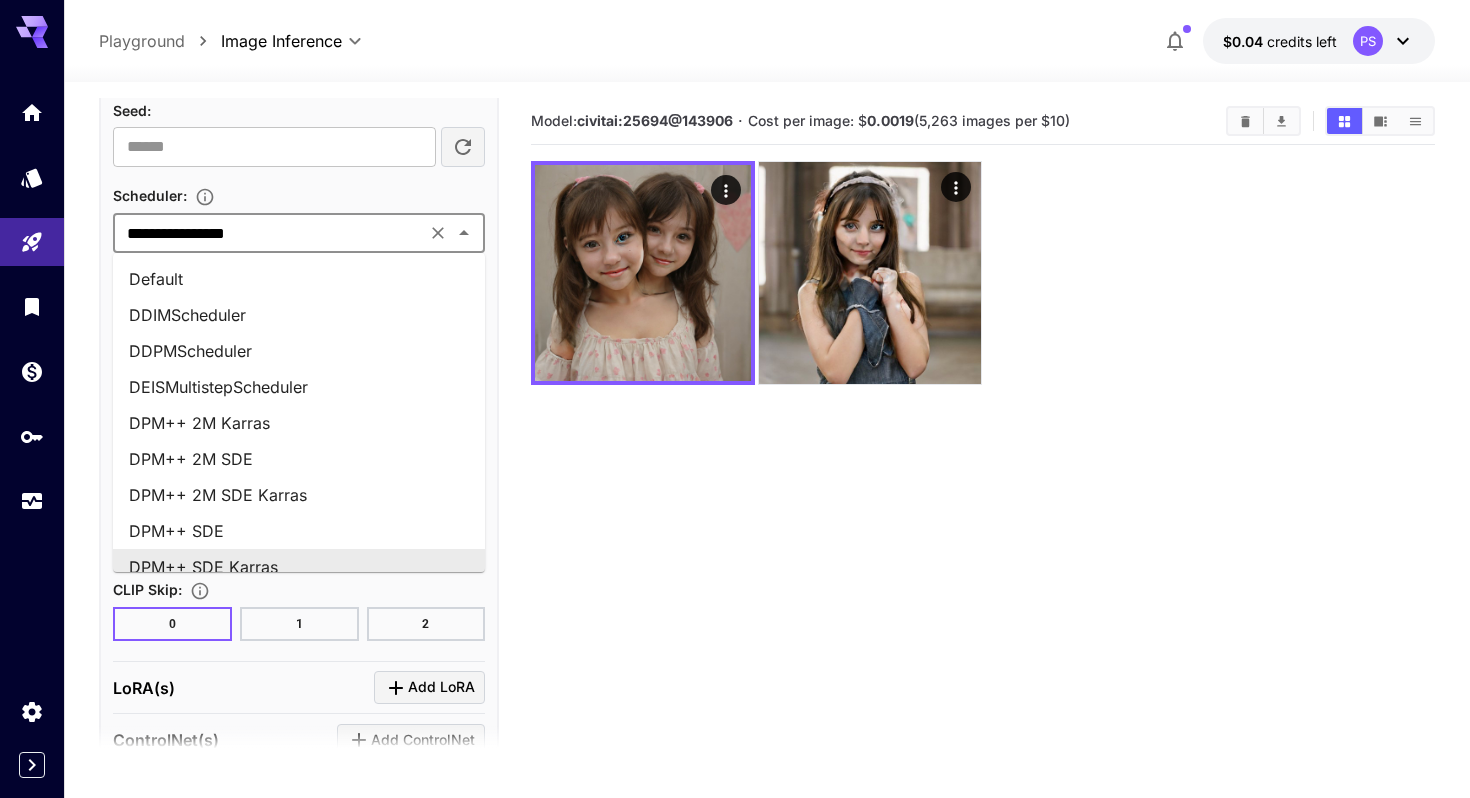 scroll, scrollTop: 13, scrollLeft: 0, axis: vertical 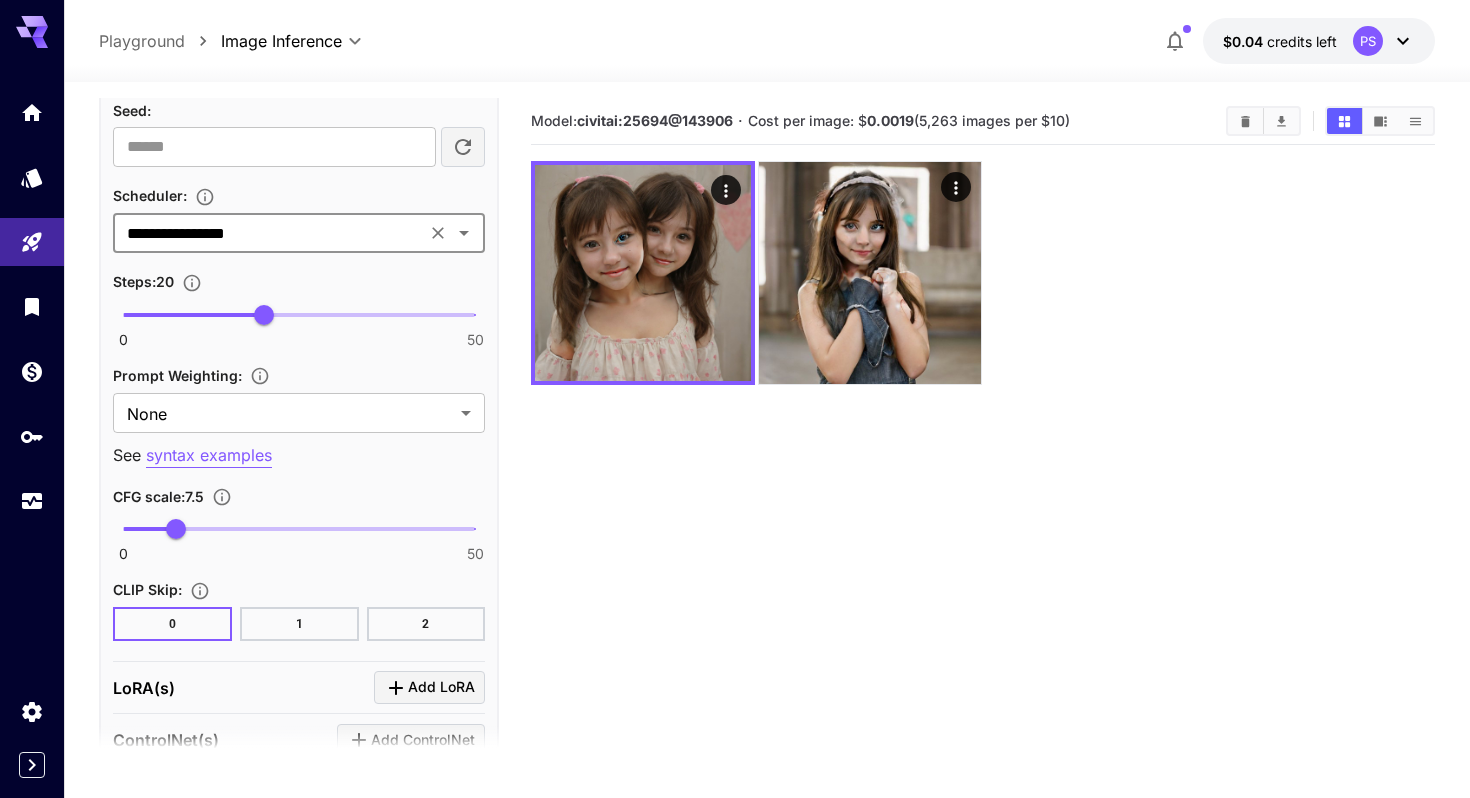 click on "**********" at bounding box center [269, 233] 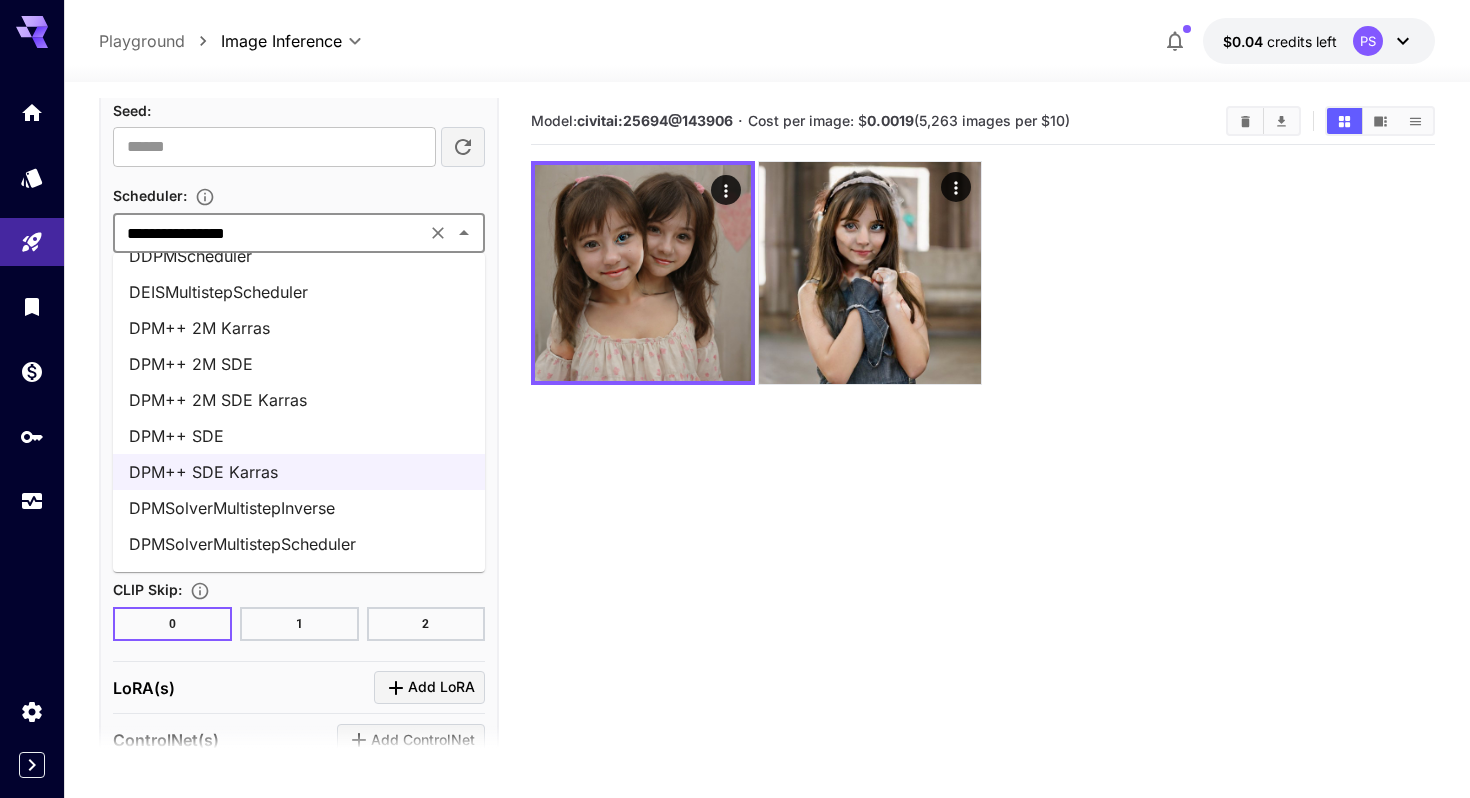 scroll, scrollTop: 137, scrollLeft: 0, axis: vertical 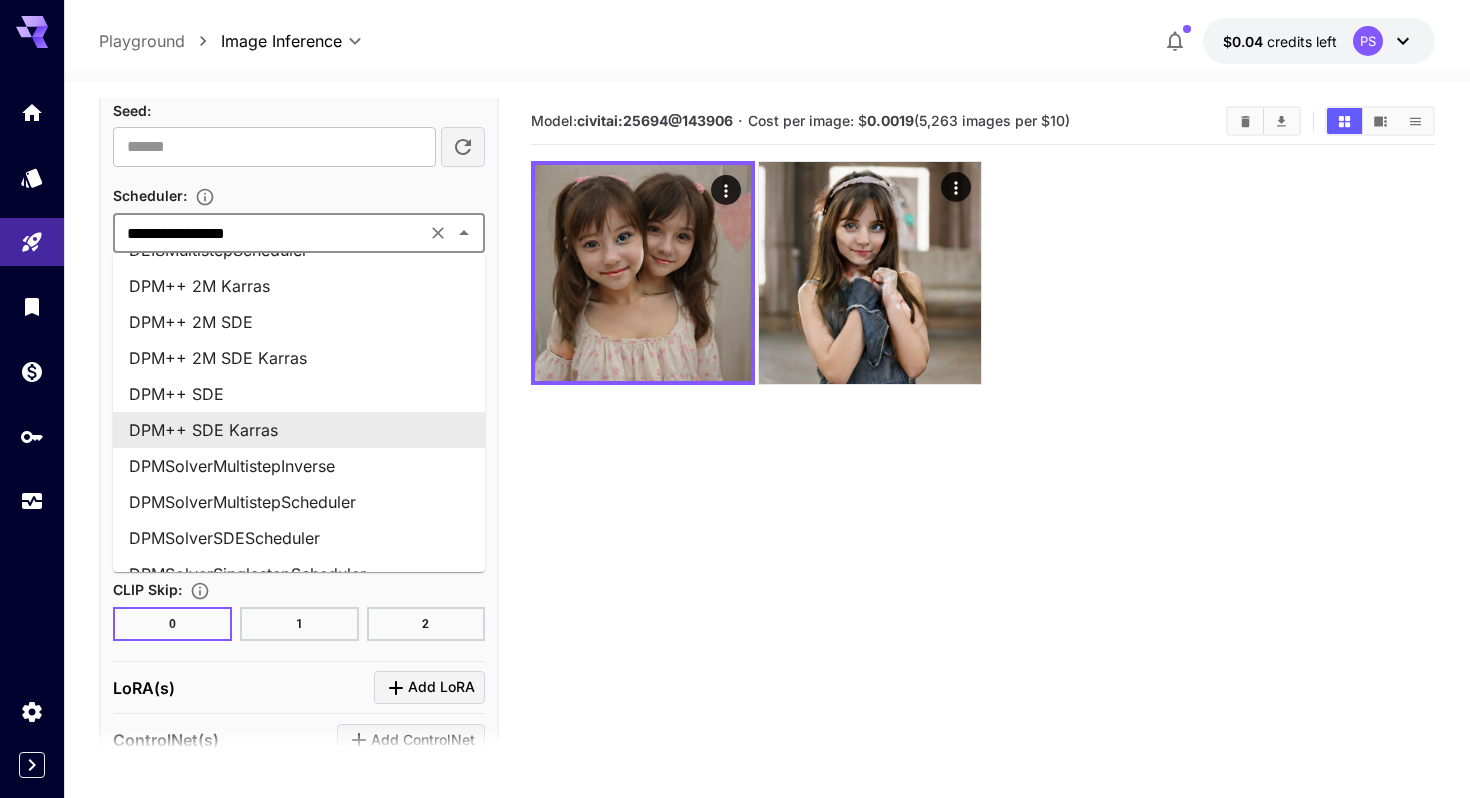 click on "Model:  civitai:25694@143906 · Cost per image: $ 0.0019  (5,263 images per $10)" at bounding box center [983, 497] 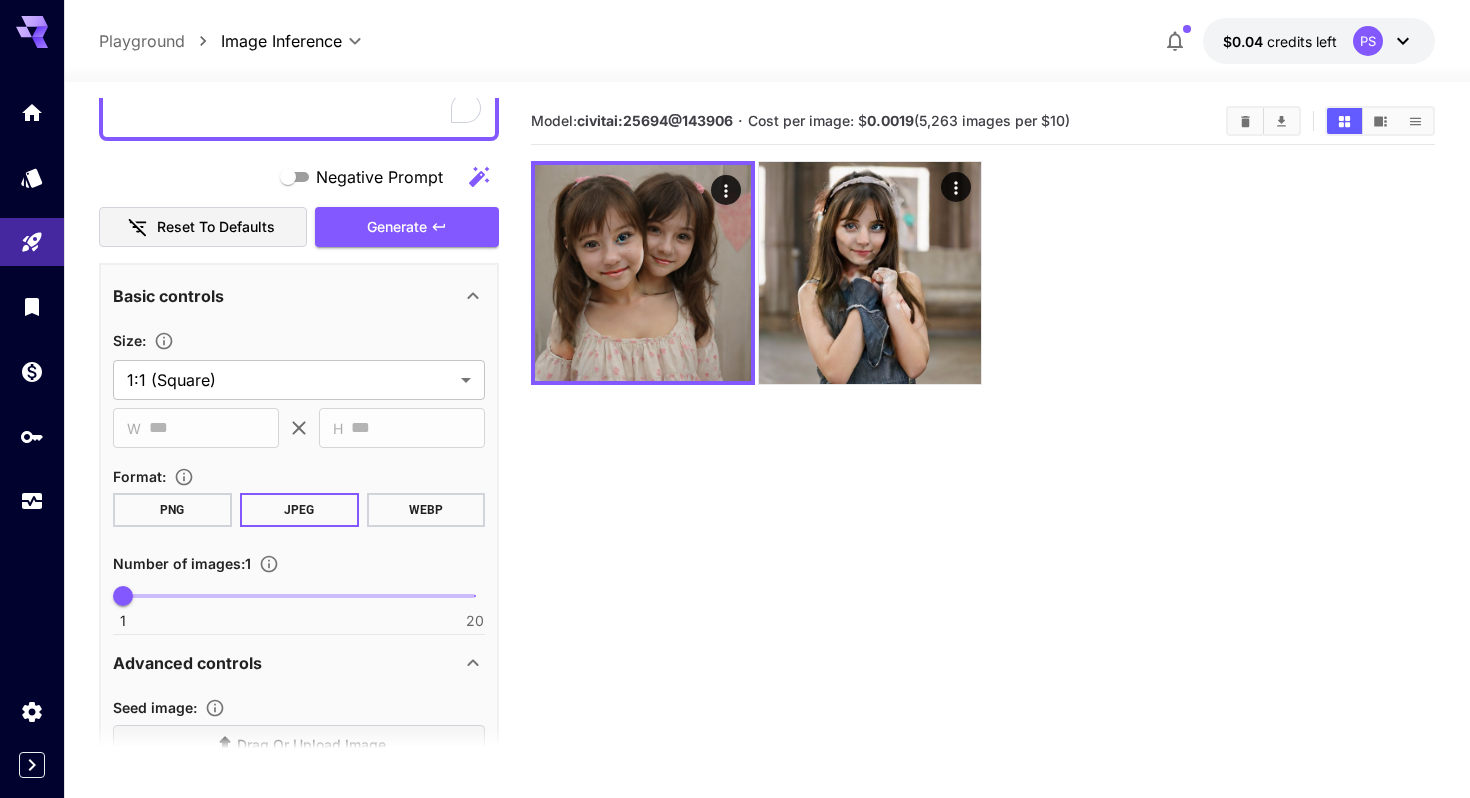scroll, scrollTop: 72, scrollLeft: 0, axis: vertical 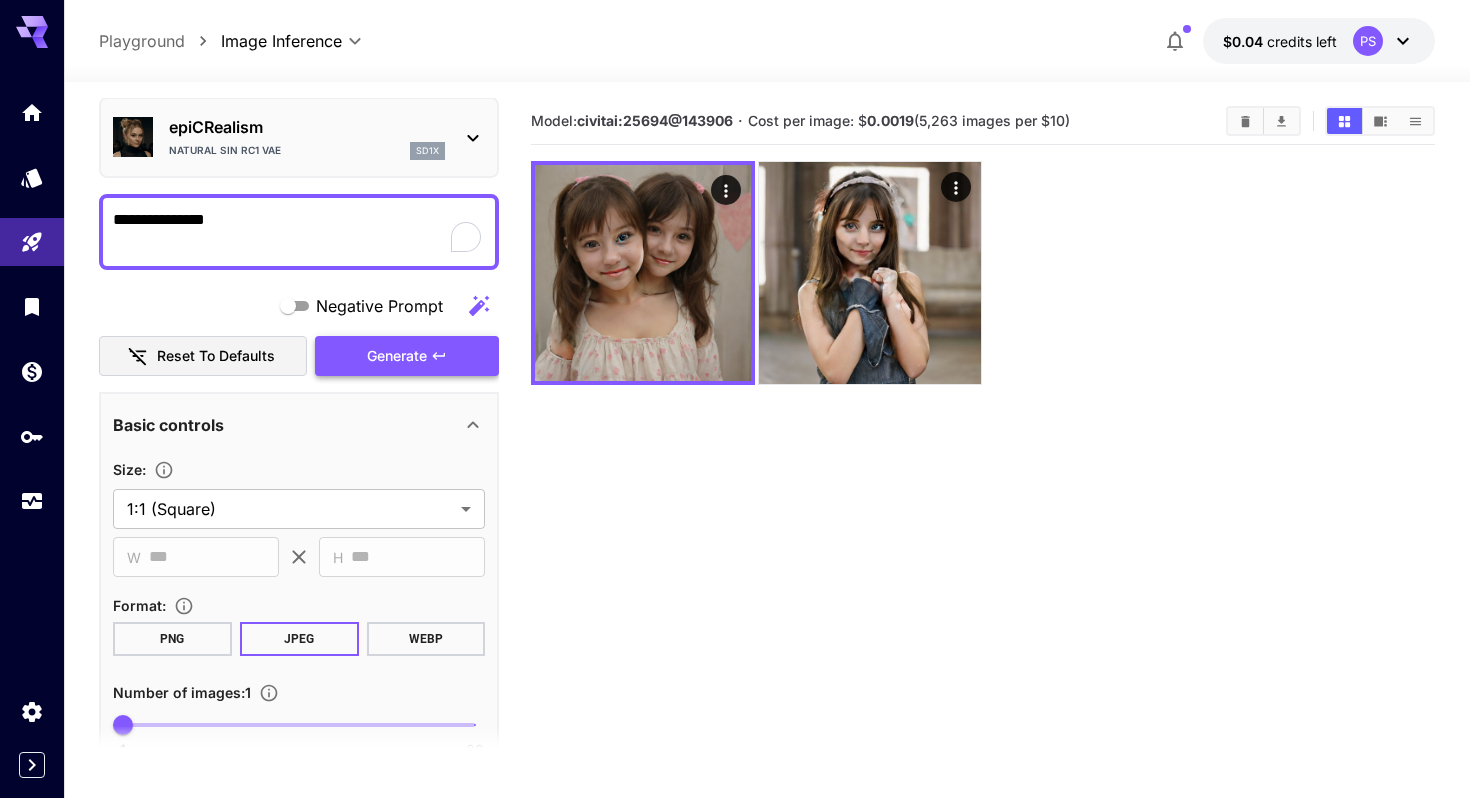 click on "Generate" at bounding box center (397, 356) 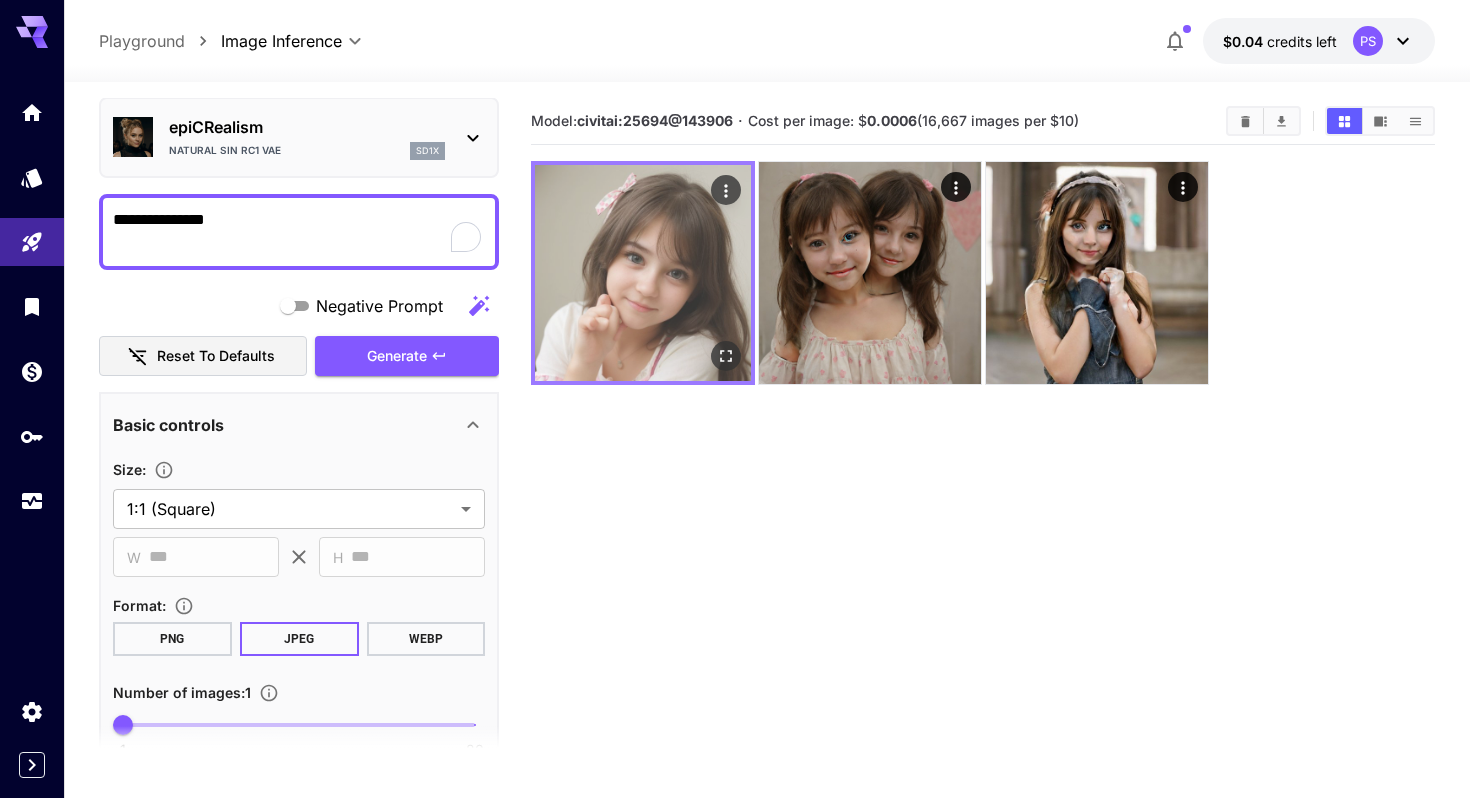 click at bounding box center [643, 273] 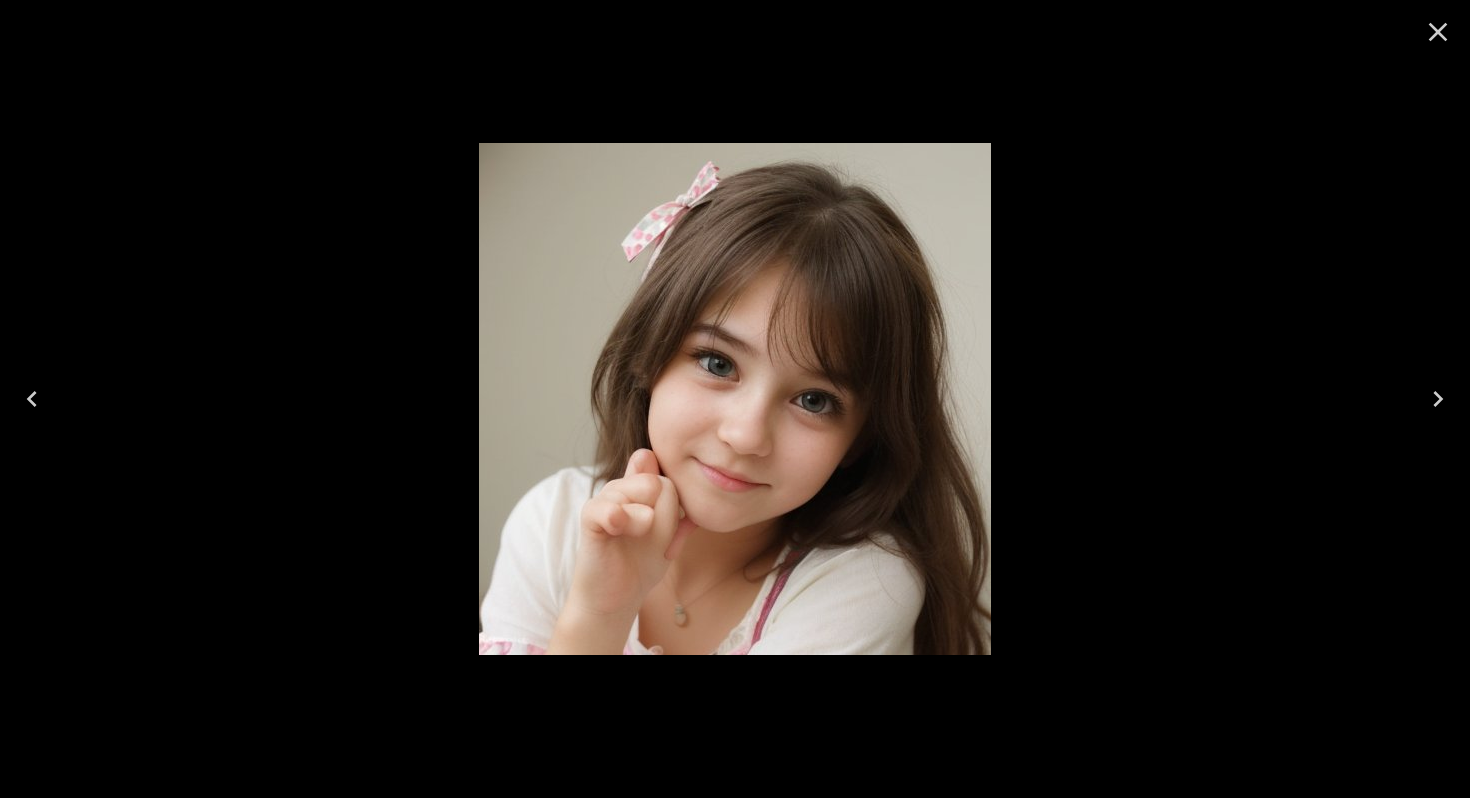 click 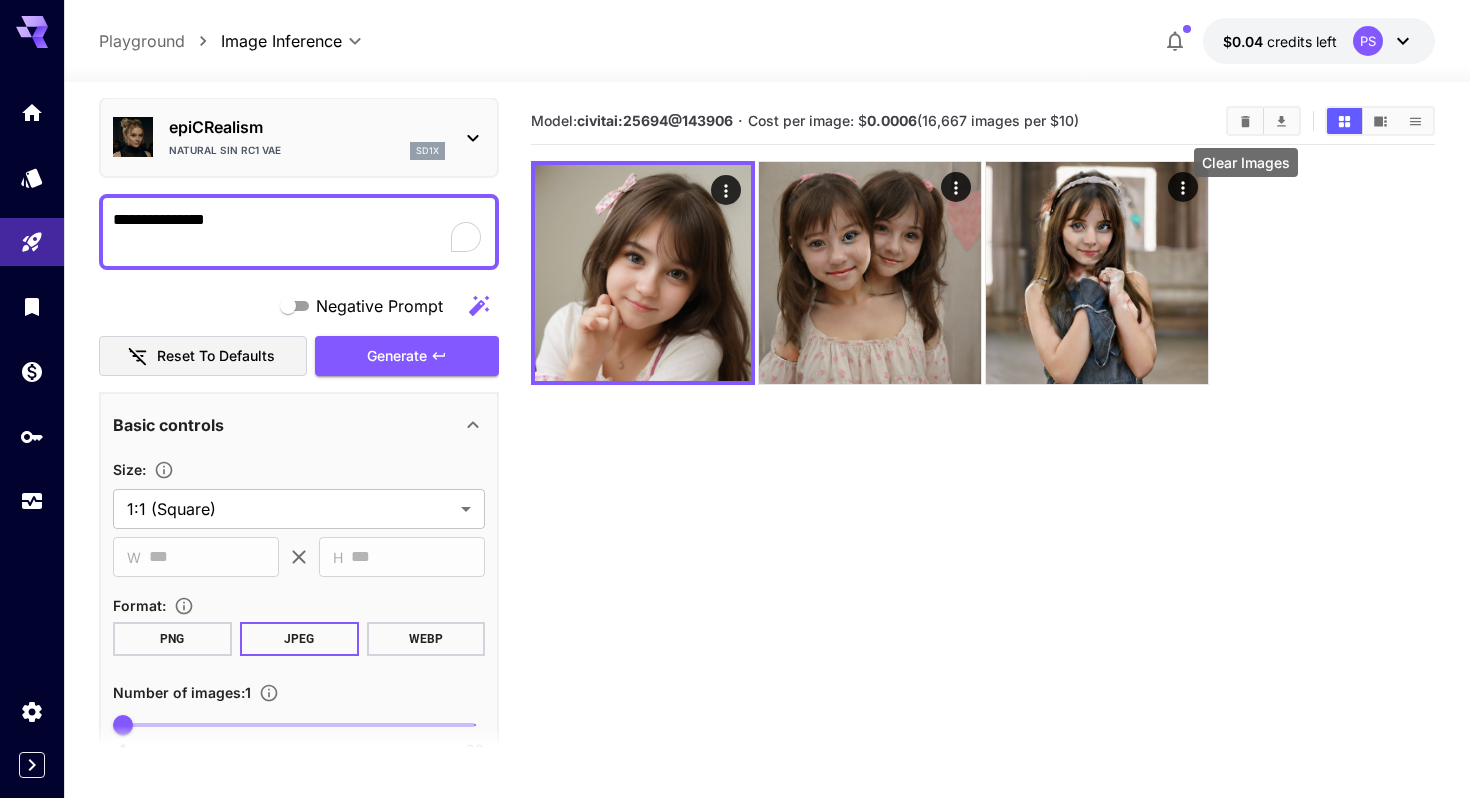 click 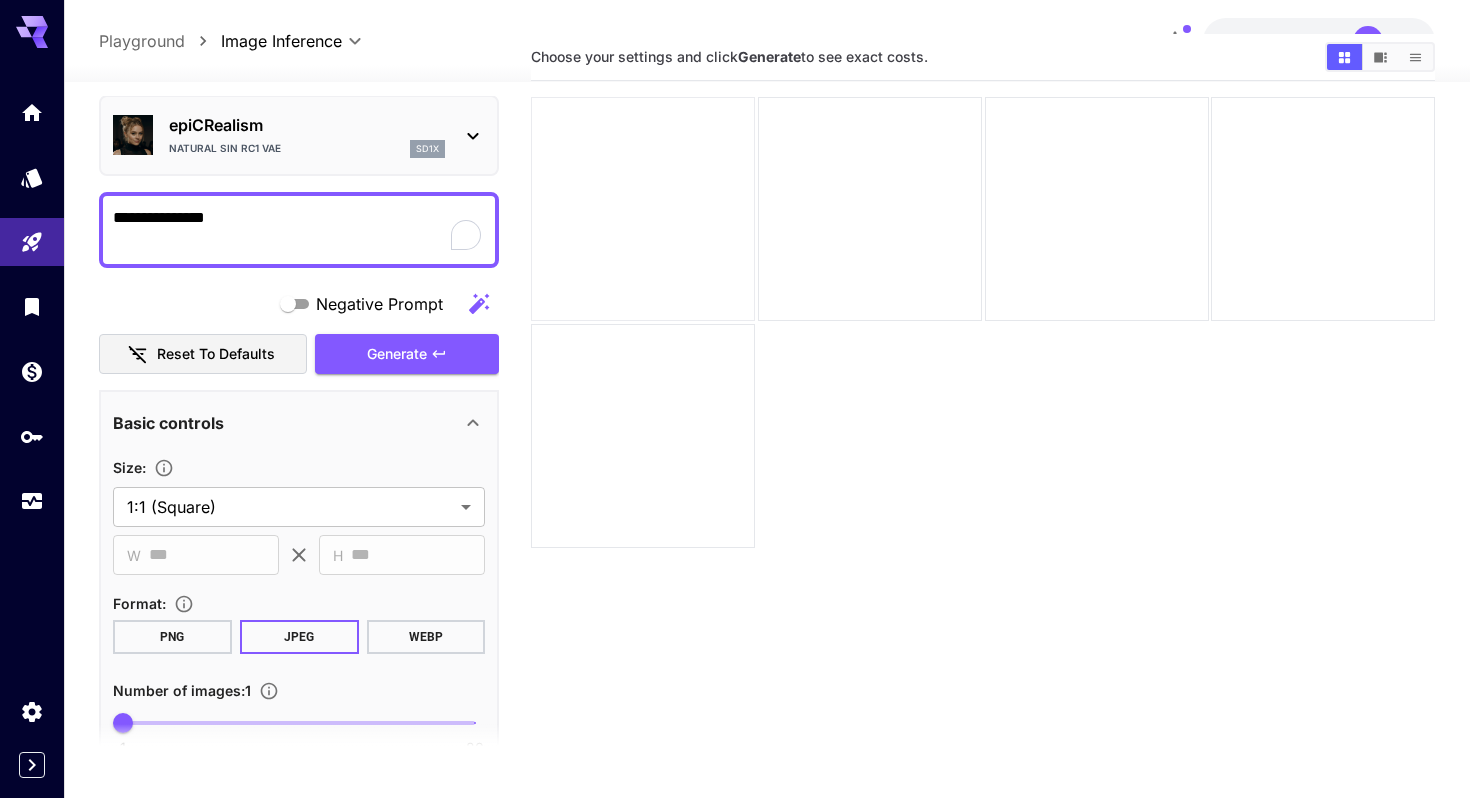 scroll, scrollTop: 158, scrollLeft: 0, axis: vertical 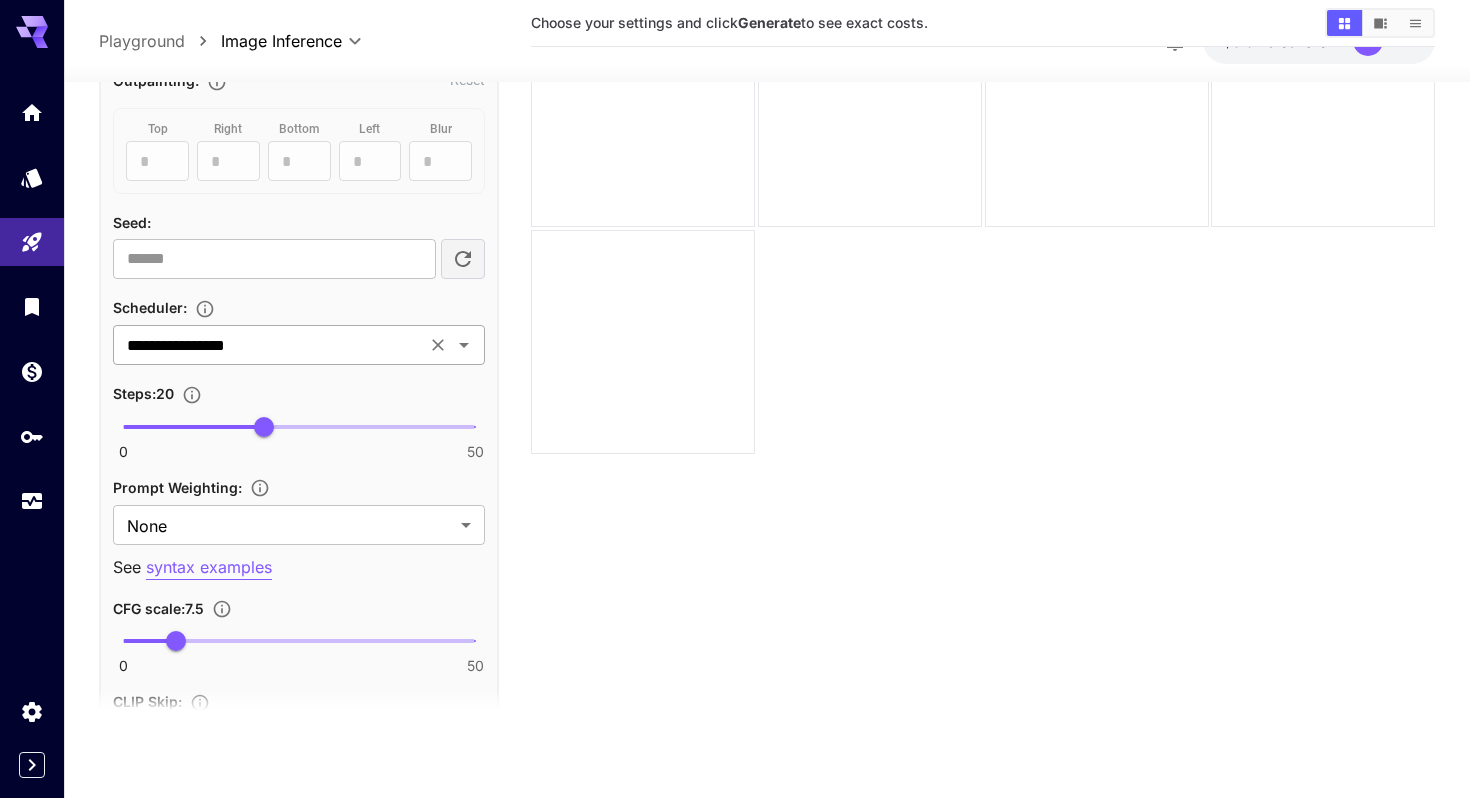 click 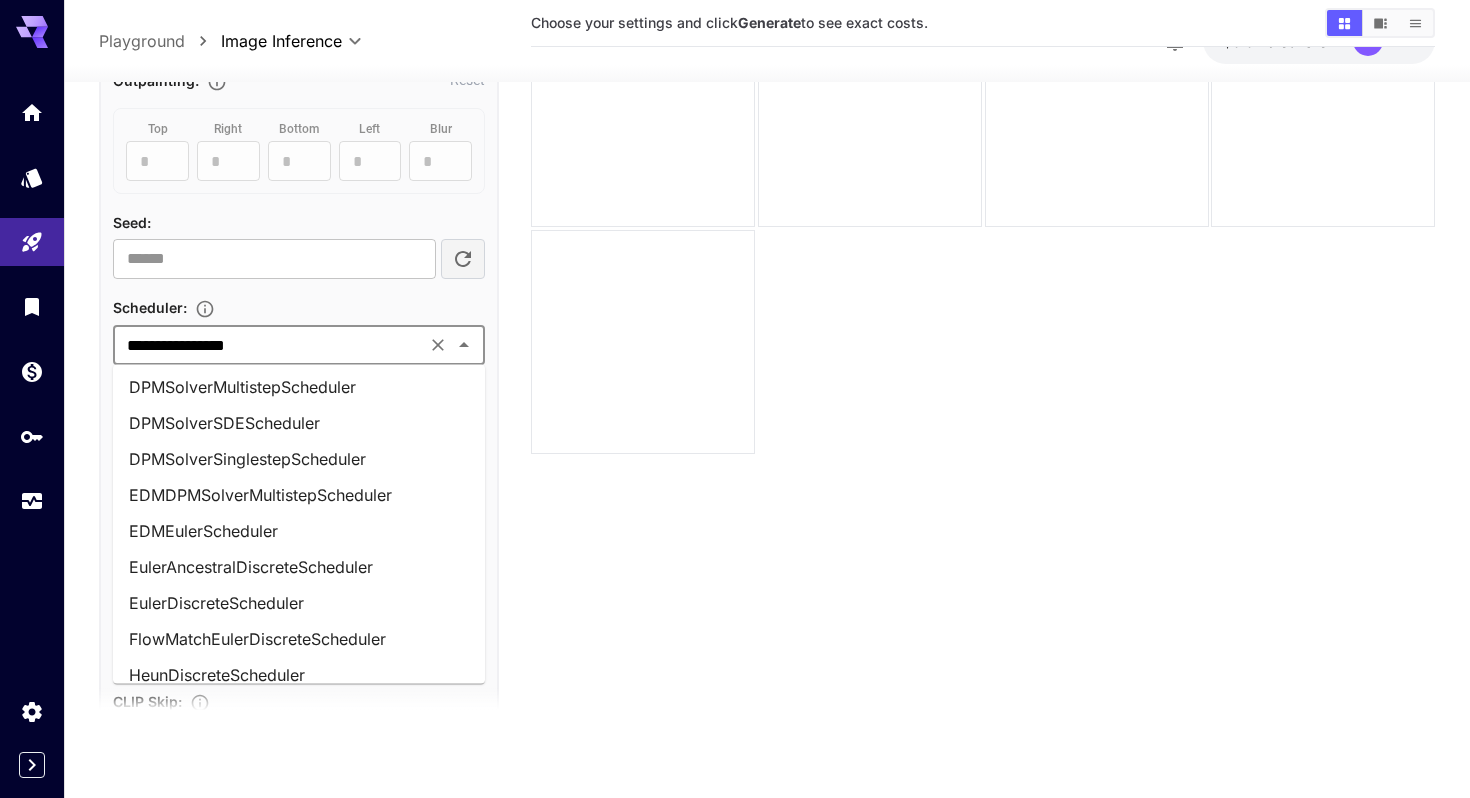 scroll, scrollTop: 367, scrollLeft: 0, axis: vertical 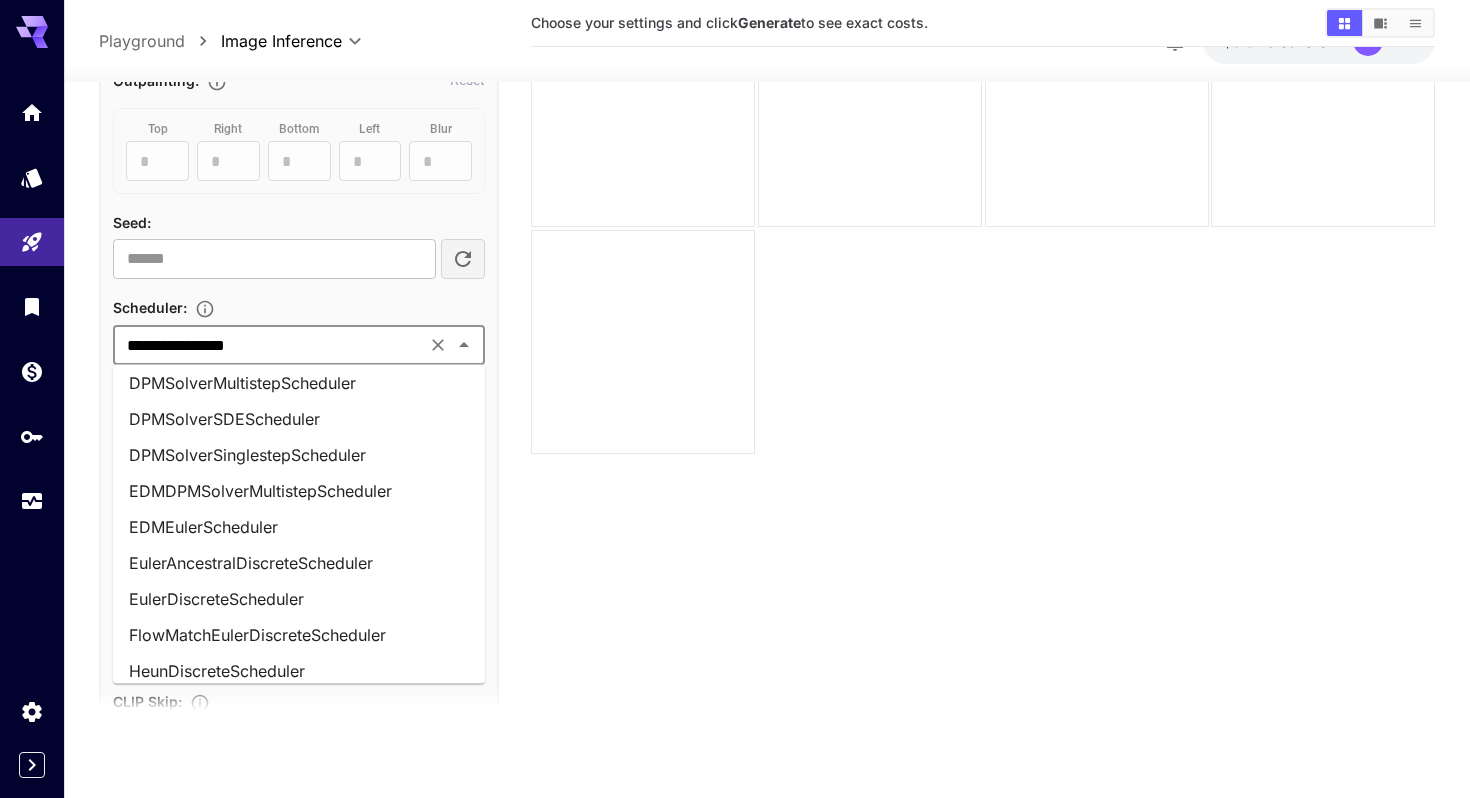 click on "EDMEulerScheduler" at bounding box center [299, 528] 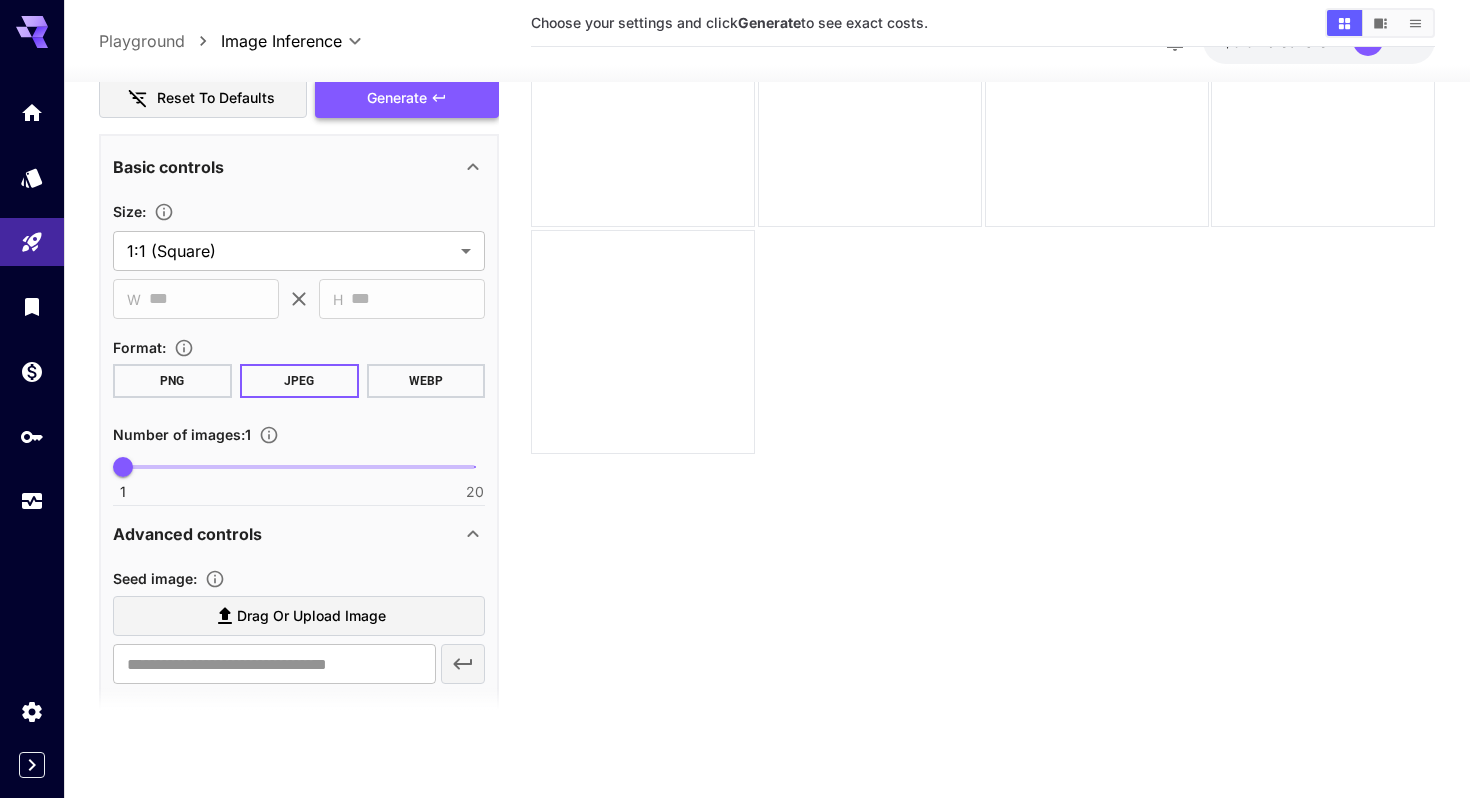 scroll, scrollTop: 260, scrollLeft: 0, axis: vertical 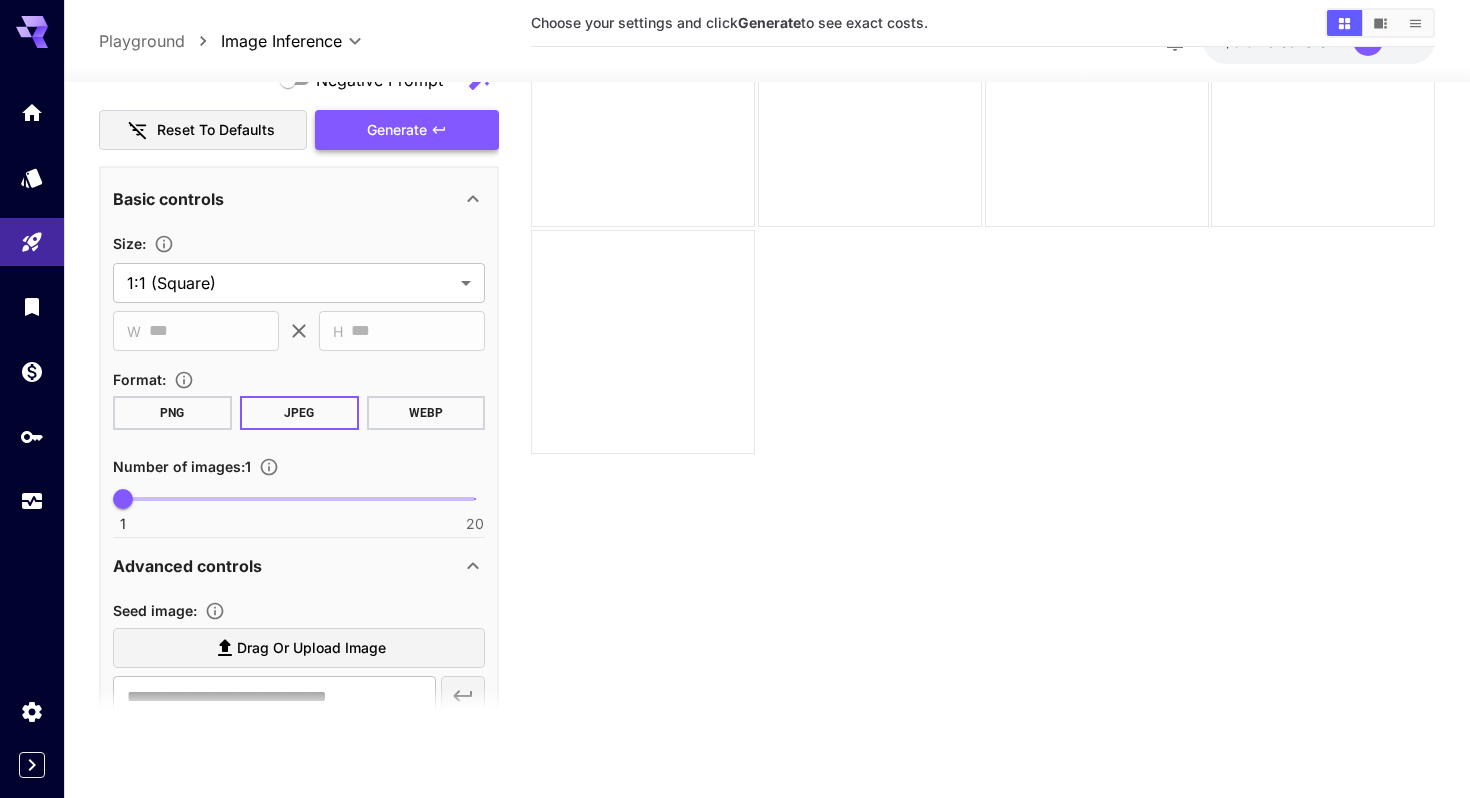 click on "Generate" at bounding box center [407, 129] 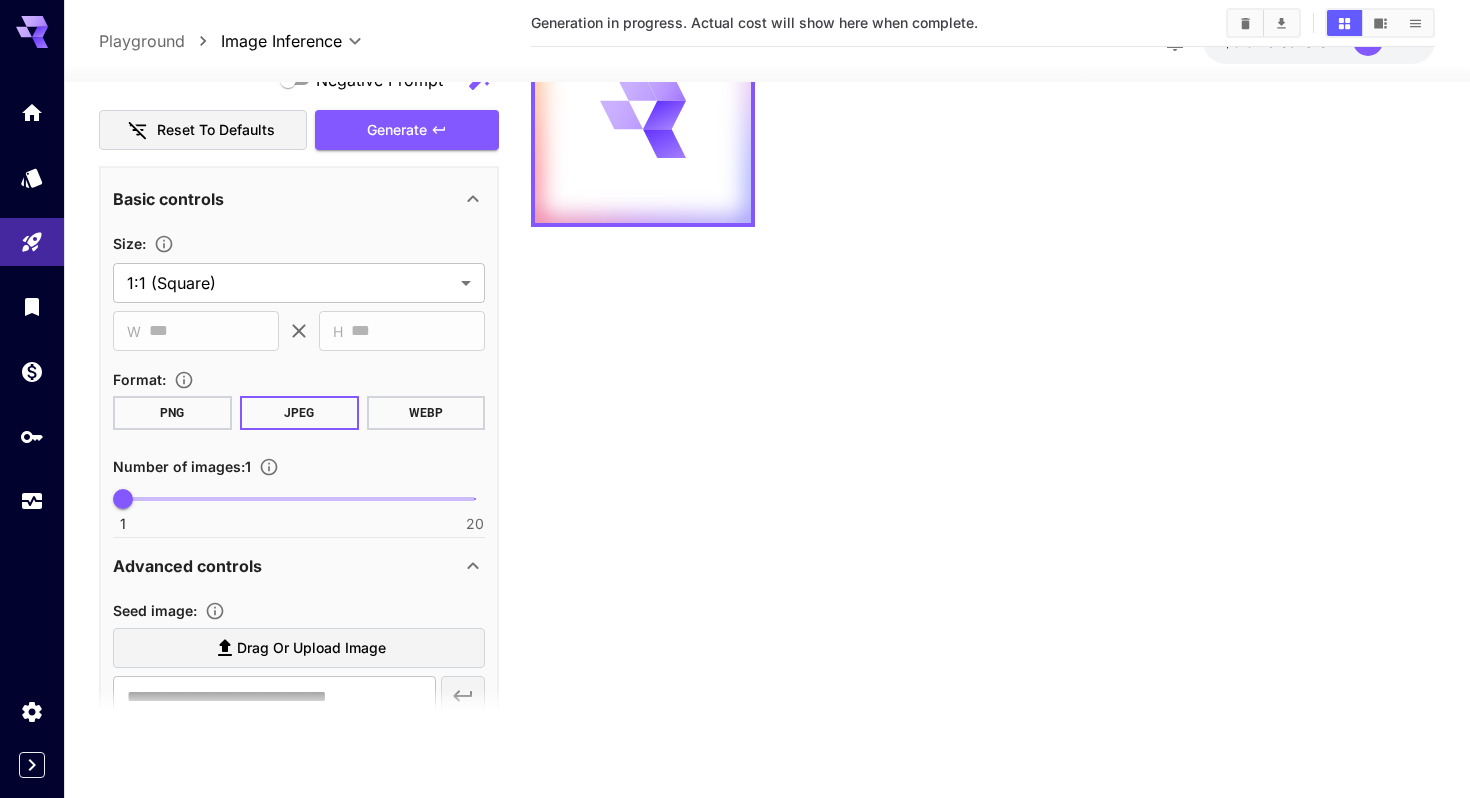 scroll, scrollTop: 0, scrollLeft: 0, axis: both 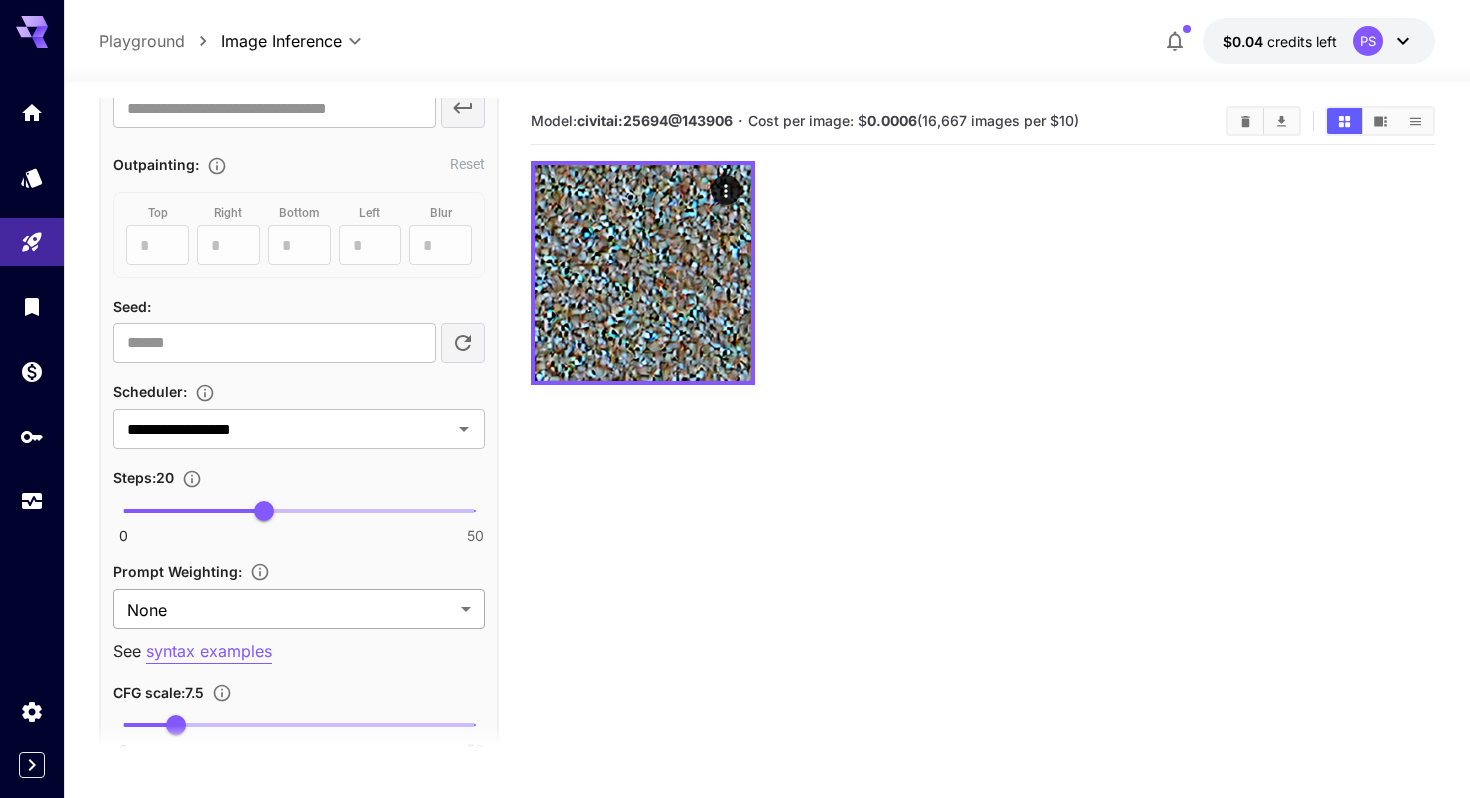 click on "**********" at bounding box center (735, 478) 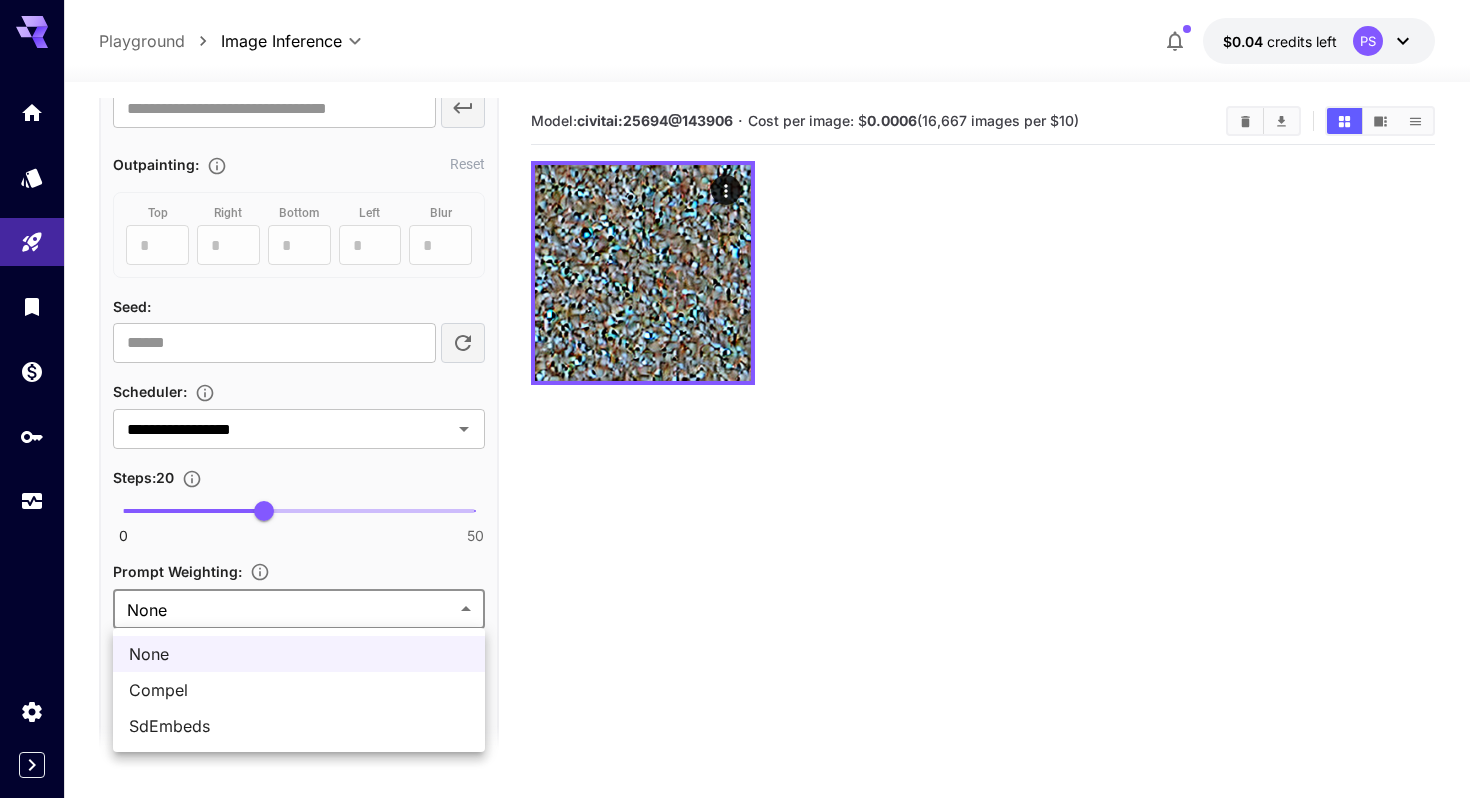 click at bounding box center (735, 399) 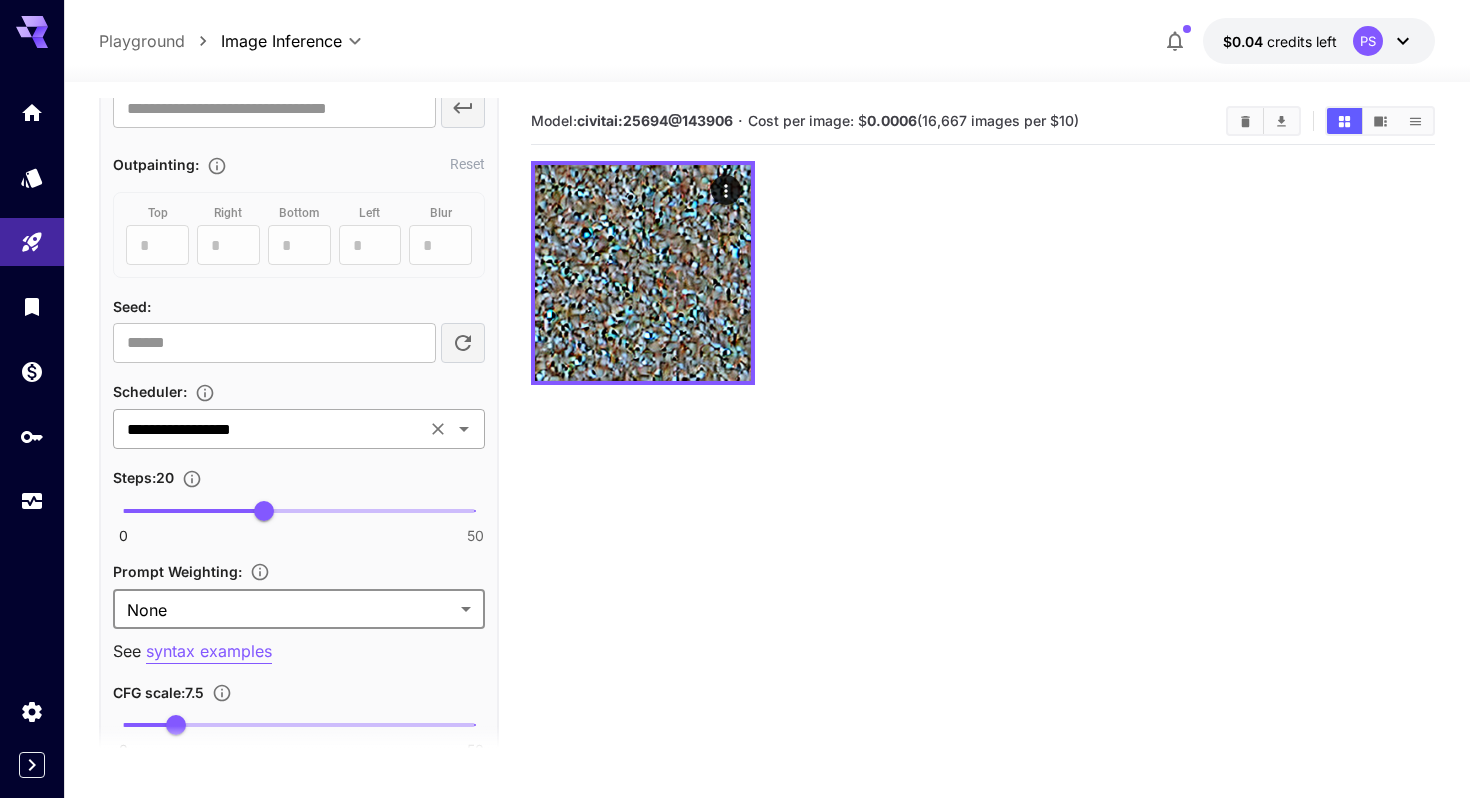 click on "**********" at bounding box center (269, 429) 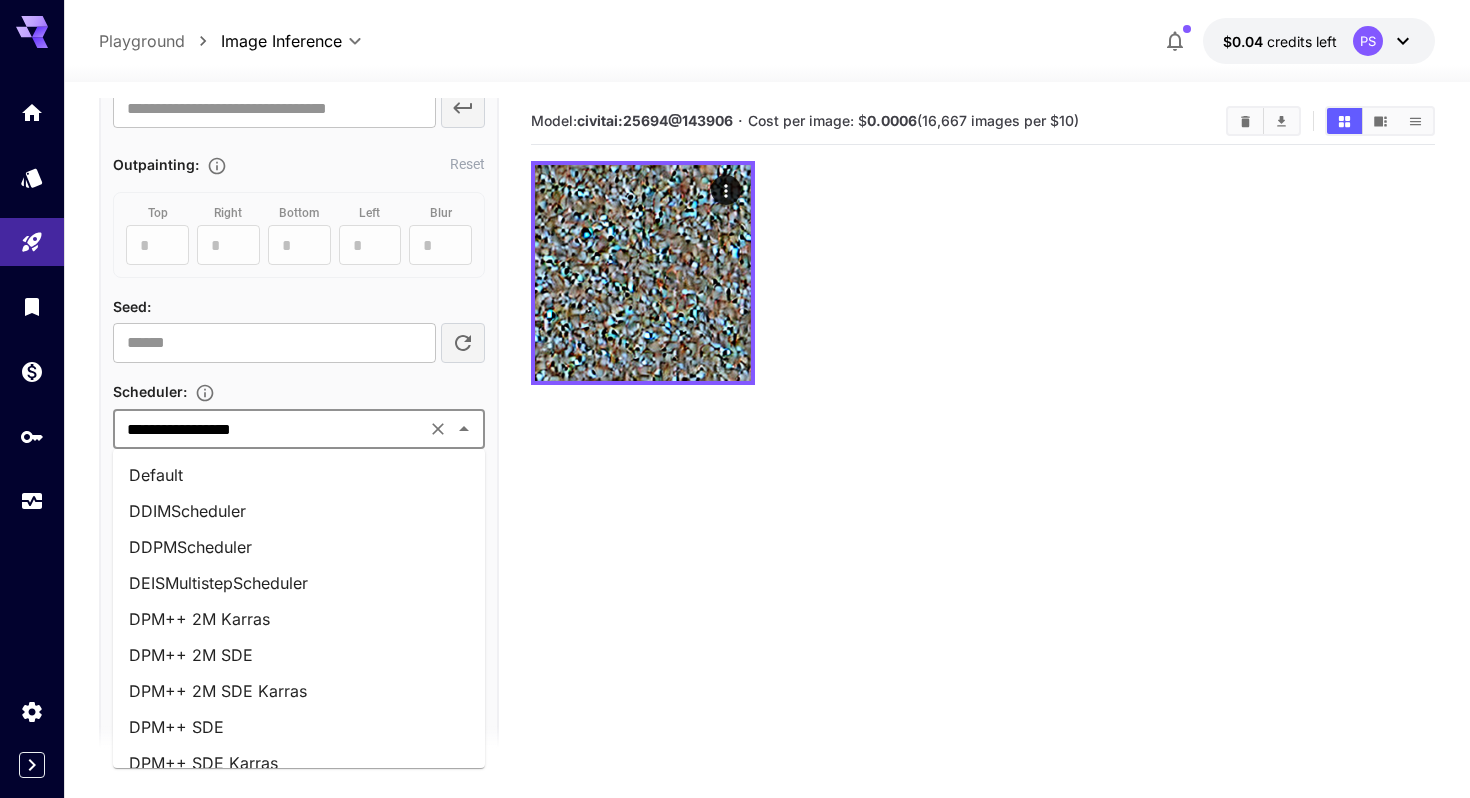 scroll, scrollTop: 55, scrollLeft: 0, axis: vertical 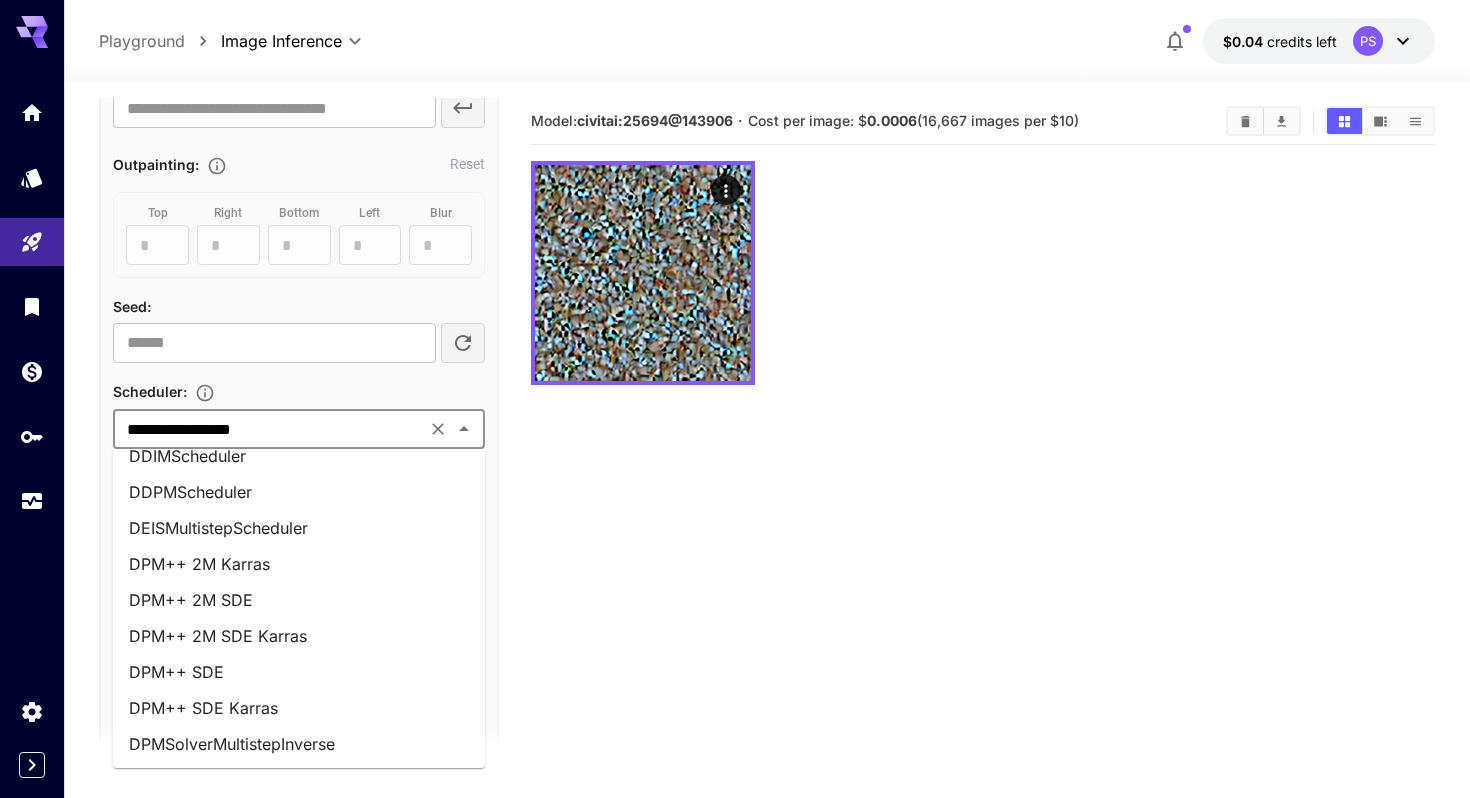 click on "DPM++ 2M Karras" at bounding box center (299, 564) 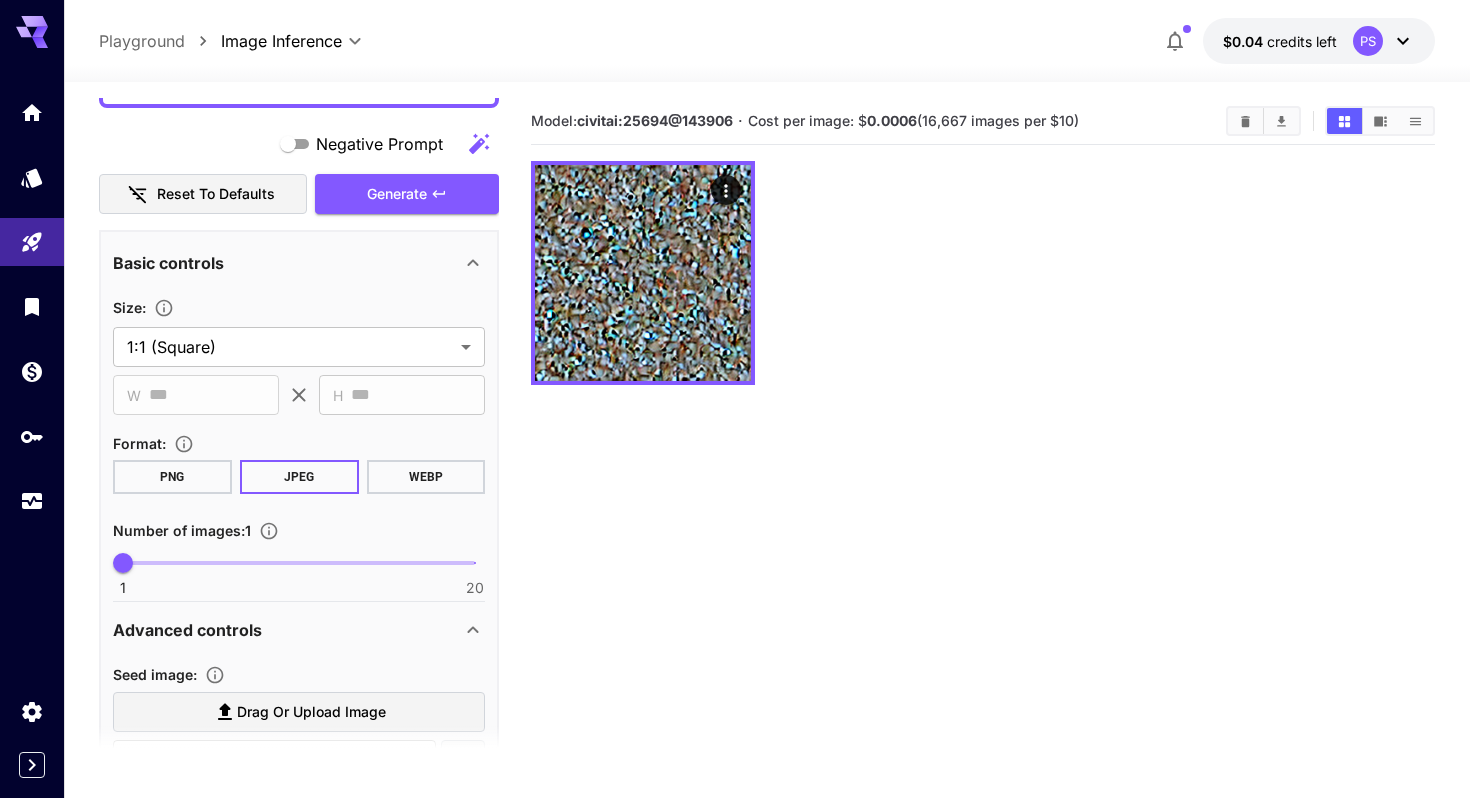 scroll, scrollTop: 218, scrollLeft: 0, axis: vertical 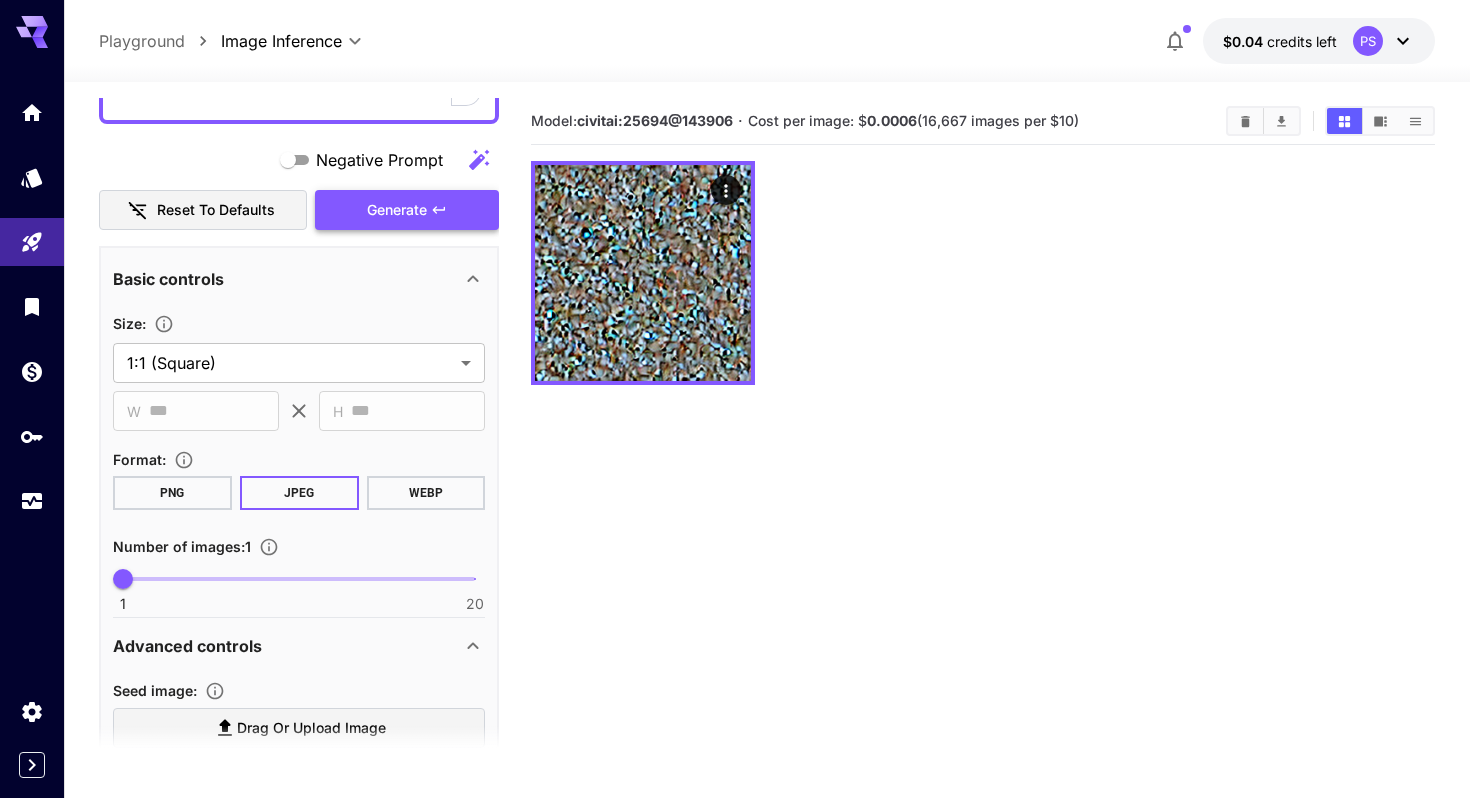 click 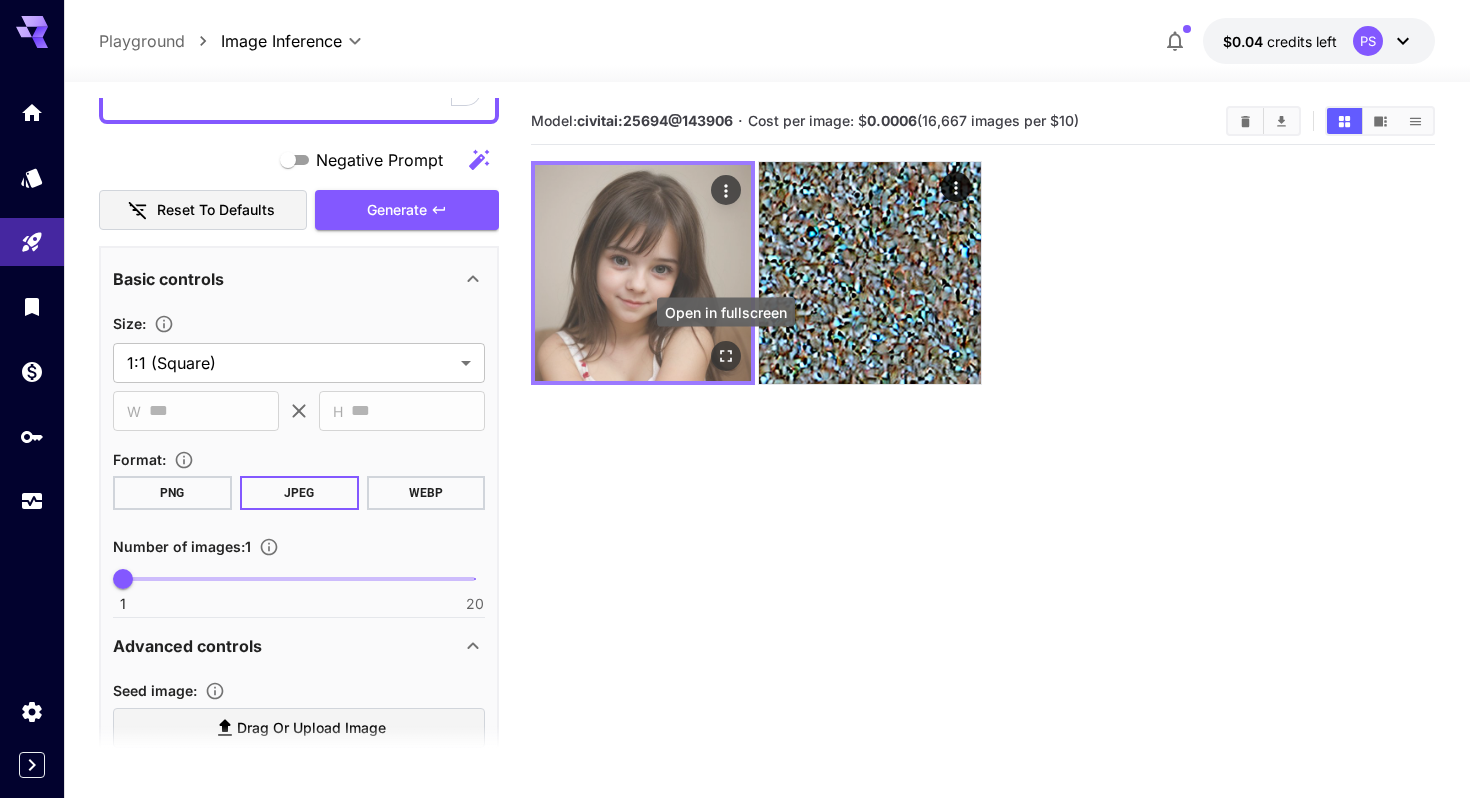 click 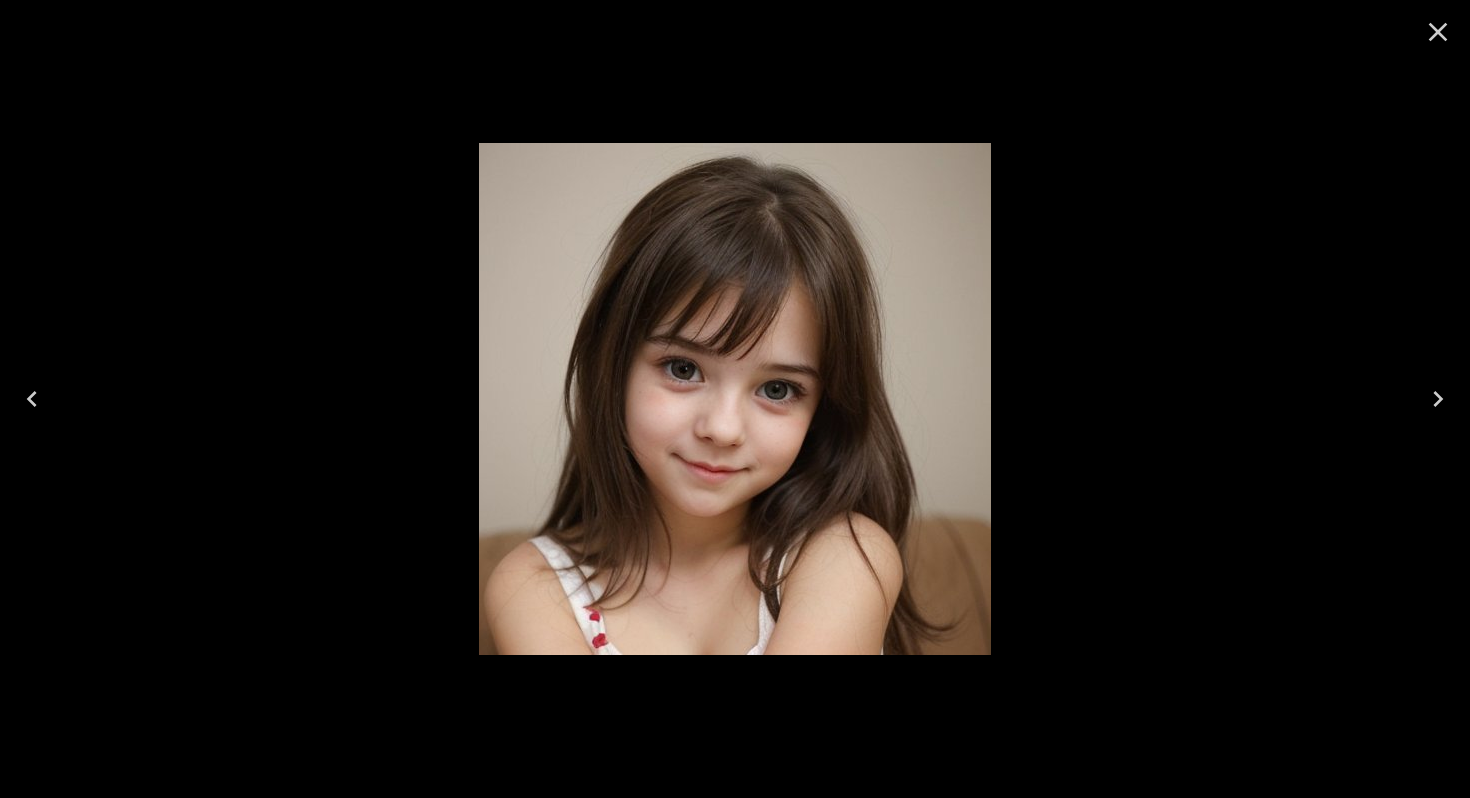 click 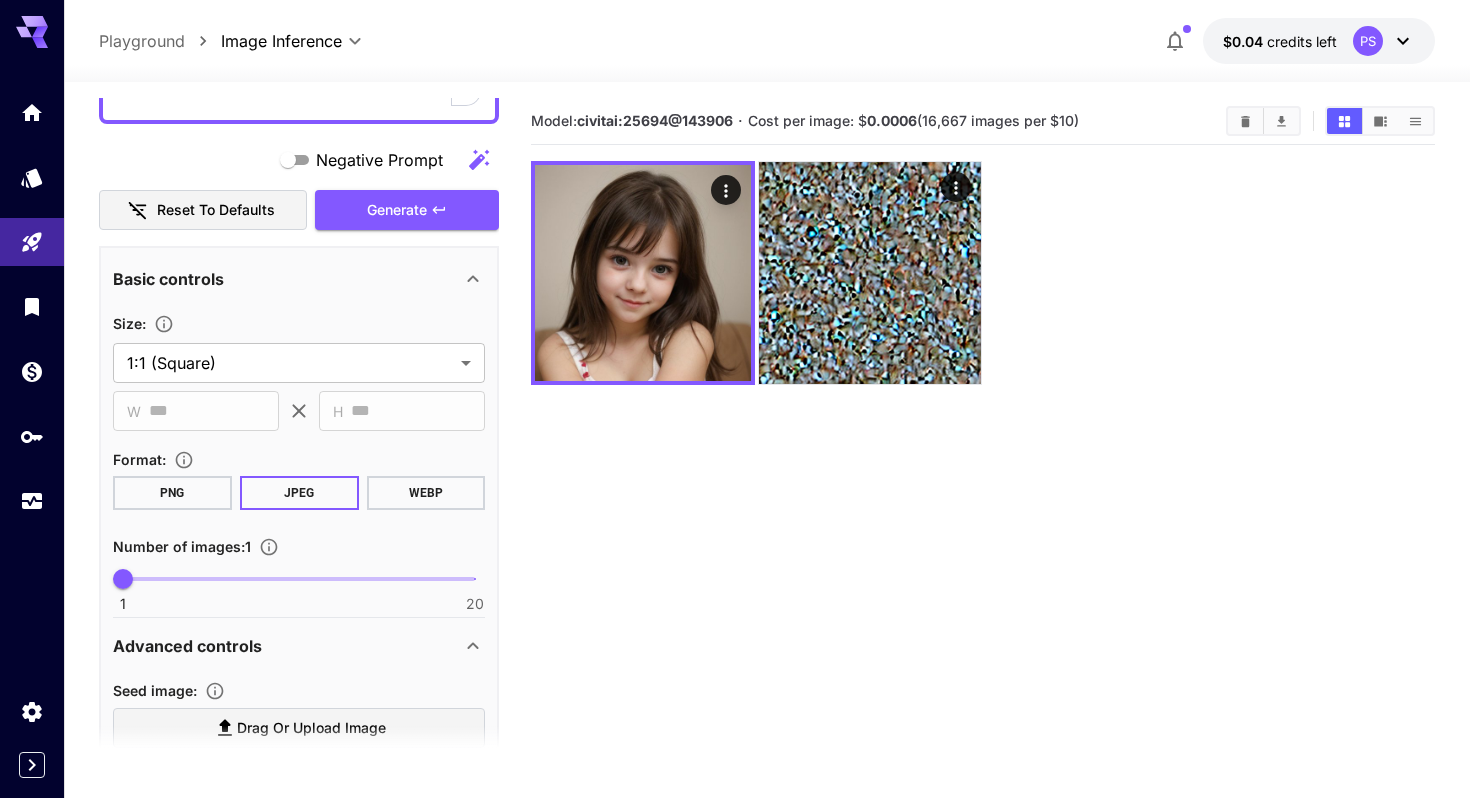 scroll, scrollTop: 0, scrollLeft: 0, axis: both 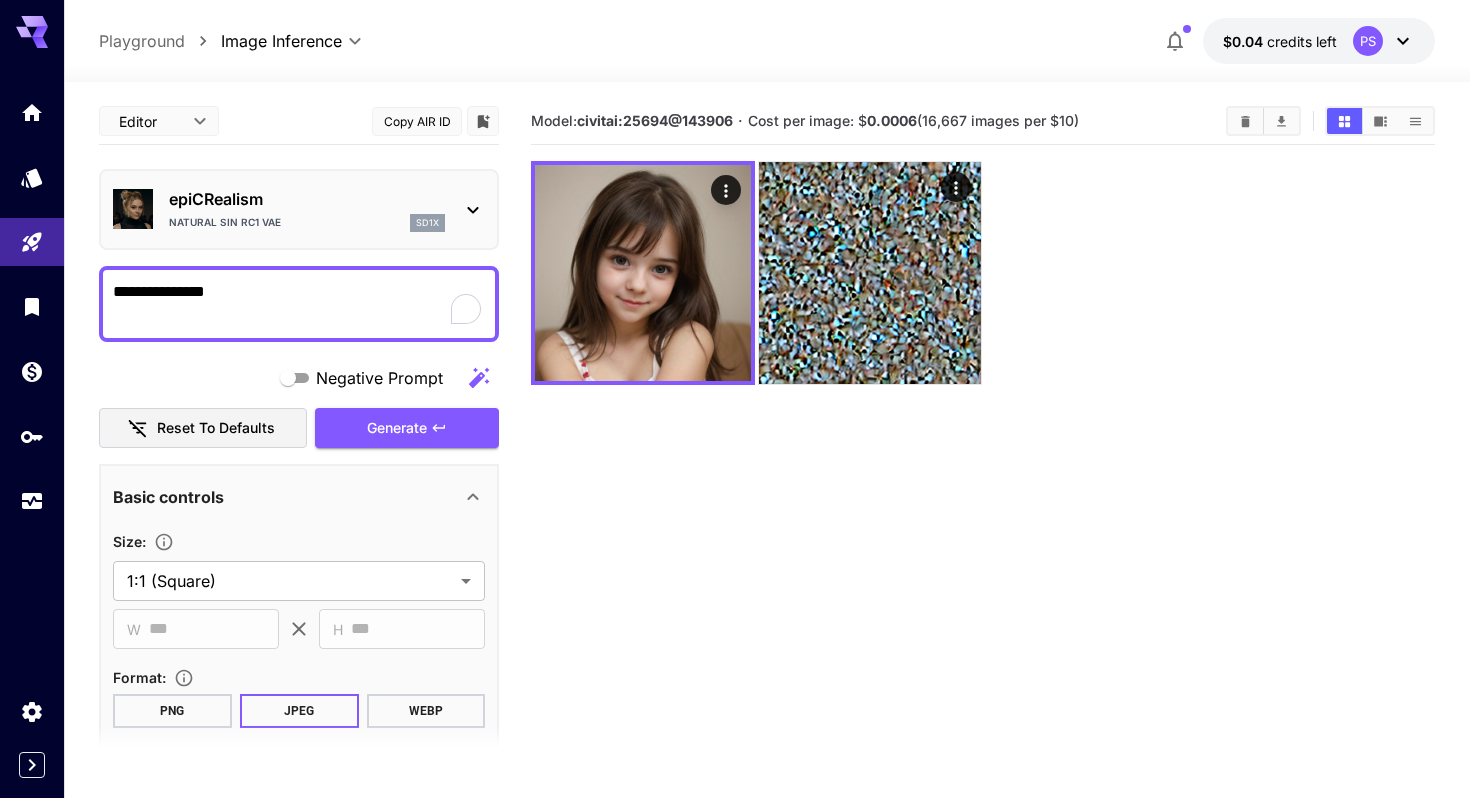 click on "**********" at bounding box center [299, 304] 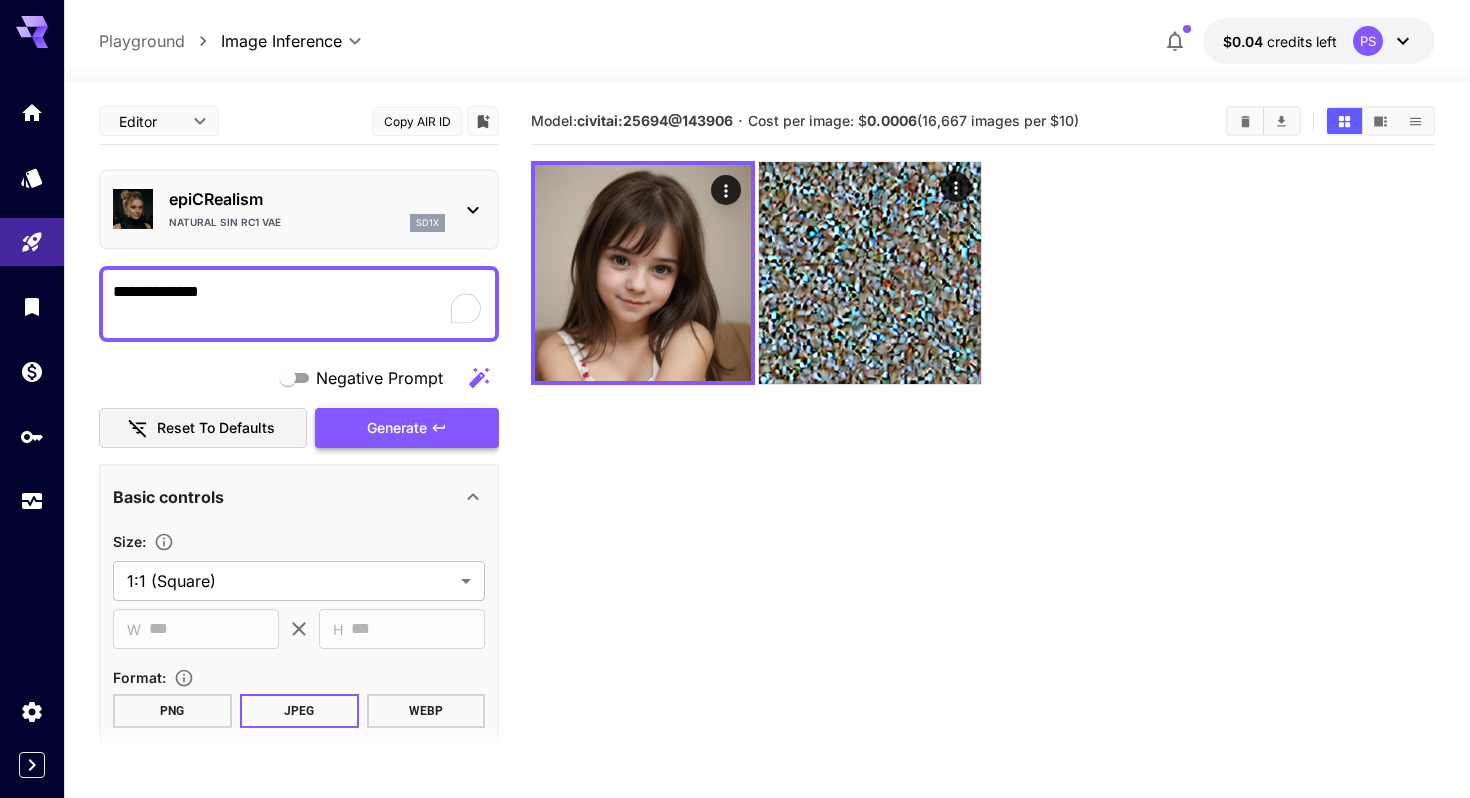 click on "Generate" at bounding box center [407, 428] 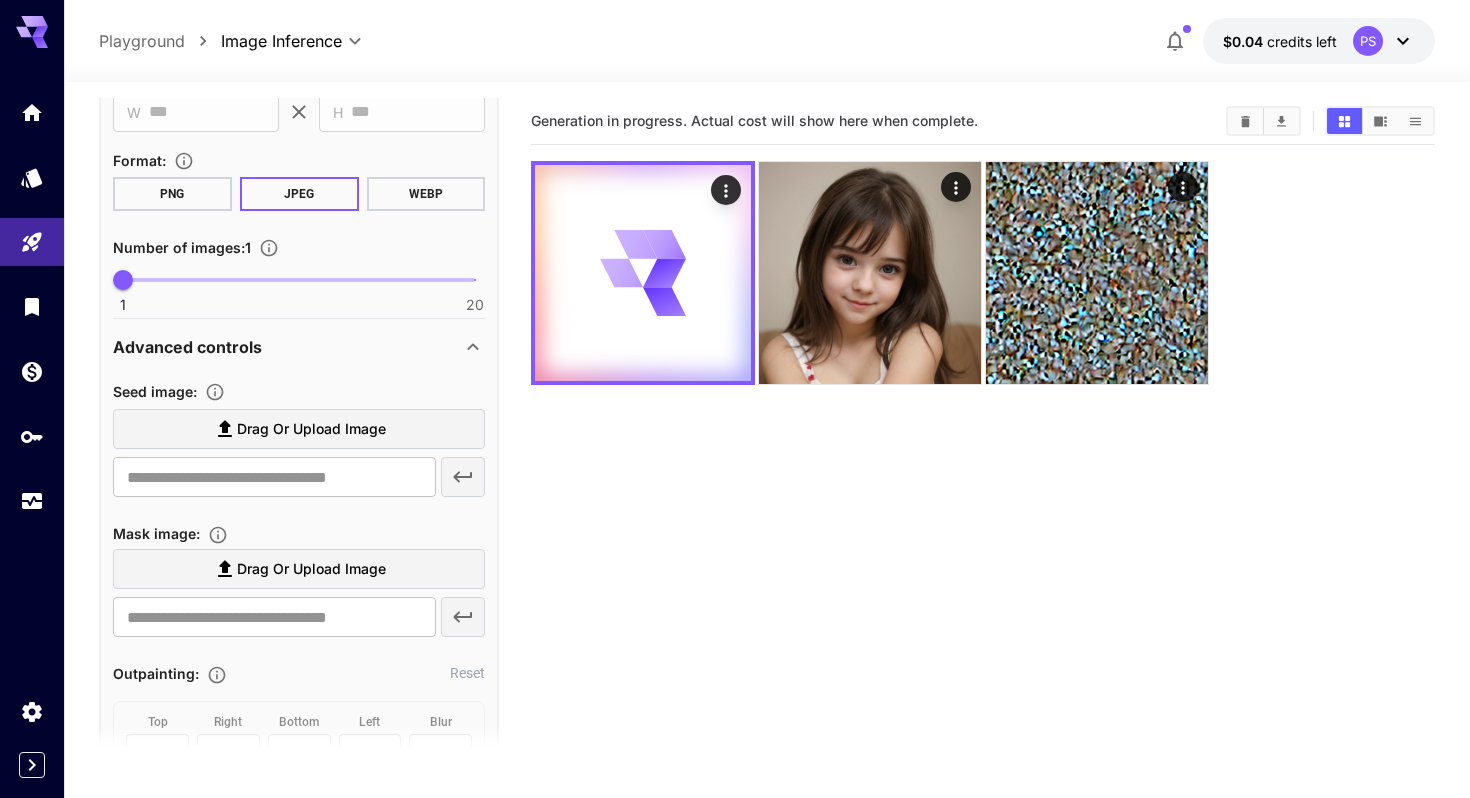 scroll, scrollTop: 519, scrollLeft: 0, axis: vertical 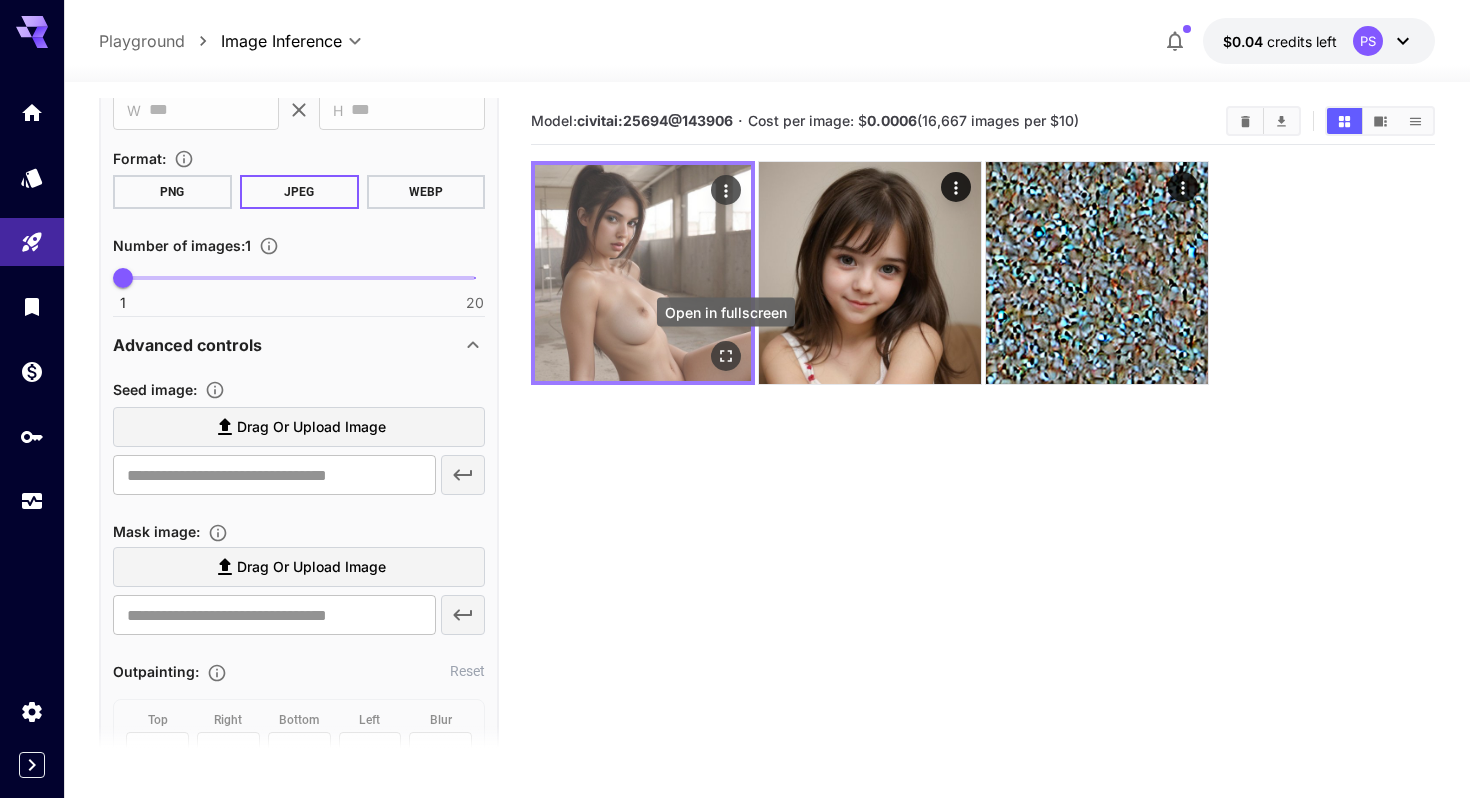 click 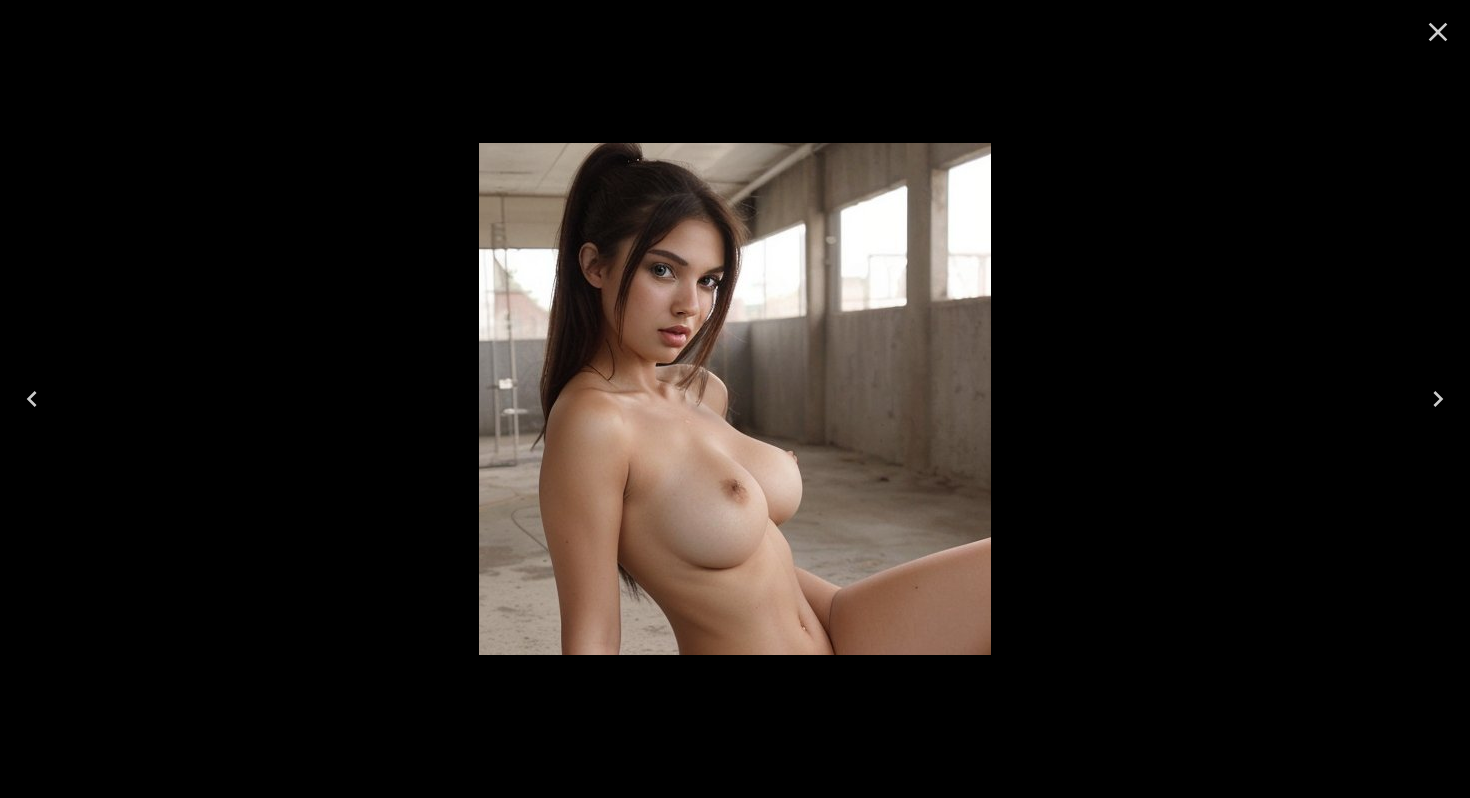 click 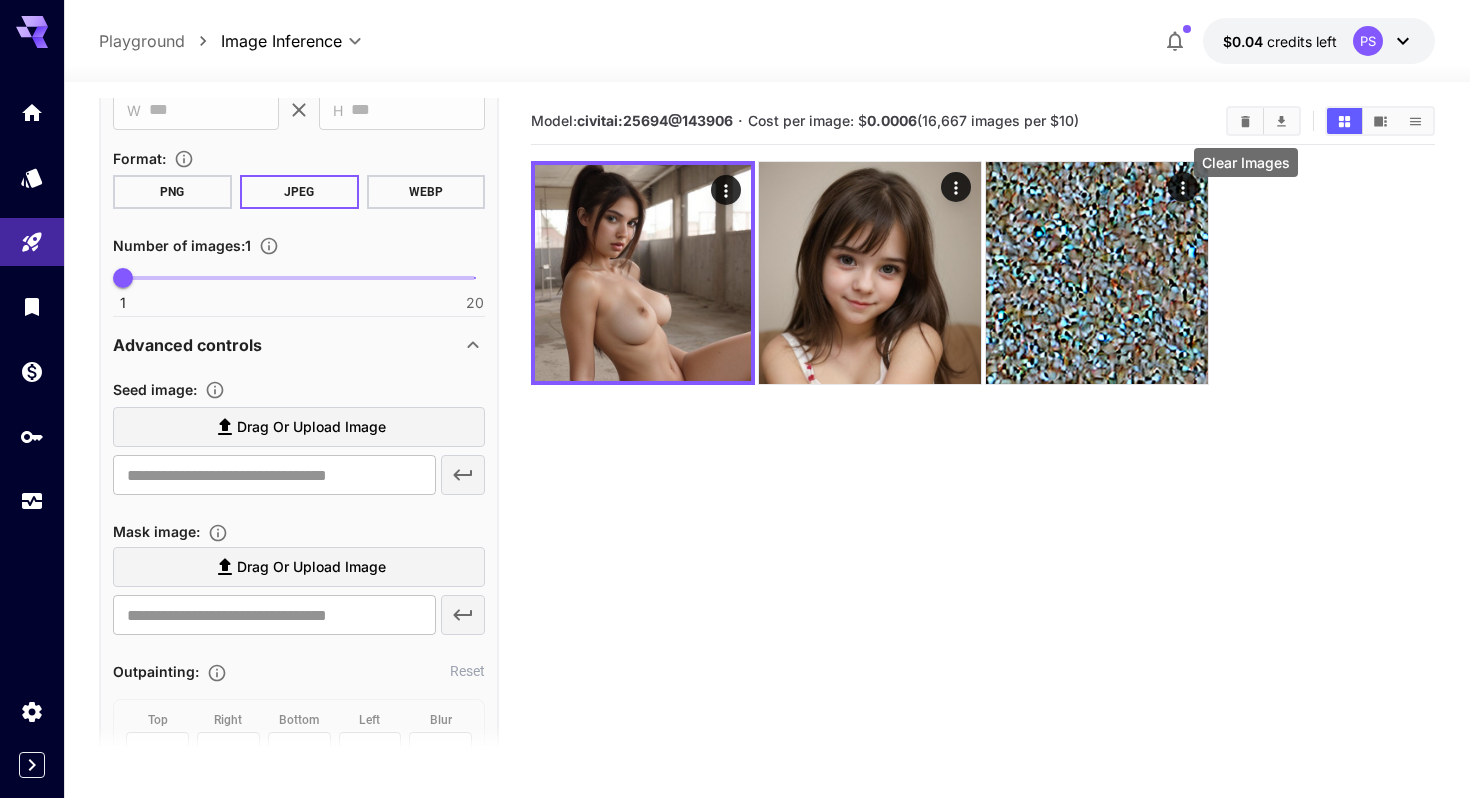 click 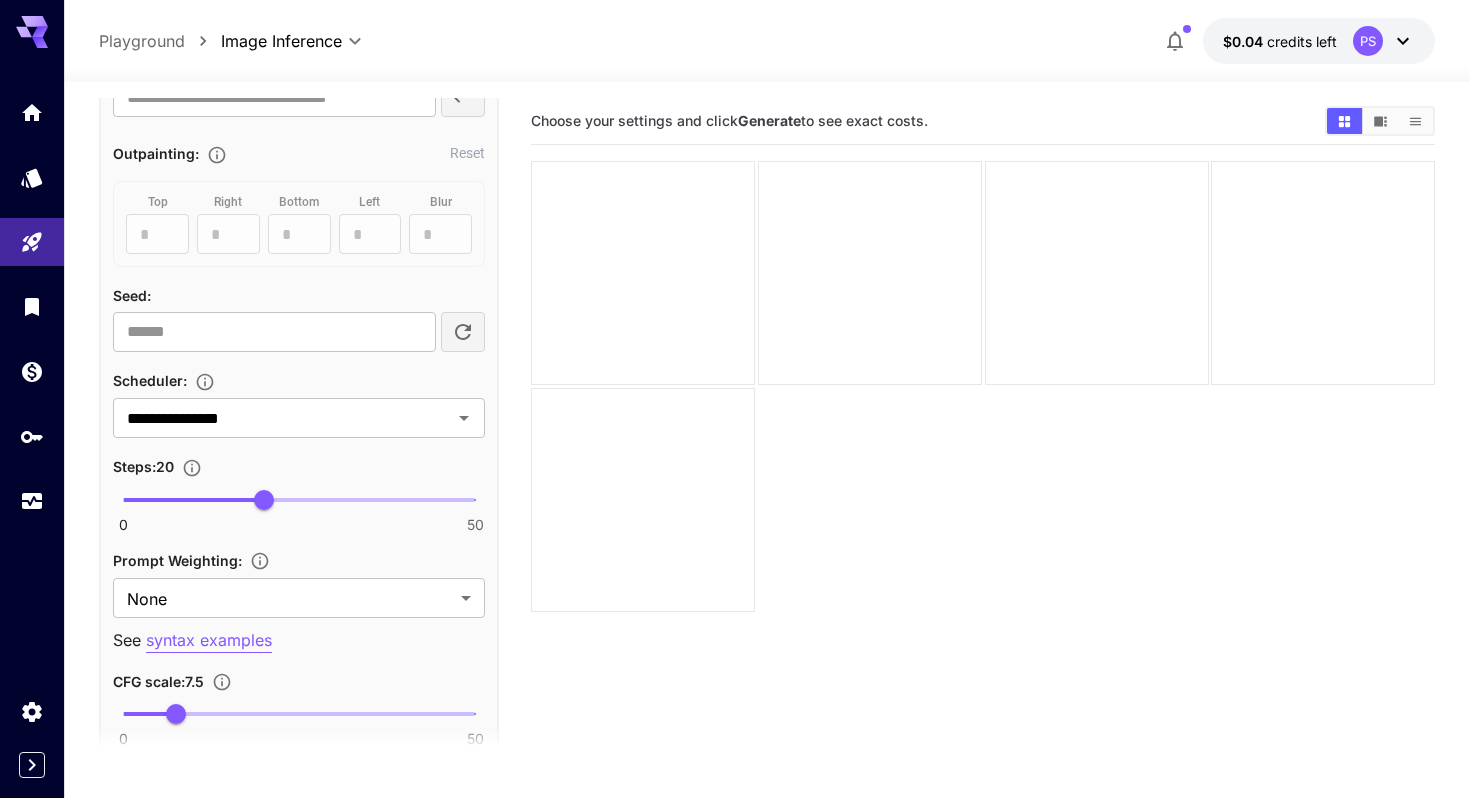 scroll, scrollTop: 1047, scrollLeft: 0, axis: vertical 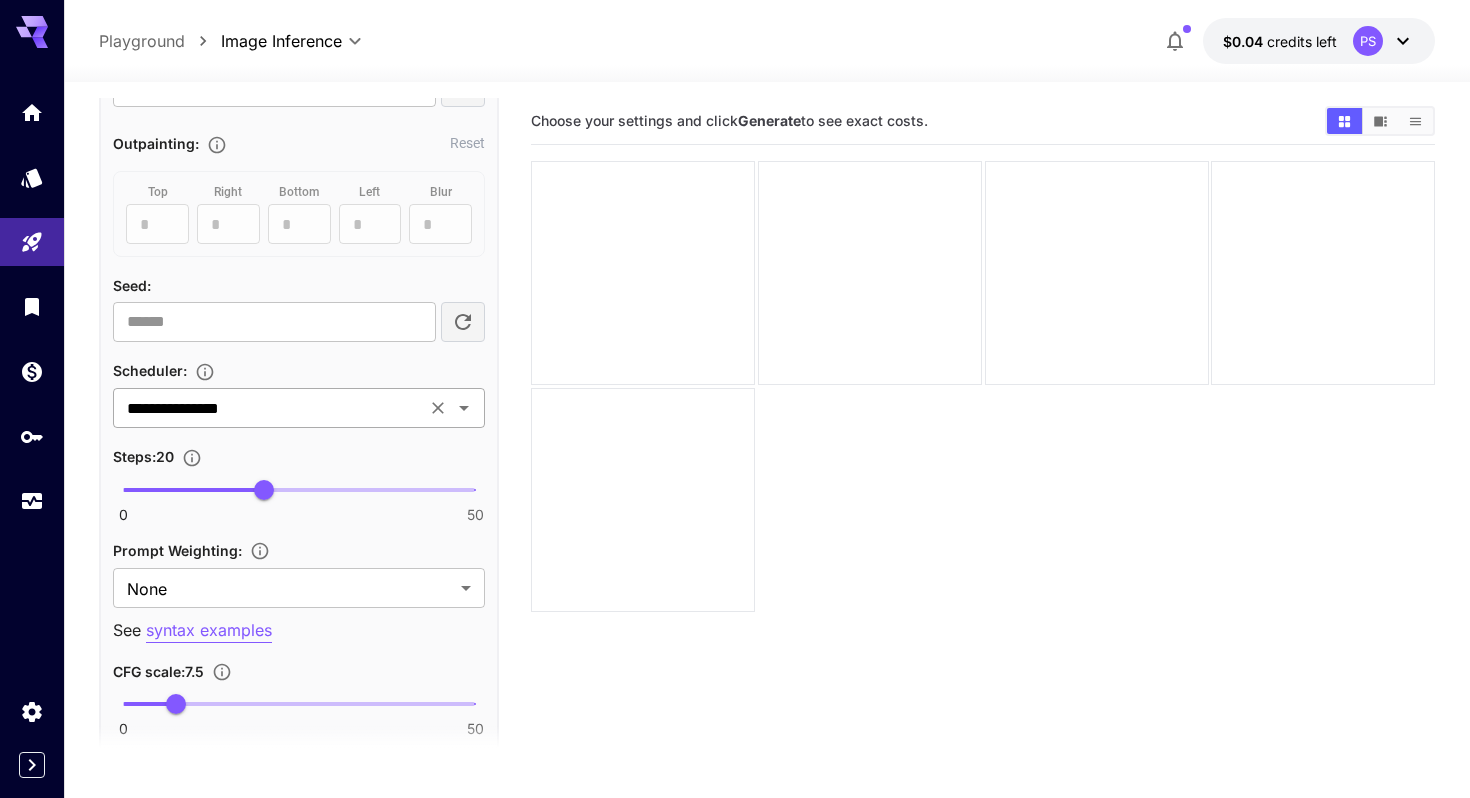 click 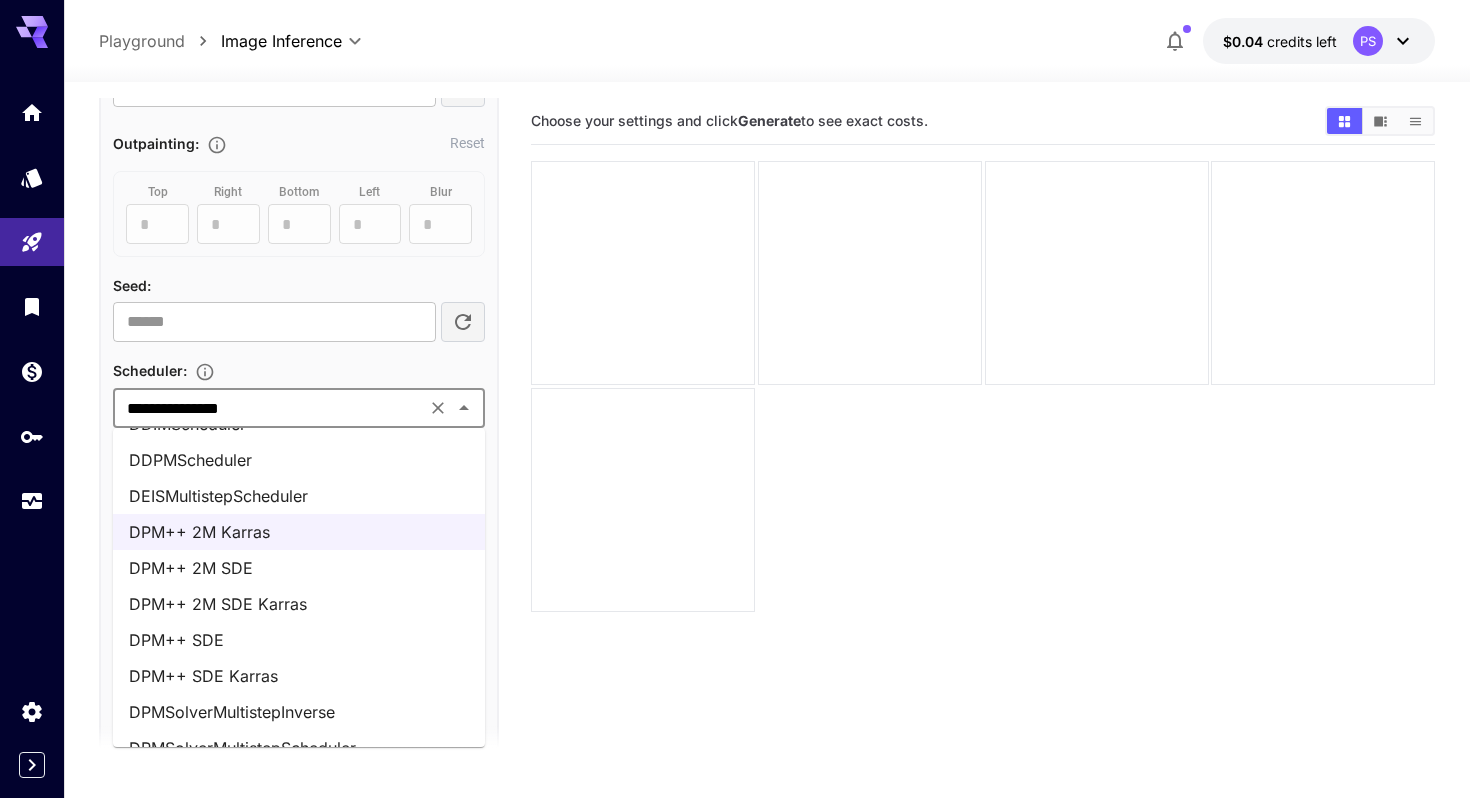 scroll, scrollTop: 72, scrollLeft: 0, axis: vertical 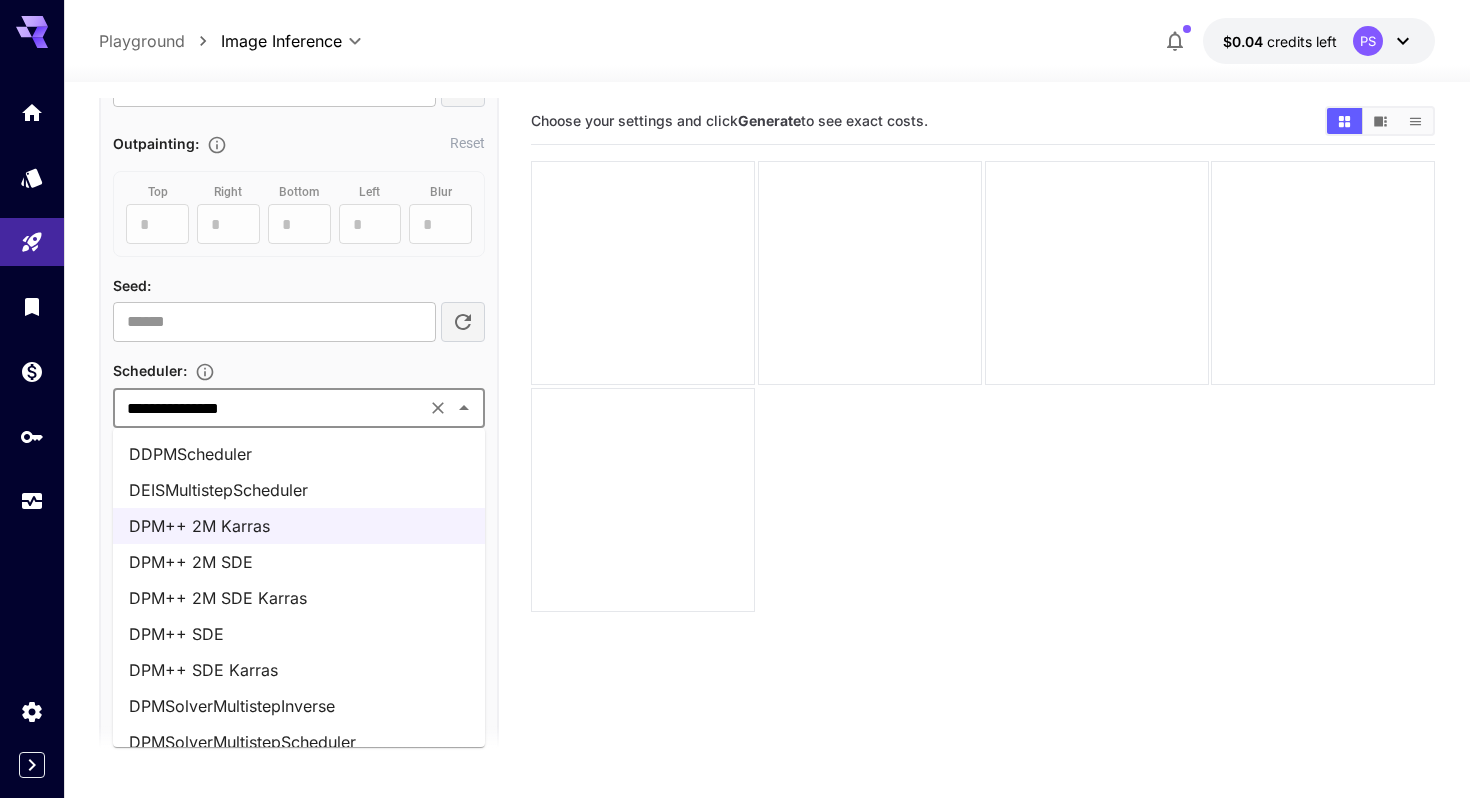 click on "DPM++ 2M SDE Karras" at bounding box center [299, 598] 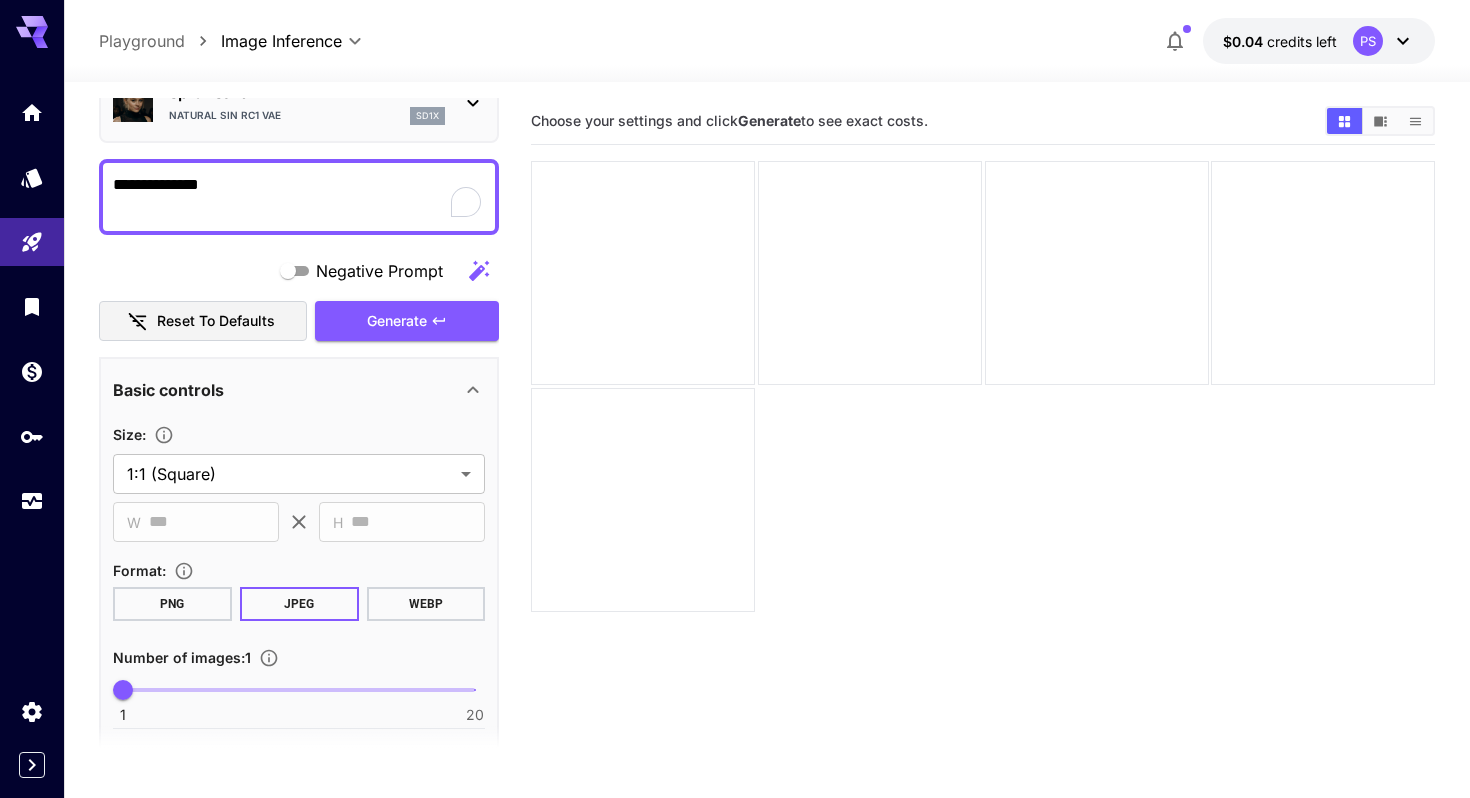 scroll, scrollTop: 0, scrollLeft: 0, axis: both 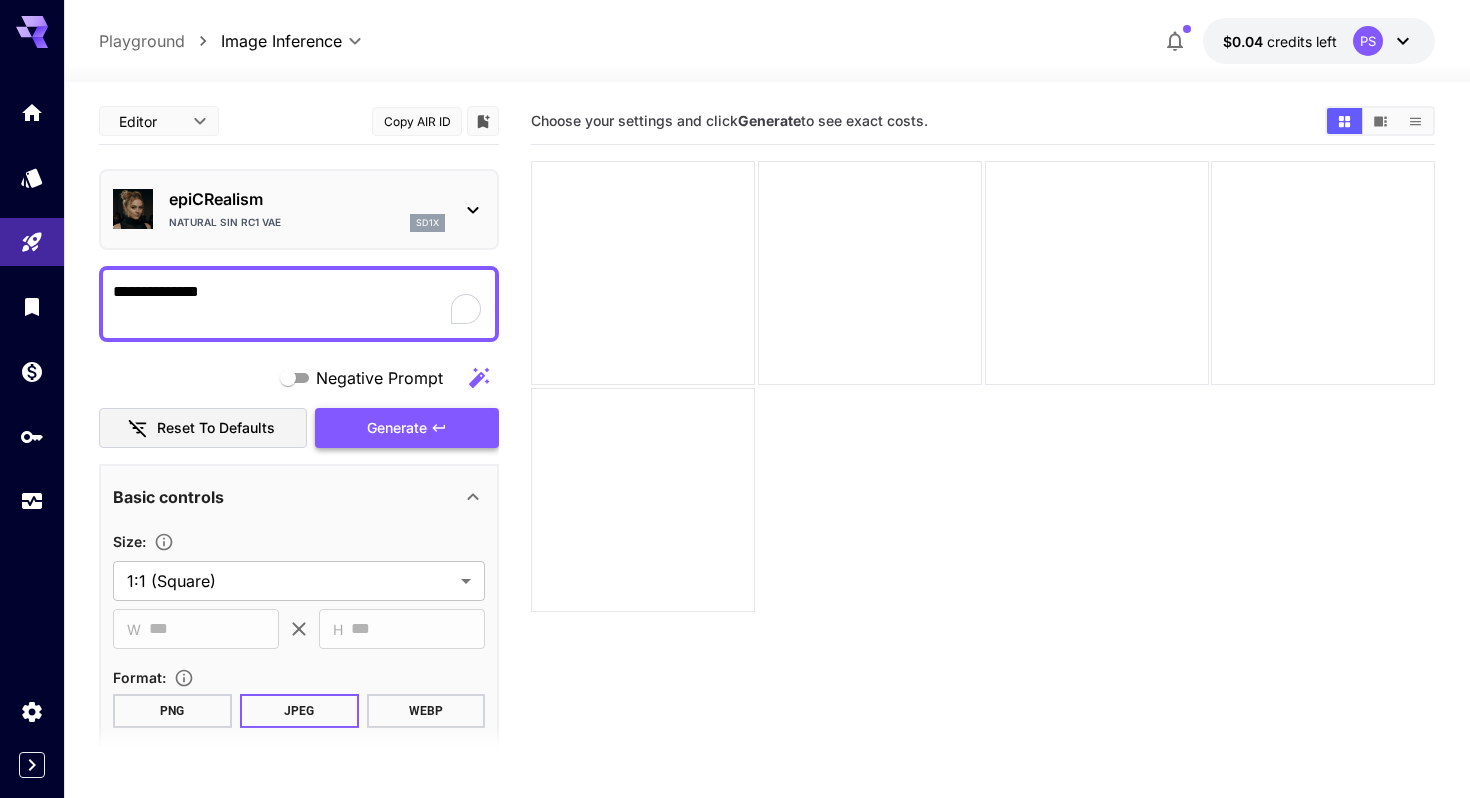 click on "Generate" at bounding box center [407, 428] 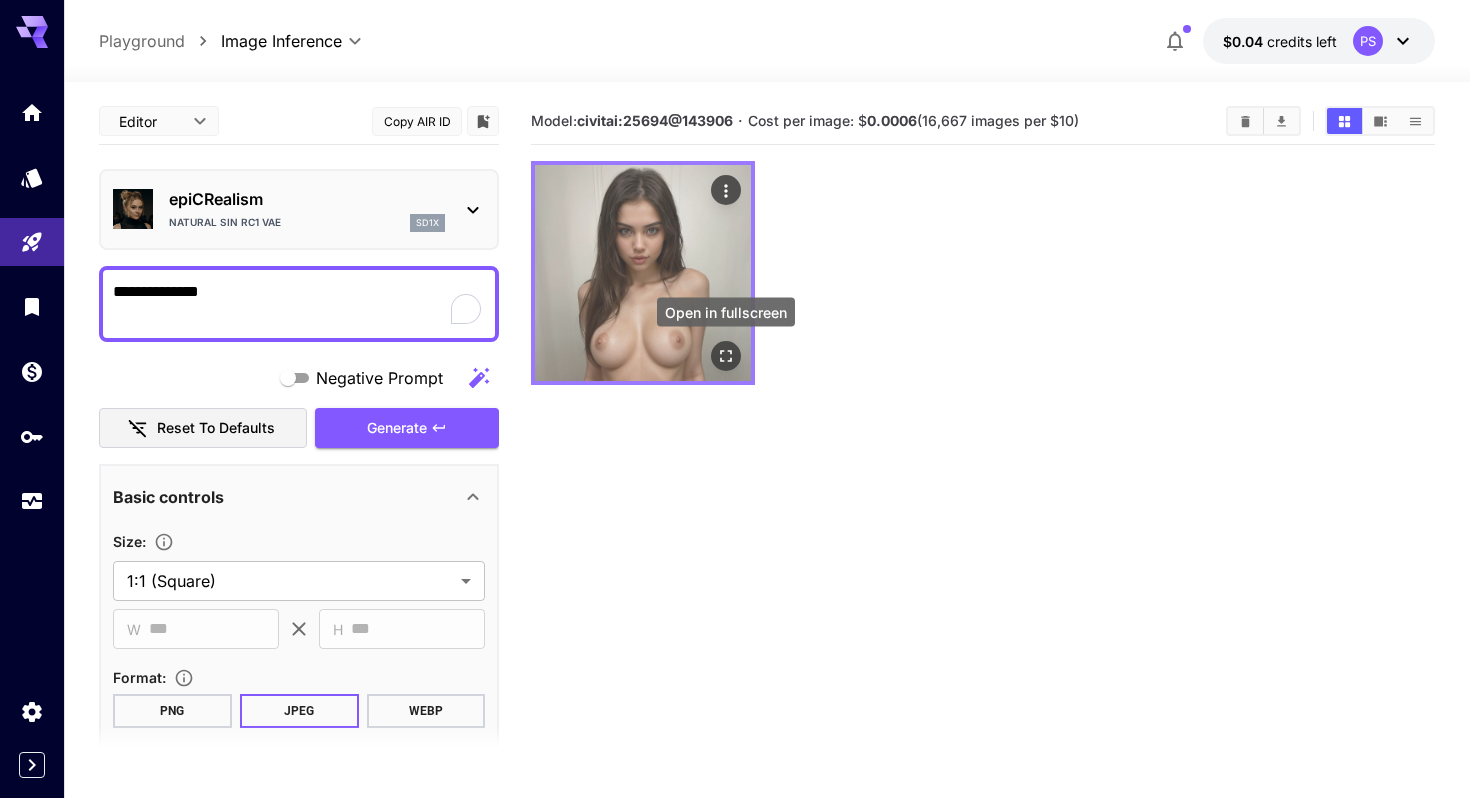 click 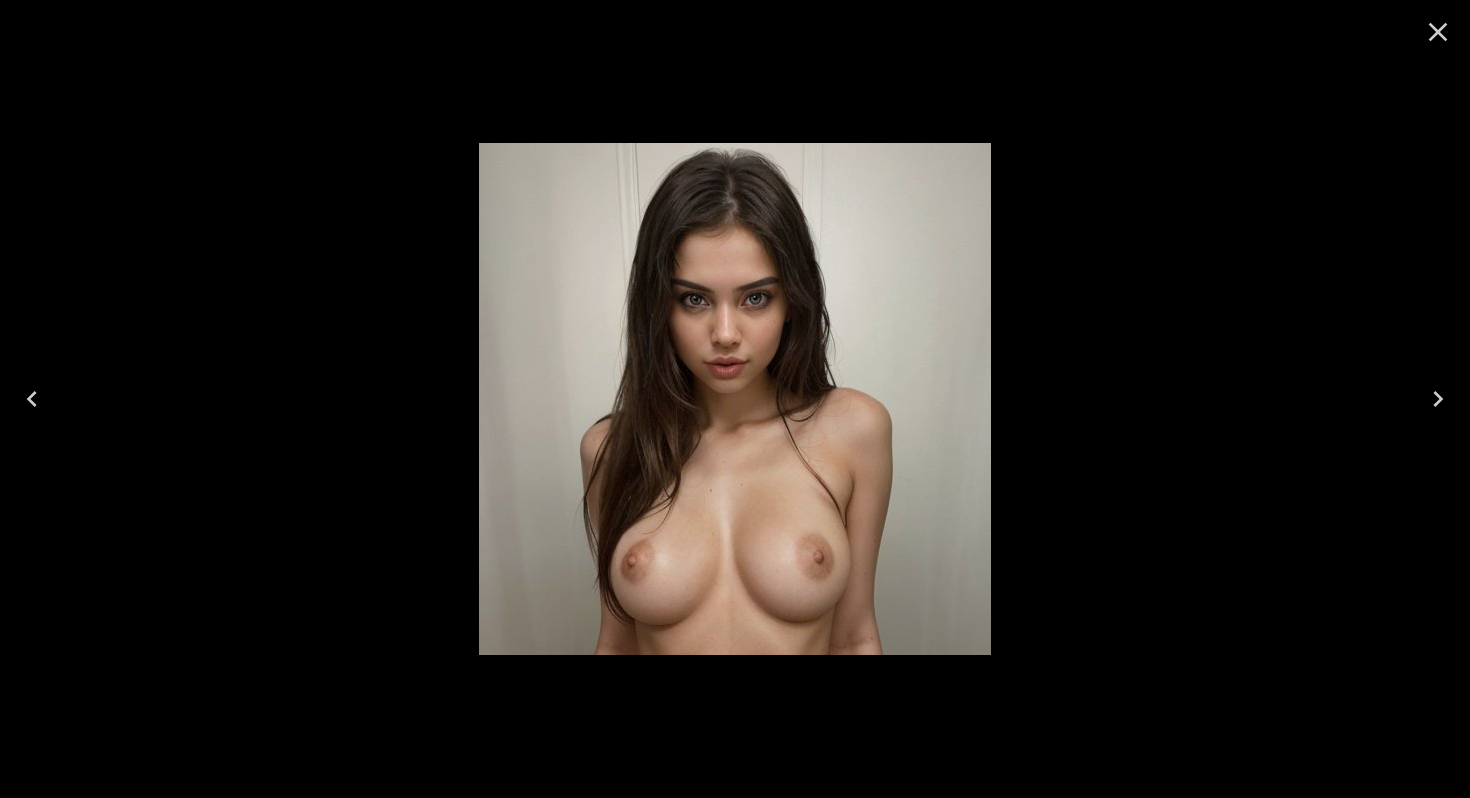 click 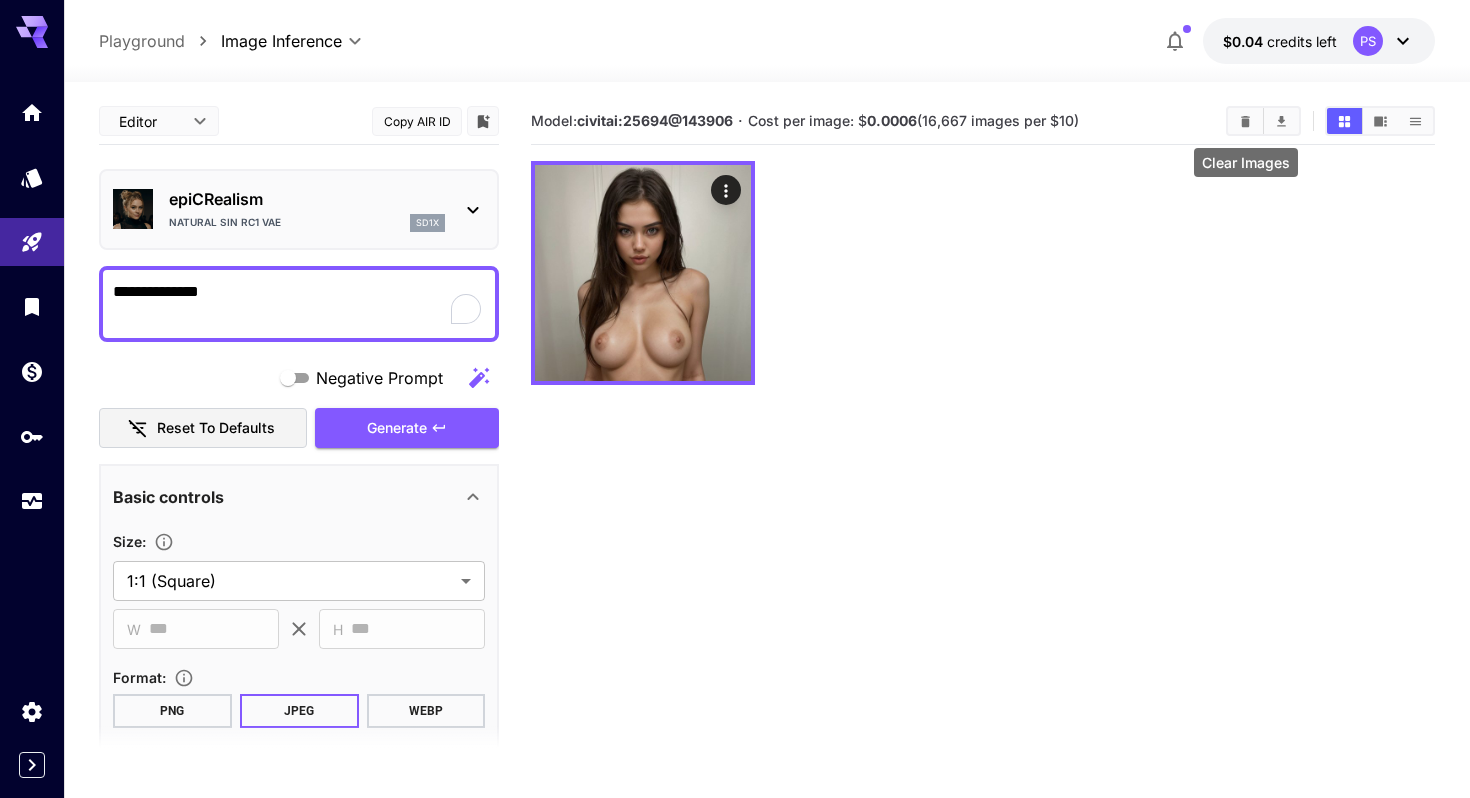 click 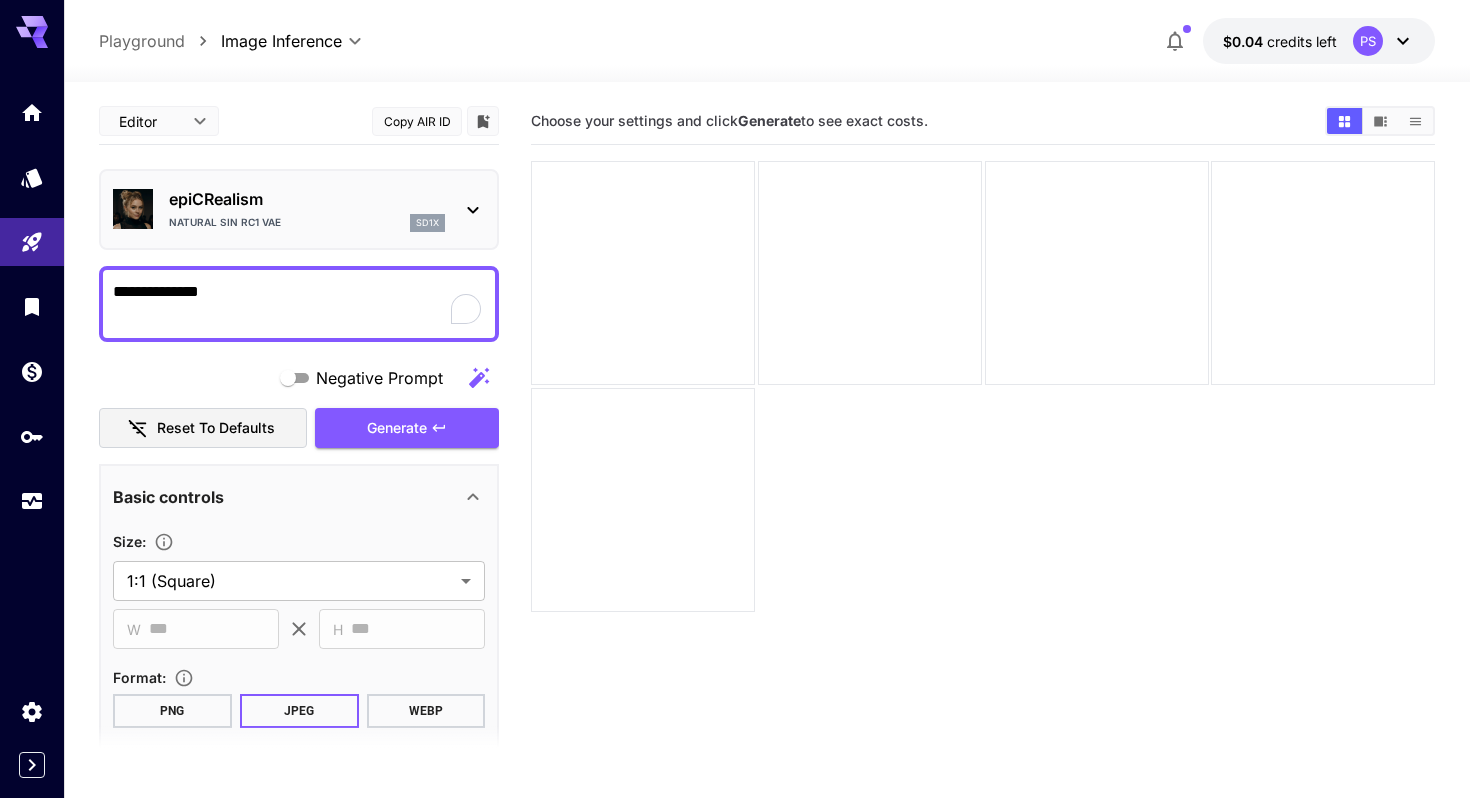 click on "**********" at bounding box center [299, 304] 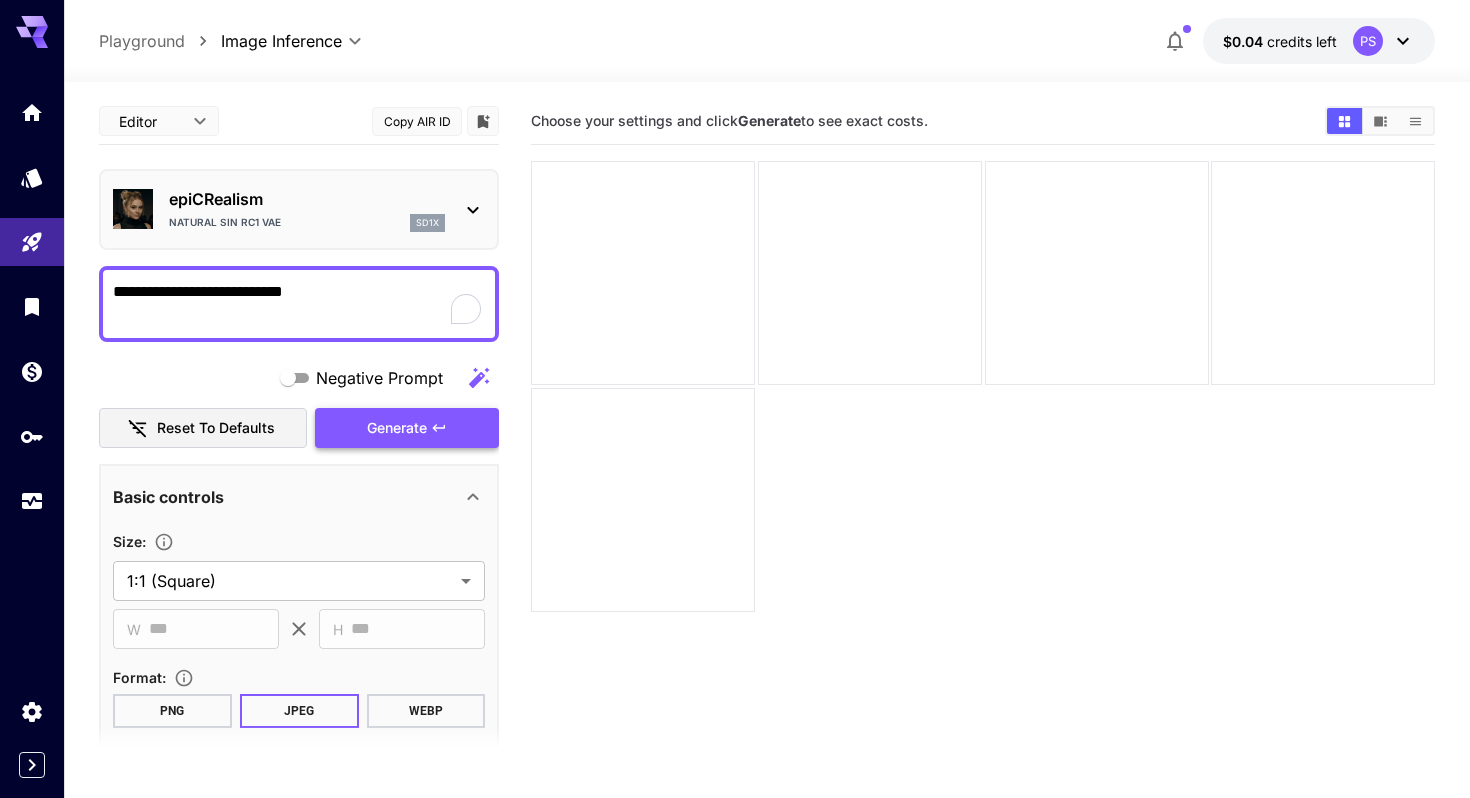 type on "**********" 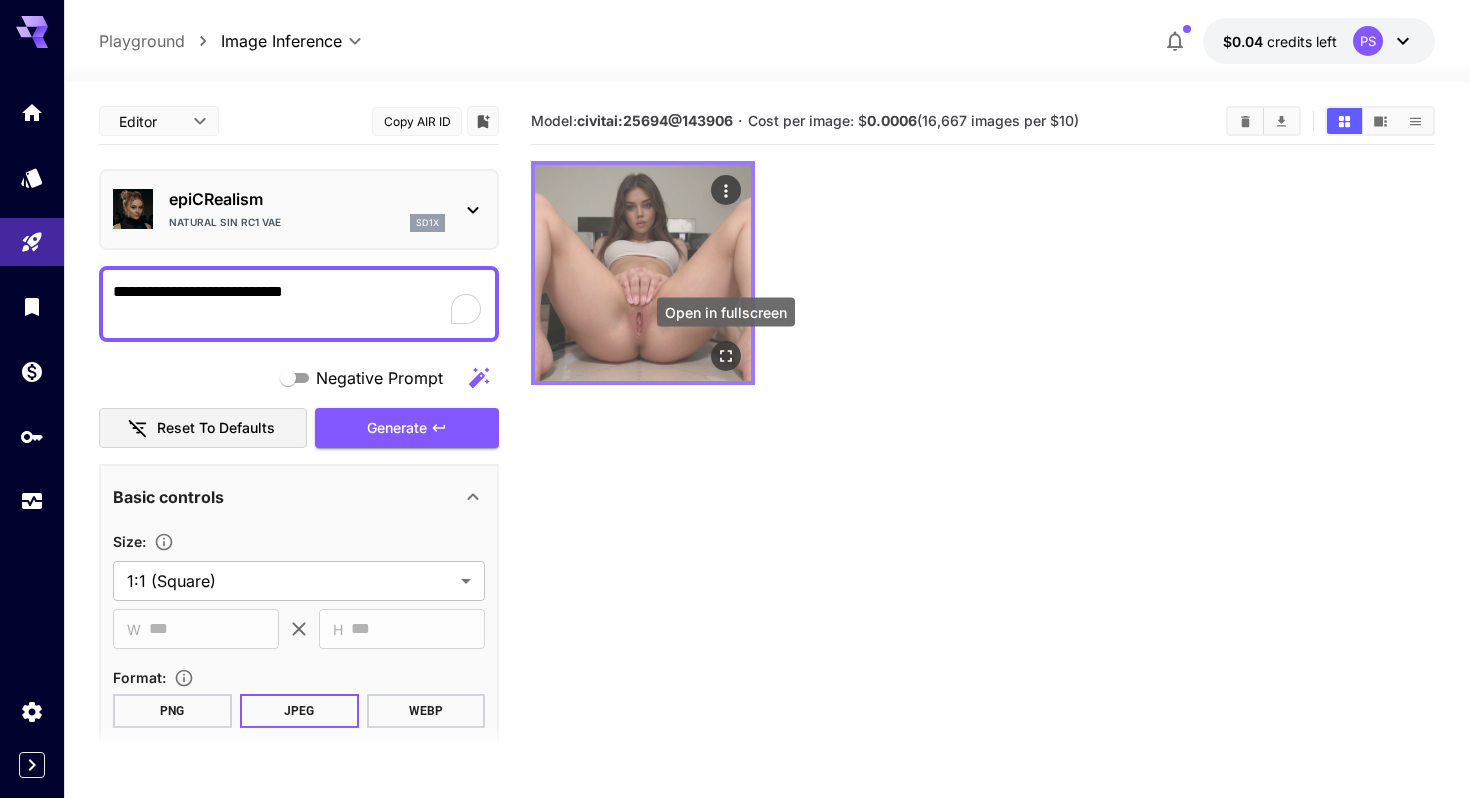click 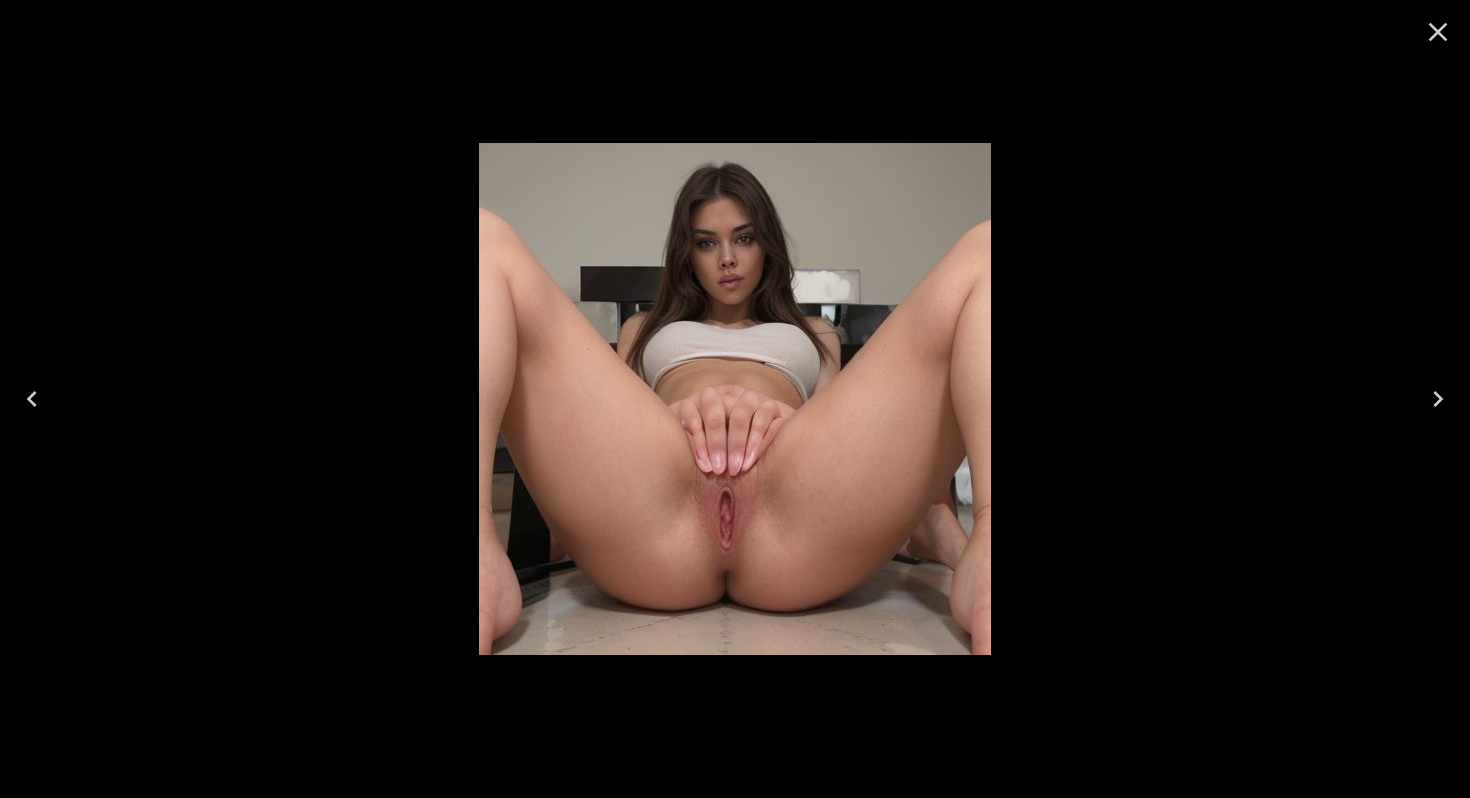 click 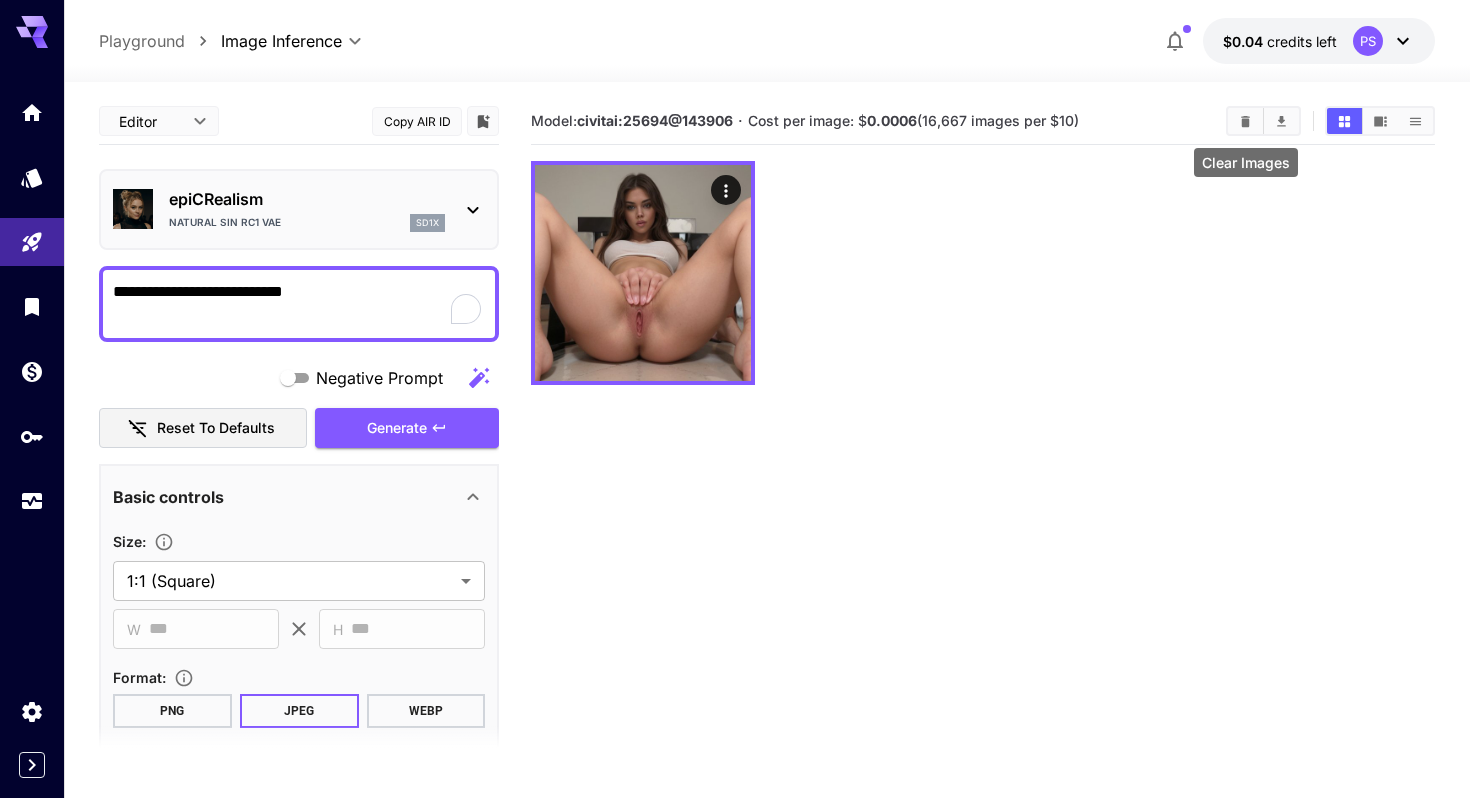 click 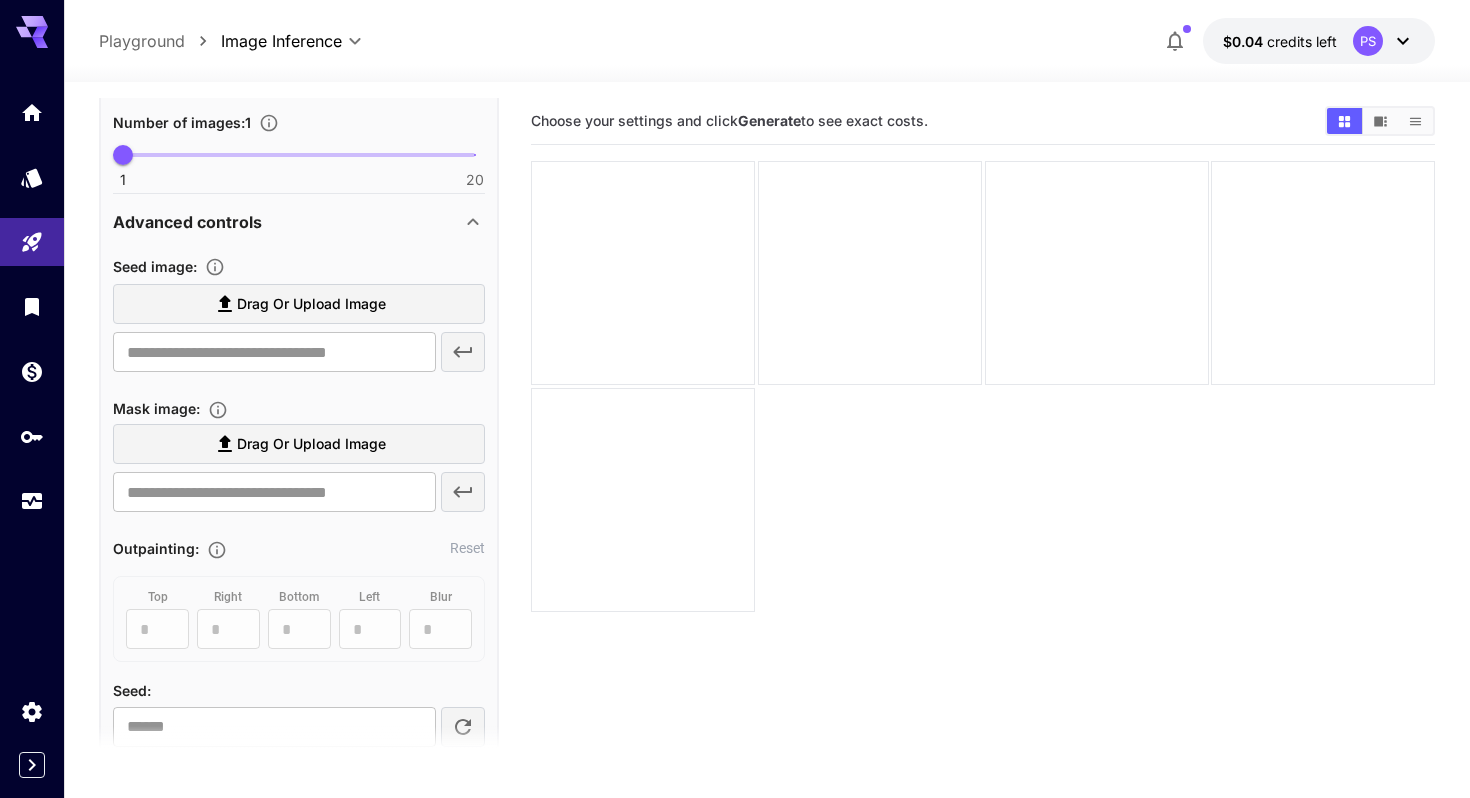 scroll, scrollTop: 631, scrollLeft: 0, axis: vertical 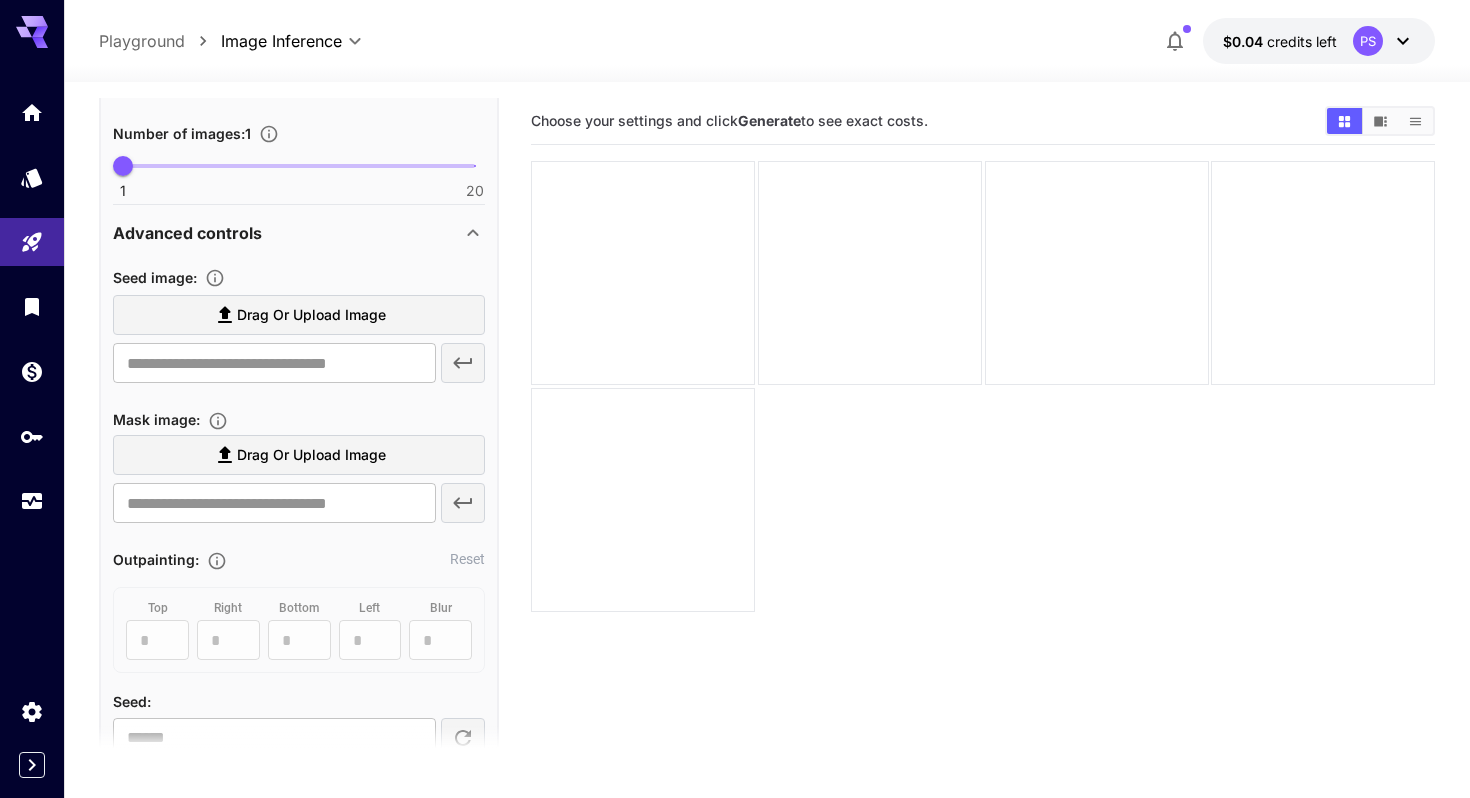 click on "Drag or upload image" at bounding box center [299, 315] 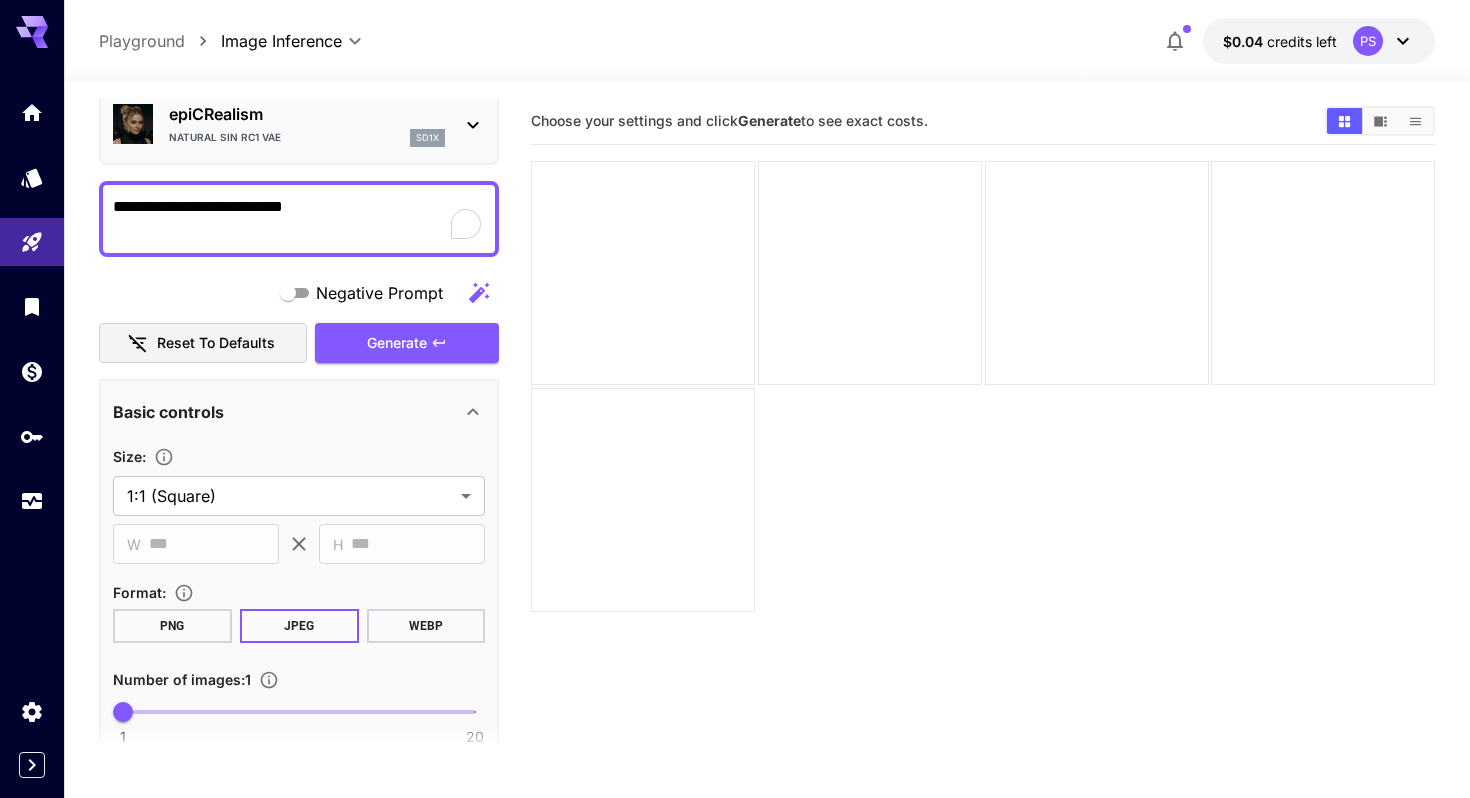 scroll, scrollTop: 0, scrollLeft: 0, axis: both 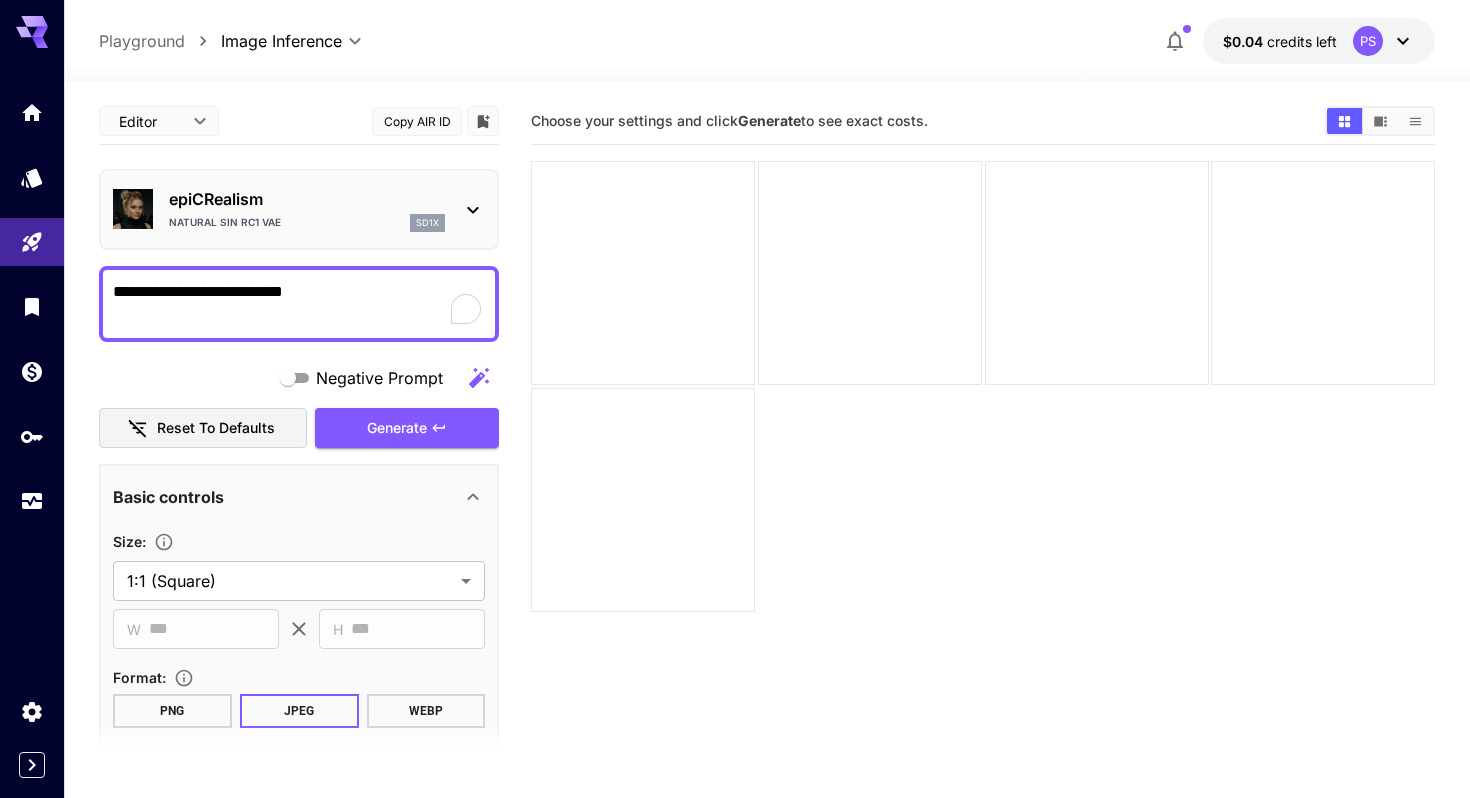 click on "**********" at bounding box center [299, 304] 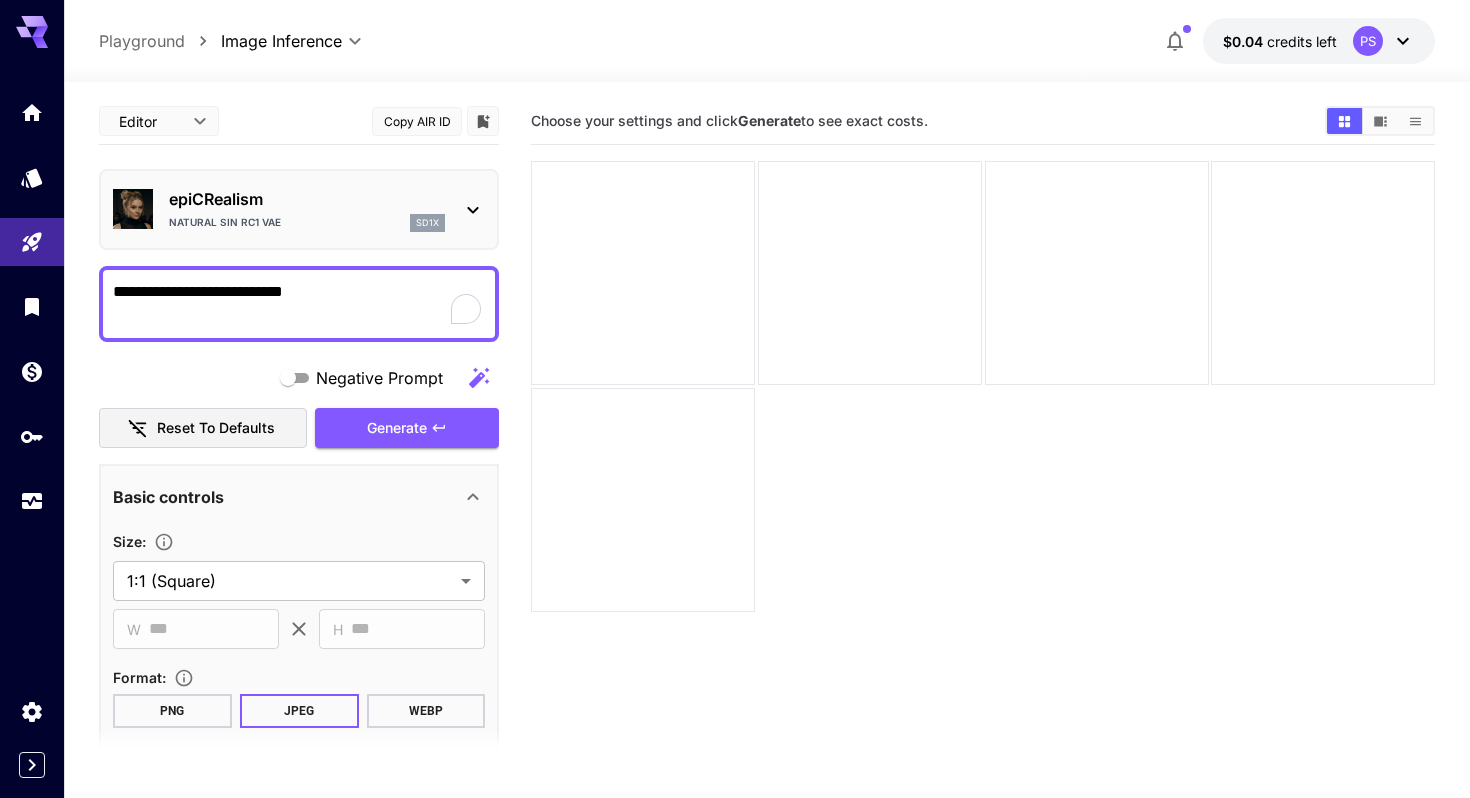 click on "**********" at bounding box center [299, 304] 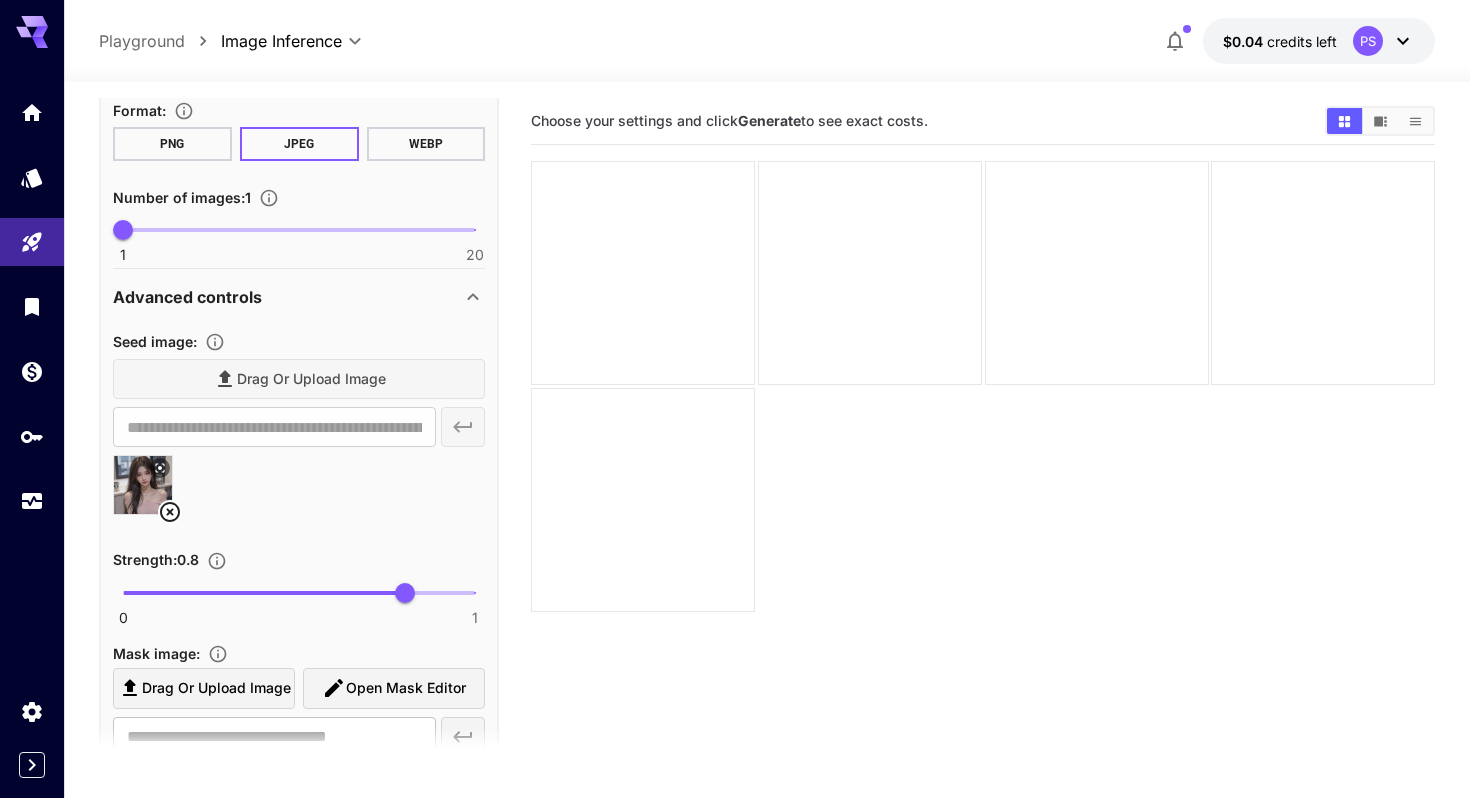 scroll, scrollTop: 327, scrollLeft: 0, axis: vertical 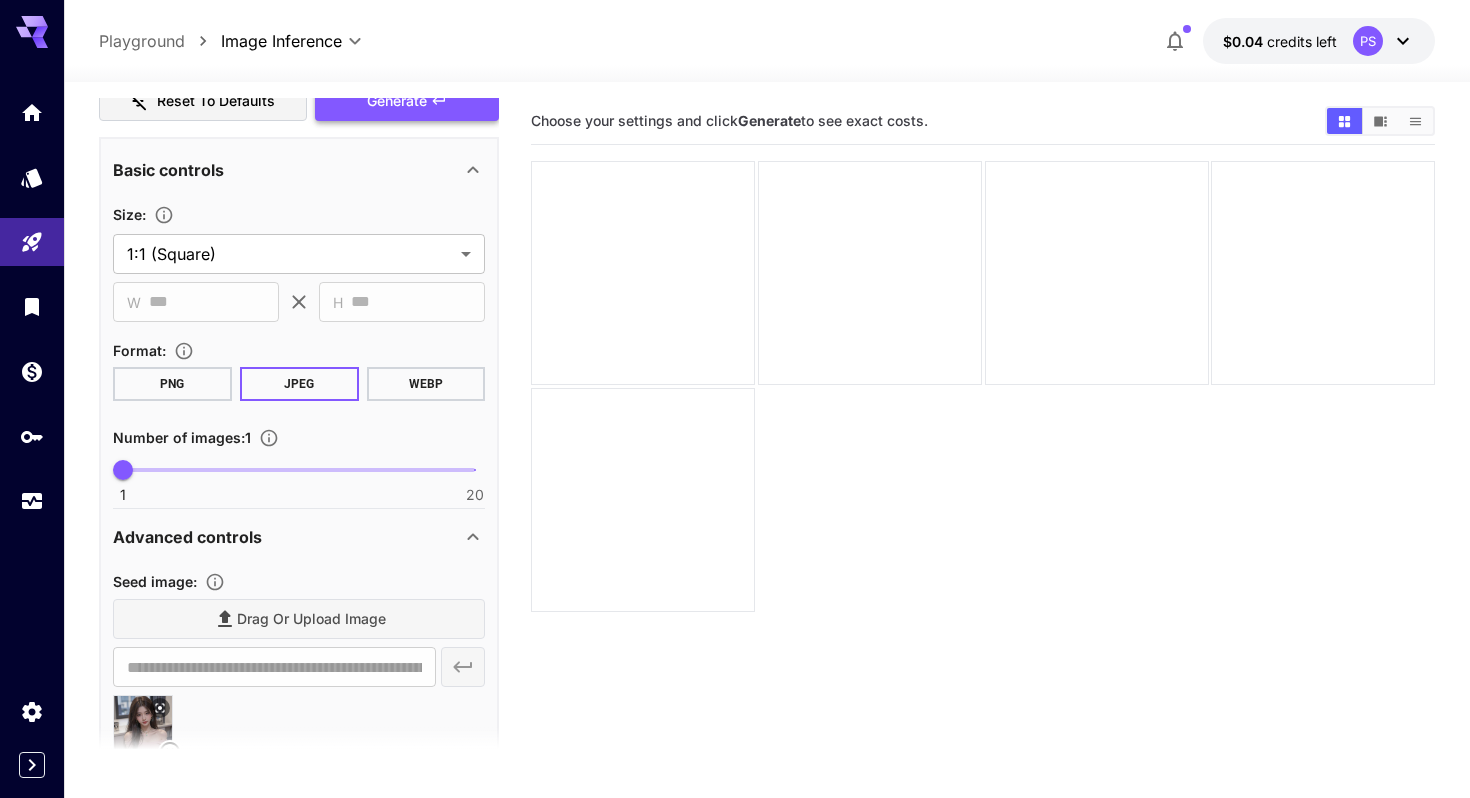 type on "**********" 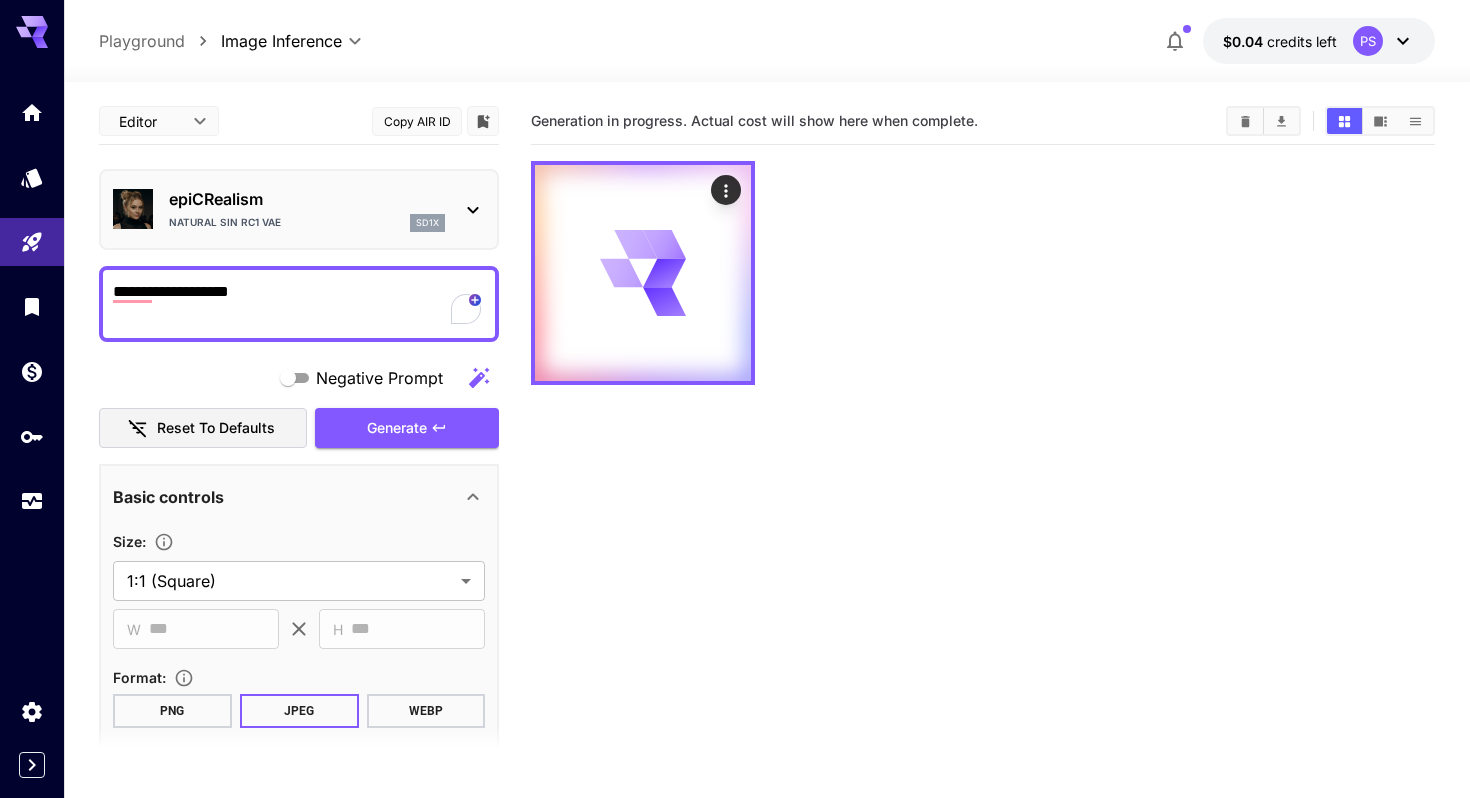 scroll, scrollTop: 7, scrollLeft: 0, axis: vertical 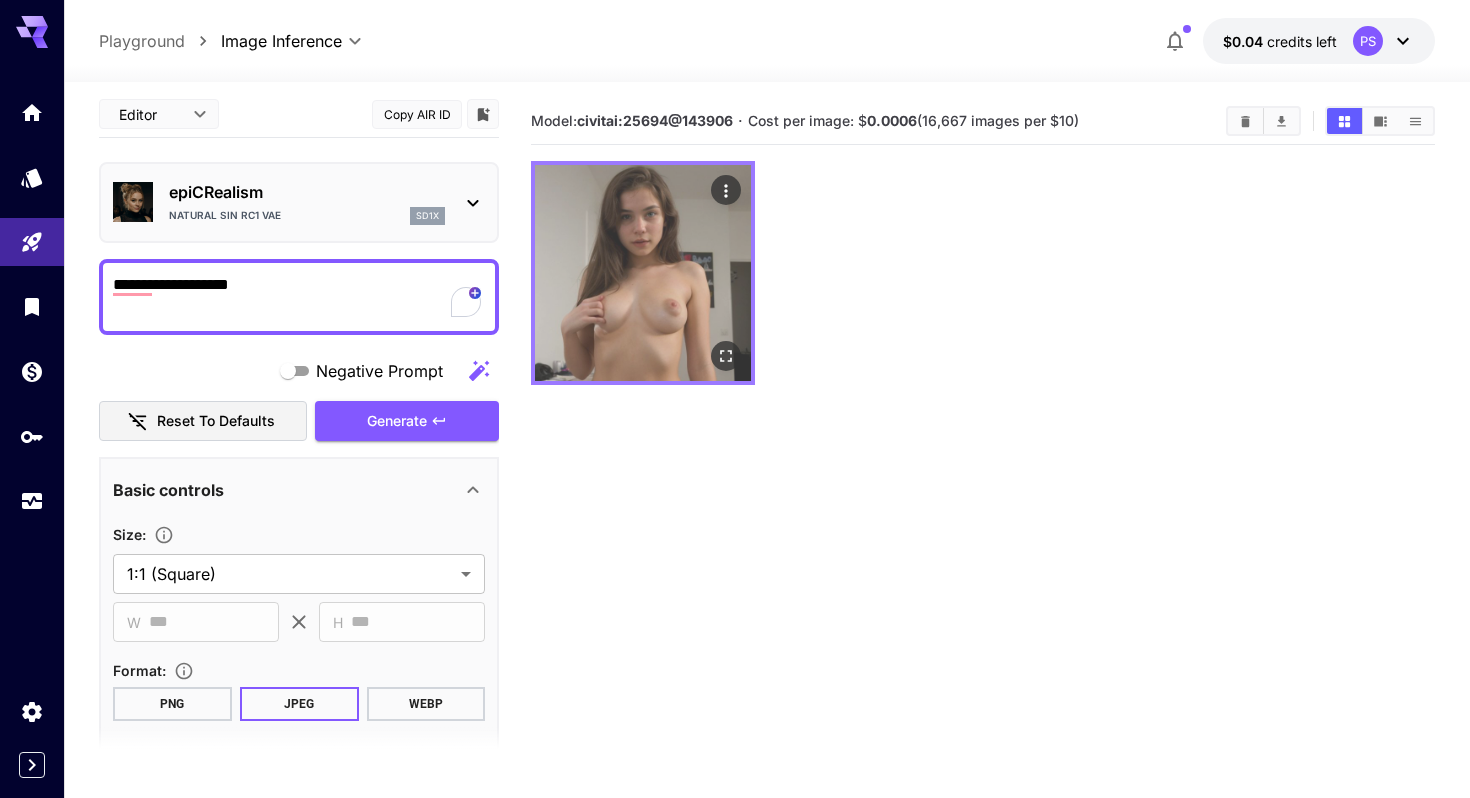 click 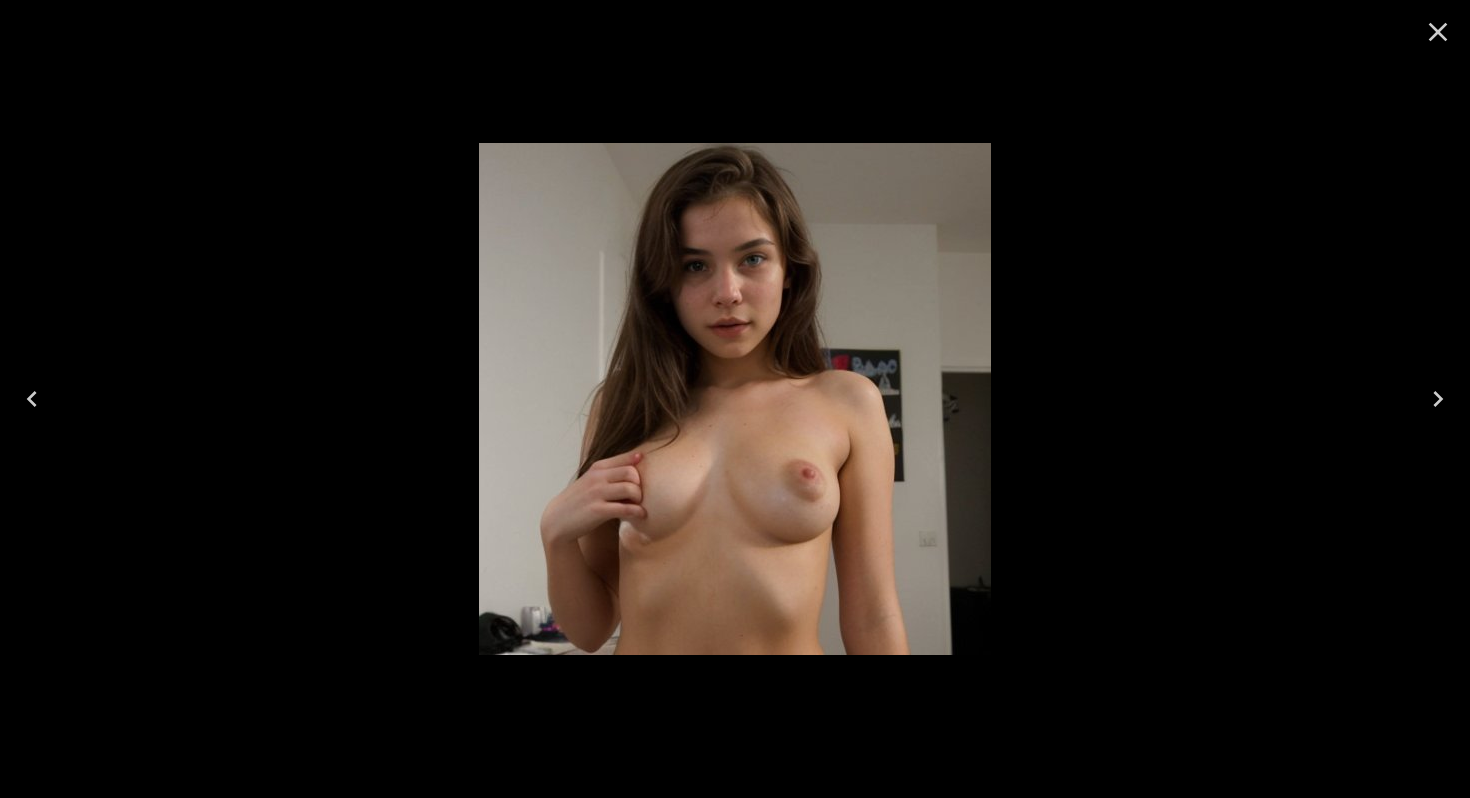 click 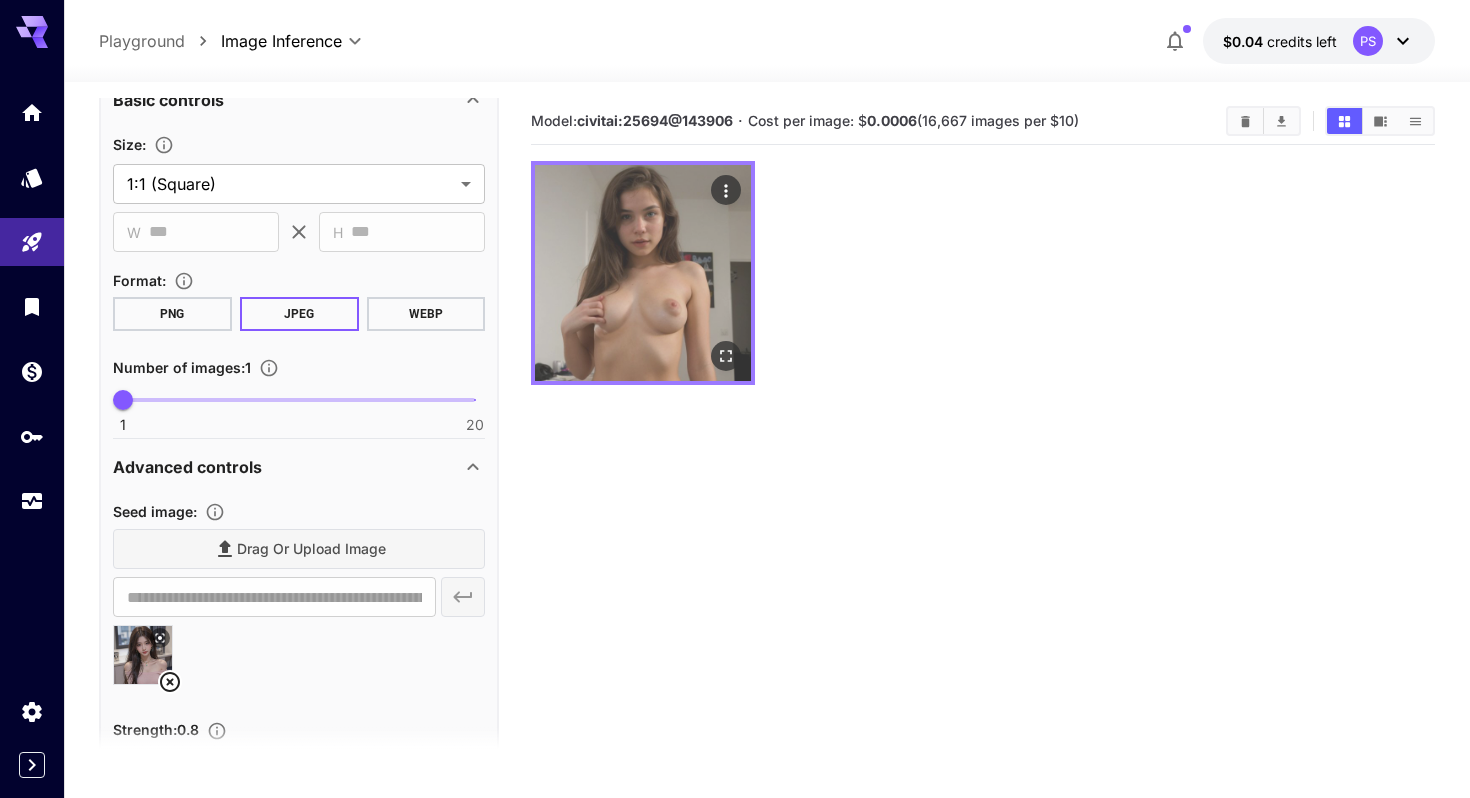 scroll, scrollTop: 404, scrollLeft: 0, axis: vertical 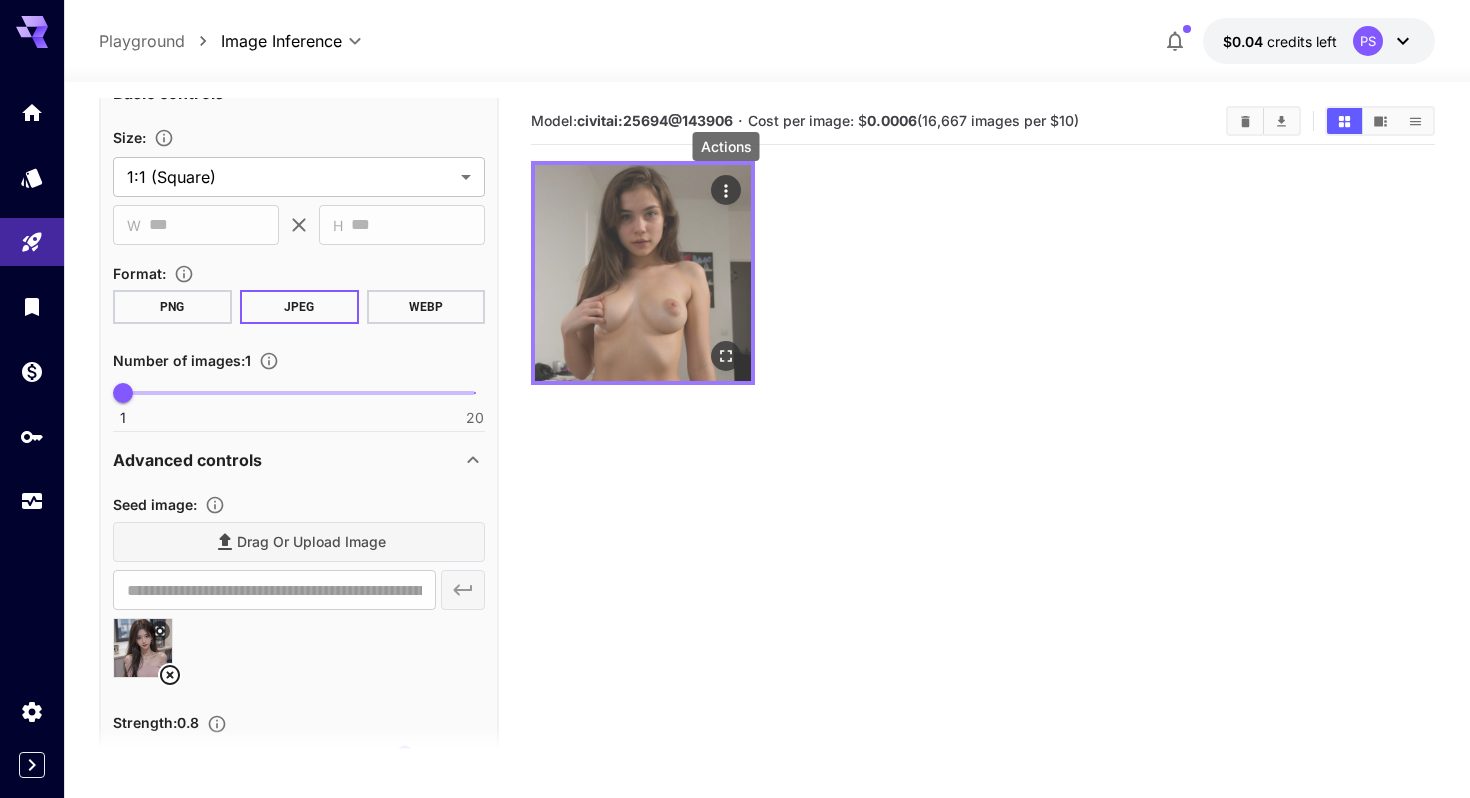 click 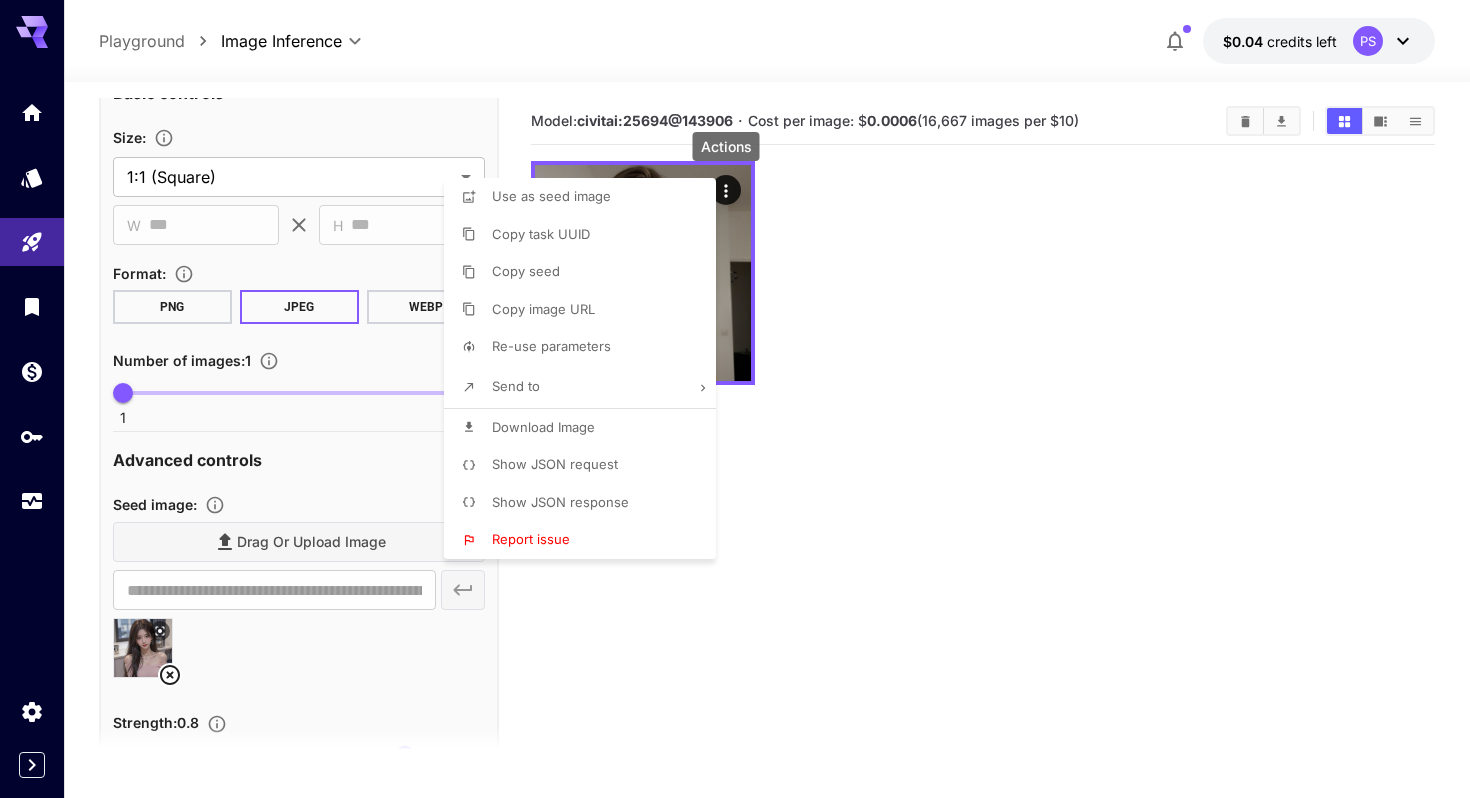 click at bounding box center (735, 399) 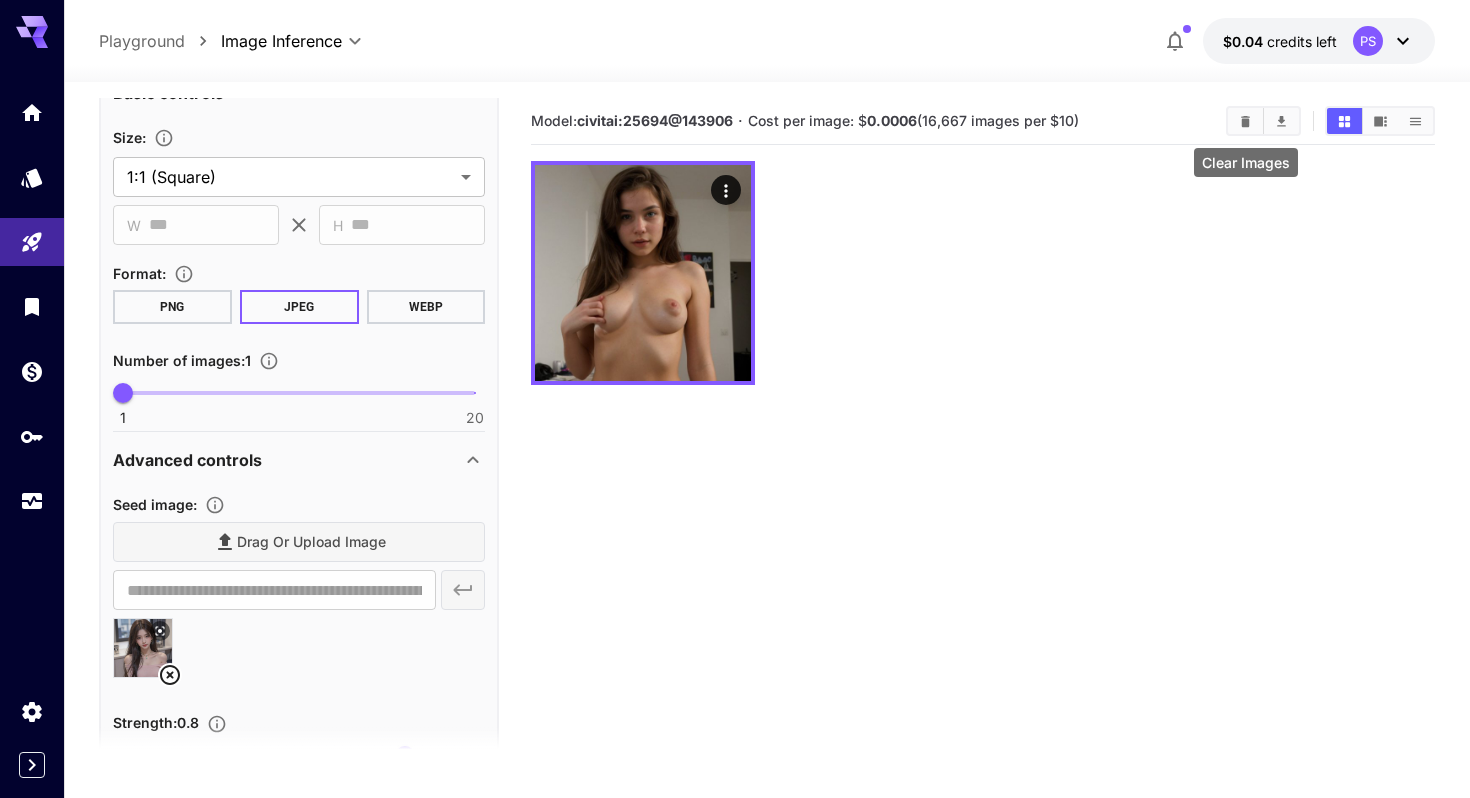 click at bounding box center (1245, 121) 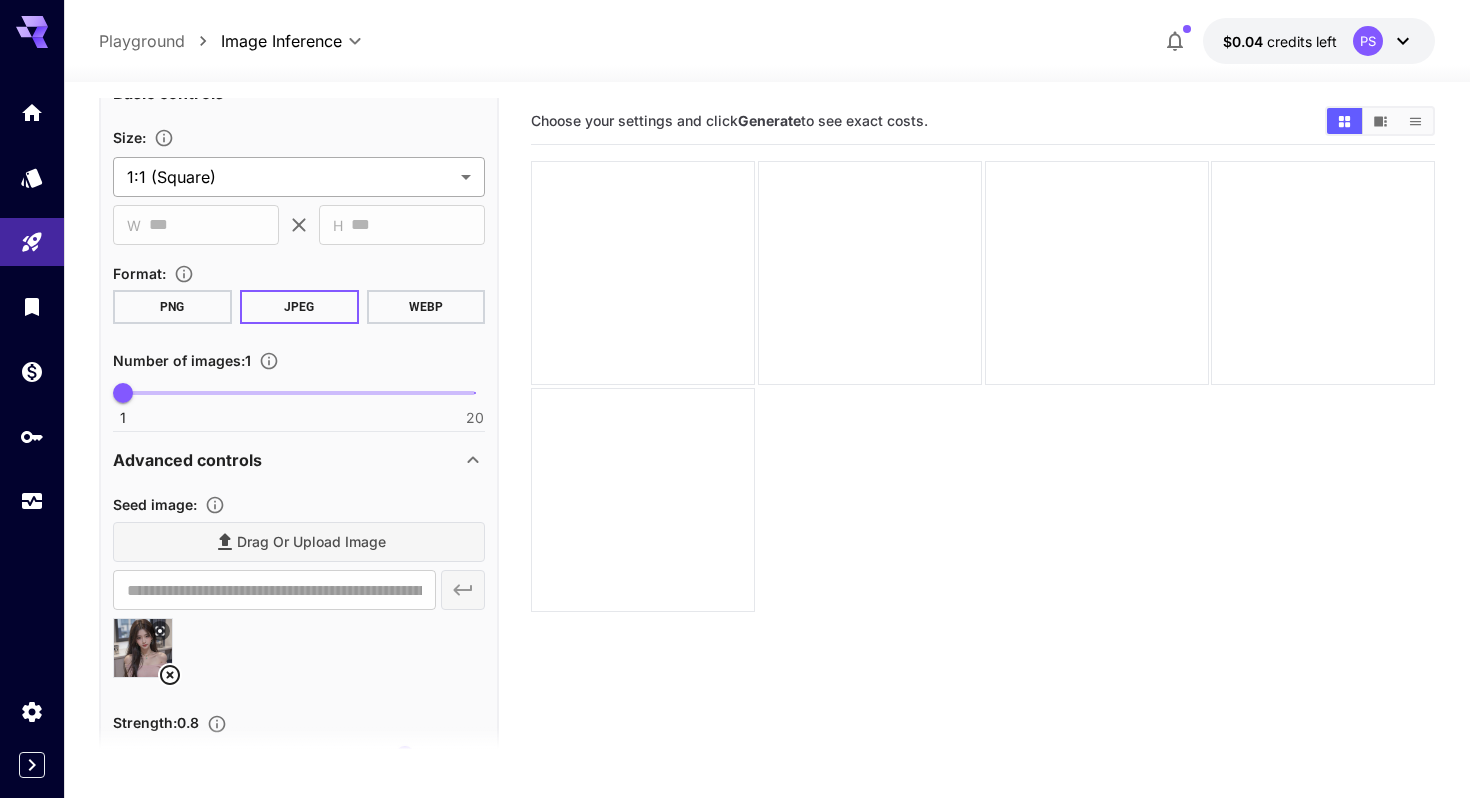 click on "hot girl image showing p" at bounding box center (735, 478) 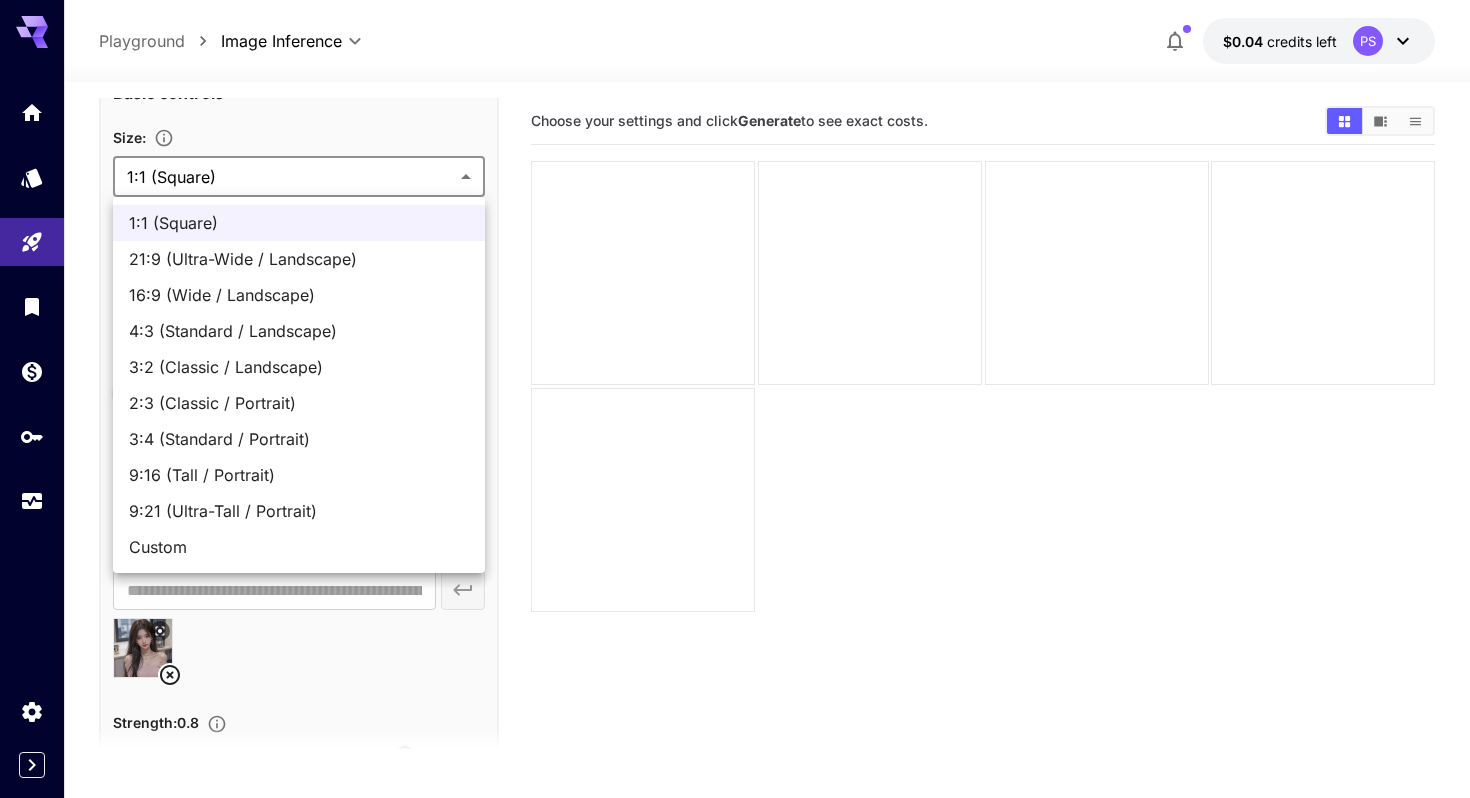 click on "Custom" at bounding box center [299, 547] 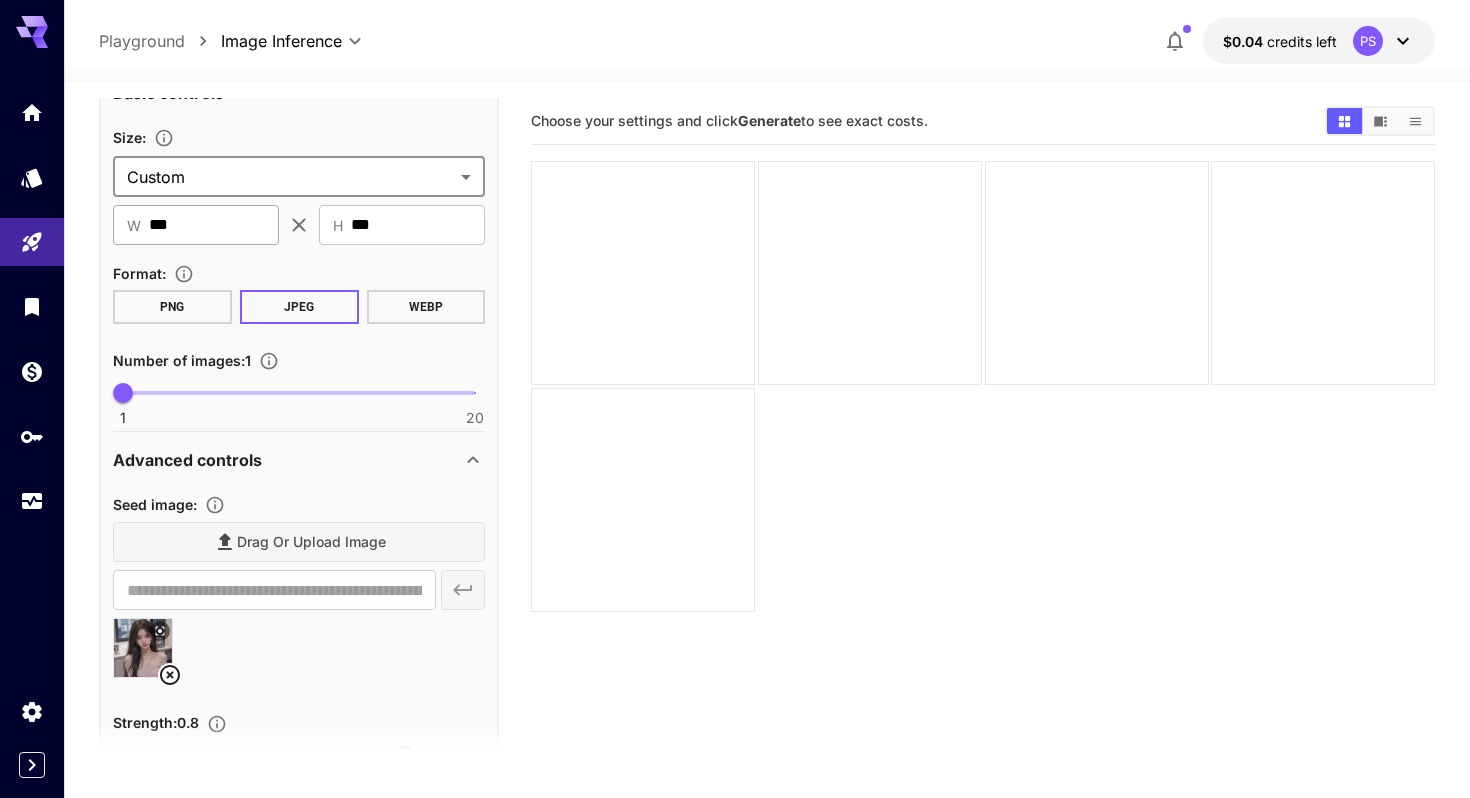 click on "***" at bounding box center (214, 225) 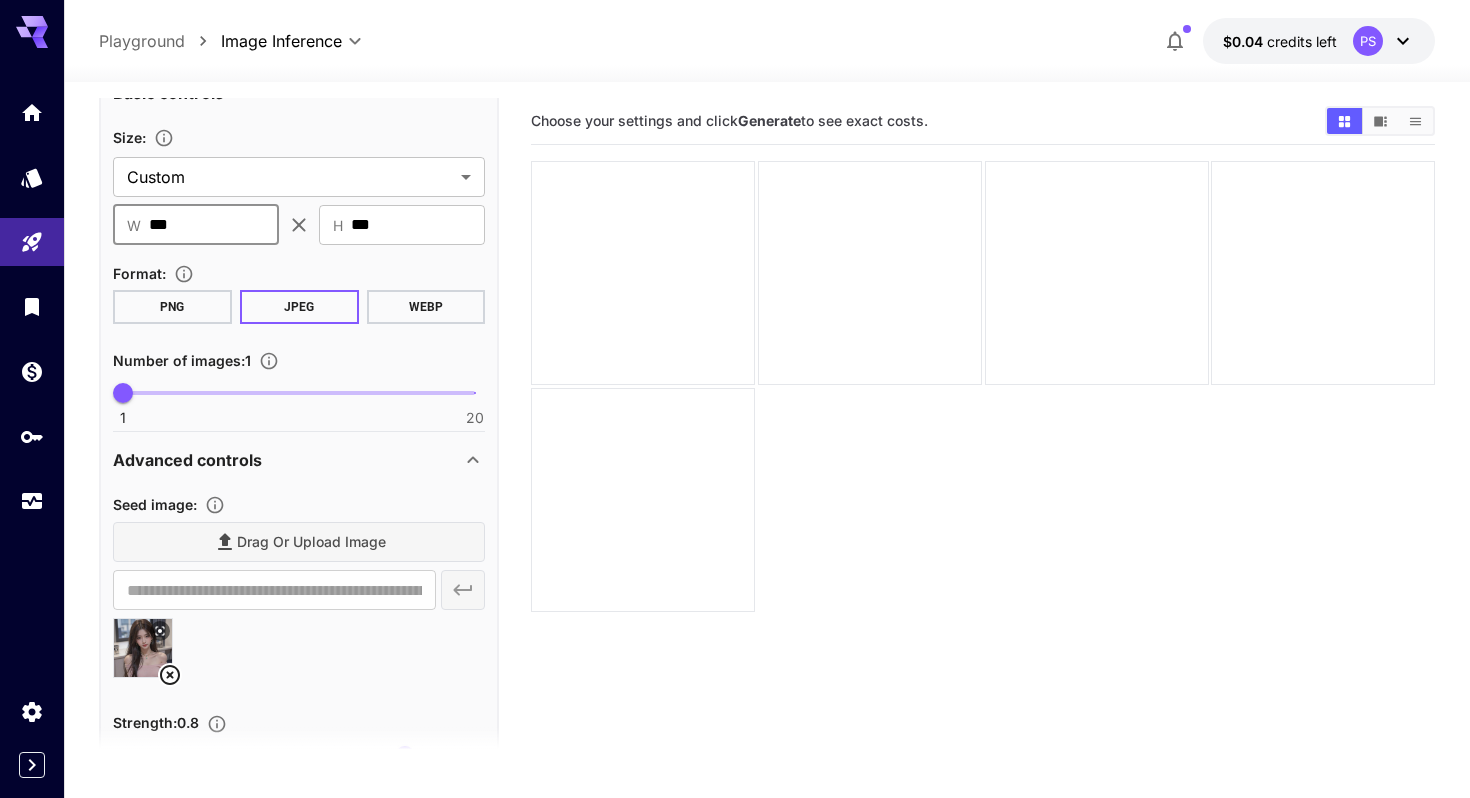 click on "***" at bounding box center [214, 225] 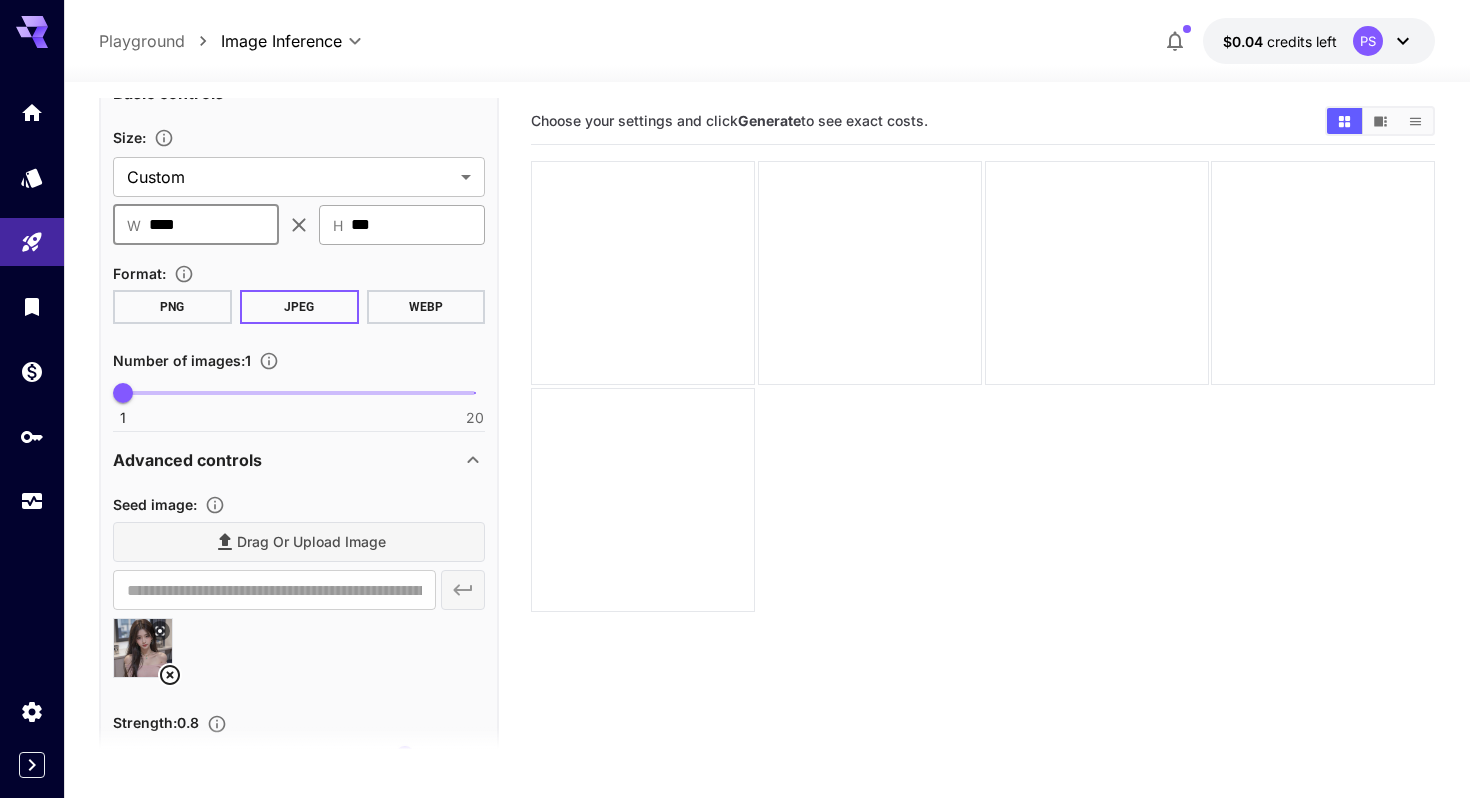 type on "****" 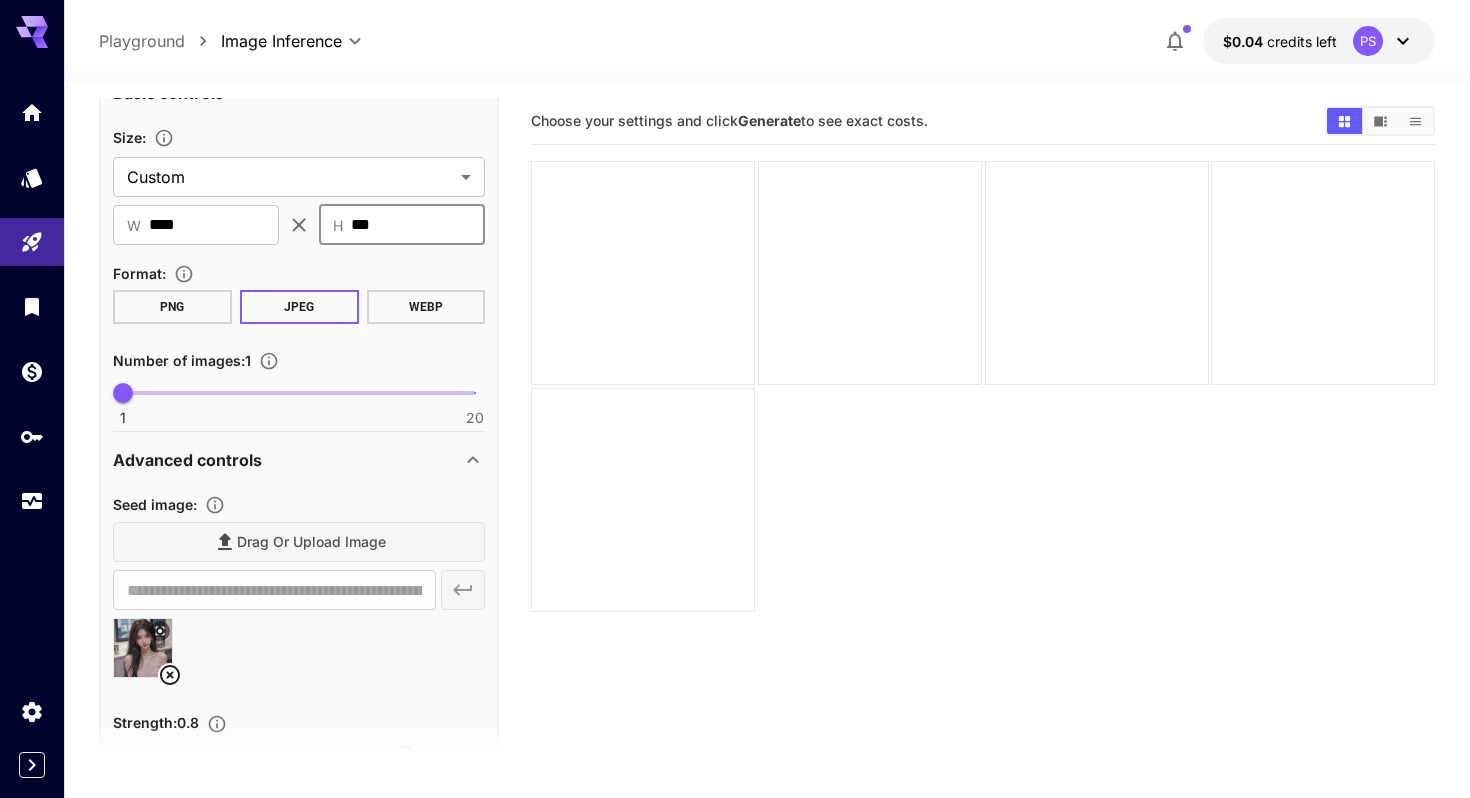click on "***" at bounding box center [418, 225] 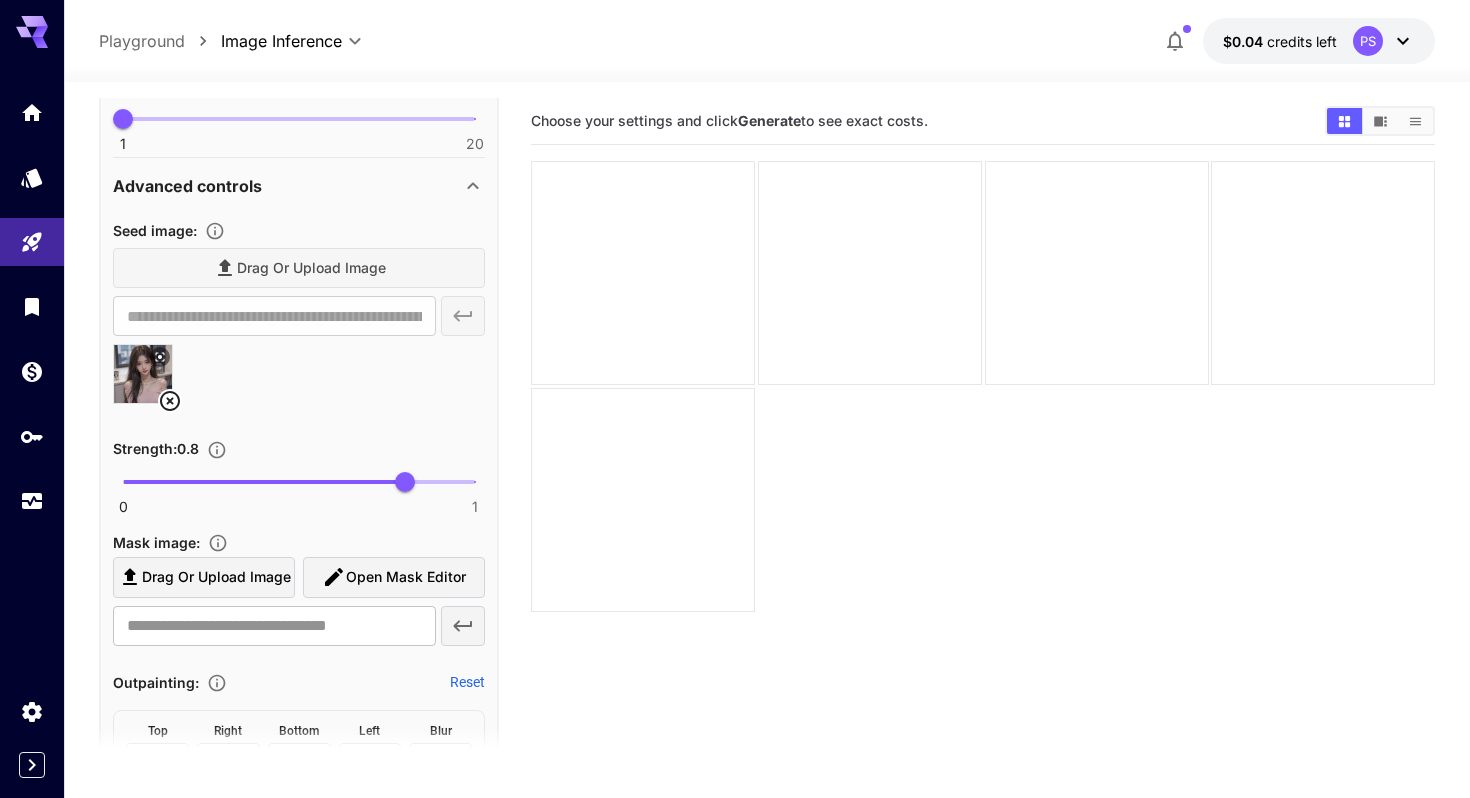 scroll, scrollTop: 659, scrollLeft: 0, axis: vertical 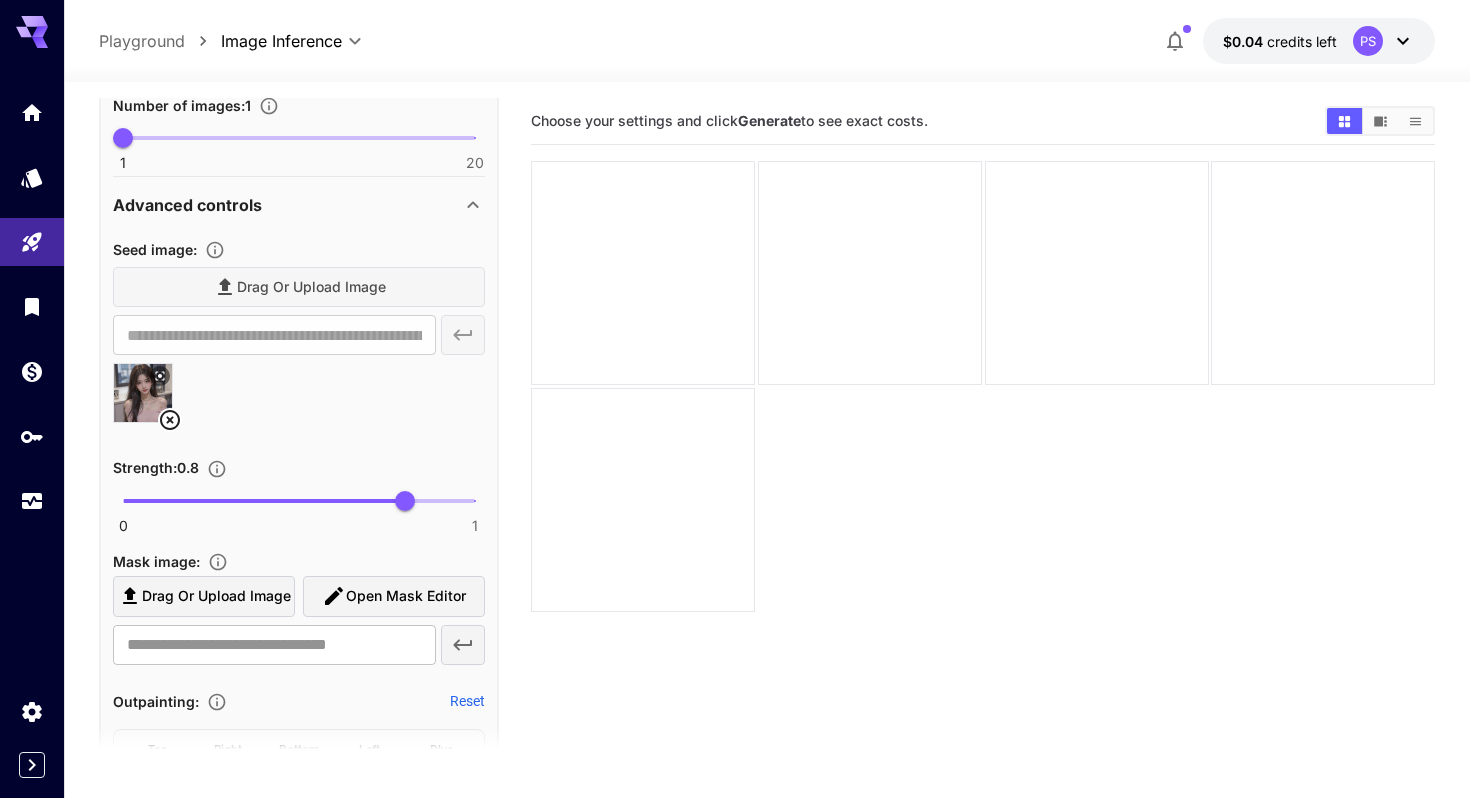 type on "****" 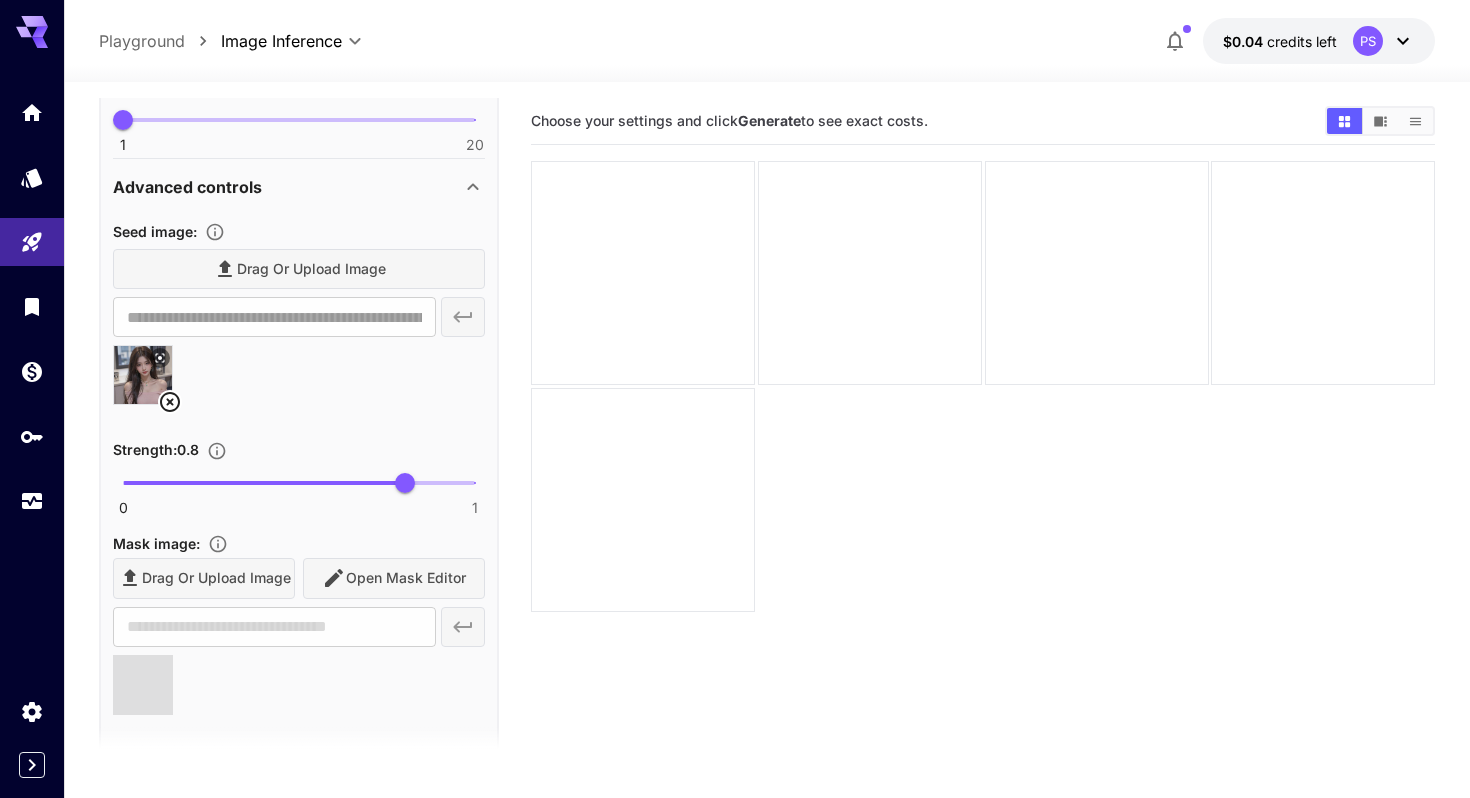 type on "**********" 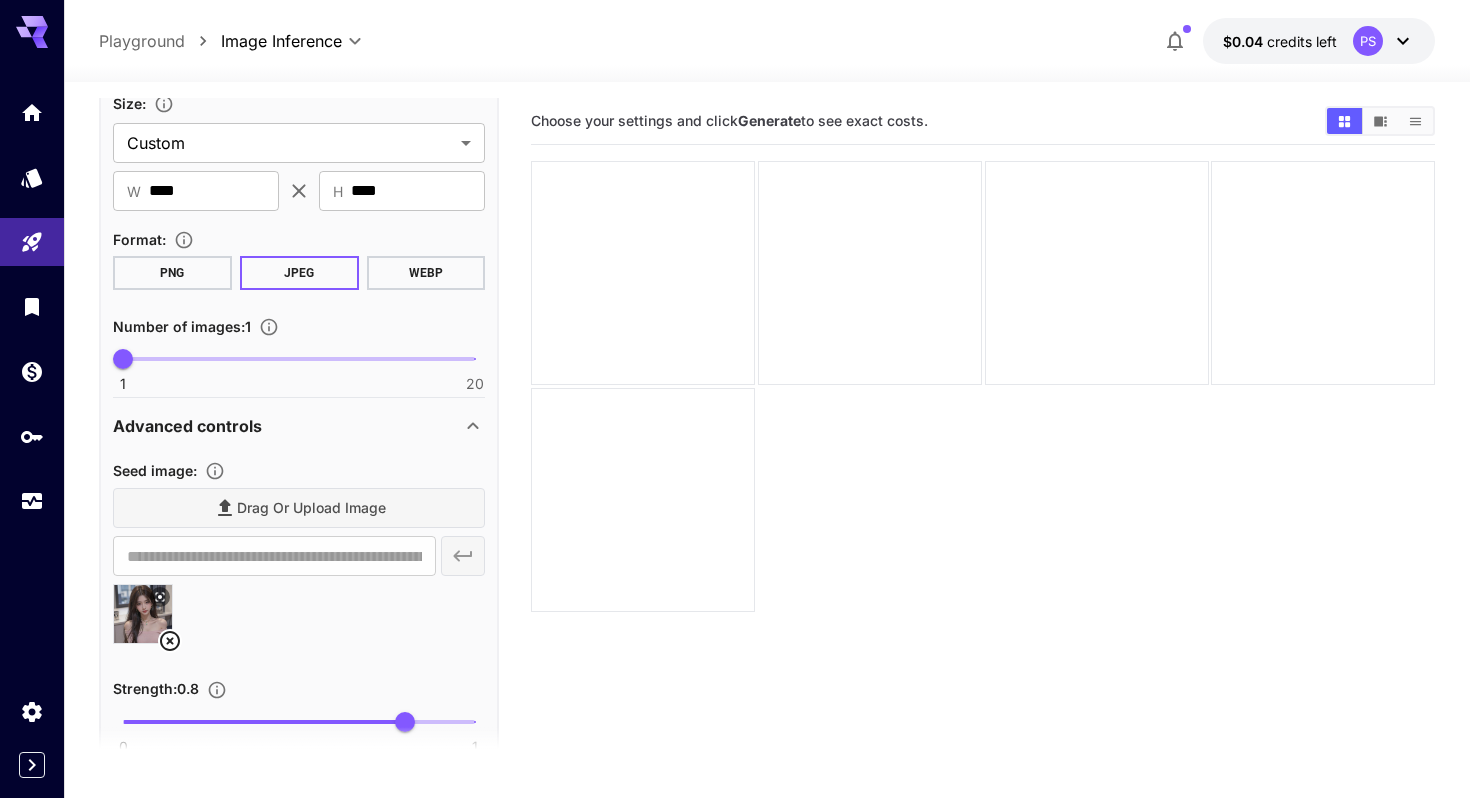 scroll, scrollTop: 291, scrollLeft: 0, axis: vertical 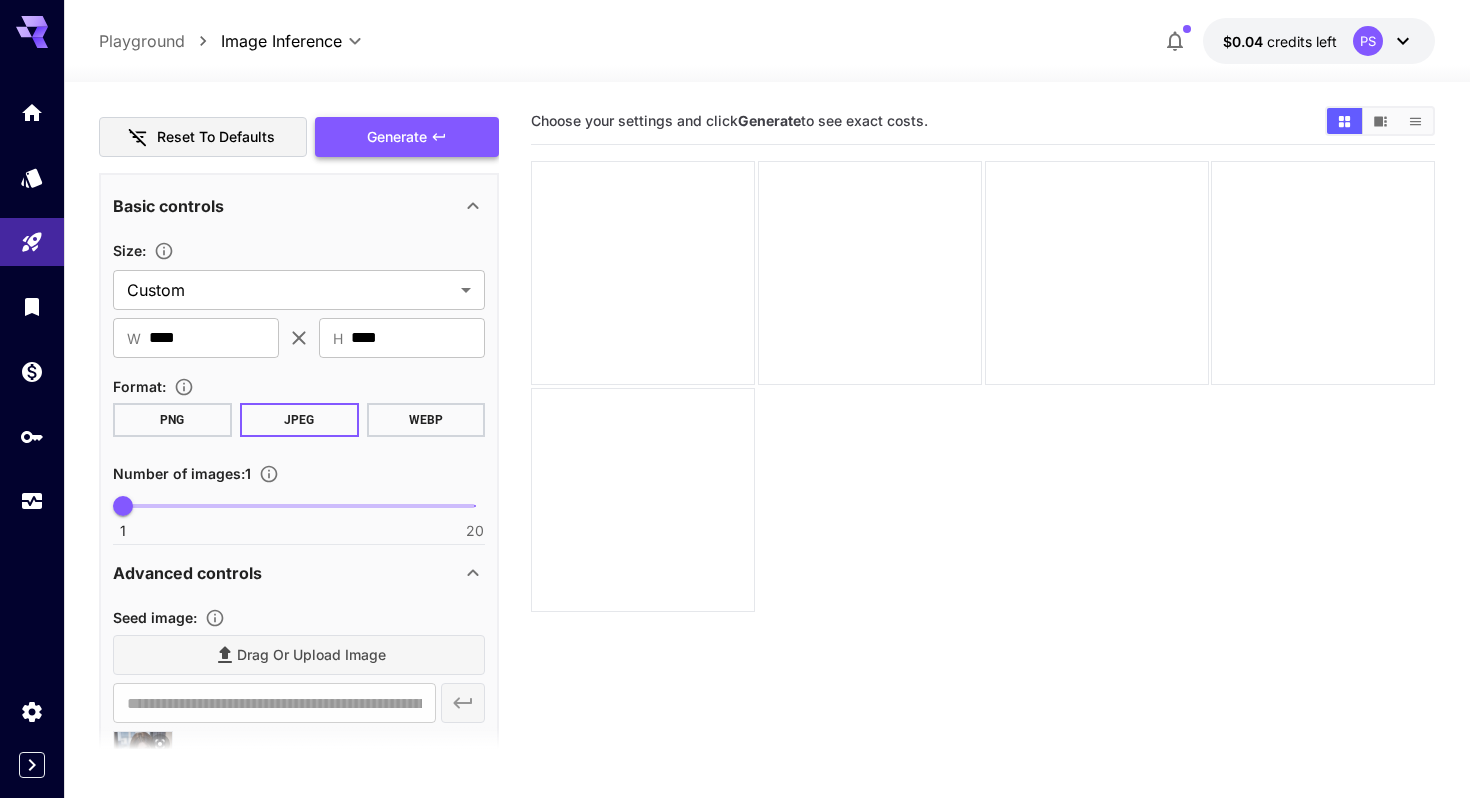 click 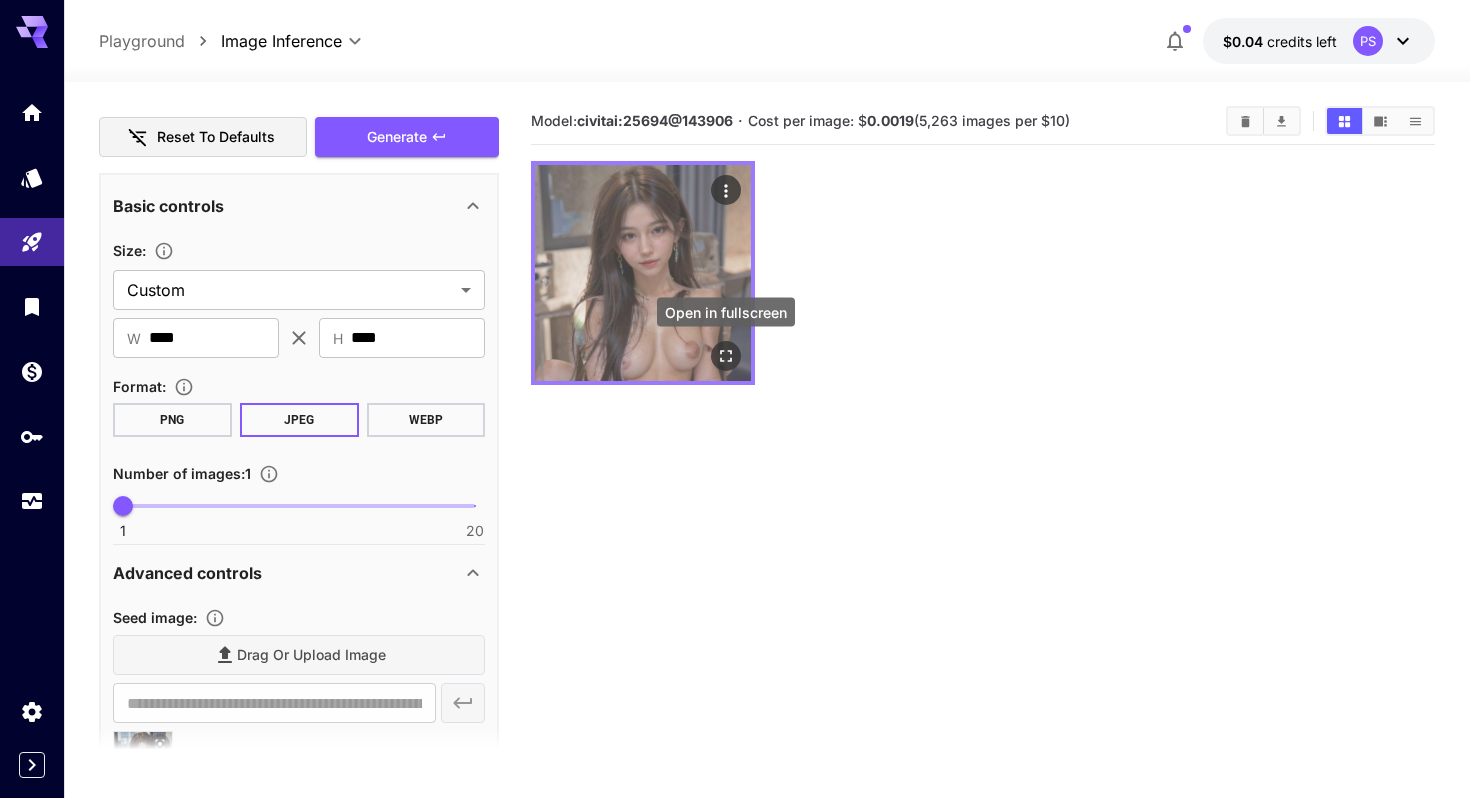 click at bounding box center [726, 356] 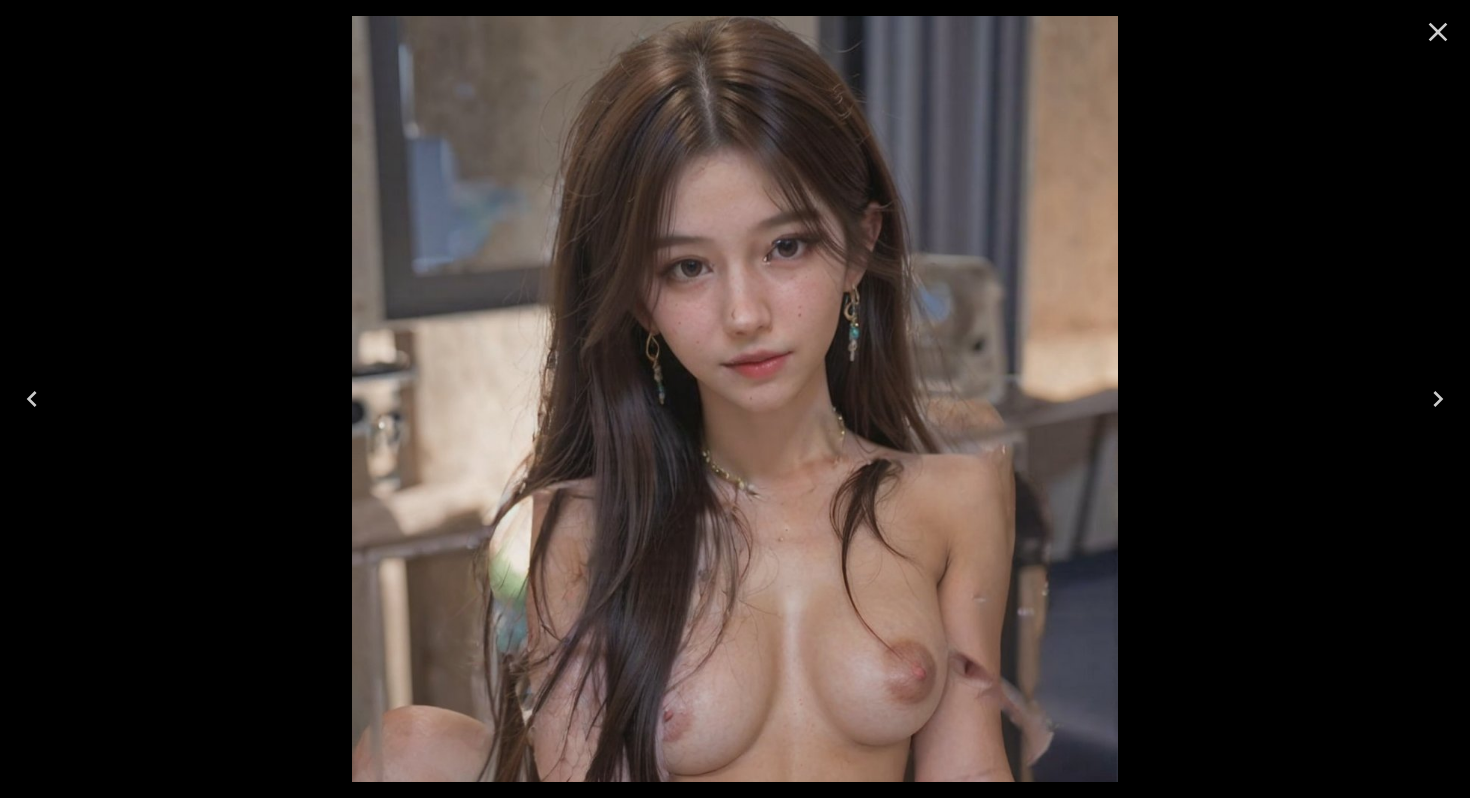 click 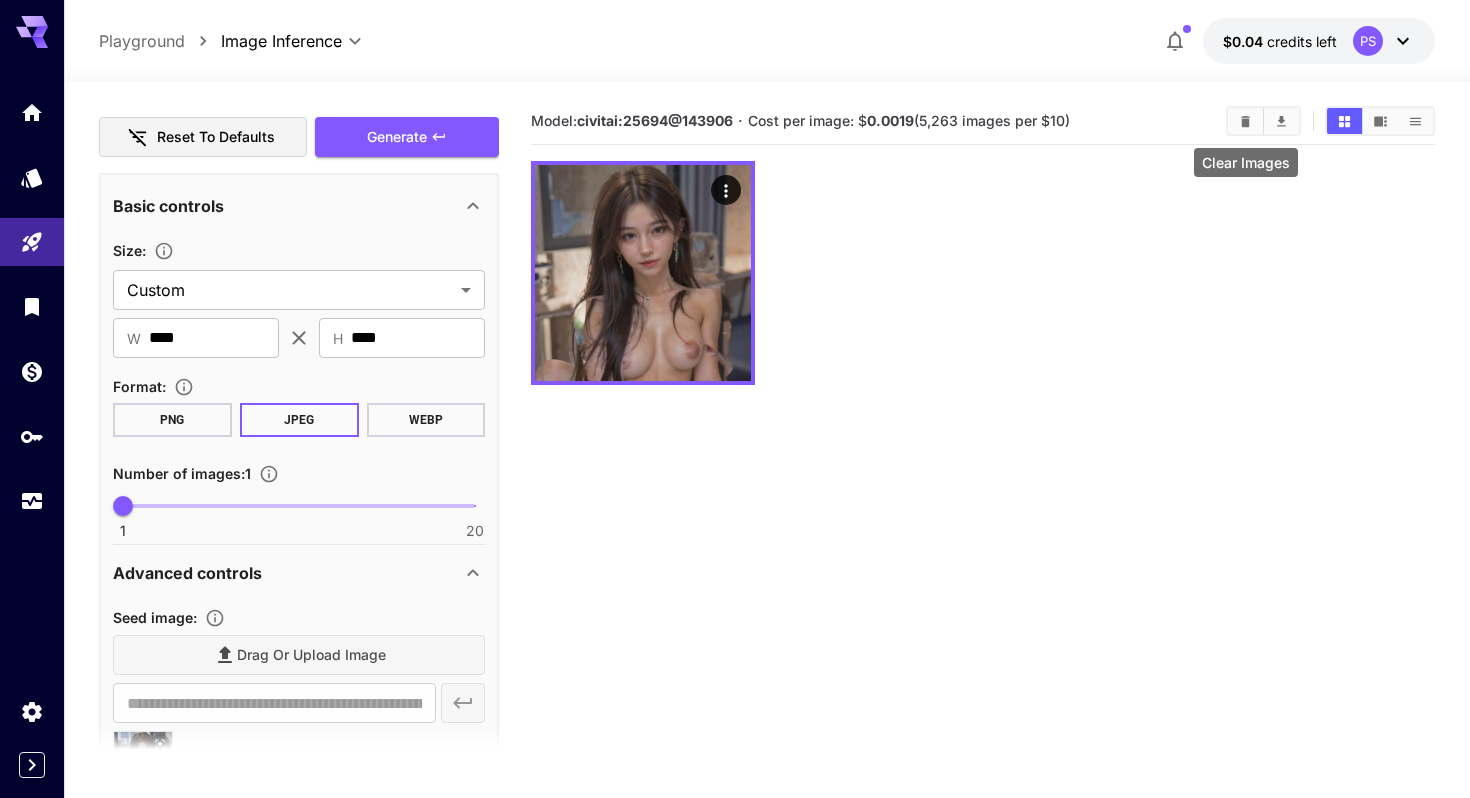 click 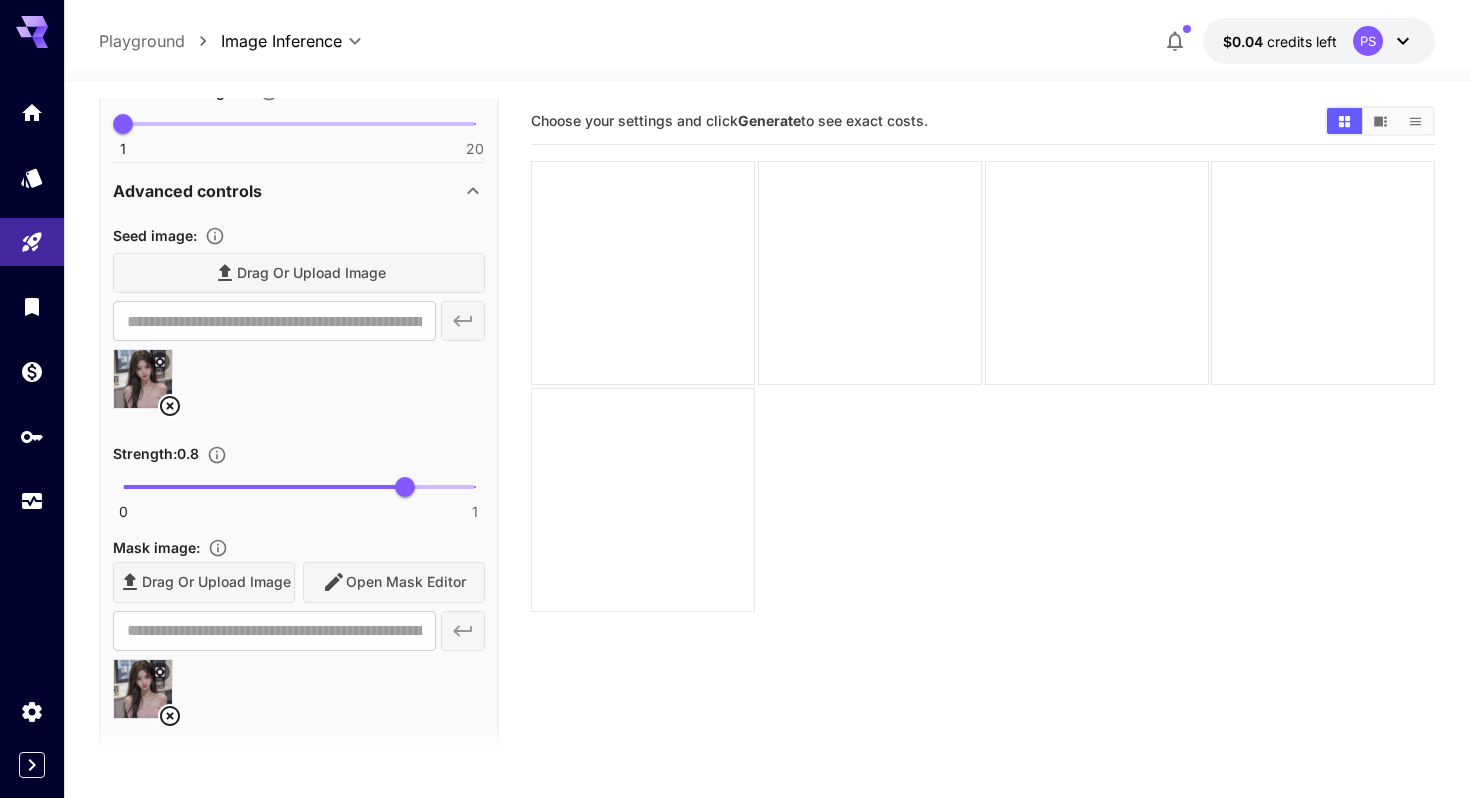 scroll, scrollTop: 721, scrollLeft: 0, axis: vertical 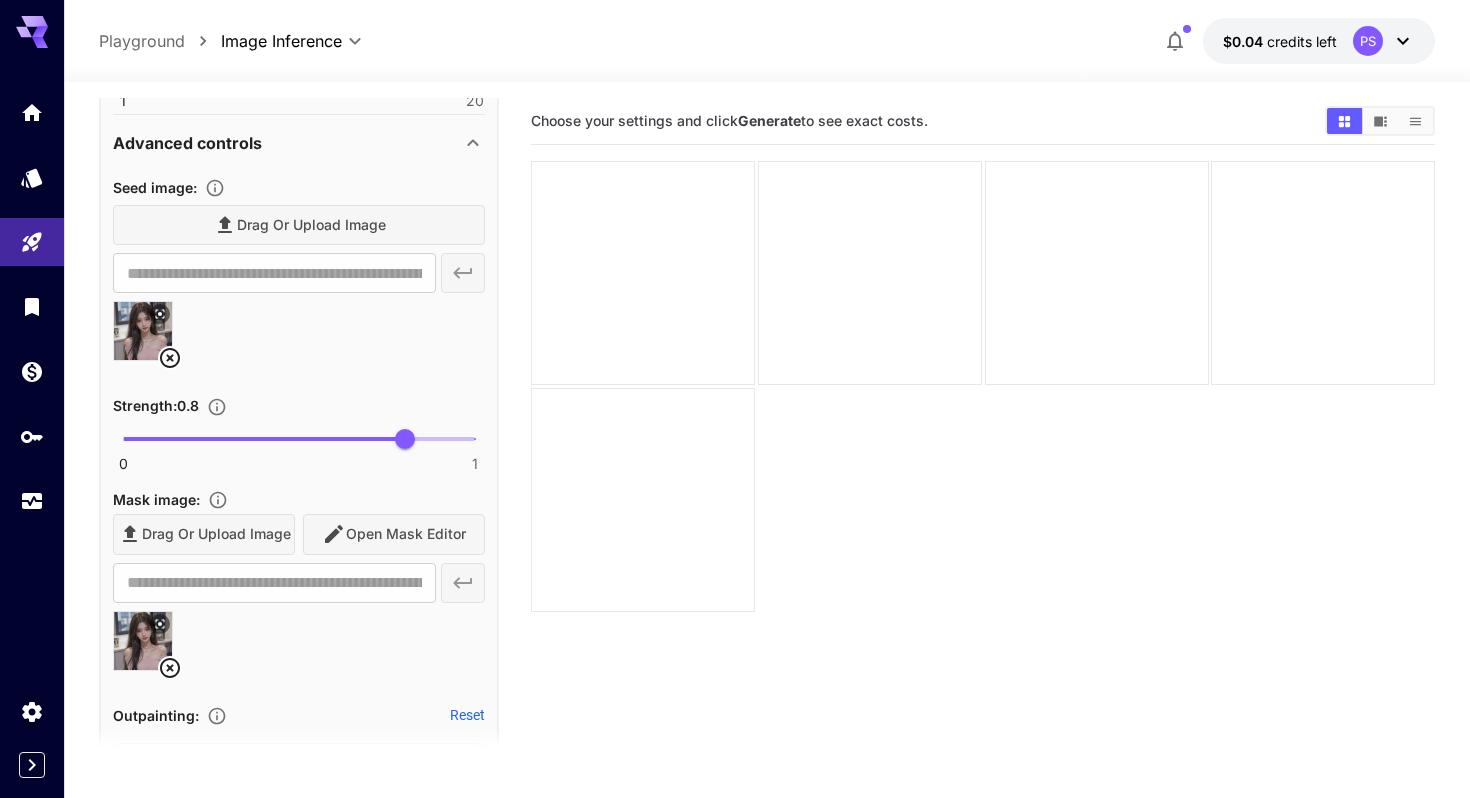 click 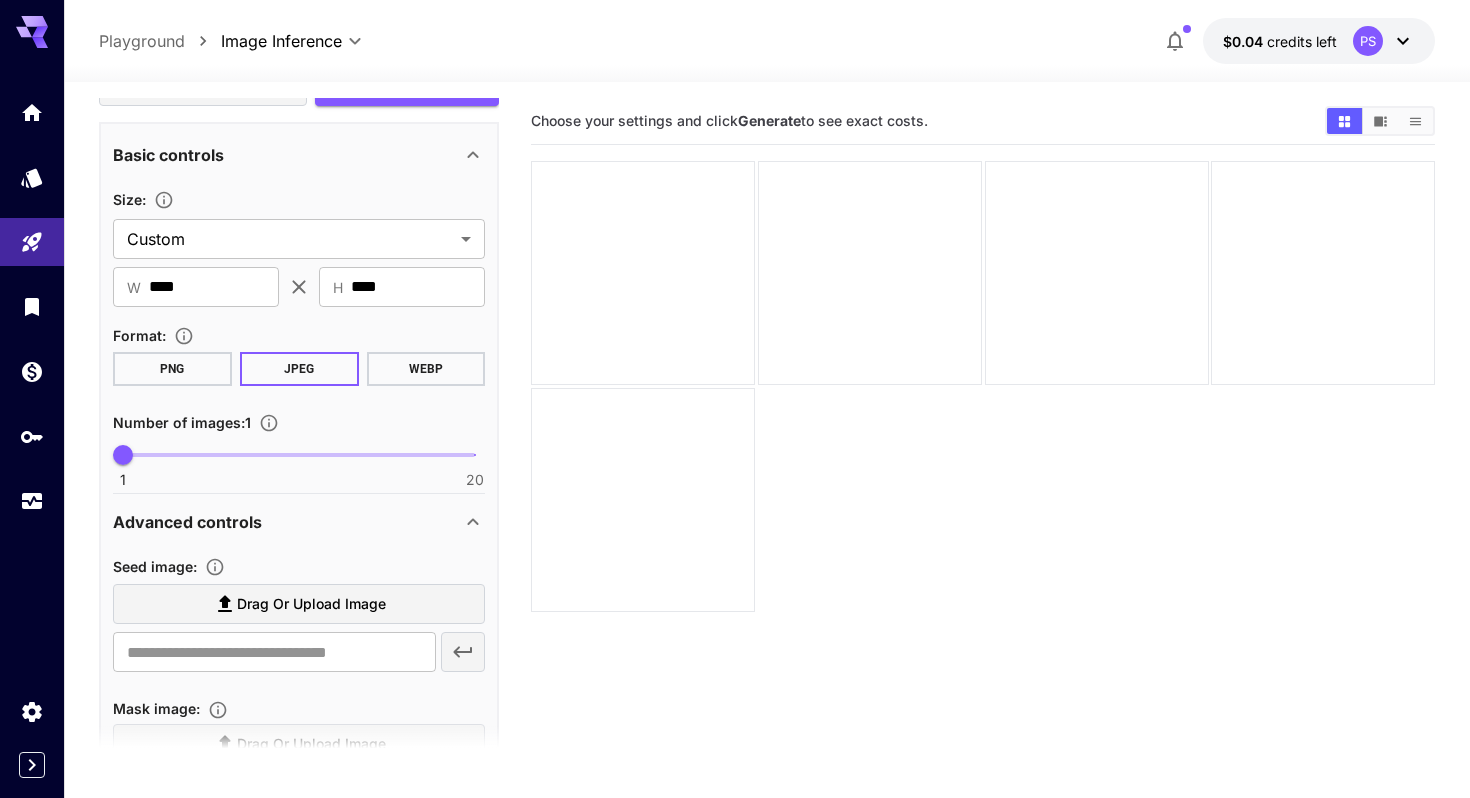 scroll, scrollTop: 341, scrollLeft: 0, axis: vertical 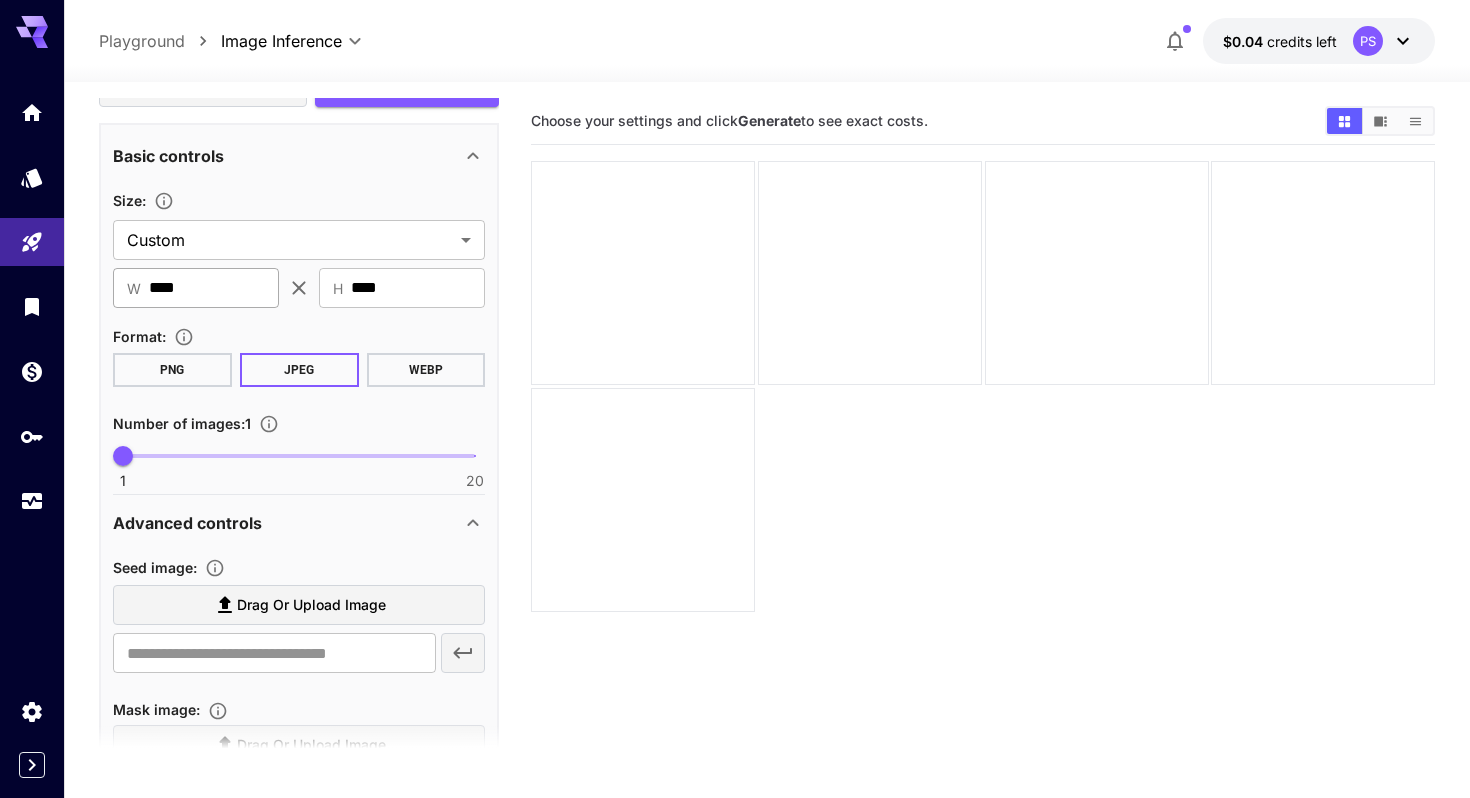 click on "****" at bounding box center (214, 288) 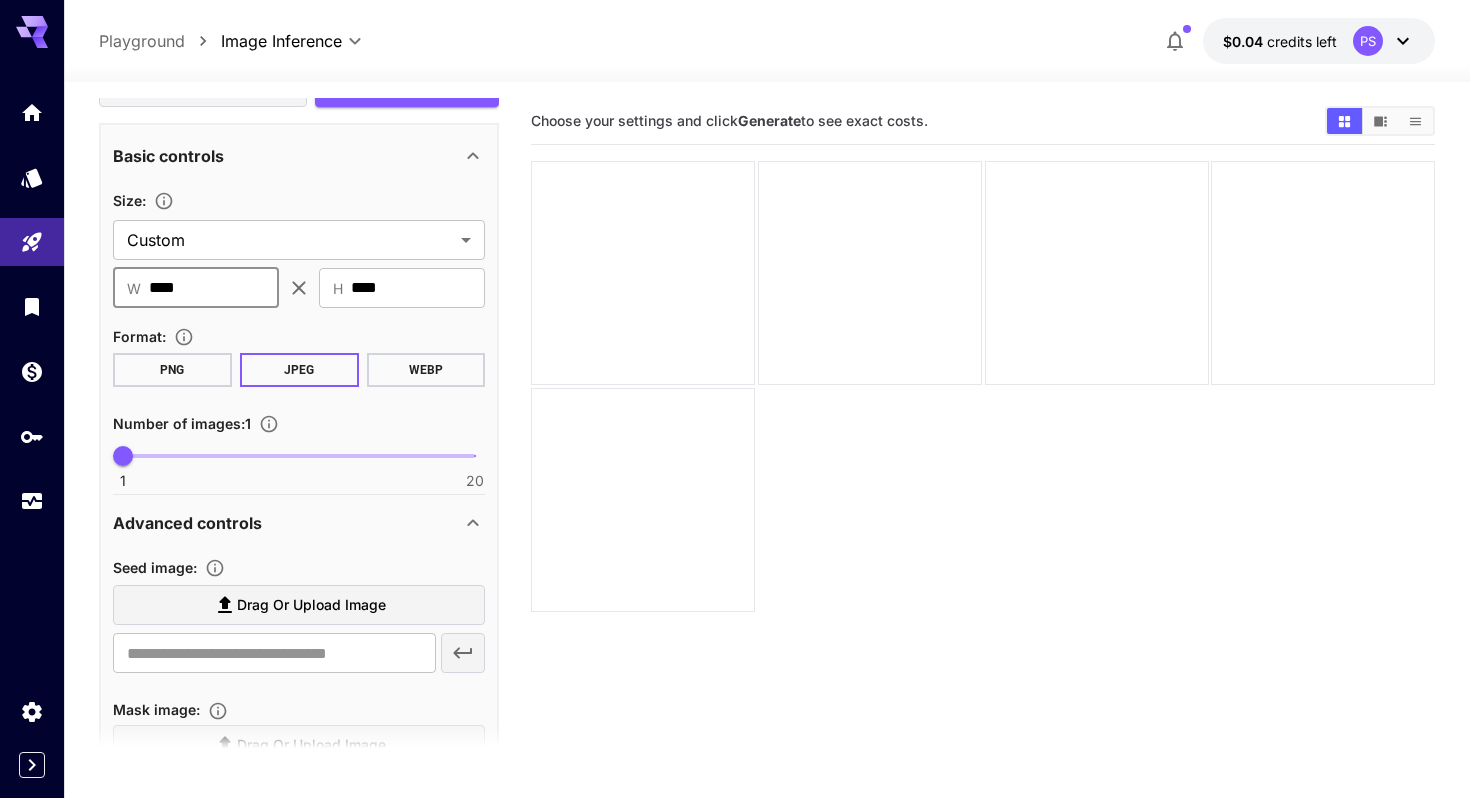 click on "****" at bounding box center [214, 288] 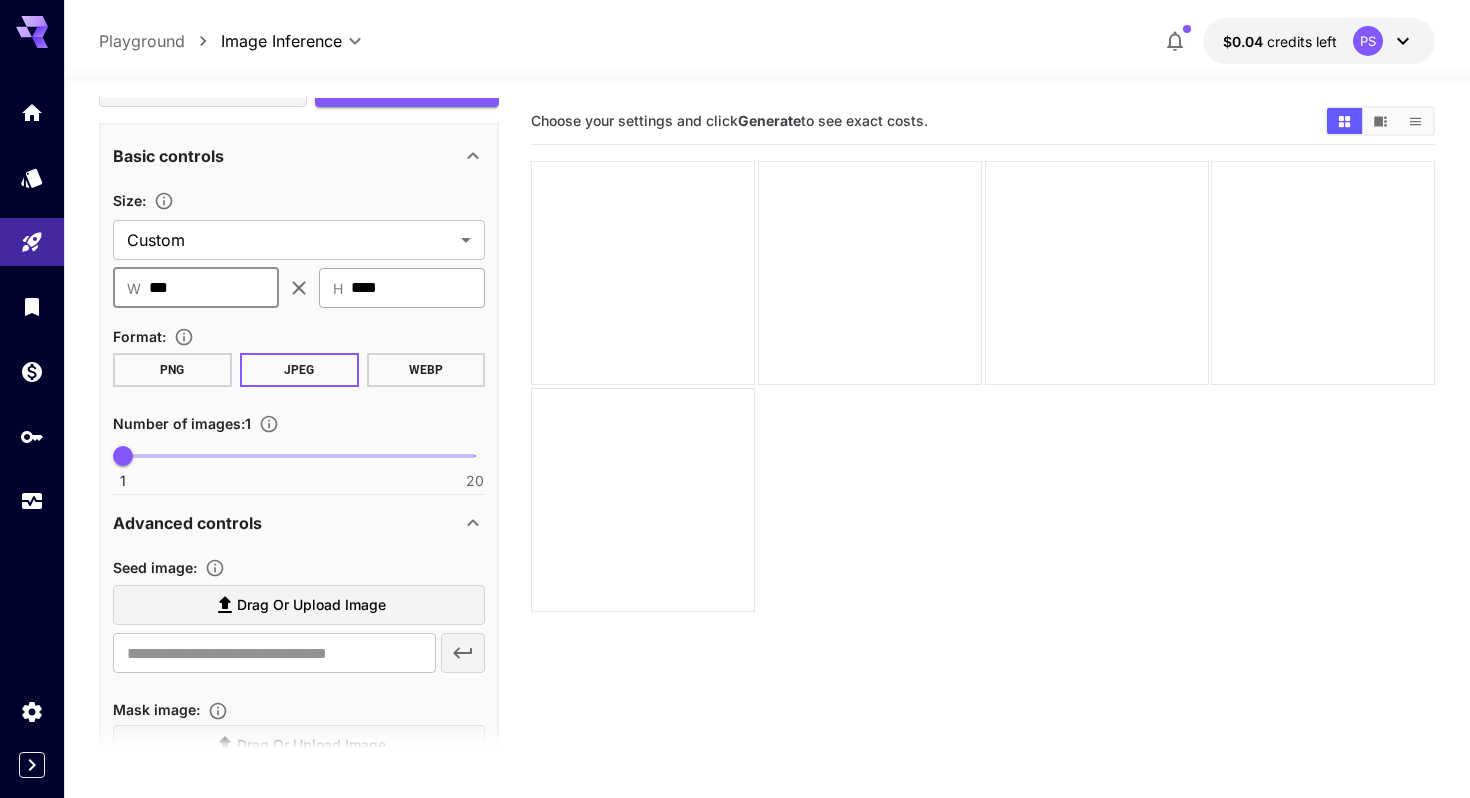 type on "***" 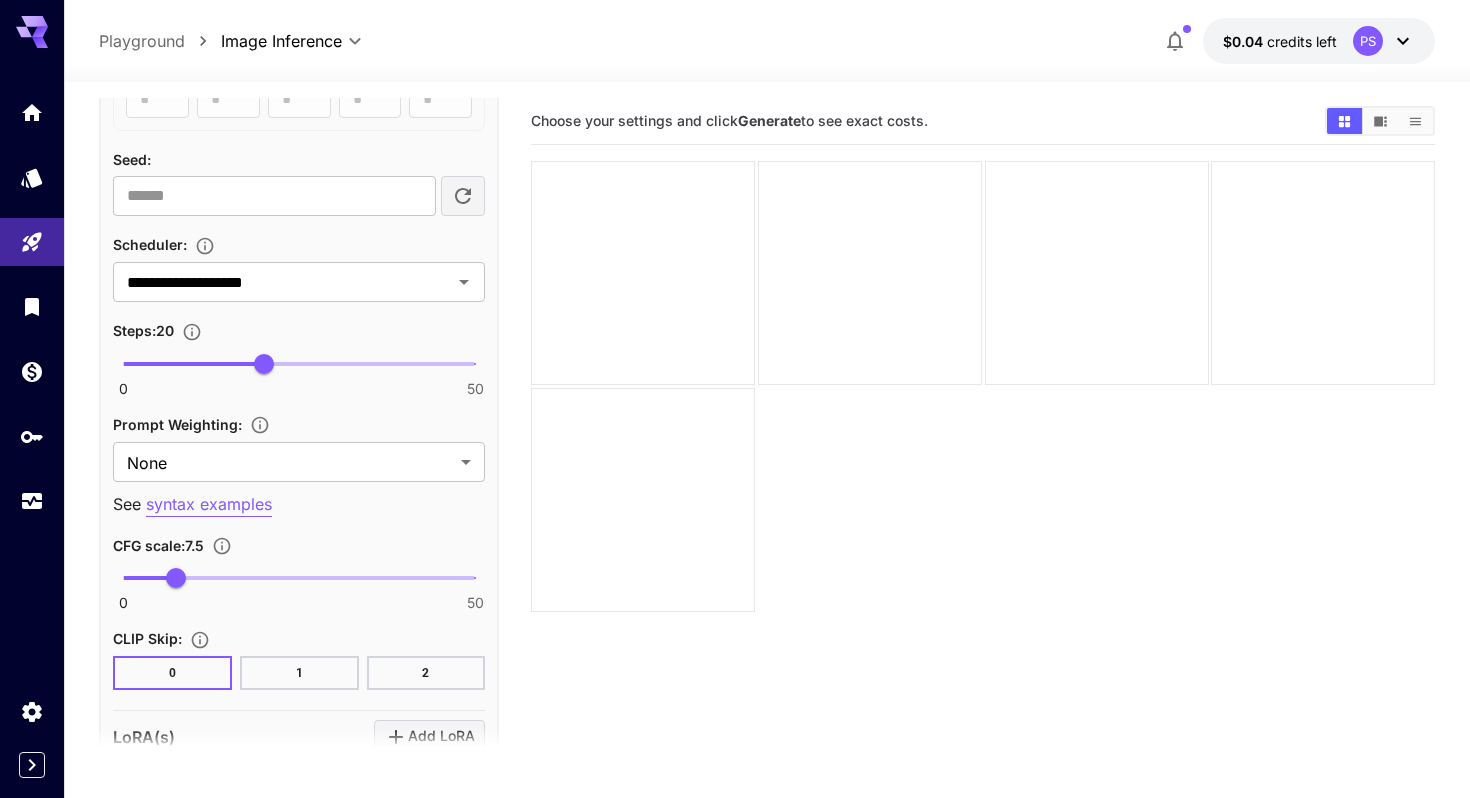 scroll, scrollTop: 1238, scrollLeft: 0, axis: vertical 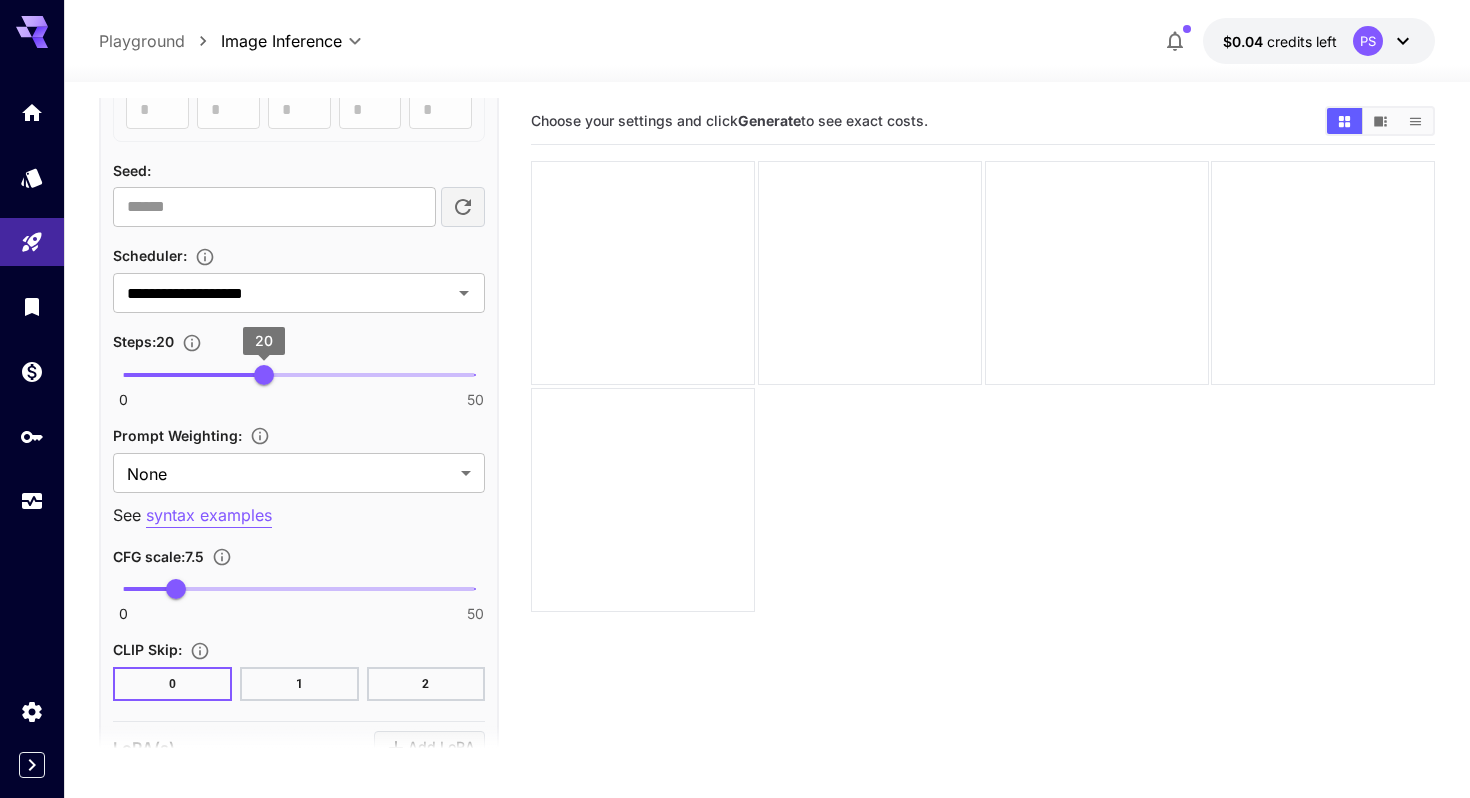 type on "***" 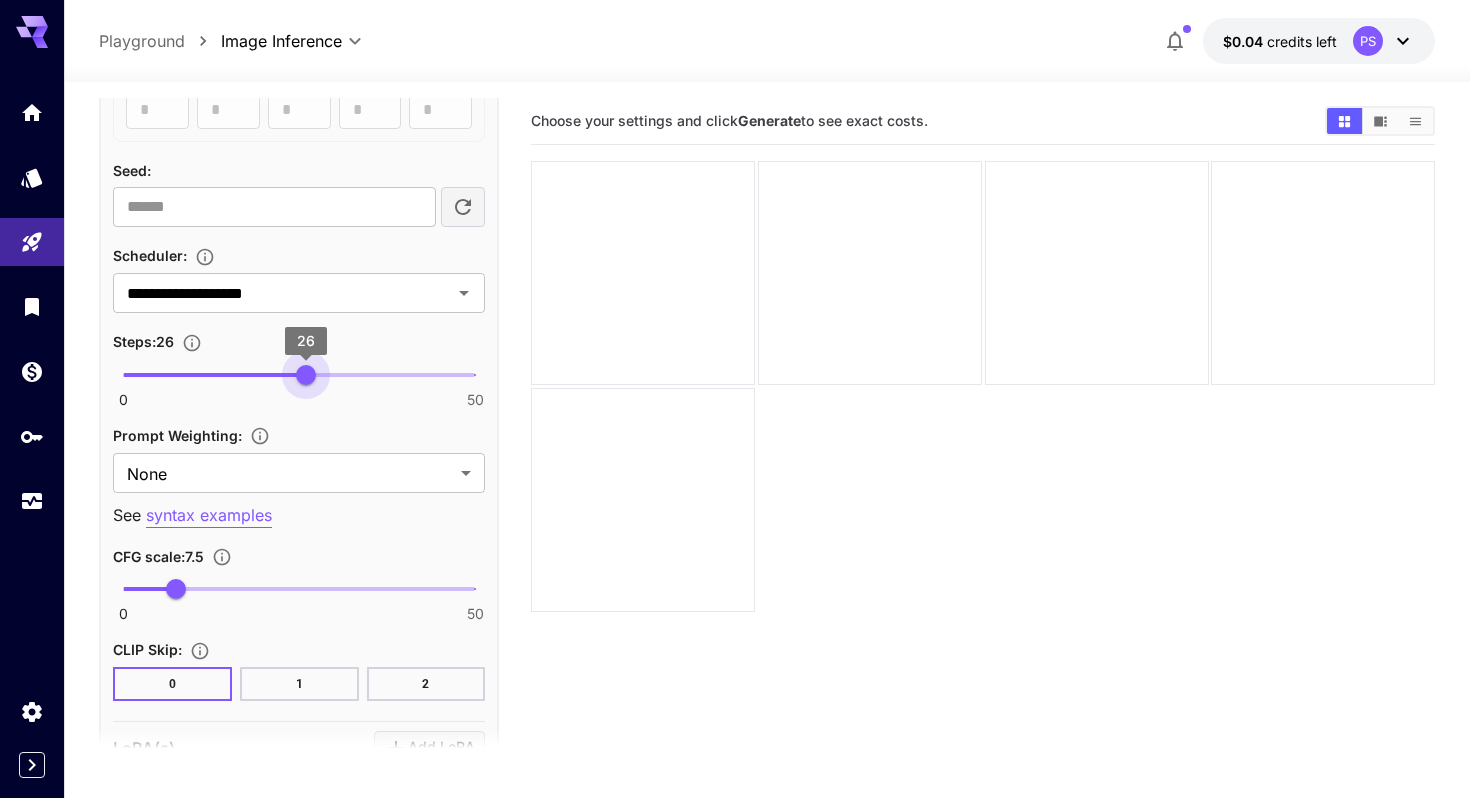 type on "**" 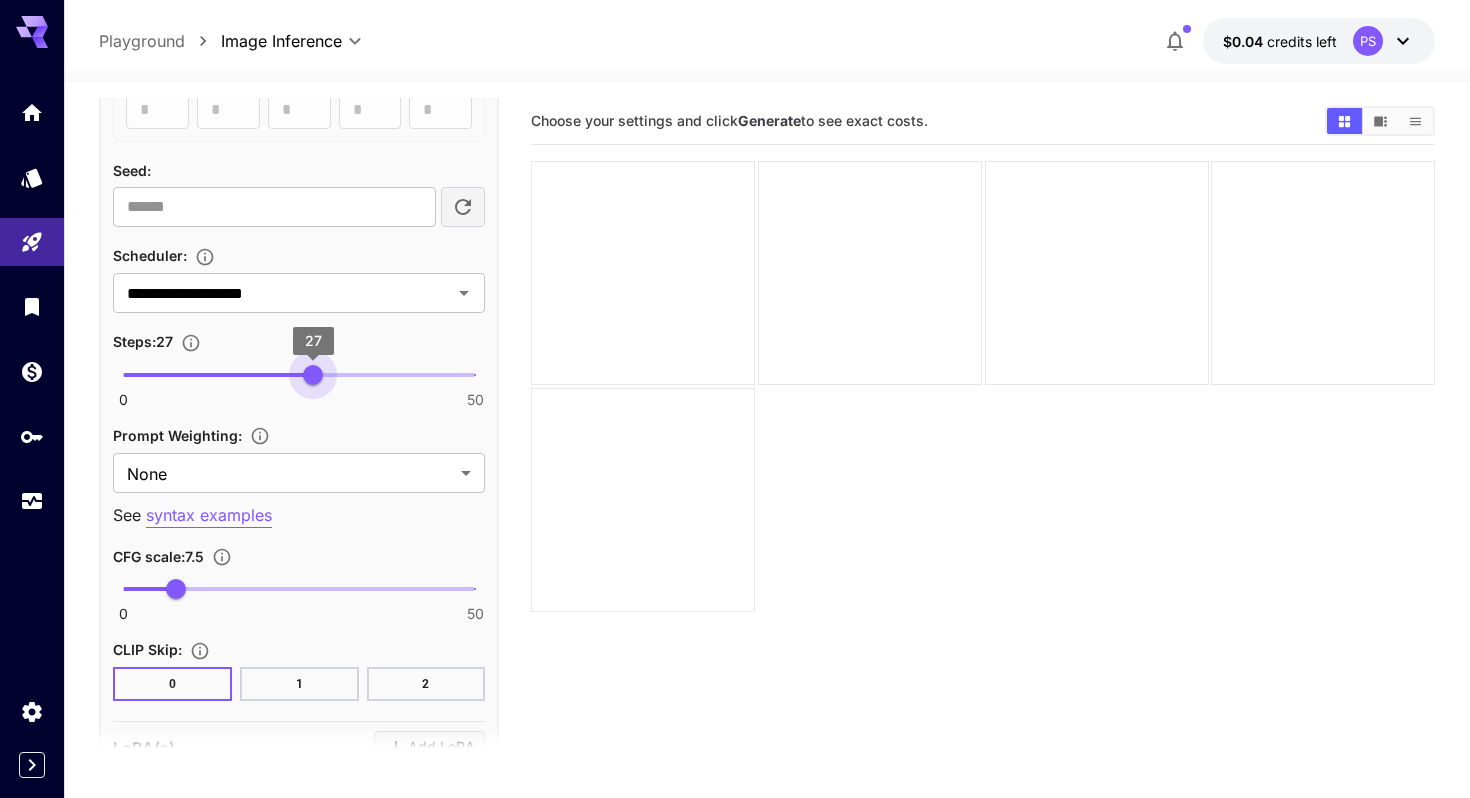 drag, startPoint x: 266, startPoint y: 376, endPoint x: 313, endPoint y: 373, distance: 47.095646 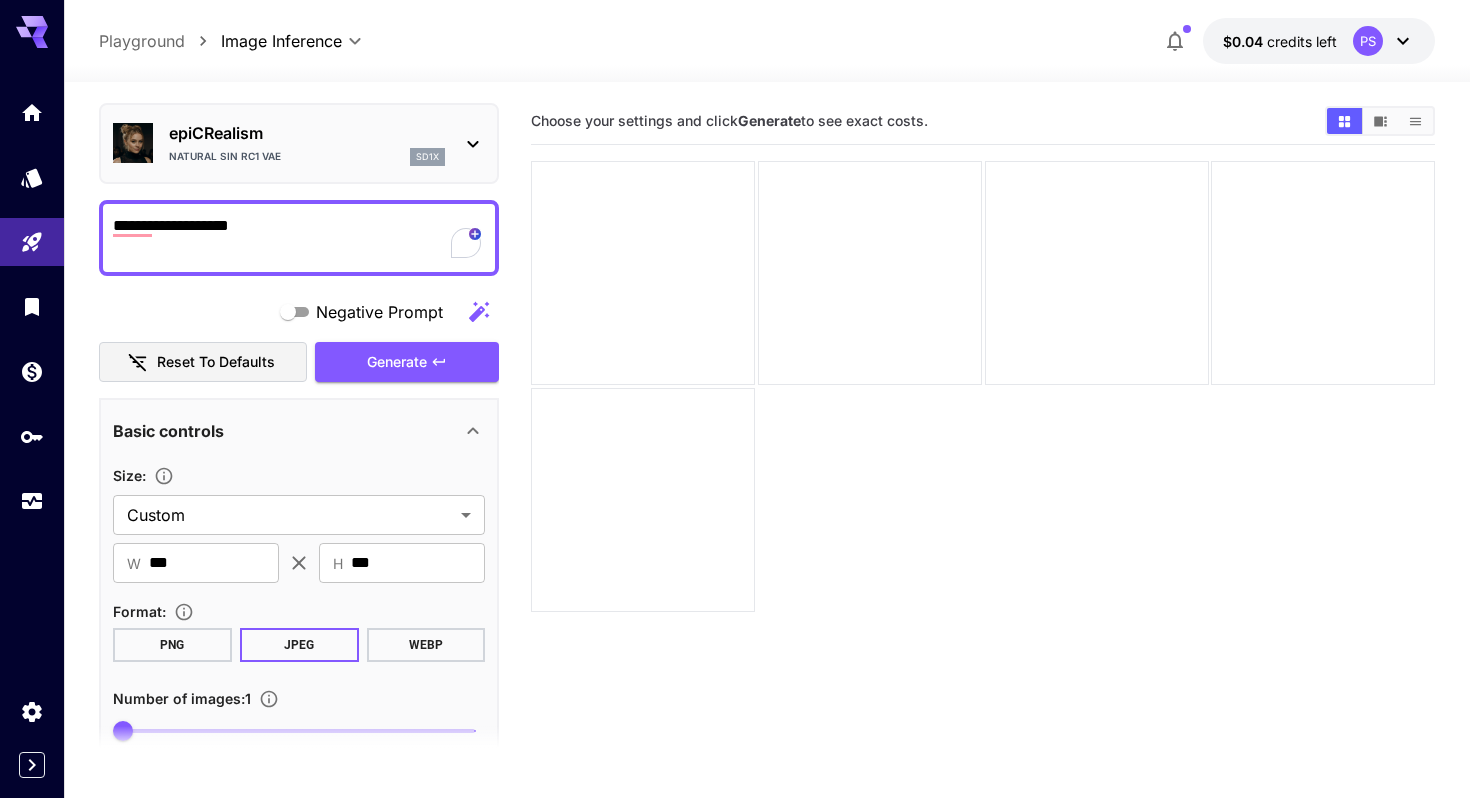 scroll, scrollTop: 0, scrollLeft: 0, axis: both 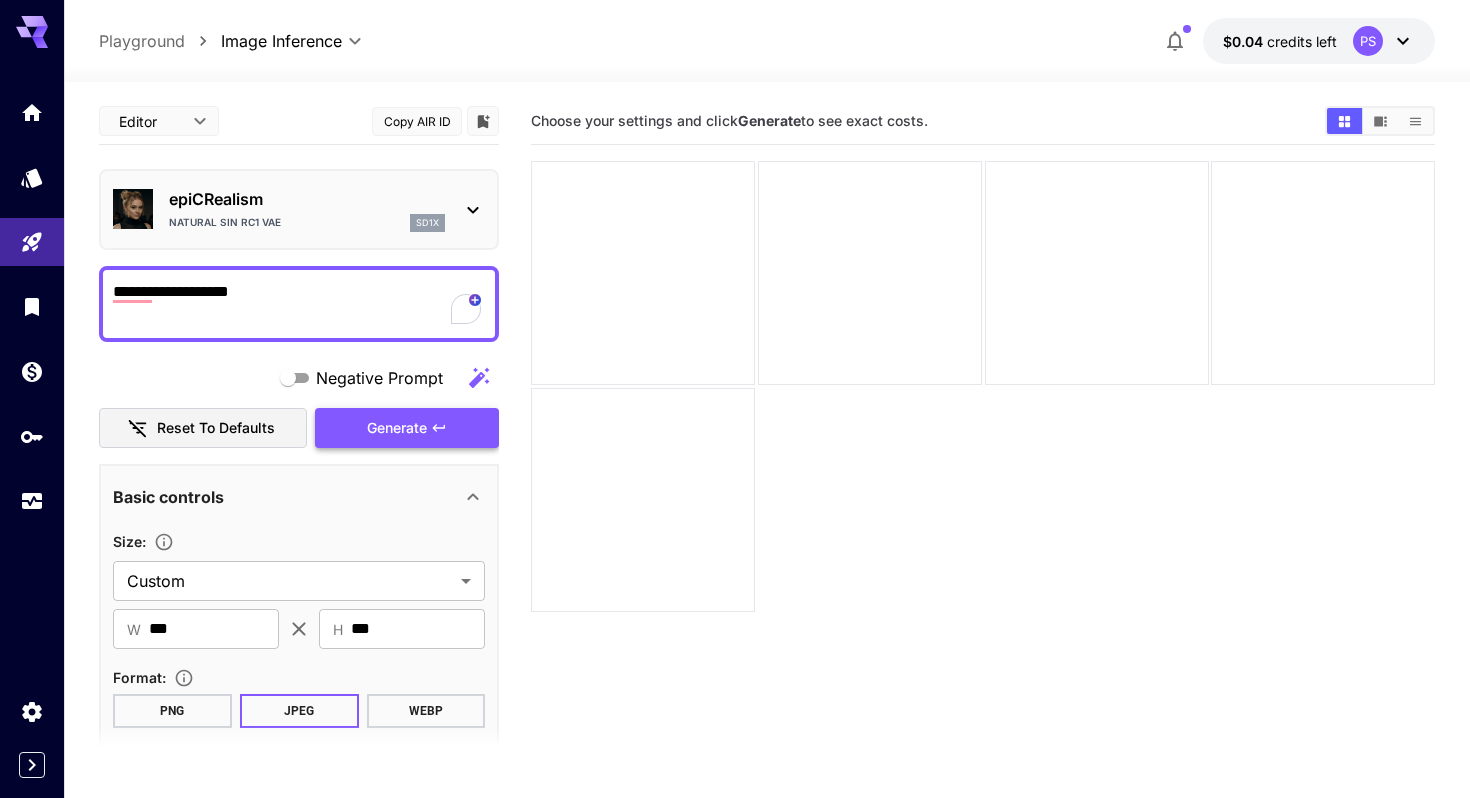 click on "Generate" at bounding box center [397, 428] 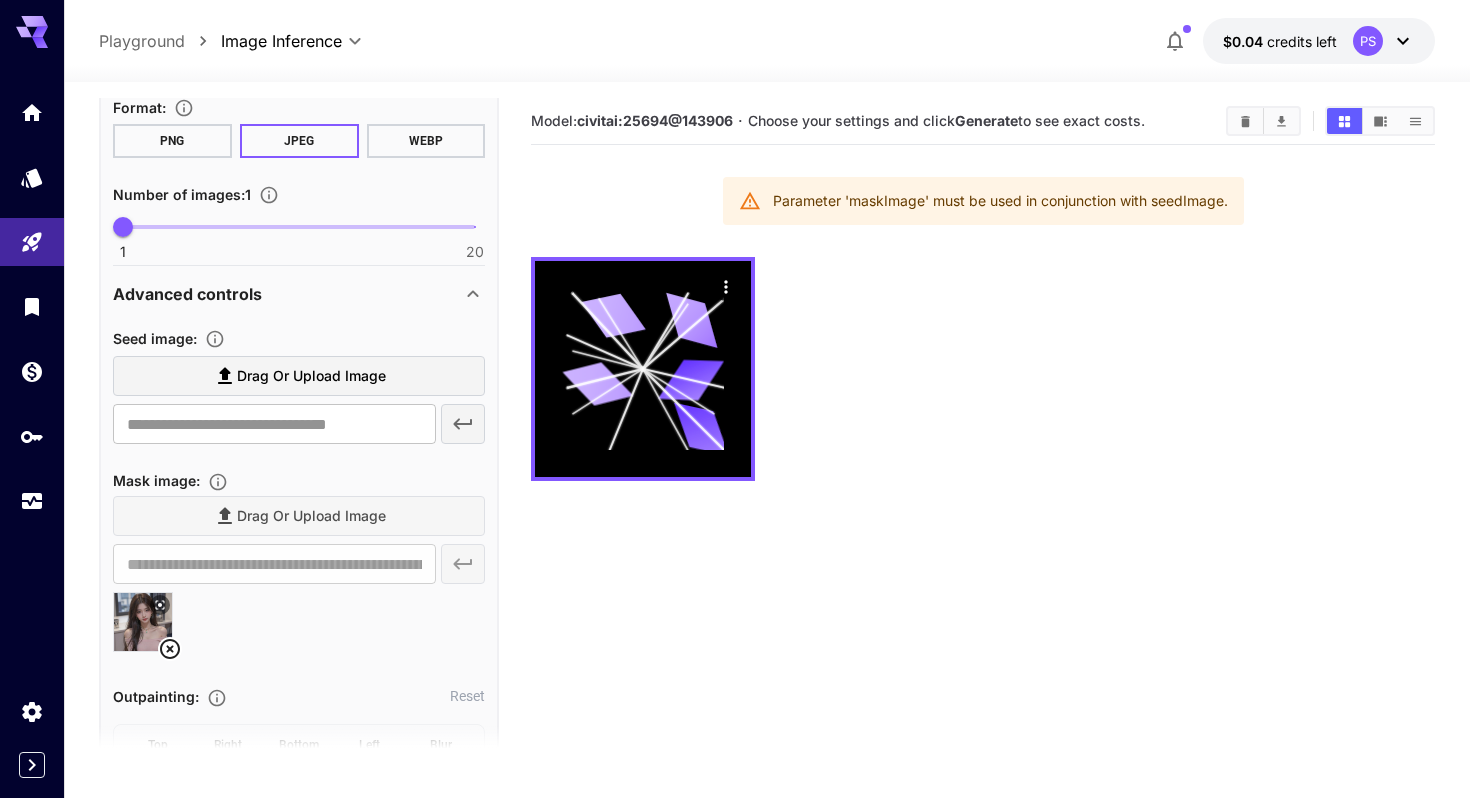 scroll, scrollTop: 572, scrollLeft: 0, axis: vertical 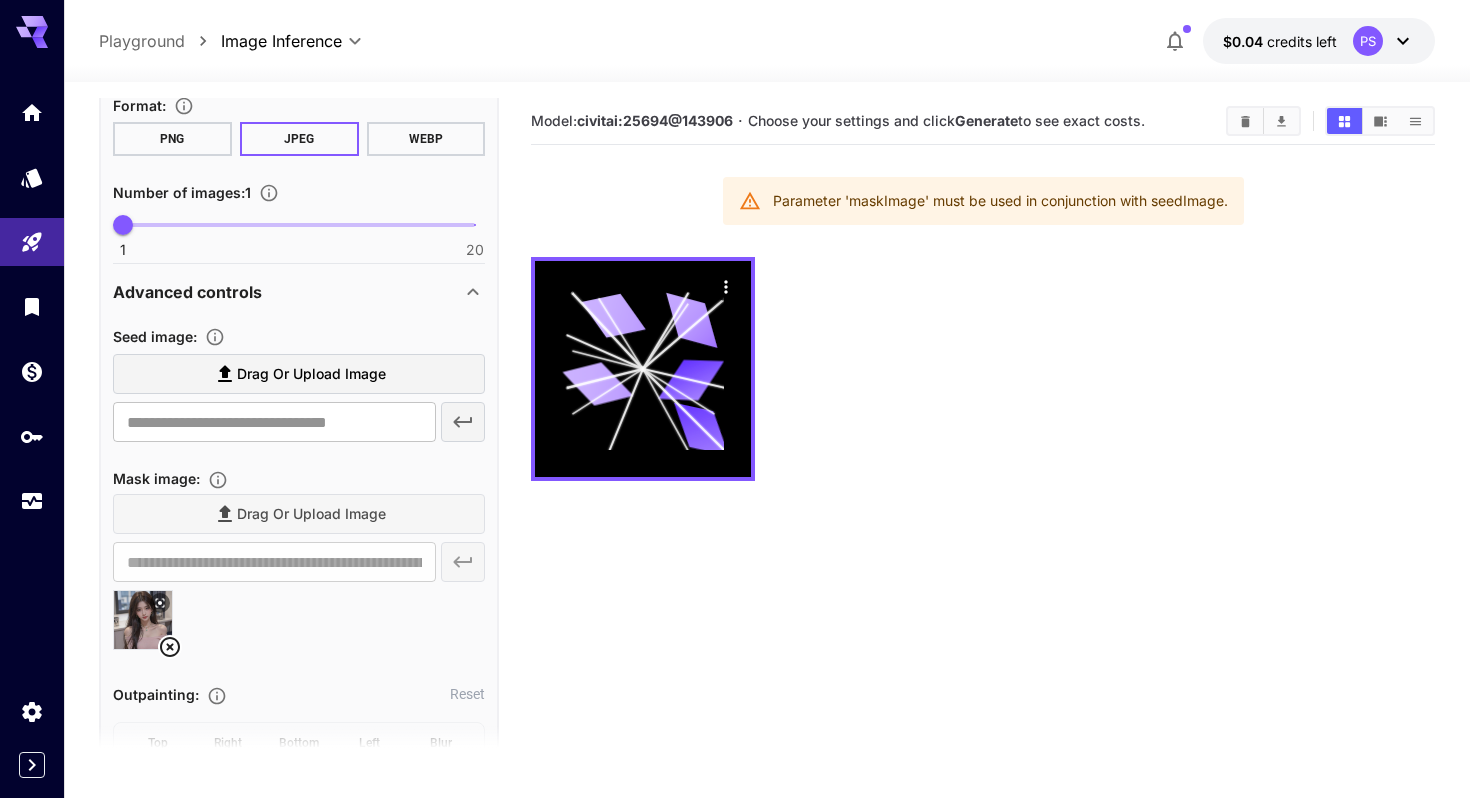 click on "Drag or upload image" at bounding box center [311, 374] 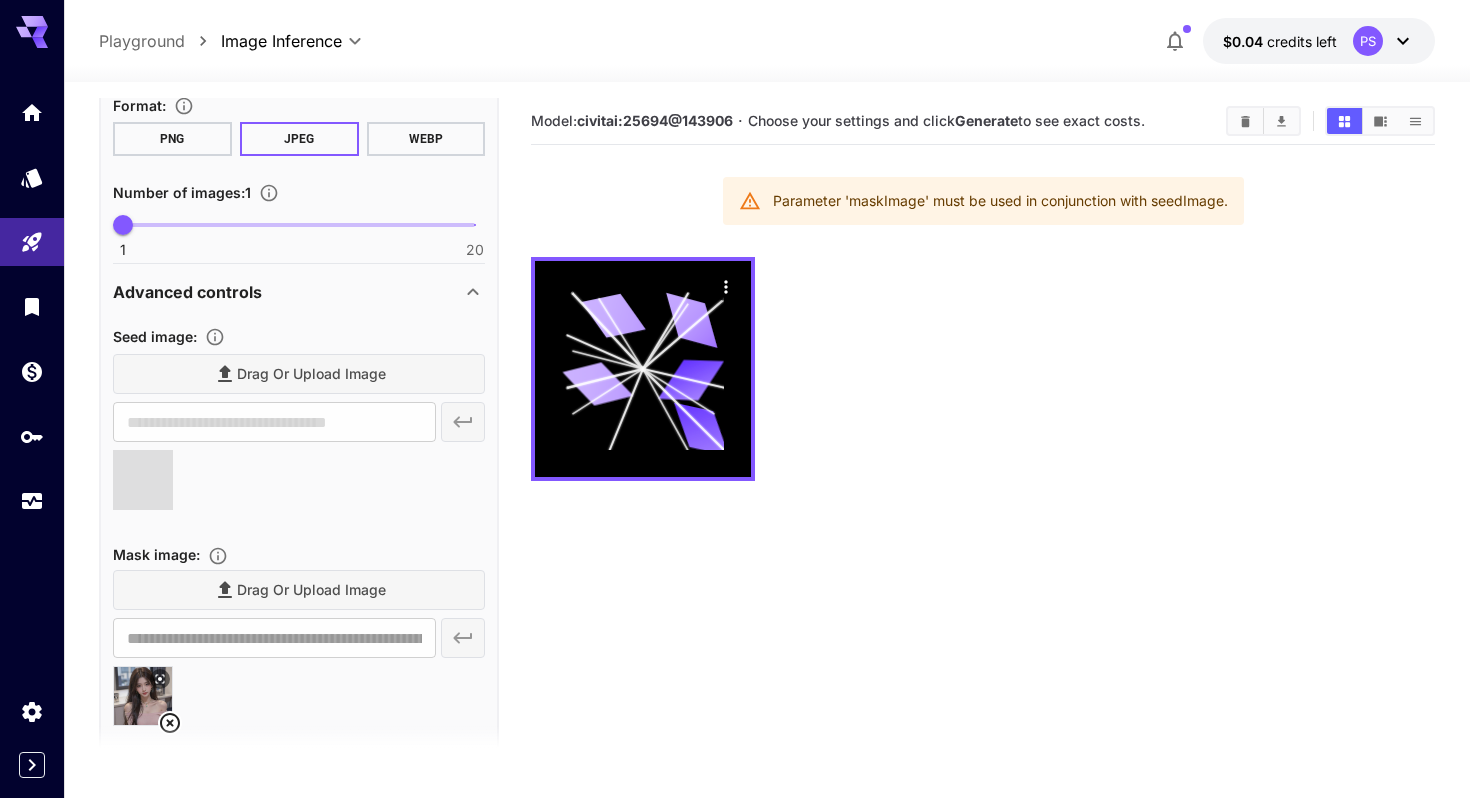 type on "**********" 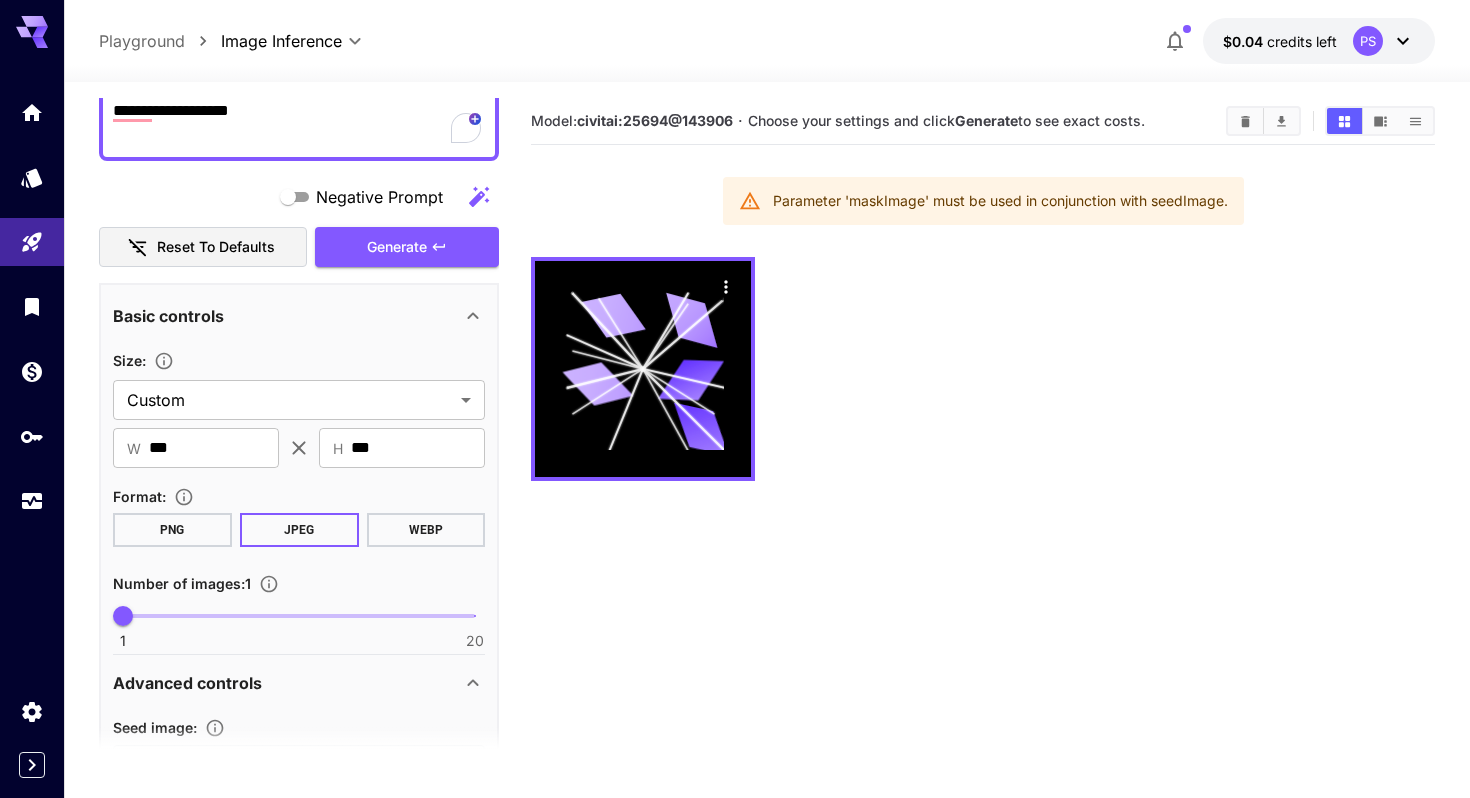scroll, scrollTop: 163, scrollLeft: 0, axis: vertical 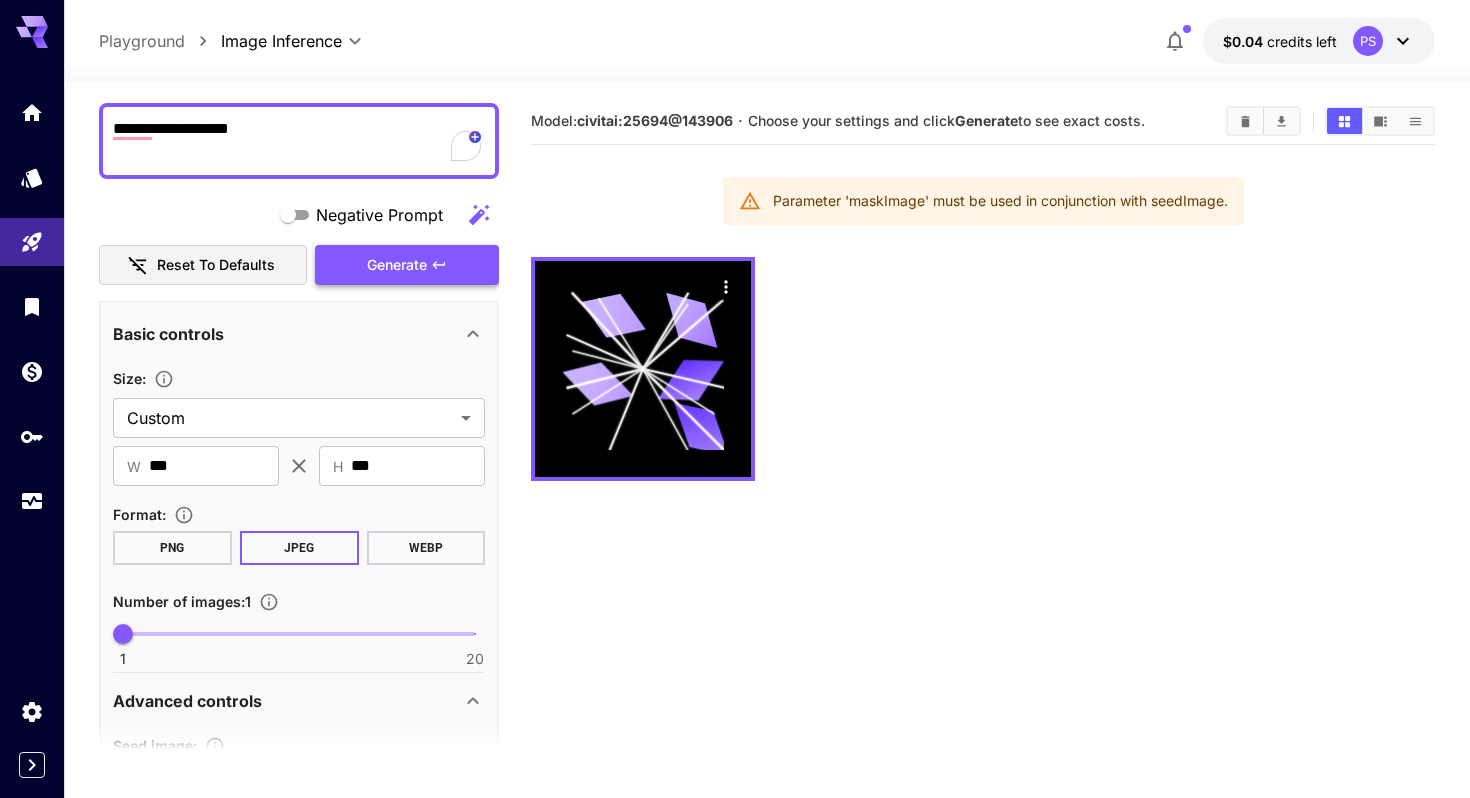 click on "Generate" at bounding box center [407, 265] 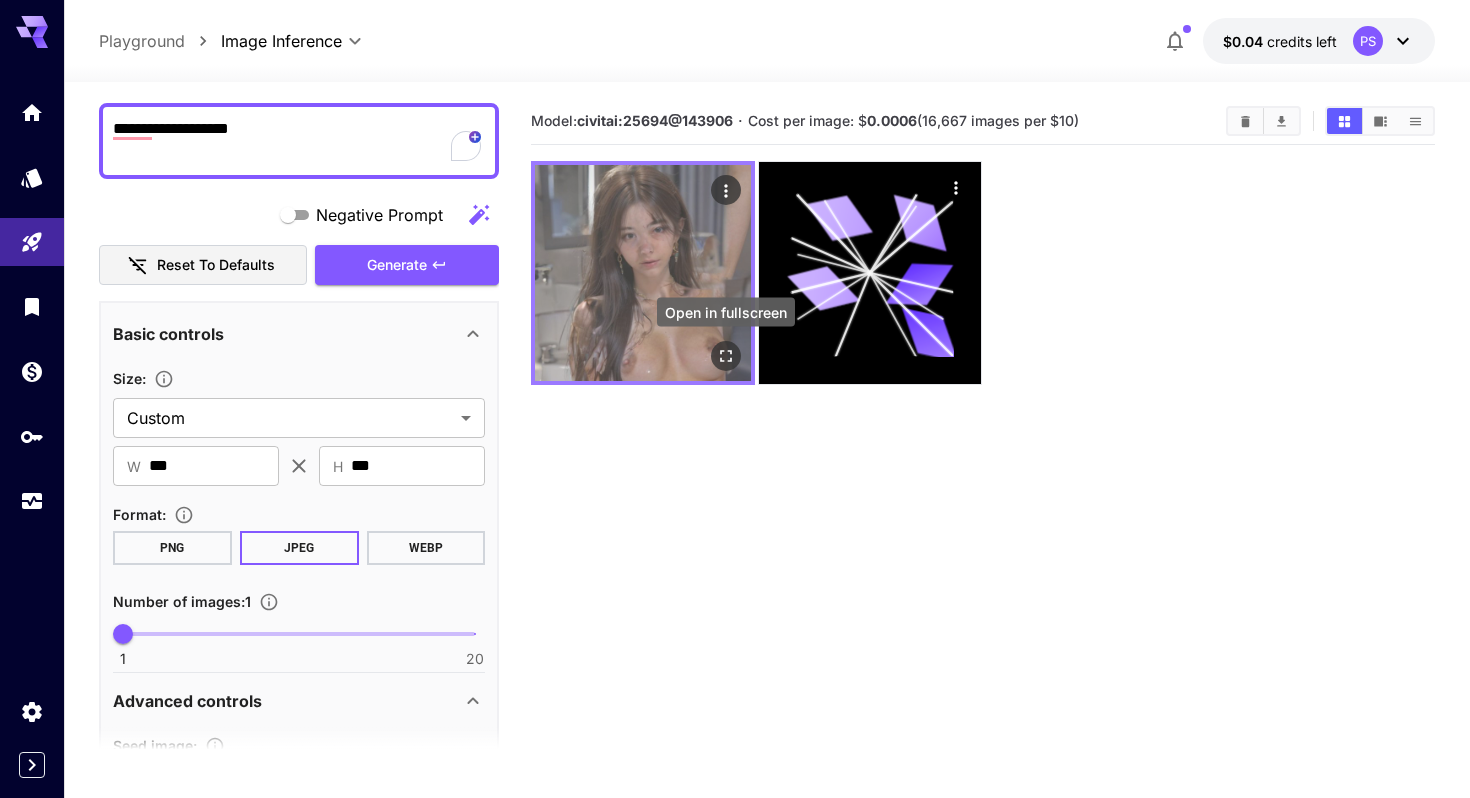 click 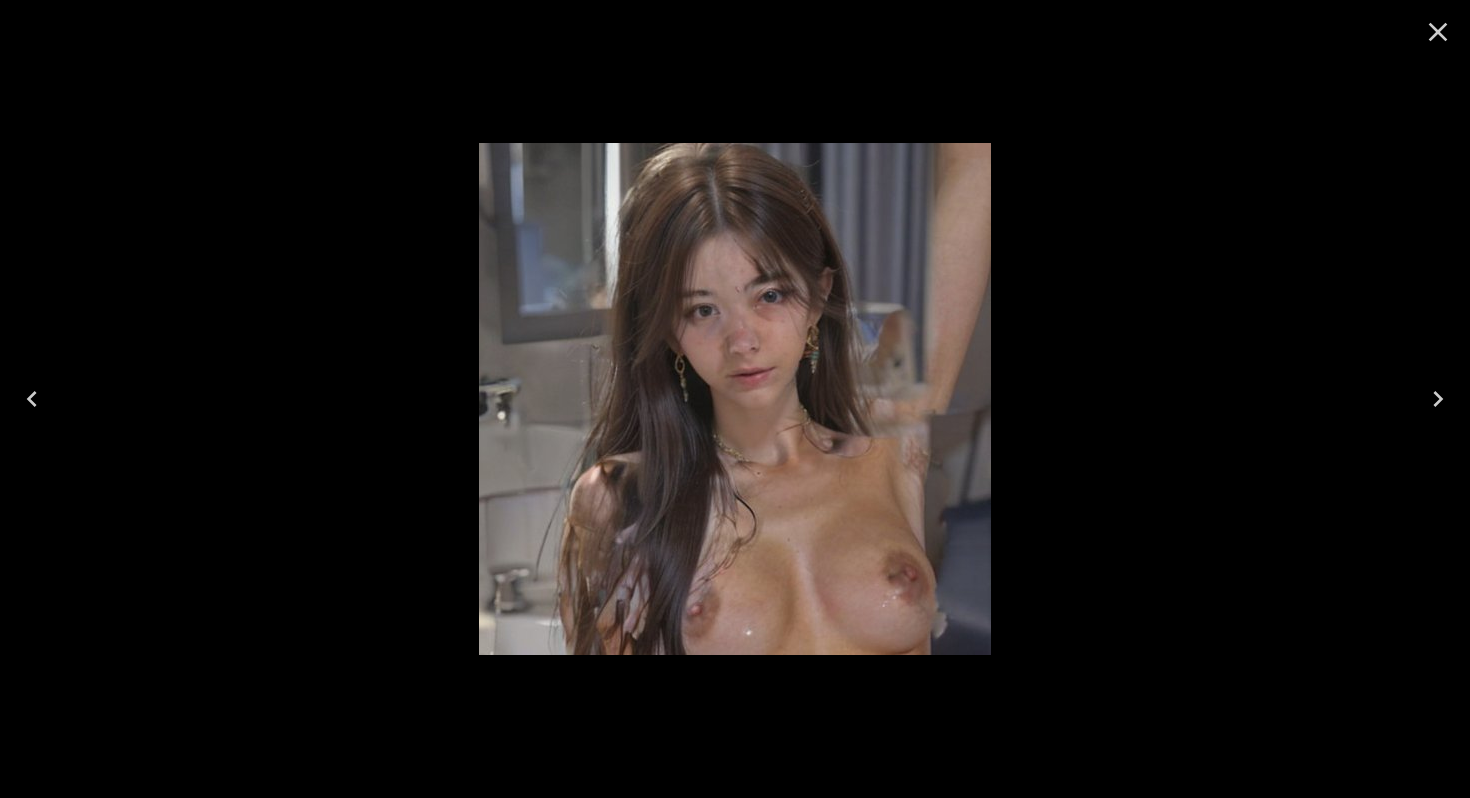 click 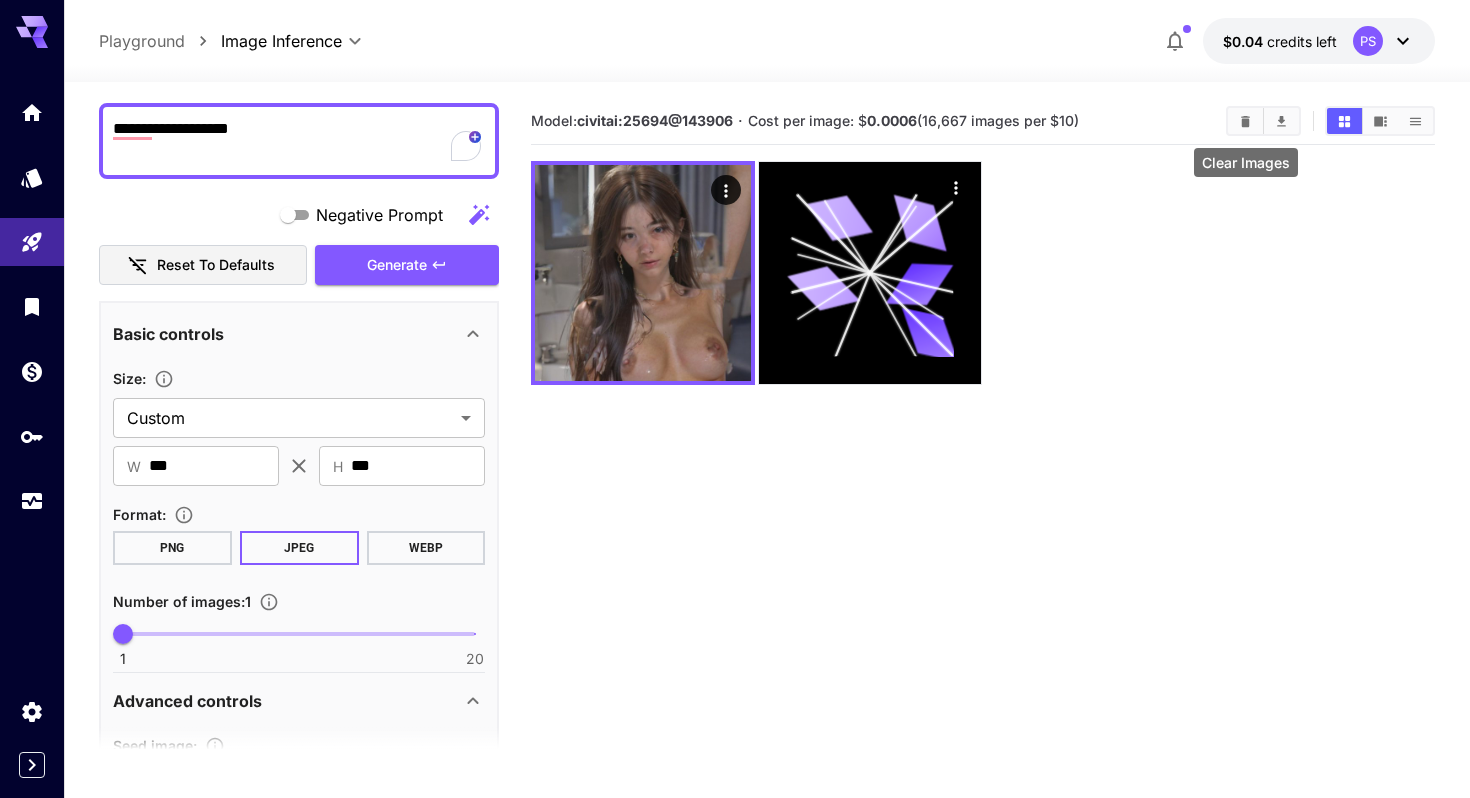 click at bounding box center [1245, 121] 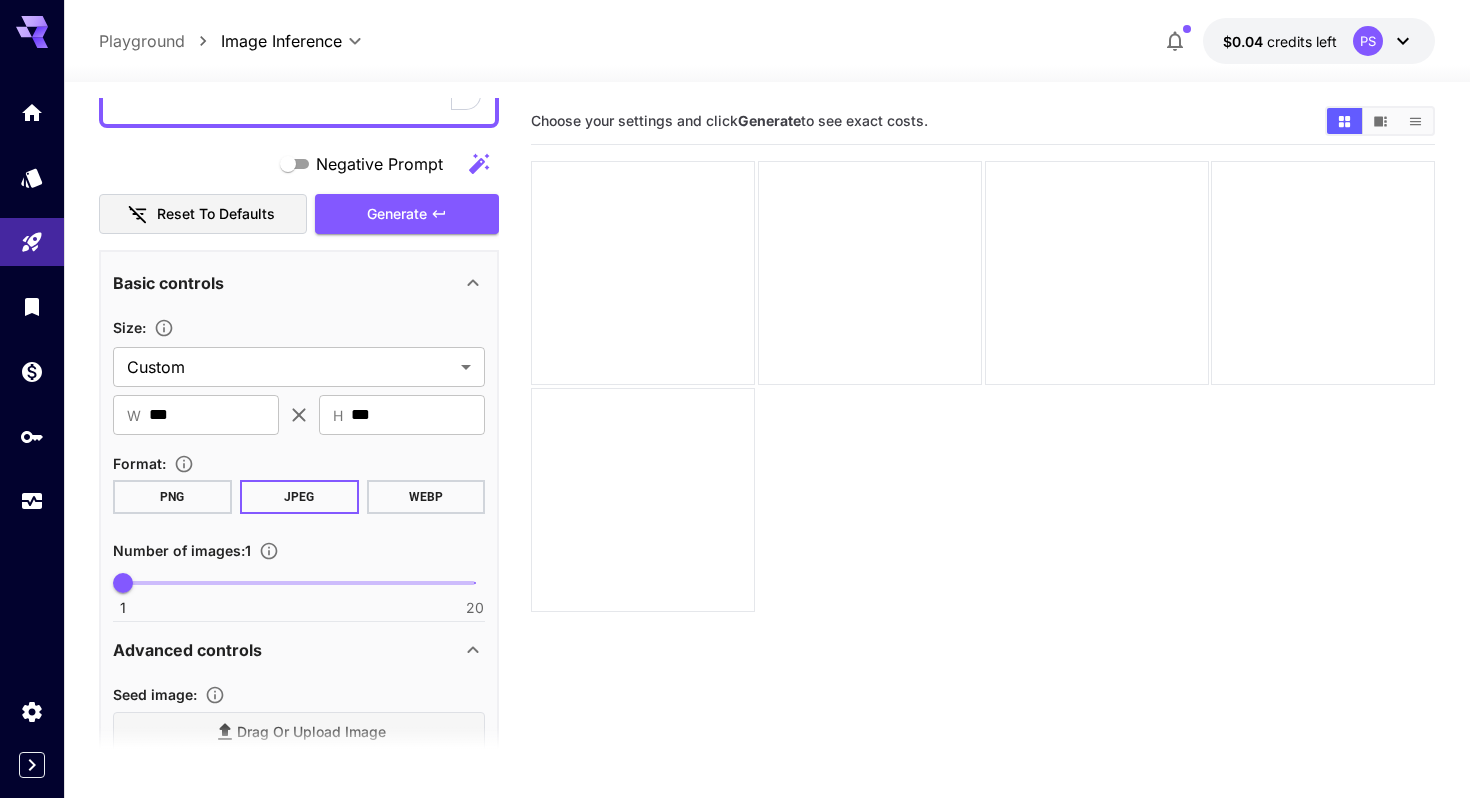 scroll, scrollTop: 216, scrollLeft: 0, axis: vertical 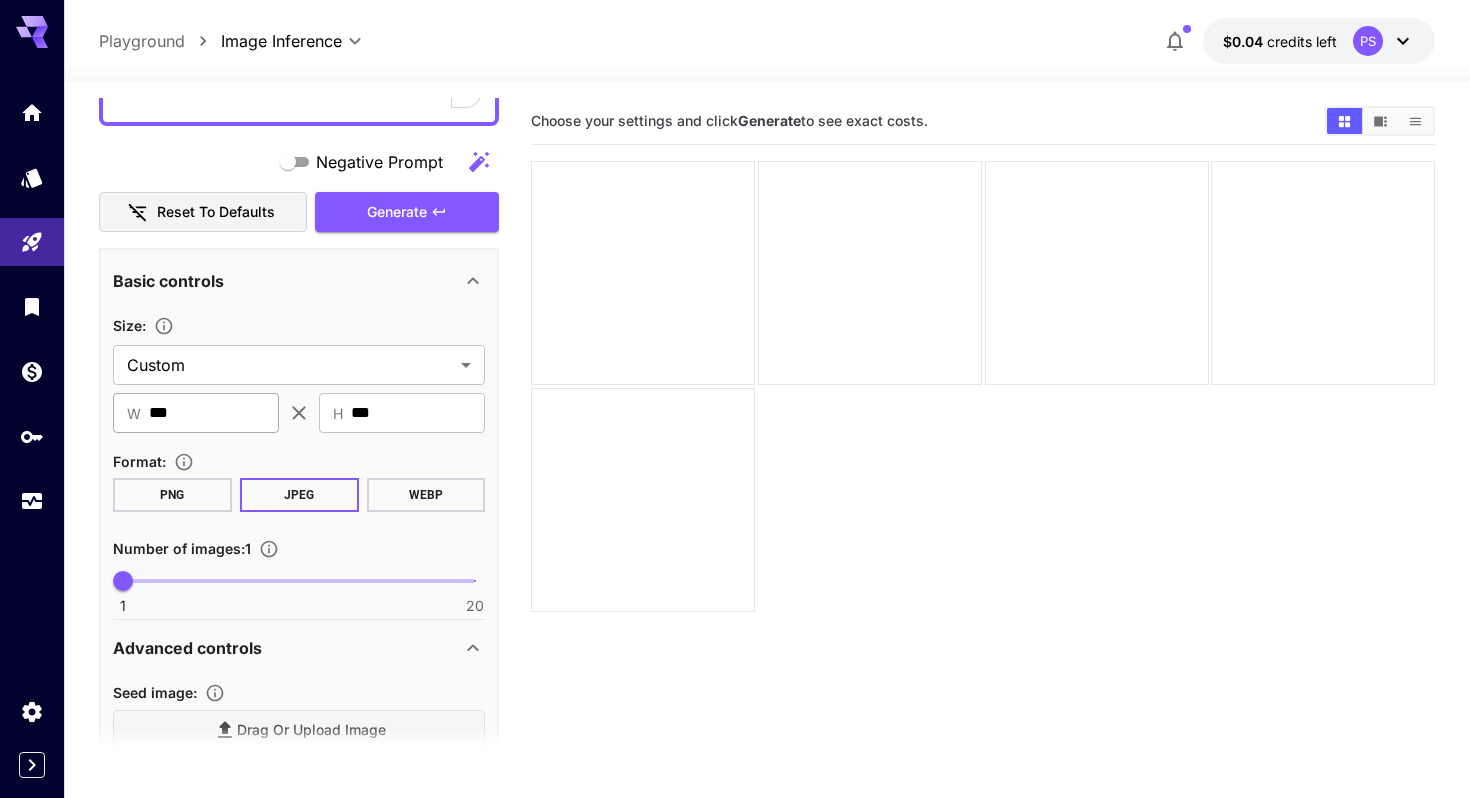 click on "***" at bounding box center (214, 413) 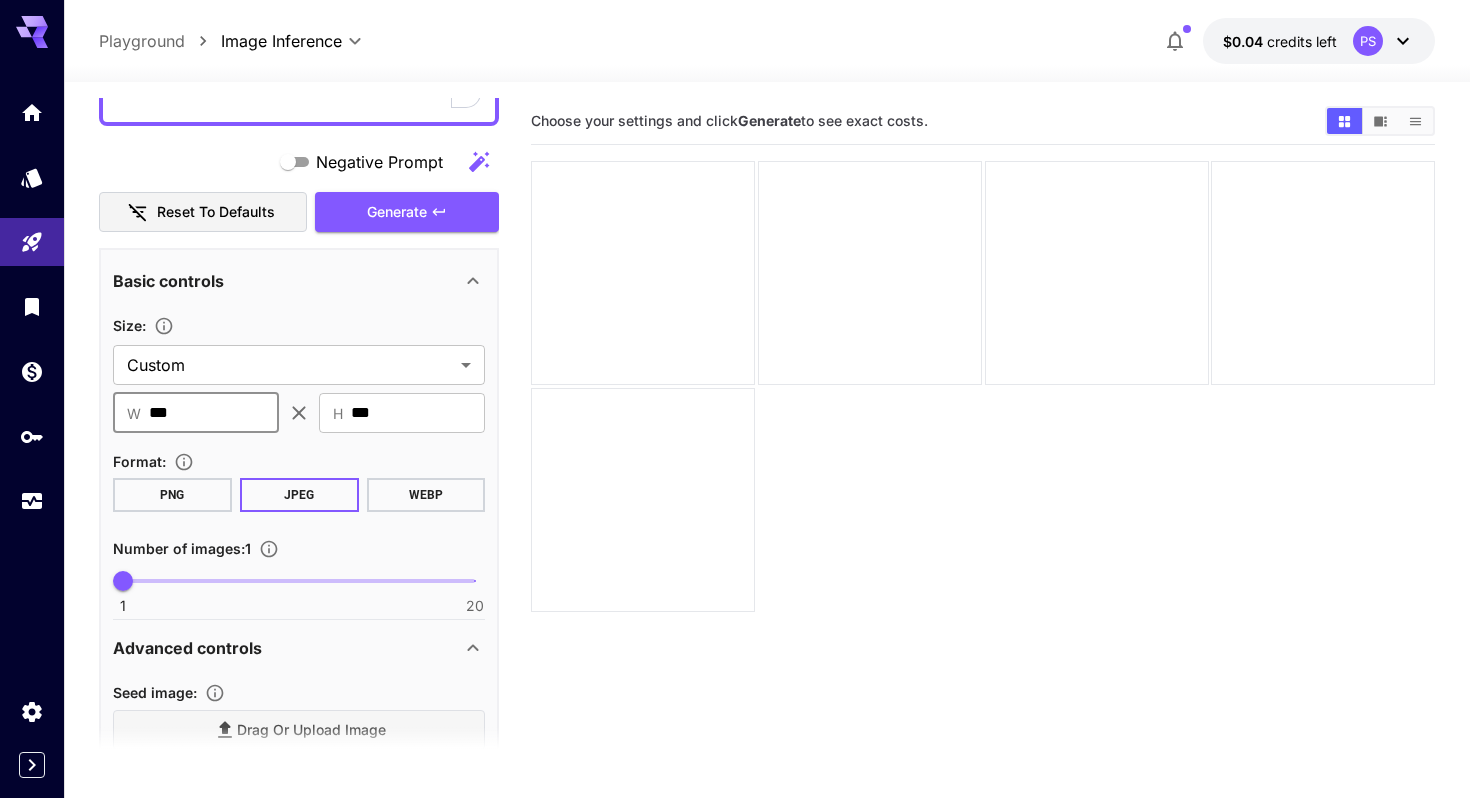 click on "***" at bounding box center (214, 413) 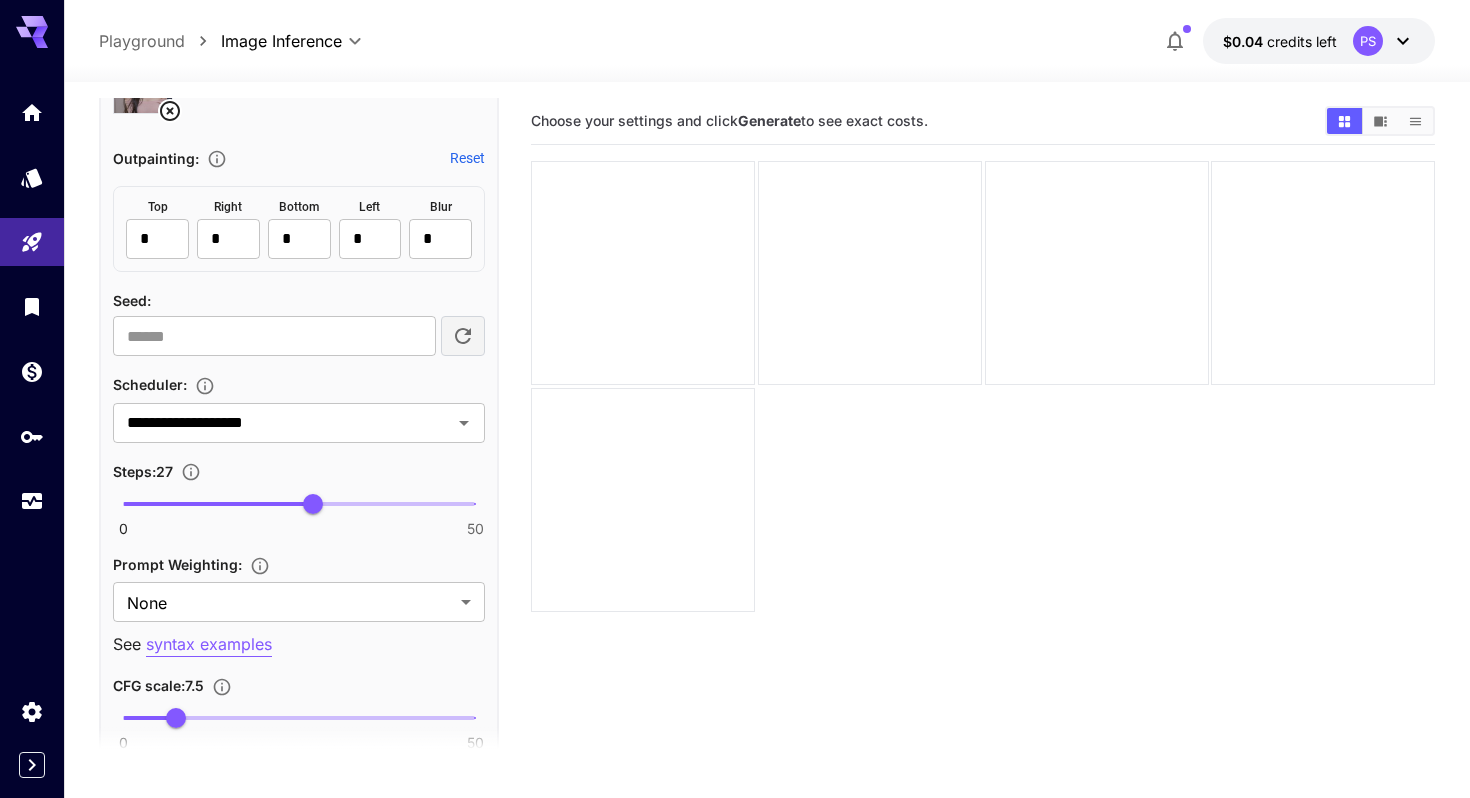 scroll, scrollTop: 1311, scrollLeft: 0, axis: vertical 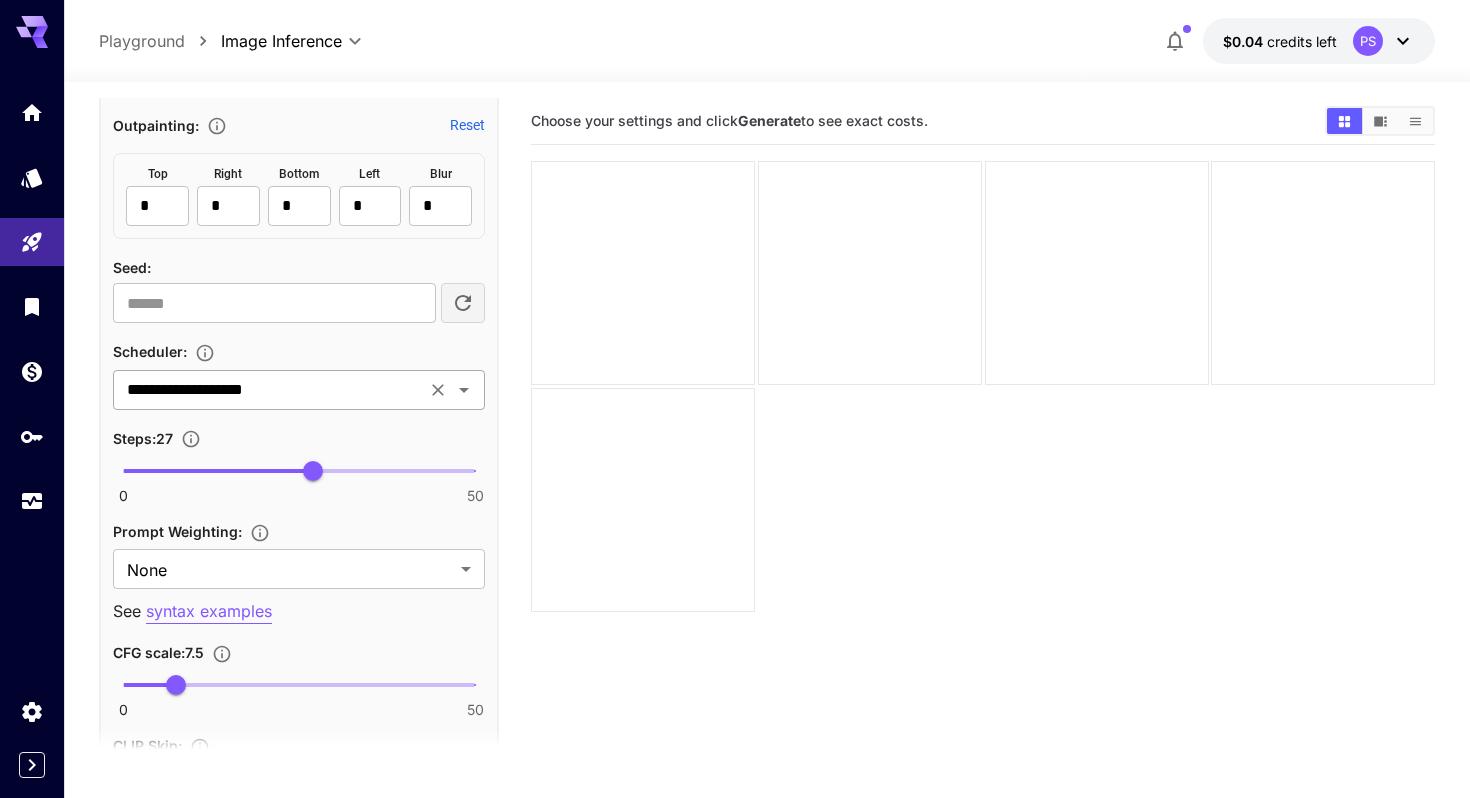 click on "**********" at bounding box center (269, 390) 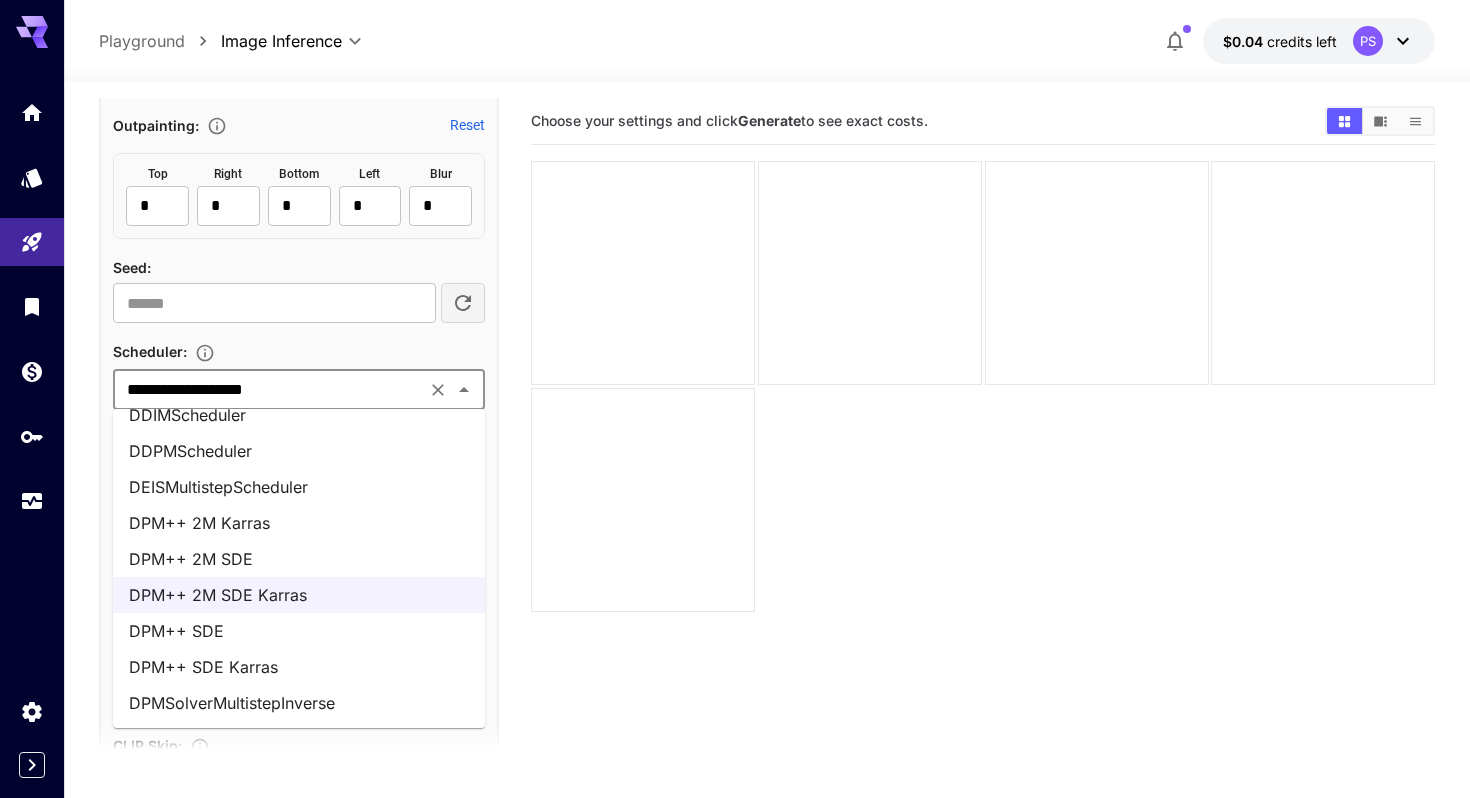 scroll, scrollTop: 59, scrollLeft: 0, axis: vertical 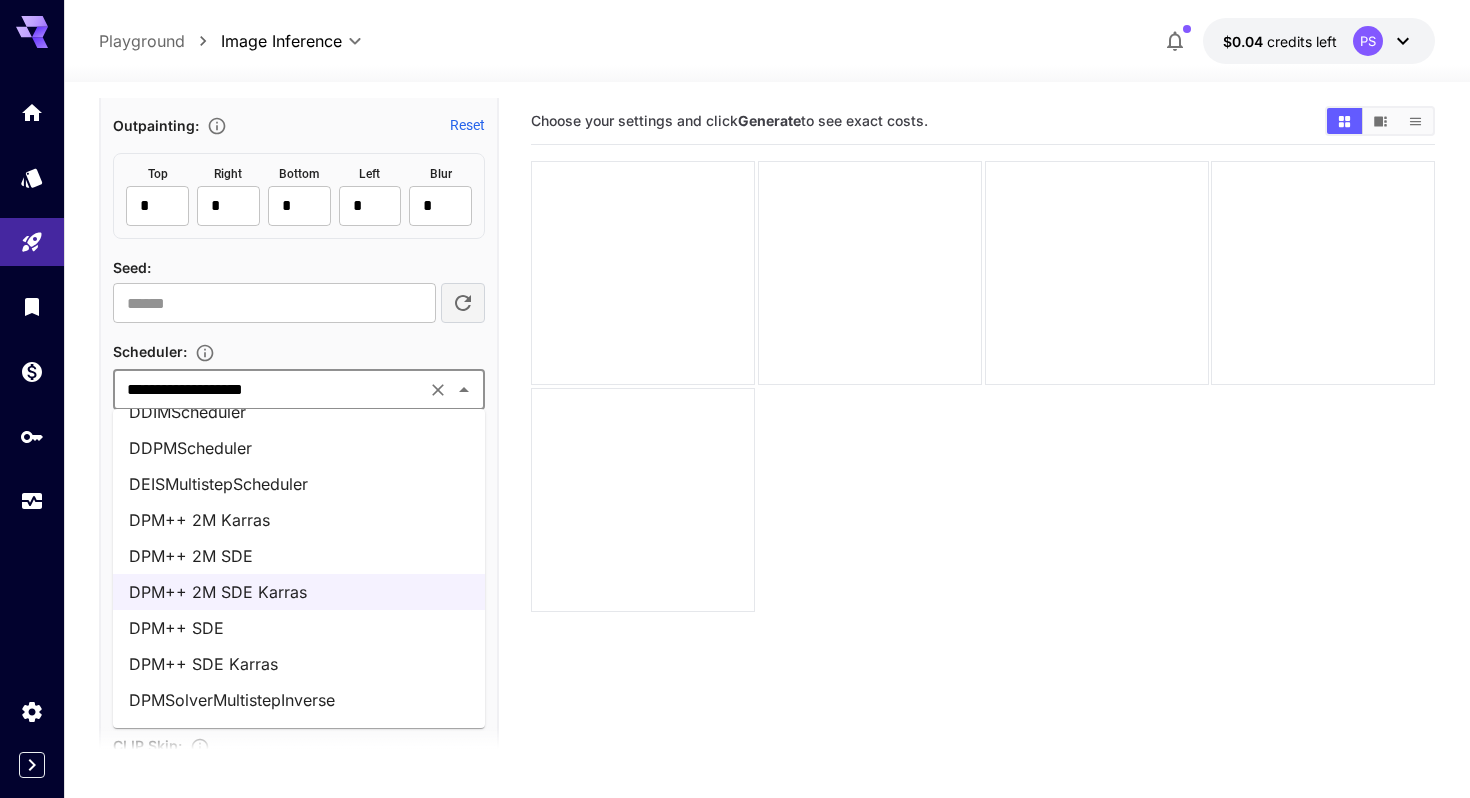 click on "DPM++ SDE Karras" at bounding box center (299, 664) 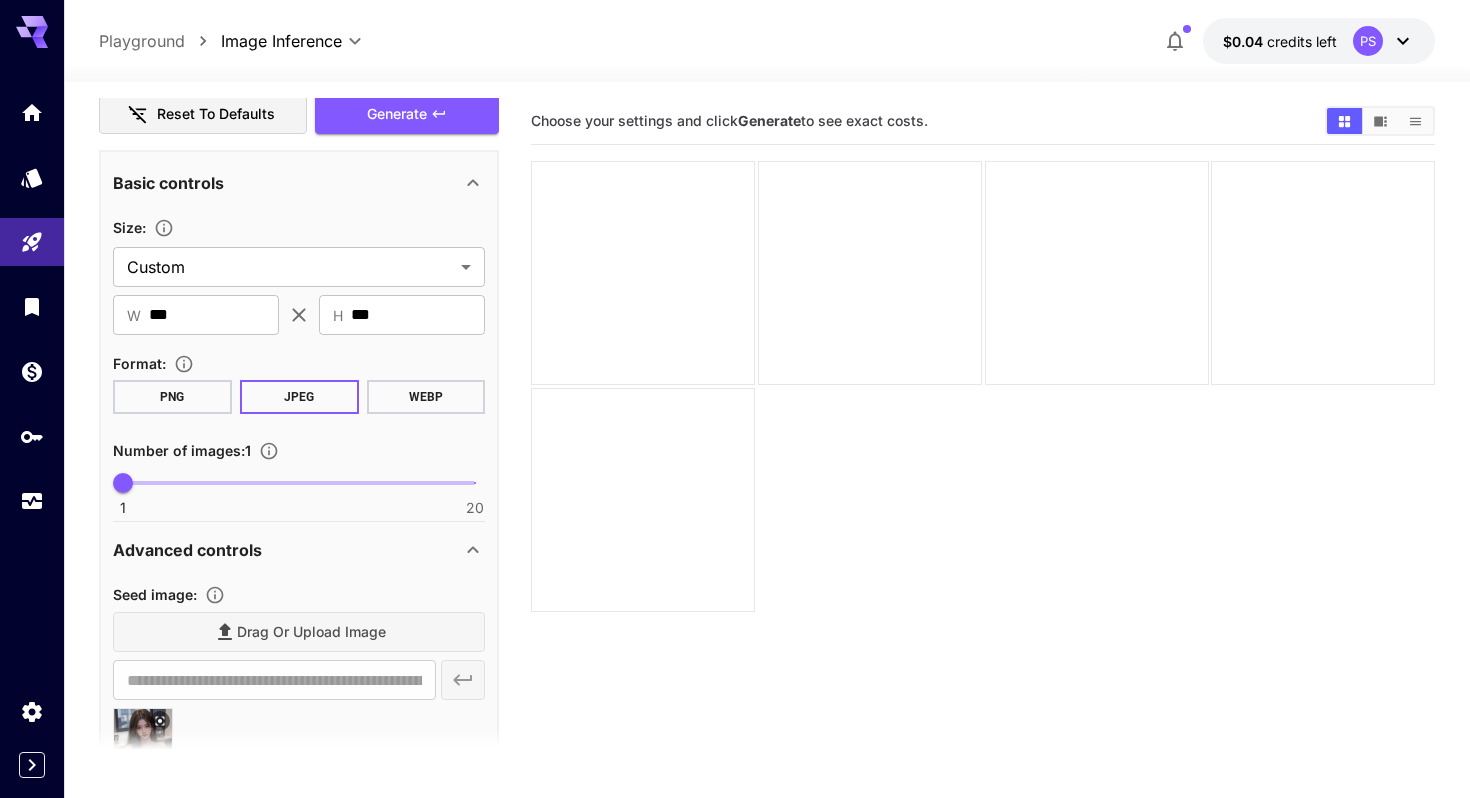 scroll, scrollTop: 62, scrollLeft: 0, axis: vertical 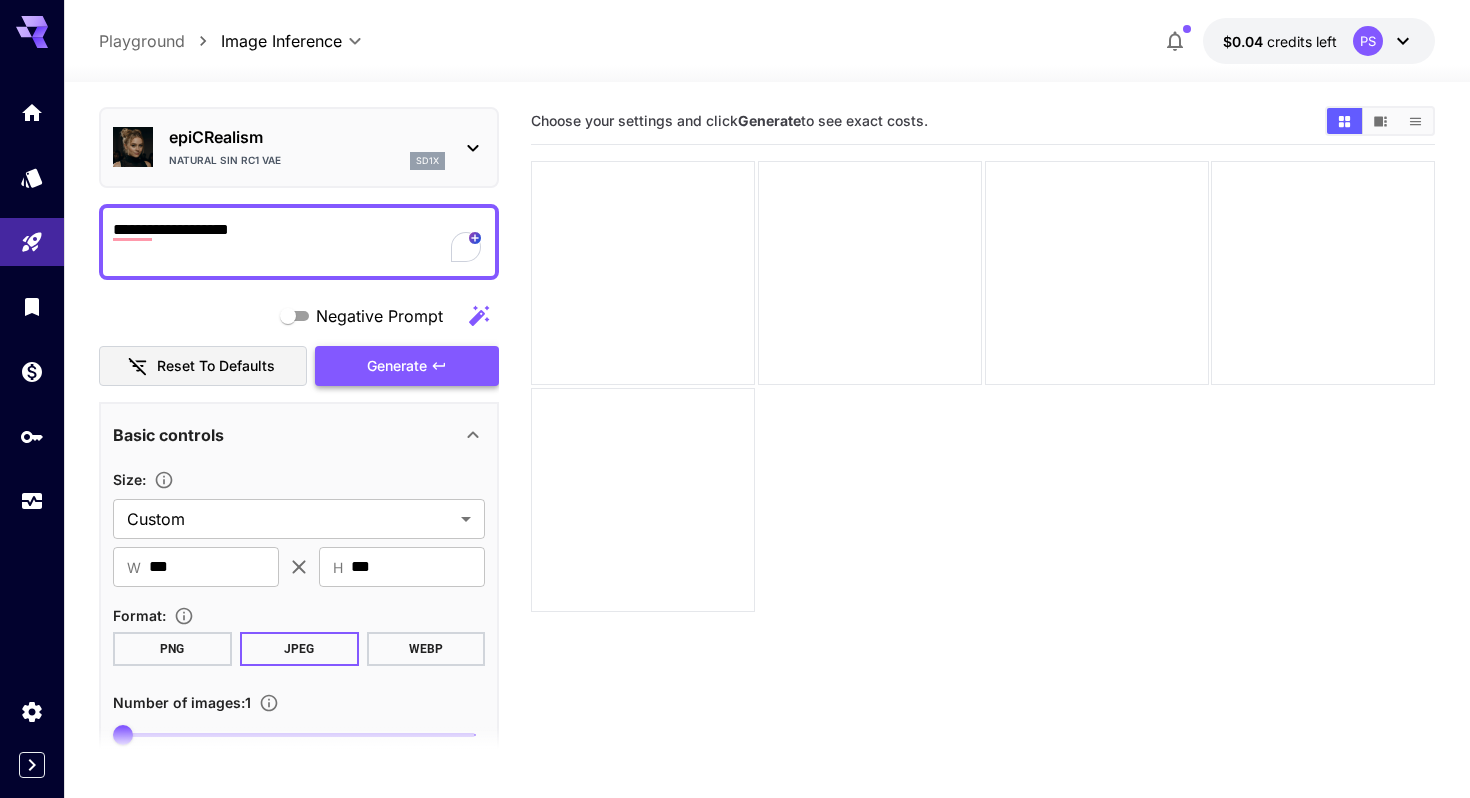 click on "Generate" at bounding box center (397, 366) 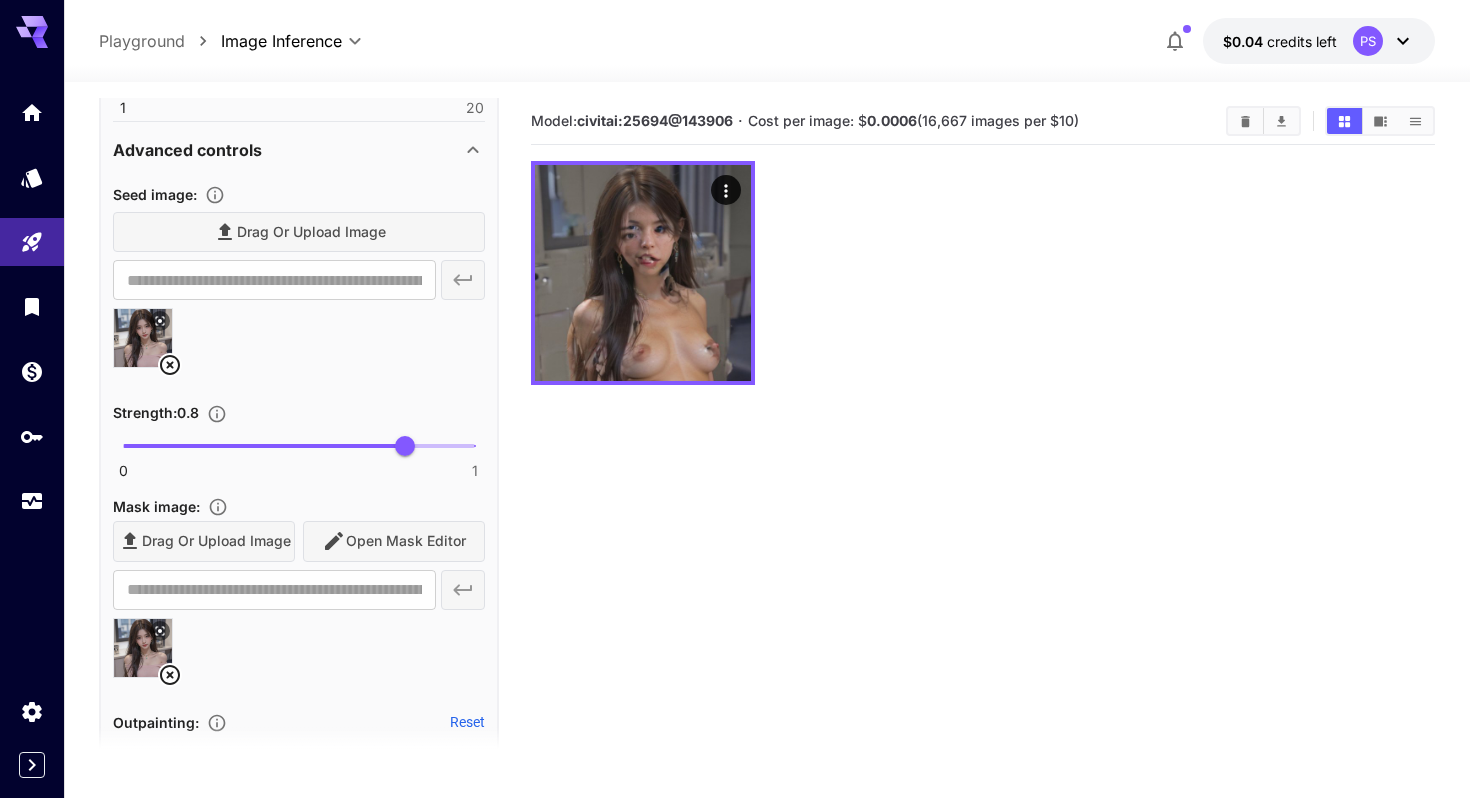 scroll, scrollTop: 661, scrollLeft: 0, axis: vertical 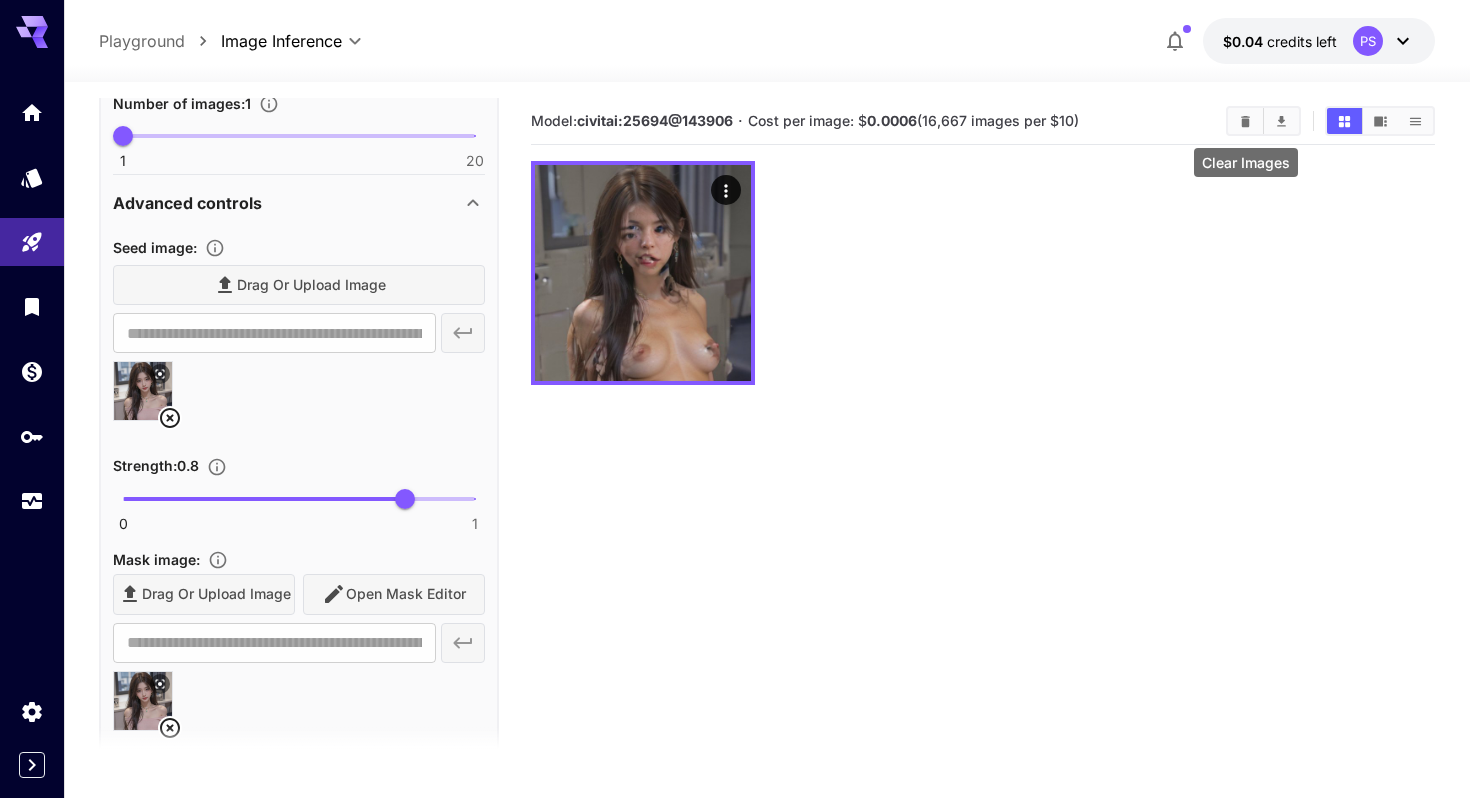 click at bounding box center [1245, 121] 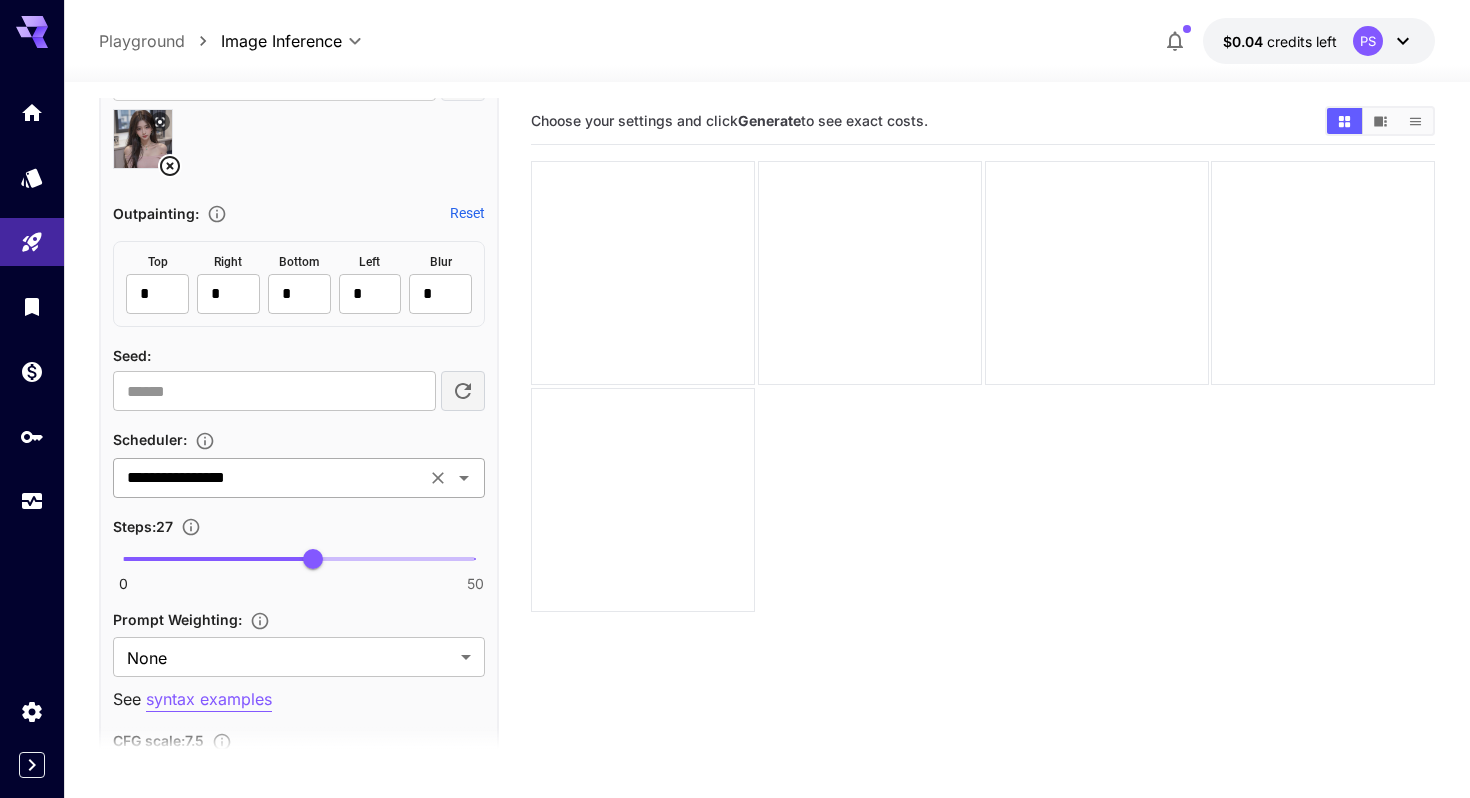scroll, scrollTop: 1248, scrollLeft: 0, axis: vertical 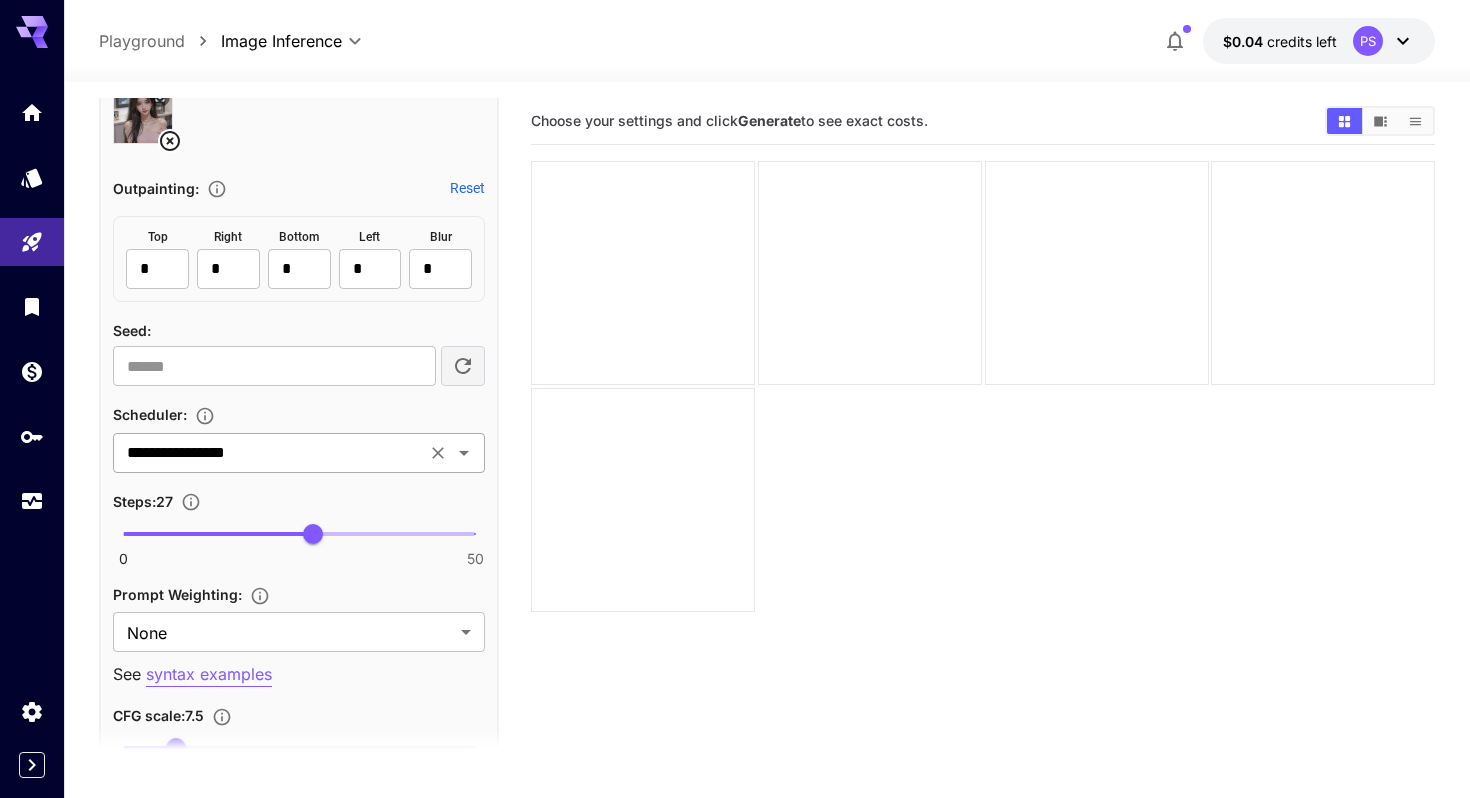 click on "**********" at bounding box center (269, 453) 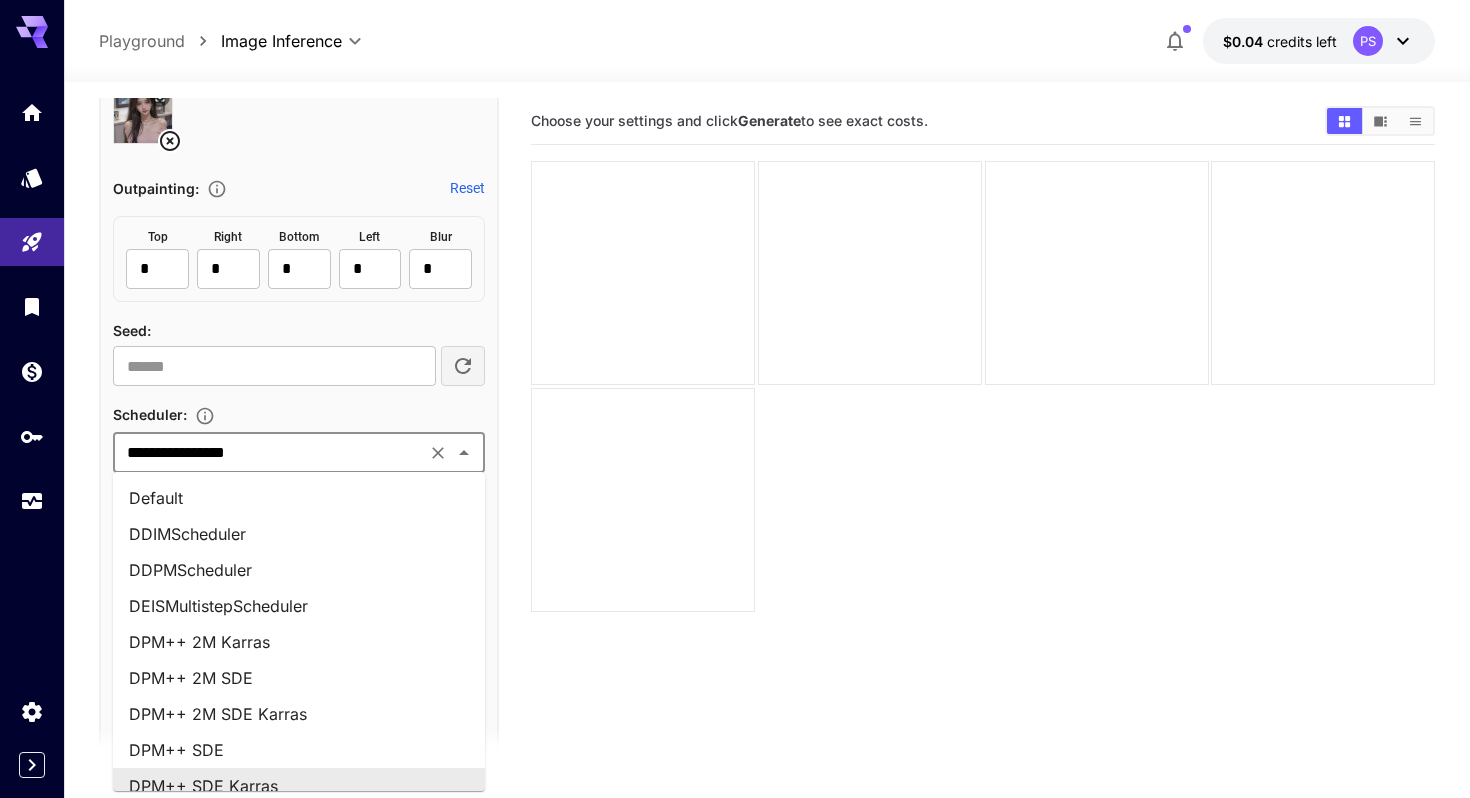 scroll, scrollTop: 13, scrollLeft: 0, axis: vertical 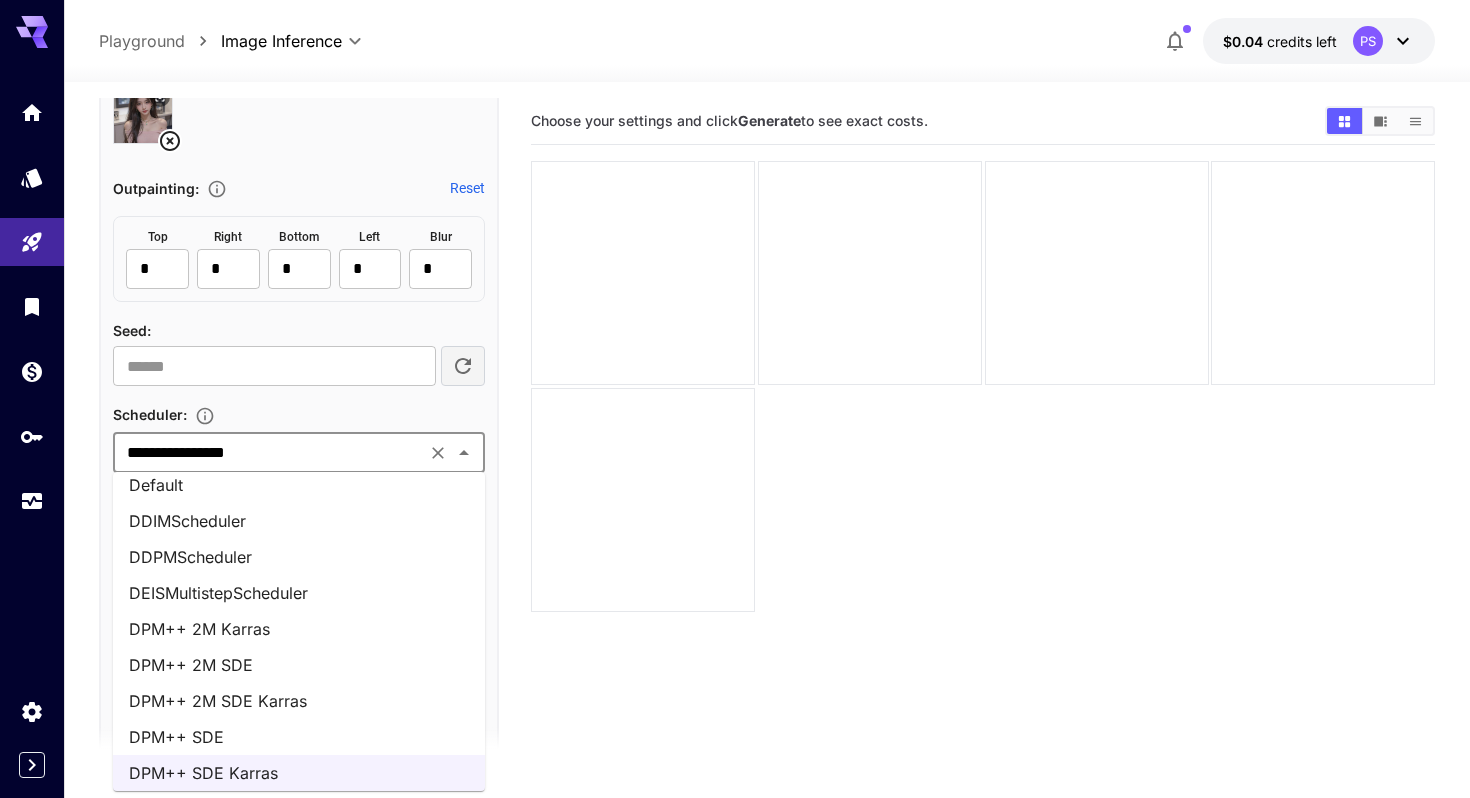 click on "DPM++ 2M Karras" at bounding box center (299, 629) 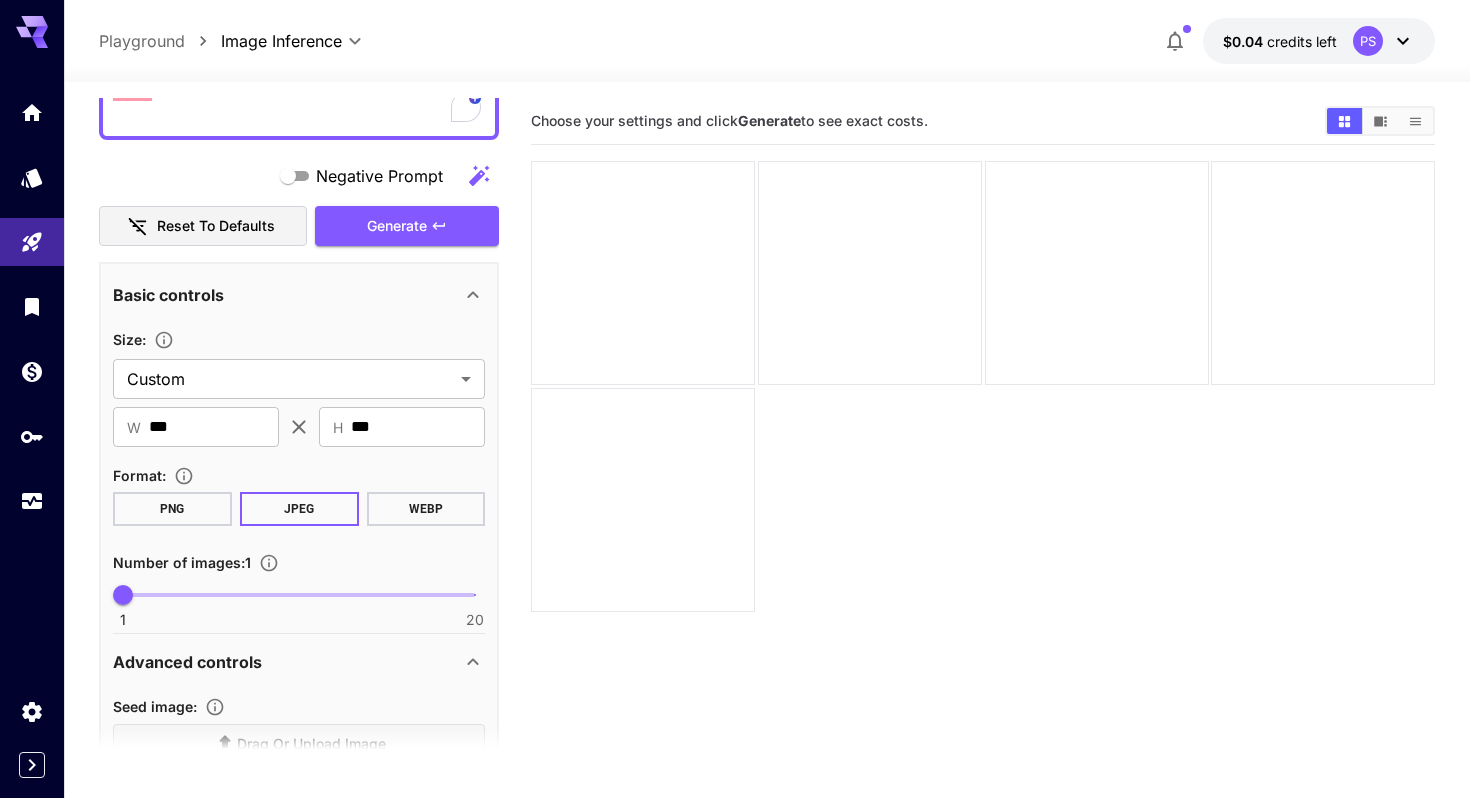 scroll, scrollTop: 0, scrollLeft: 0, axis: both 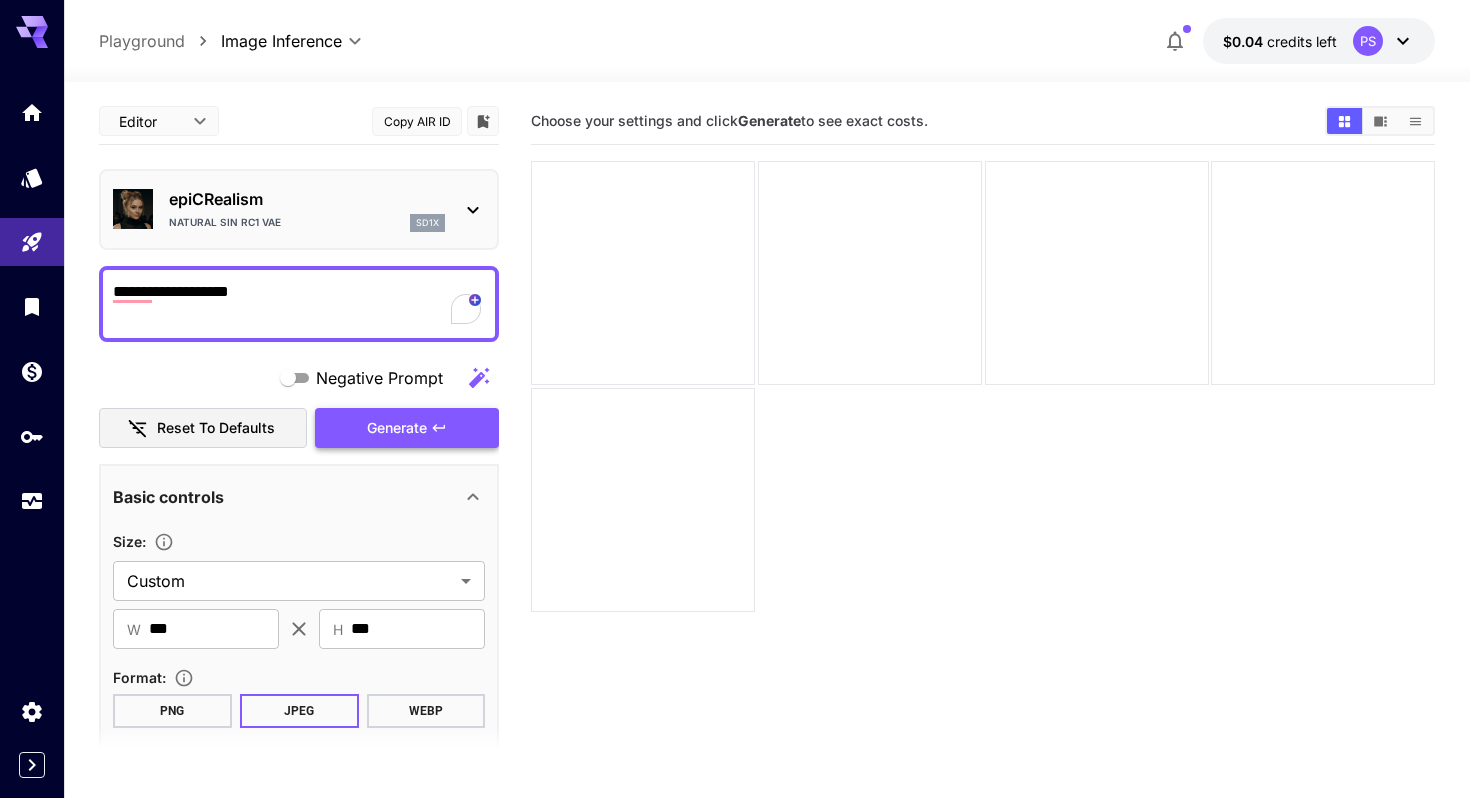 click on "Generate" at bounding box center (397, 428) 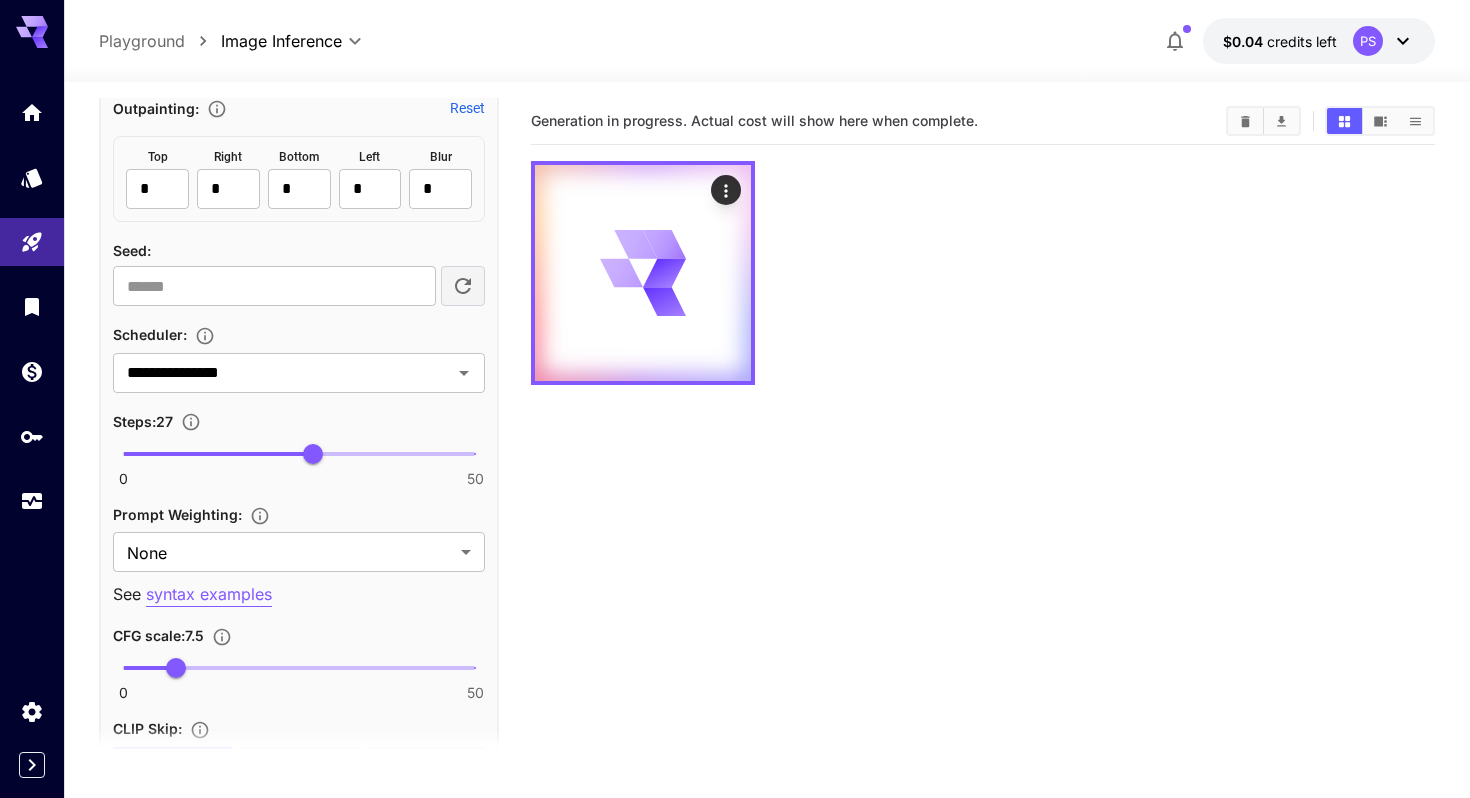 scroll, scrollTop: 1329, scrollLeft: 0, axis: vertical 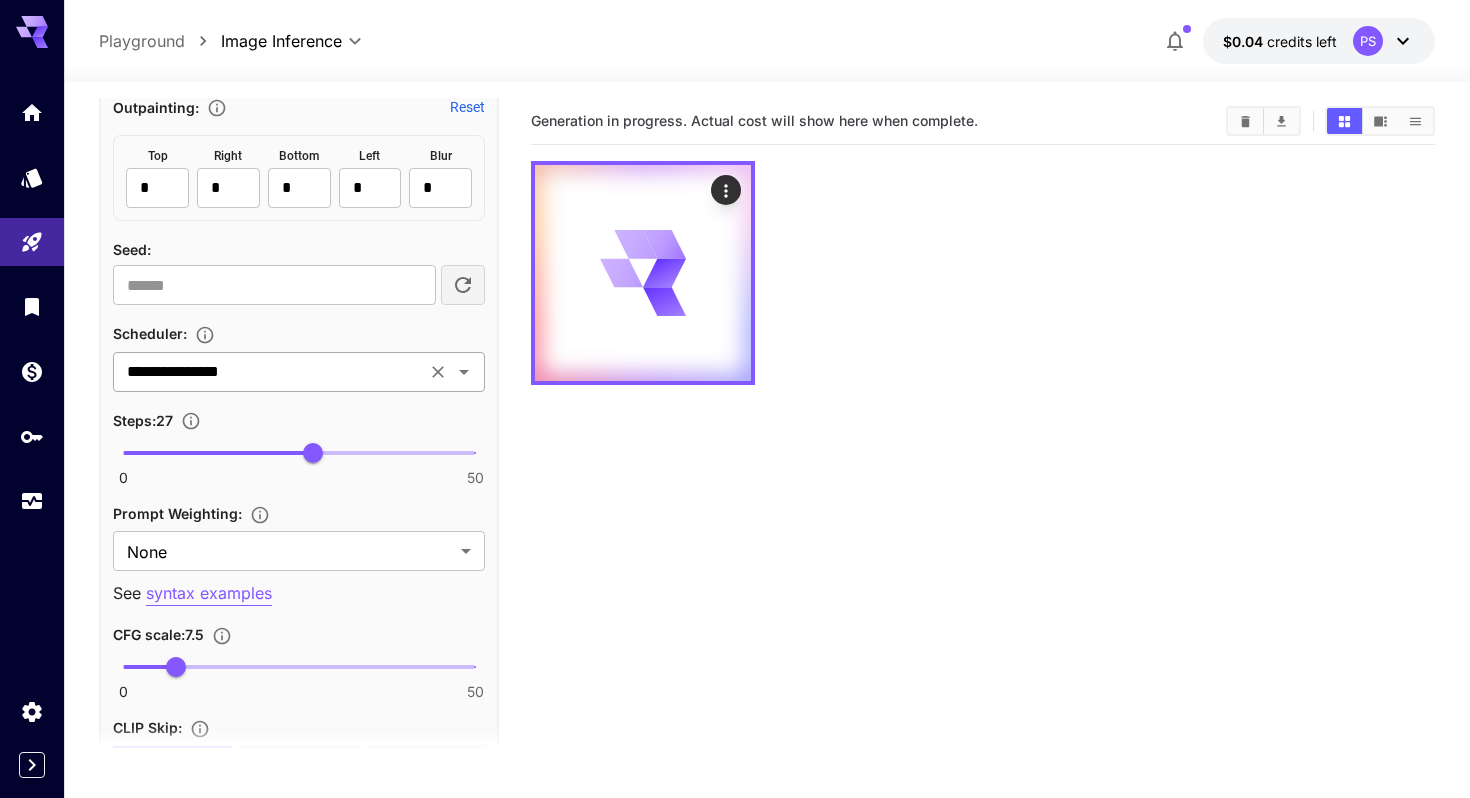 click on "**********" at bounding box center (269, 372) 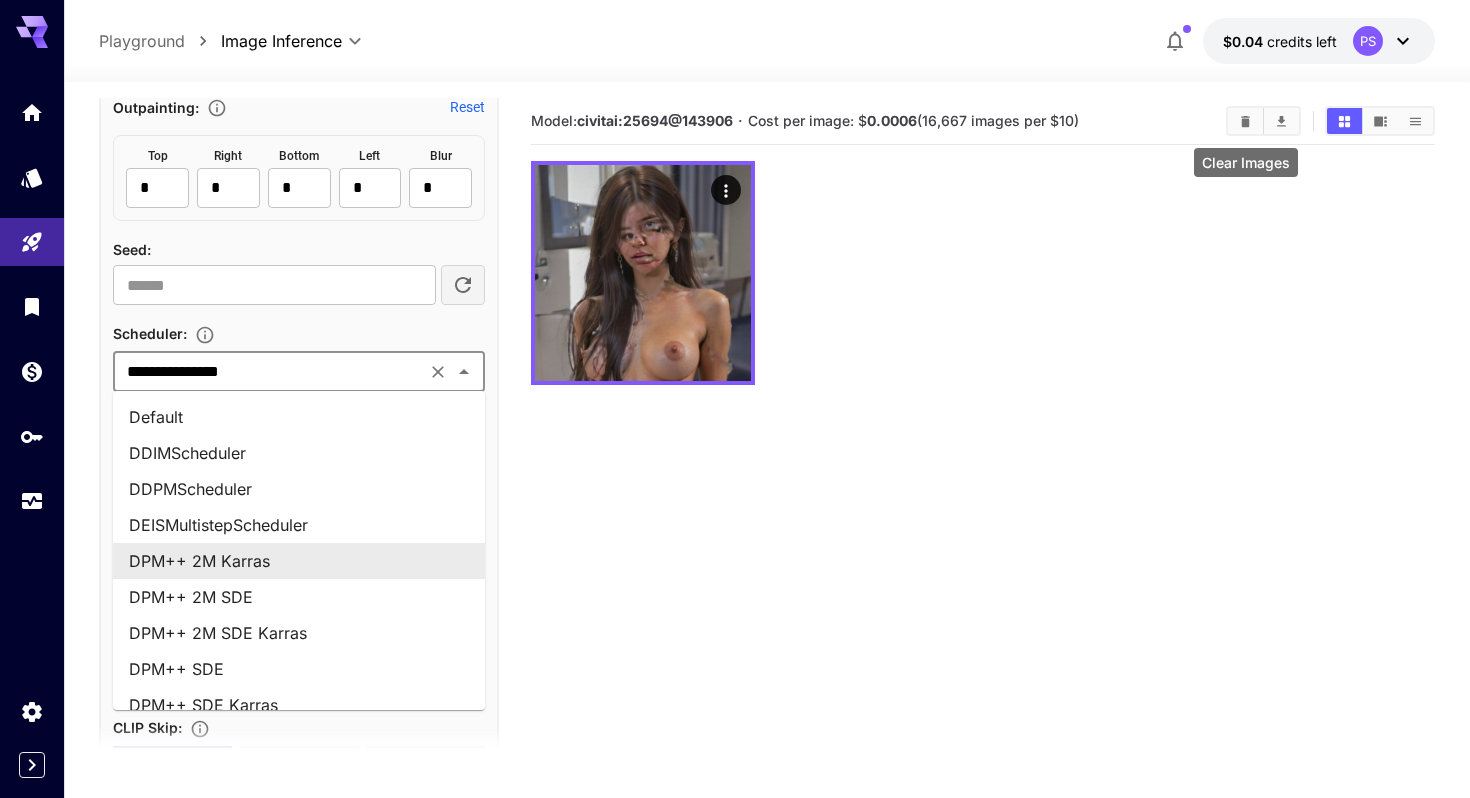 click at bounding box center [1245, 121] 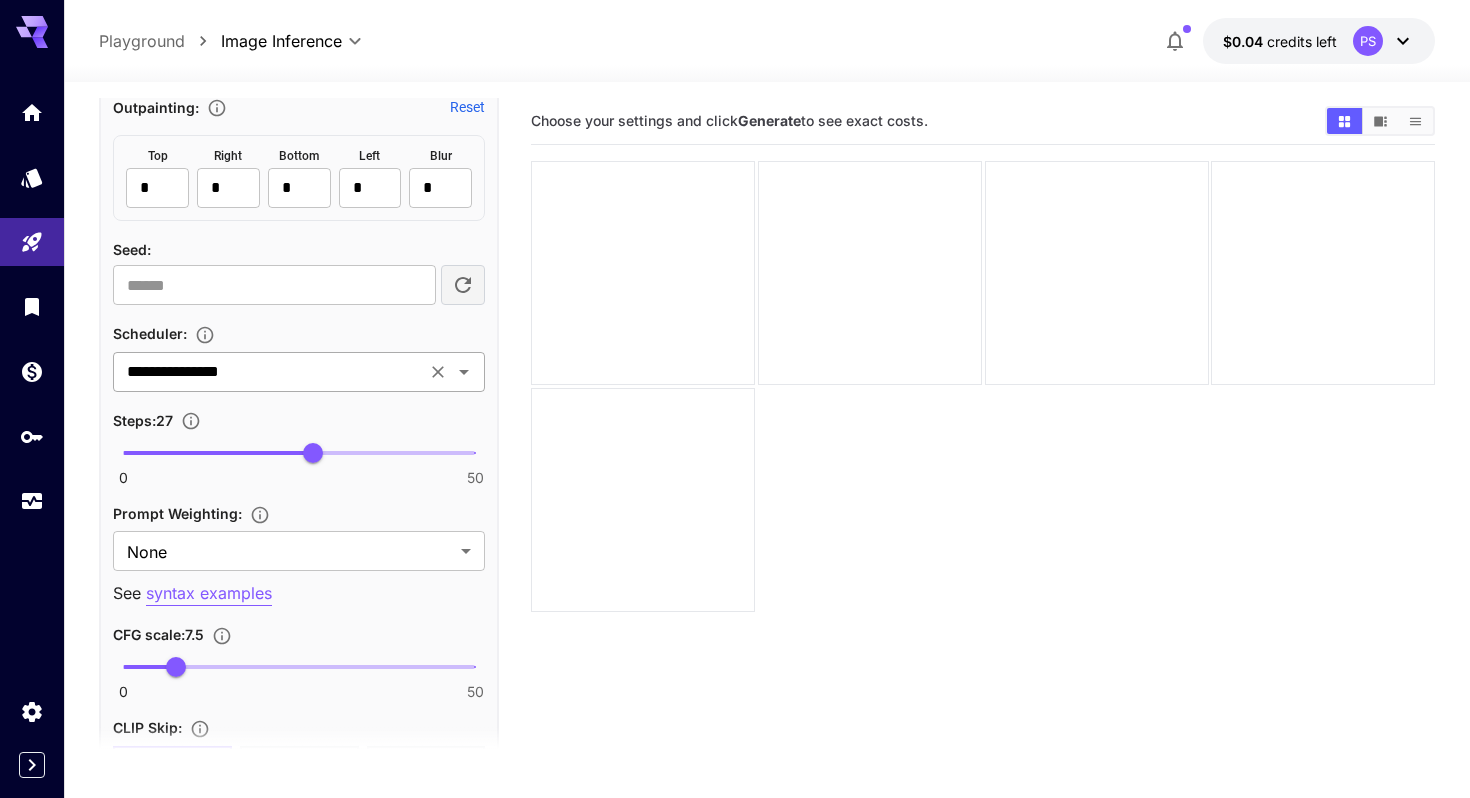 click on "**********" at bounding box center (269, 372) 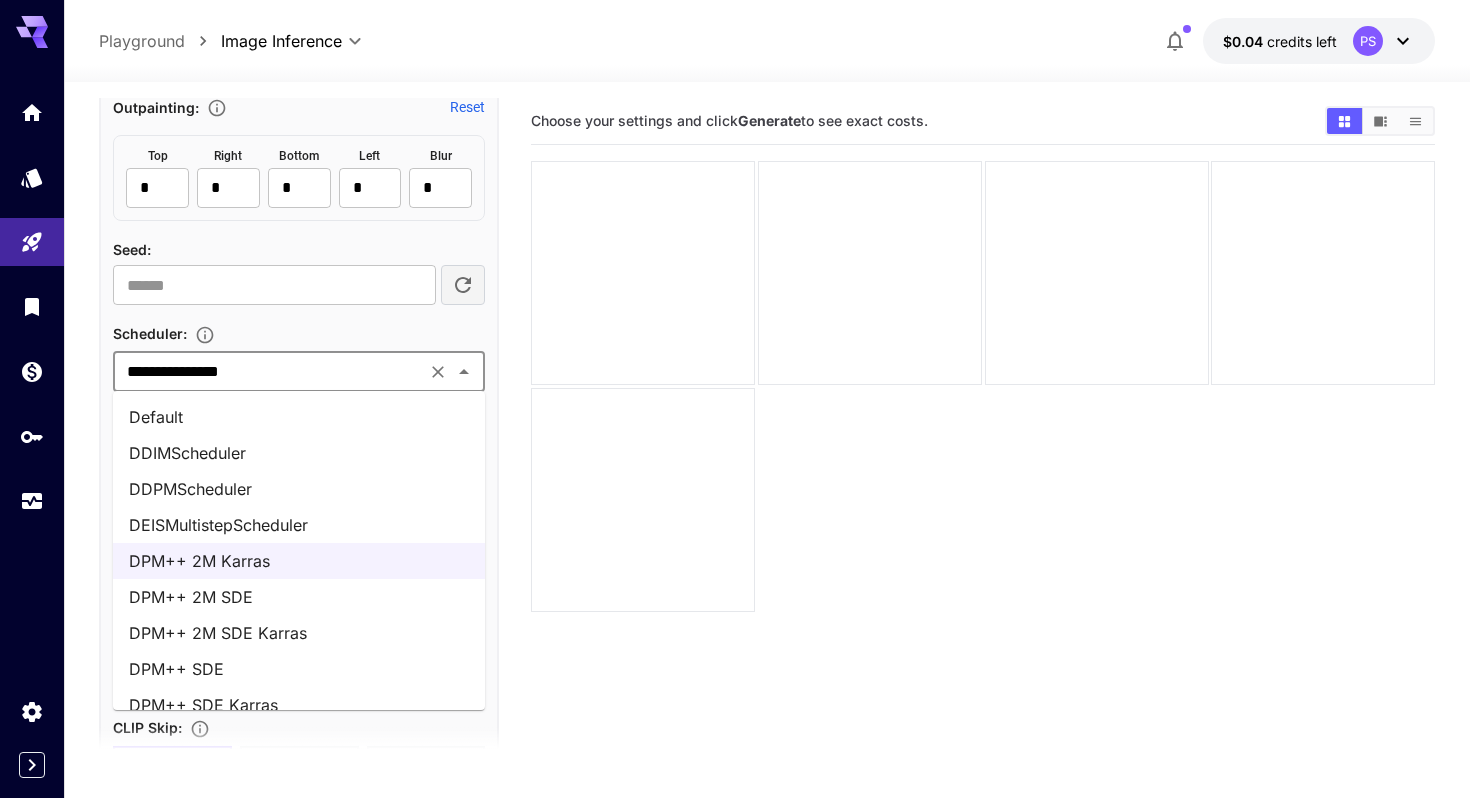 click on "DPM++ 2M SDE Karras" at bounding box center [299, 633] 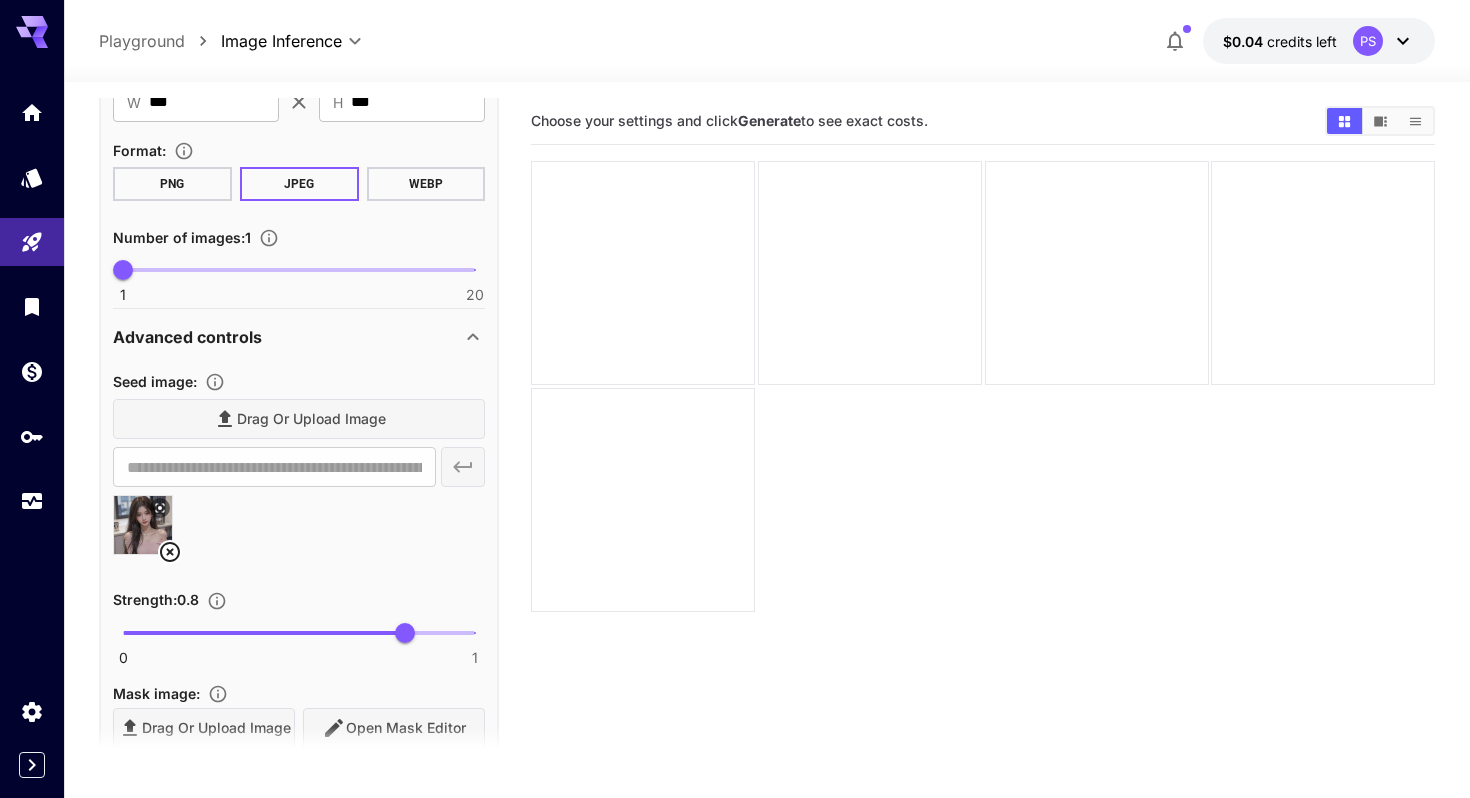 scroll, scrollTop: 269, scrollLeft: 0, axis: vertical 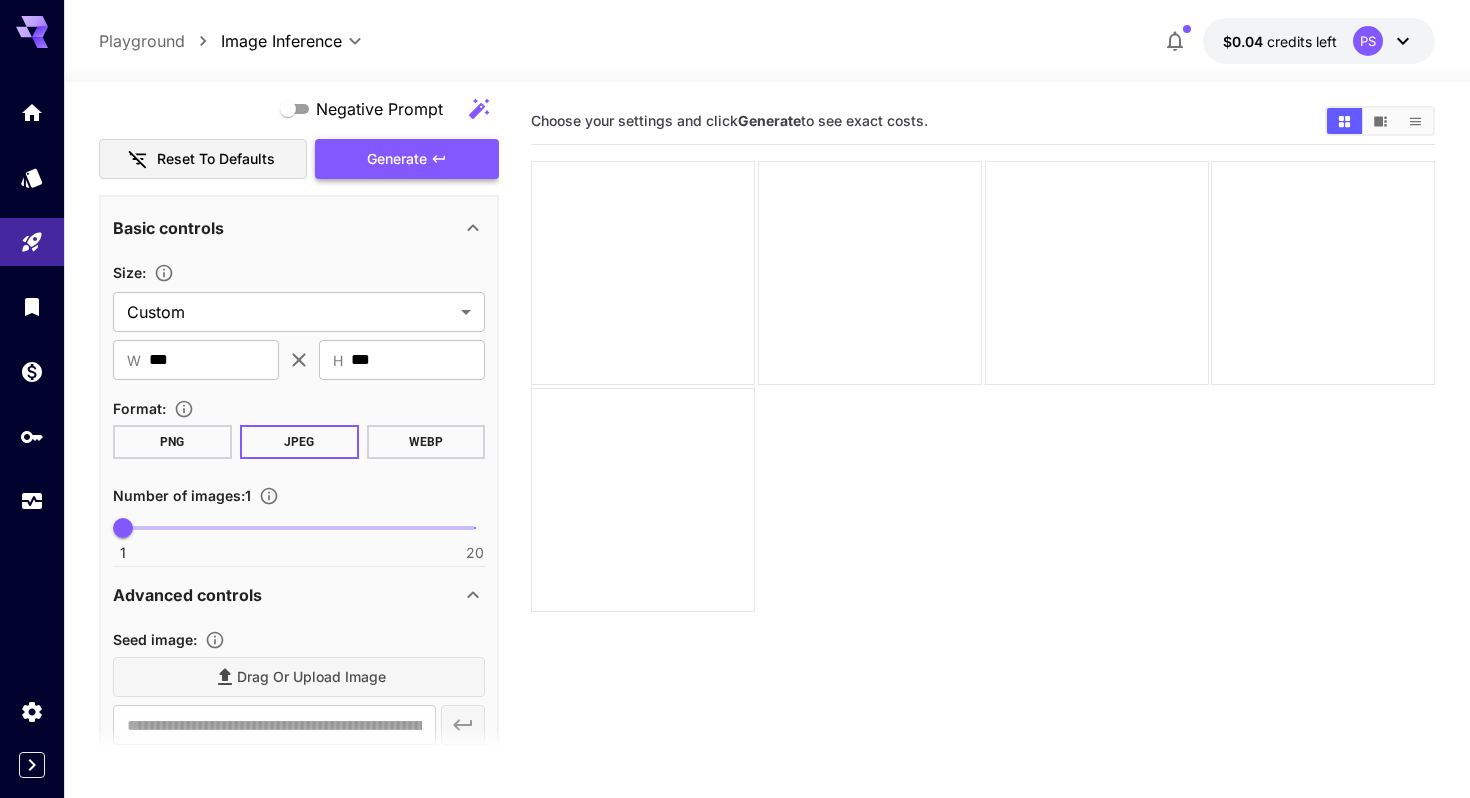 click 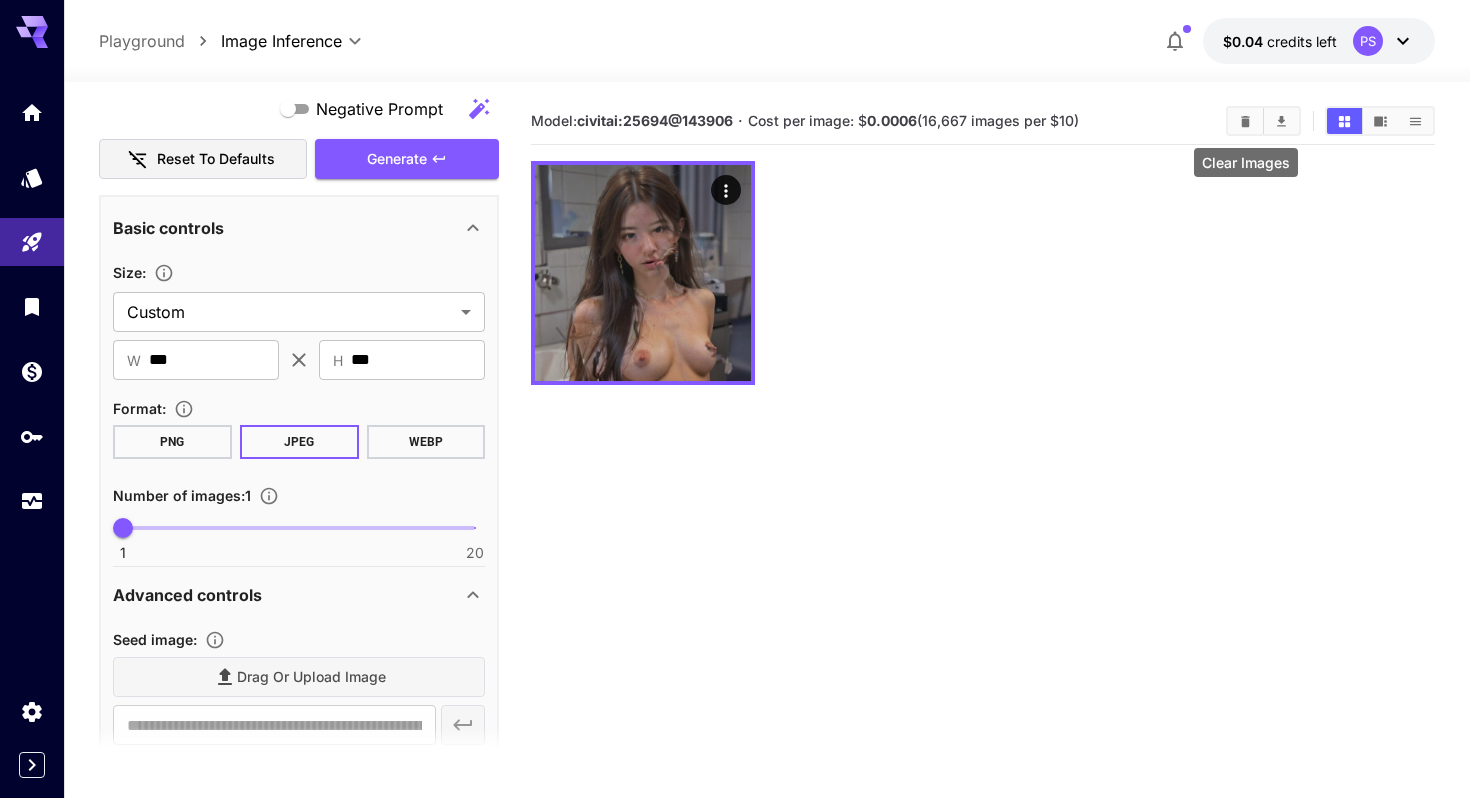 click 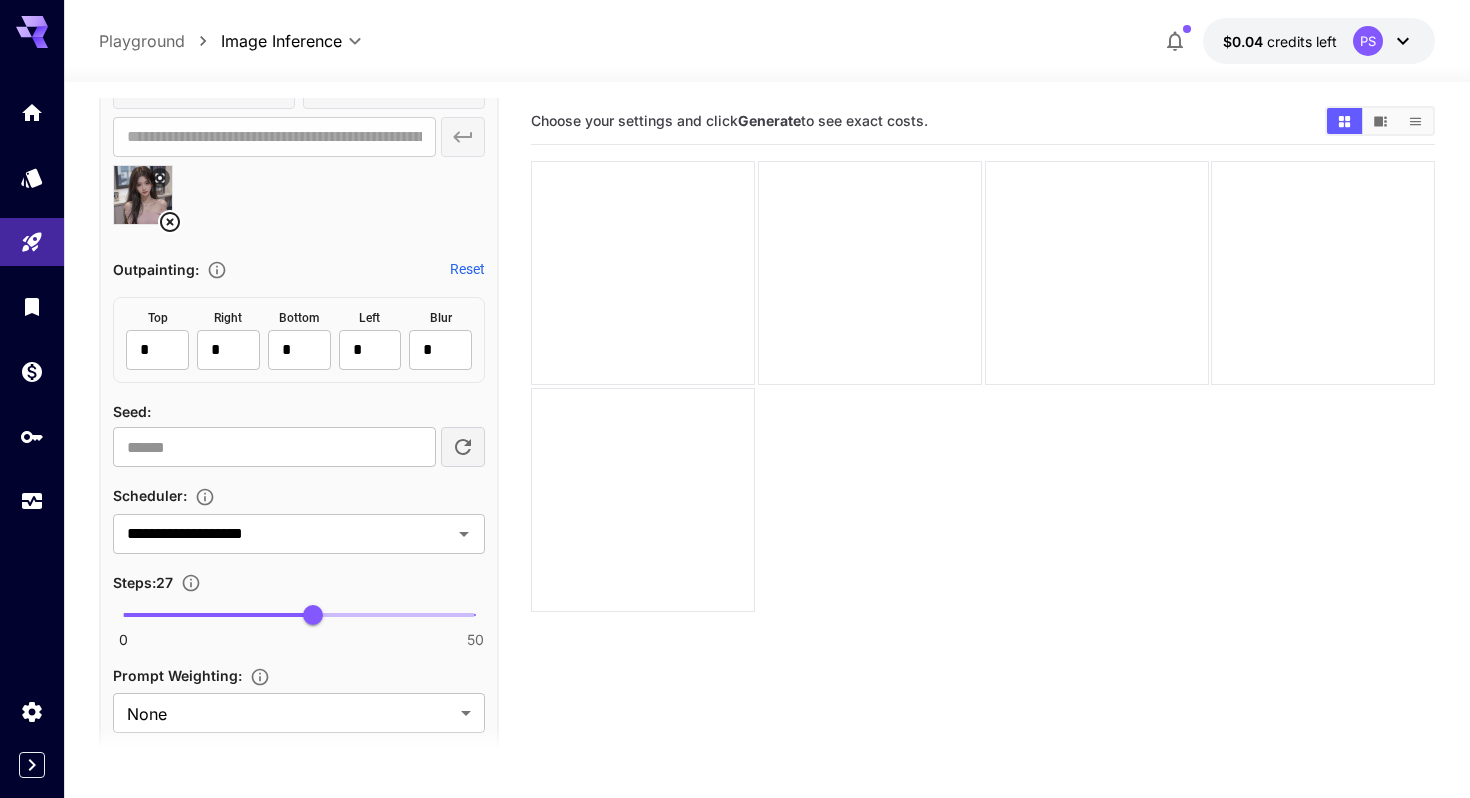 scroll, scrollTop: 1183, scrollLeft: 0, axis: vertical 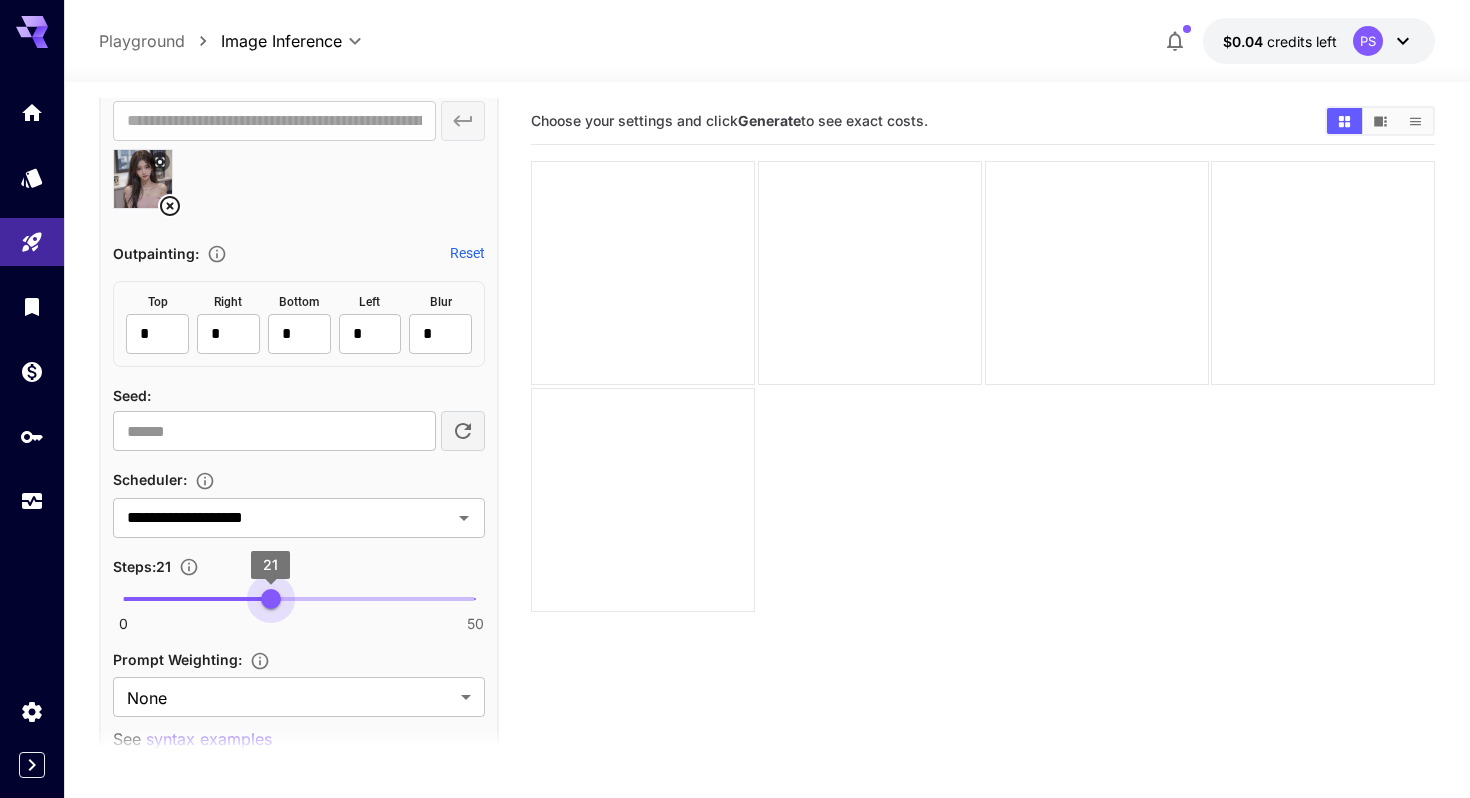 type on "**" 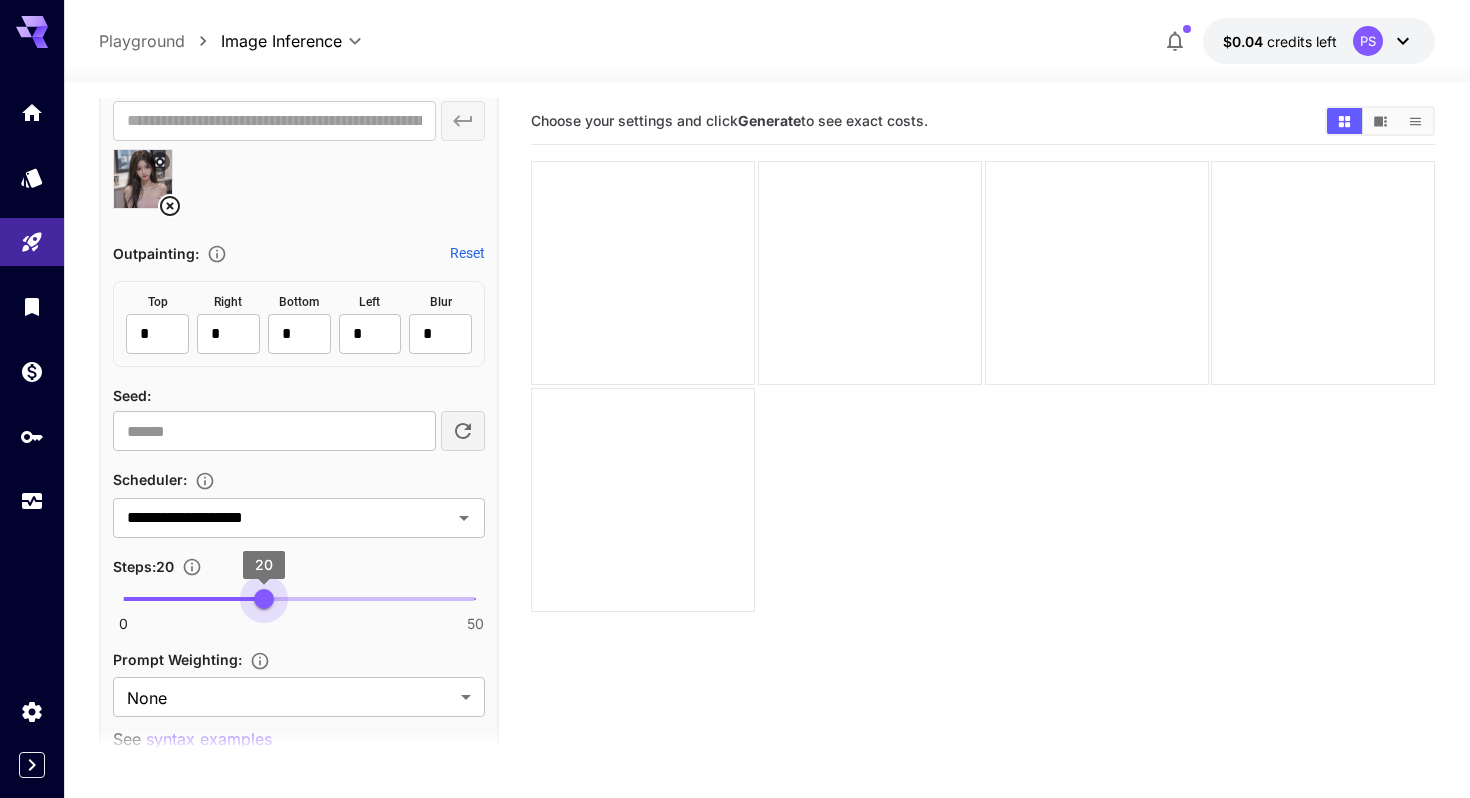 drag, startPoint x: 313, startPoint y: 596, endPoint x: 265, endPoint y: 602, distance: 48.373547 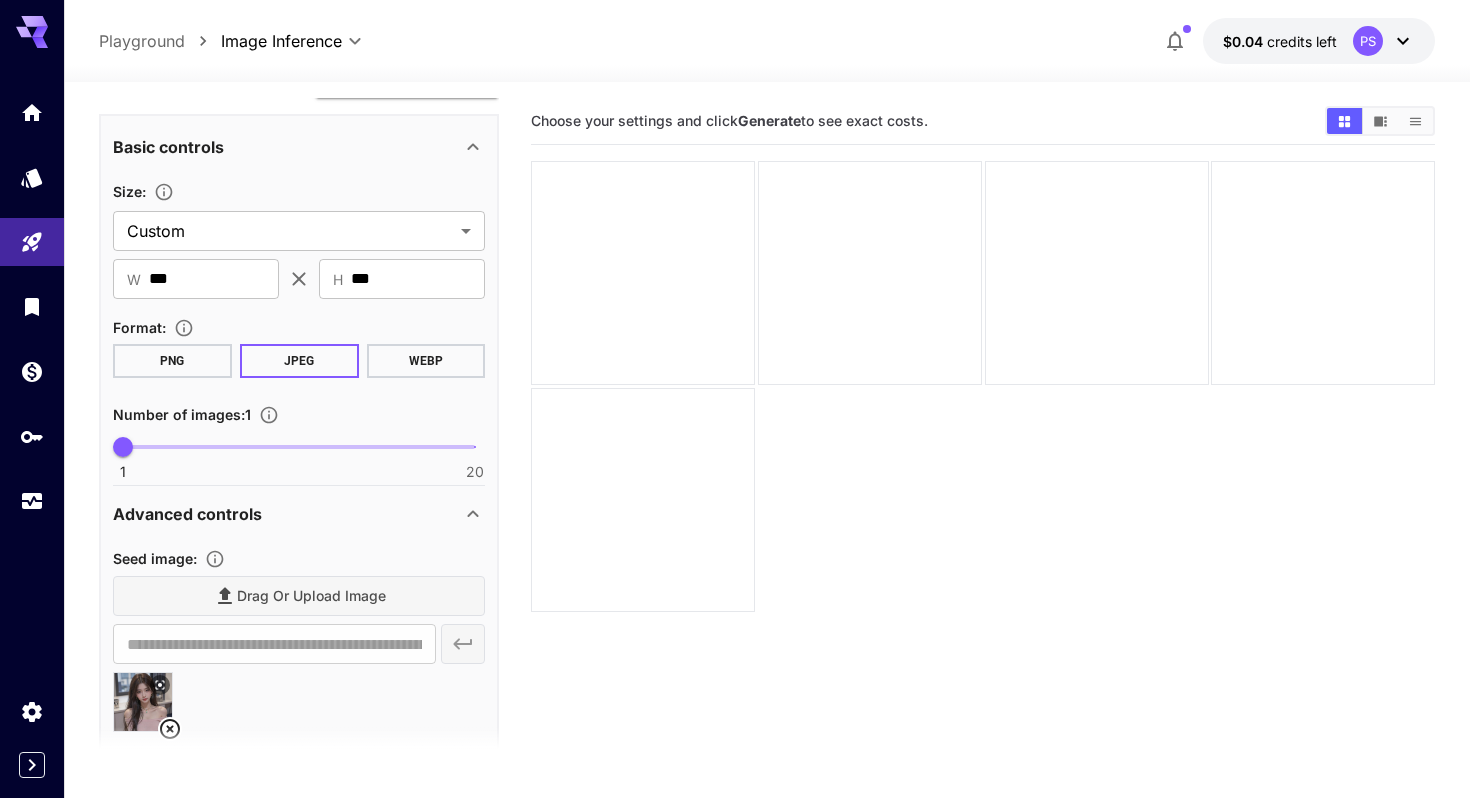 scroll, scrollTop: 266, scrollLeft: 0, axis: vertical 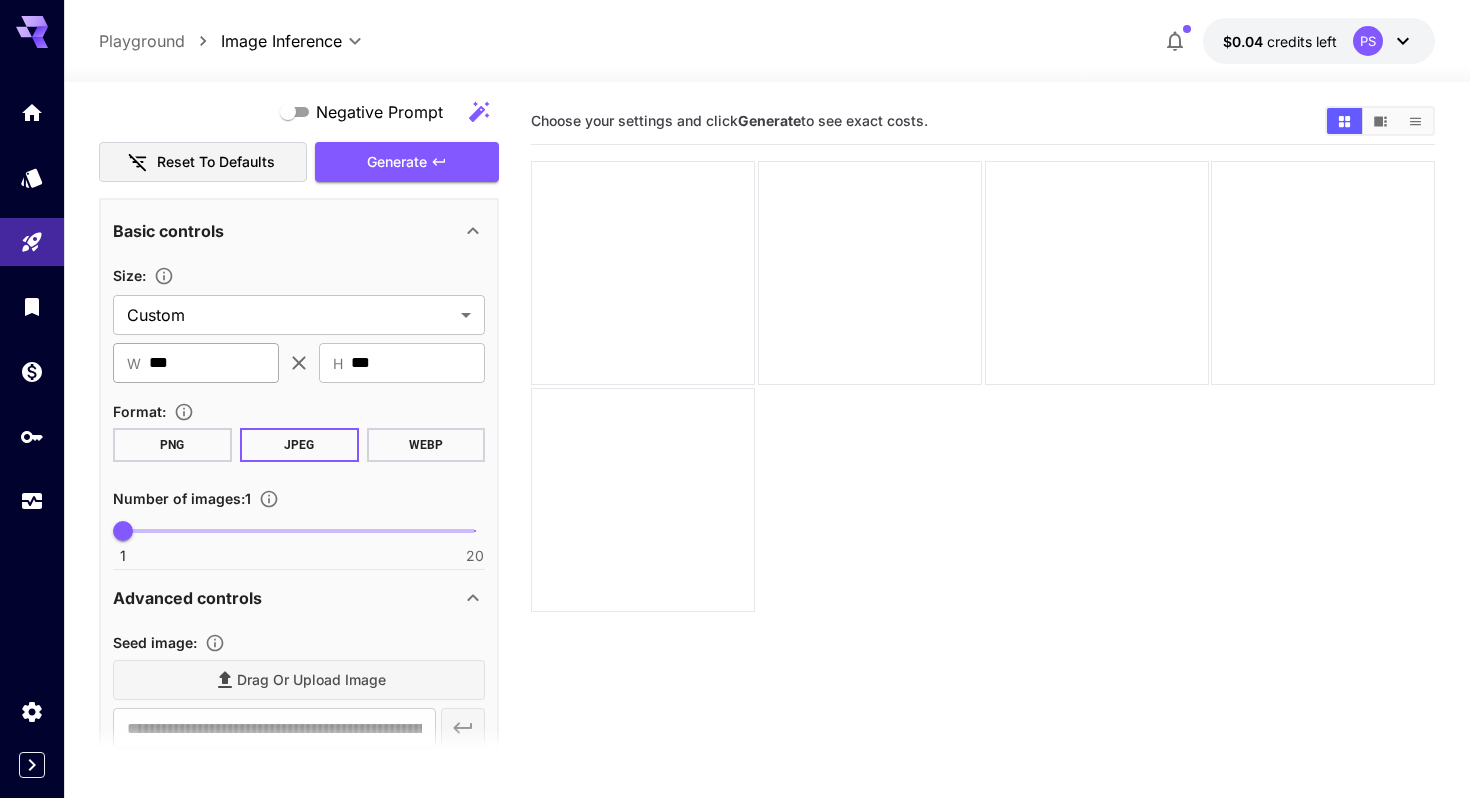 click on "***" at bounding box center (214, 363) 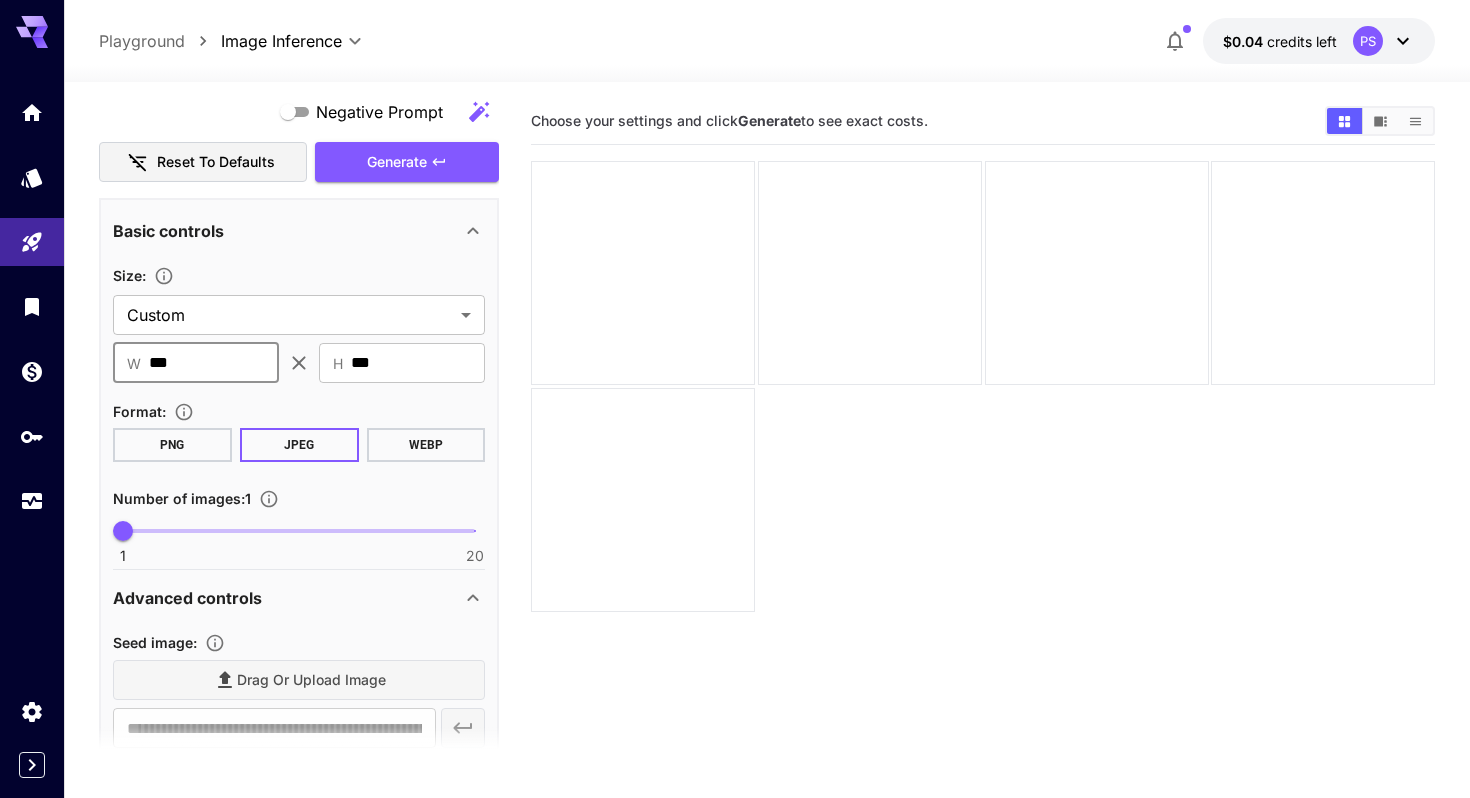 click on "***" at bounding box center [214, 363] 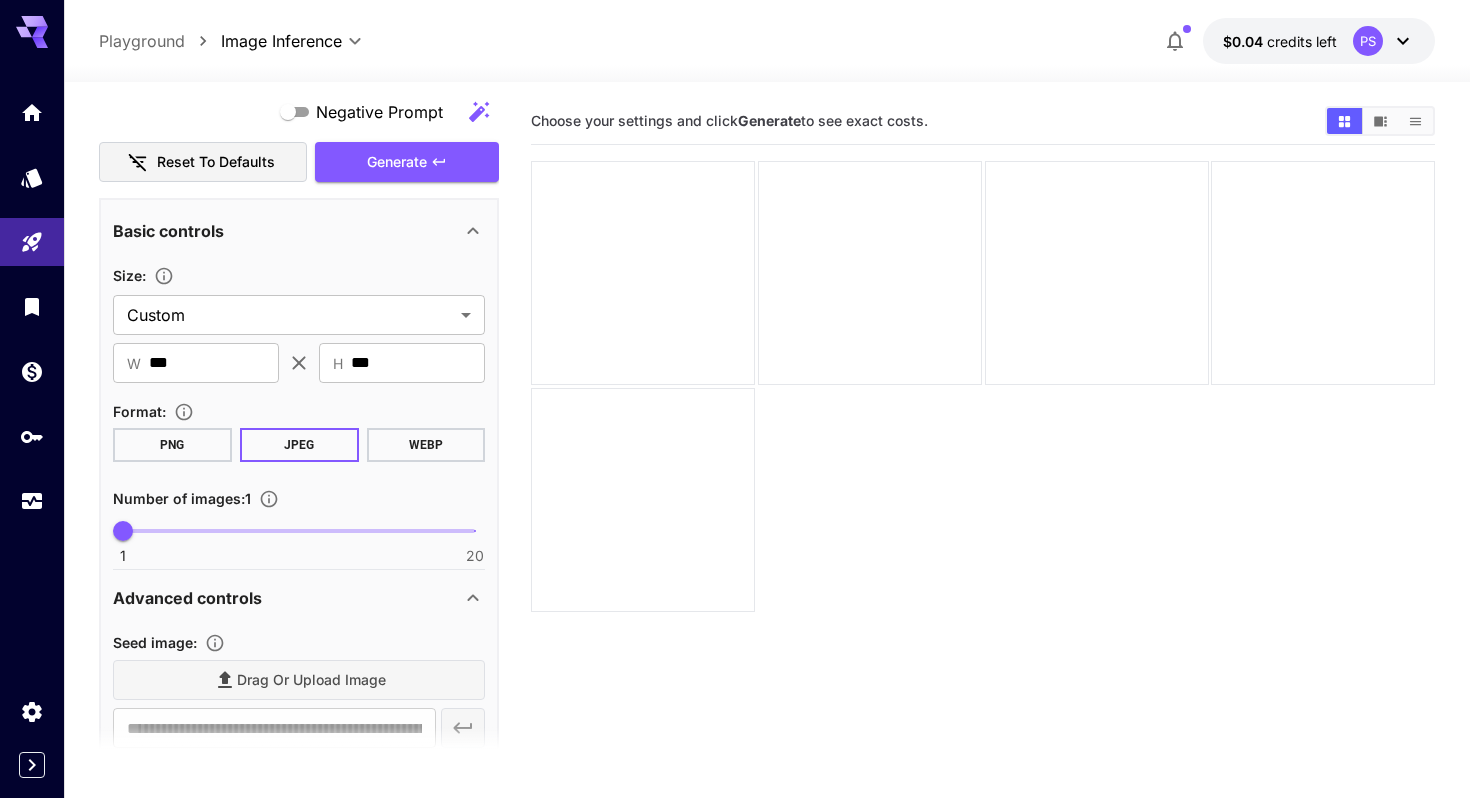 click on "Size :  Custom ****** ​ ​ W *** ​ ​ H *** ​ Format :  PNG JPEG WEBP Number of images :  1 1 20 1" at bounding box center [299, 413] 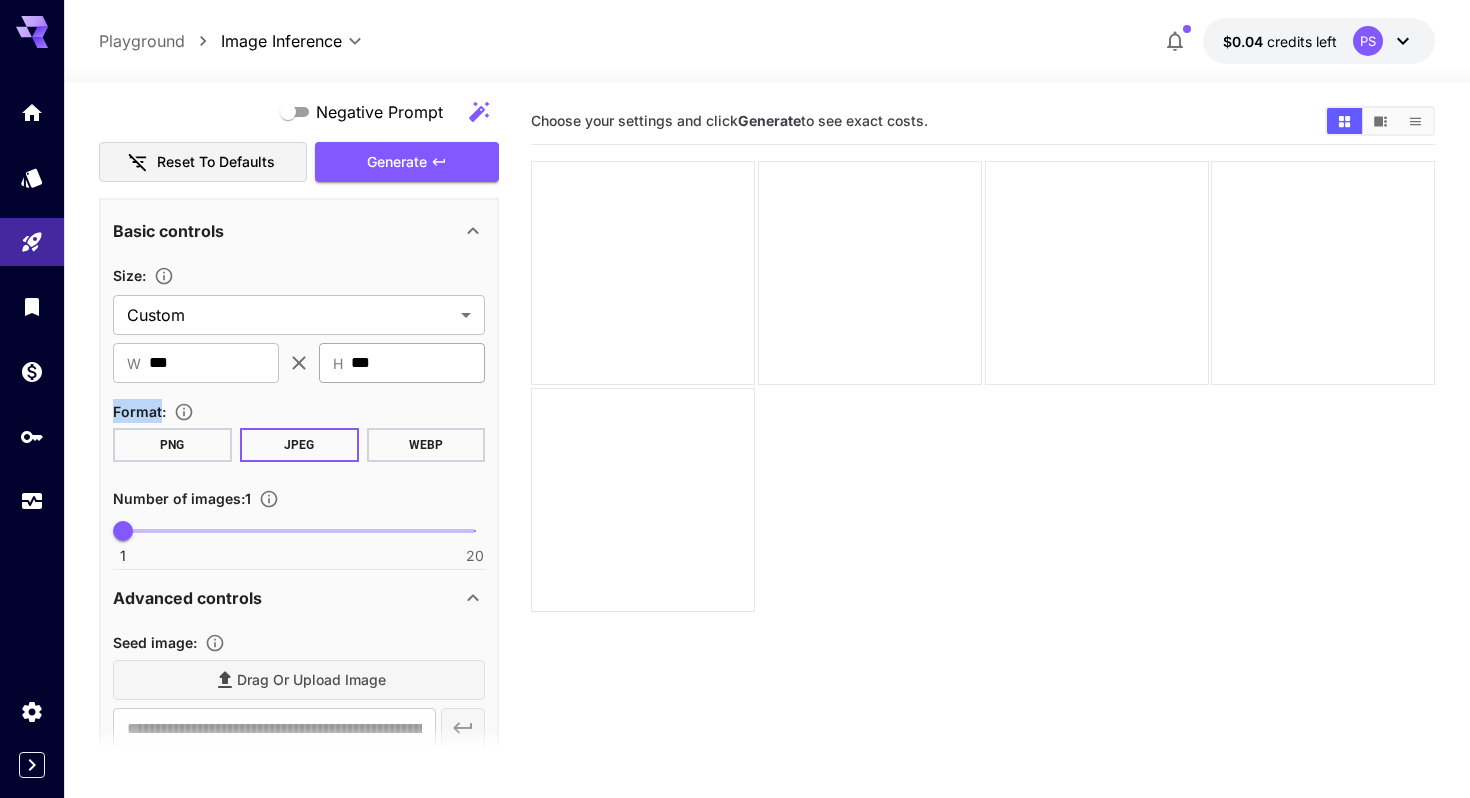 click on "***" at bounding box center (418, 363) 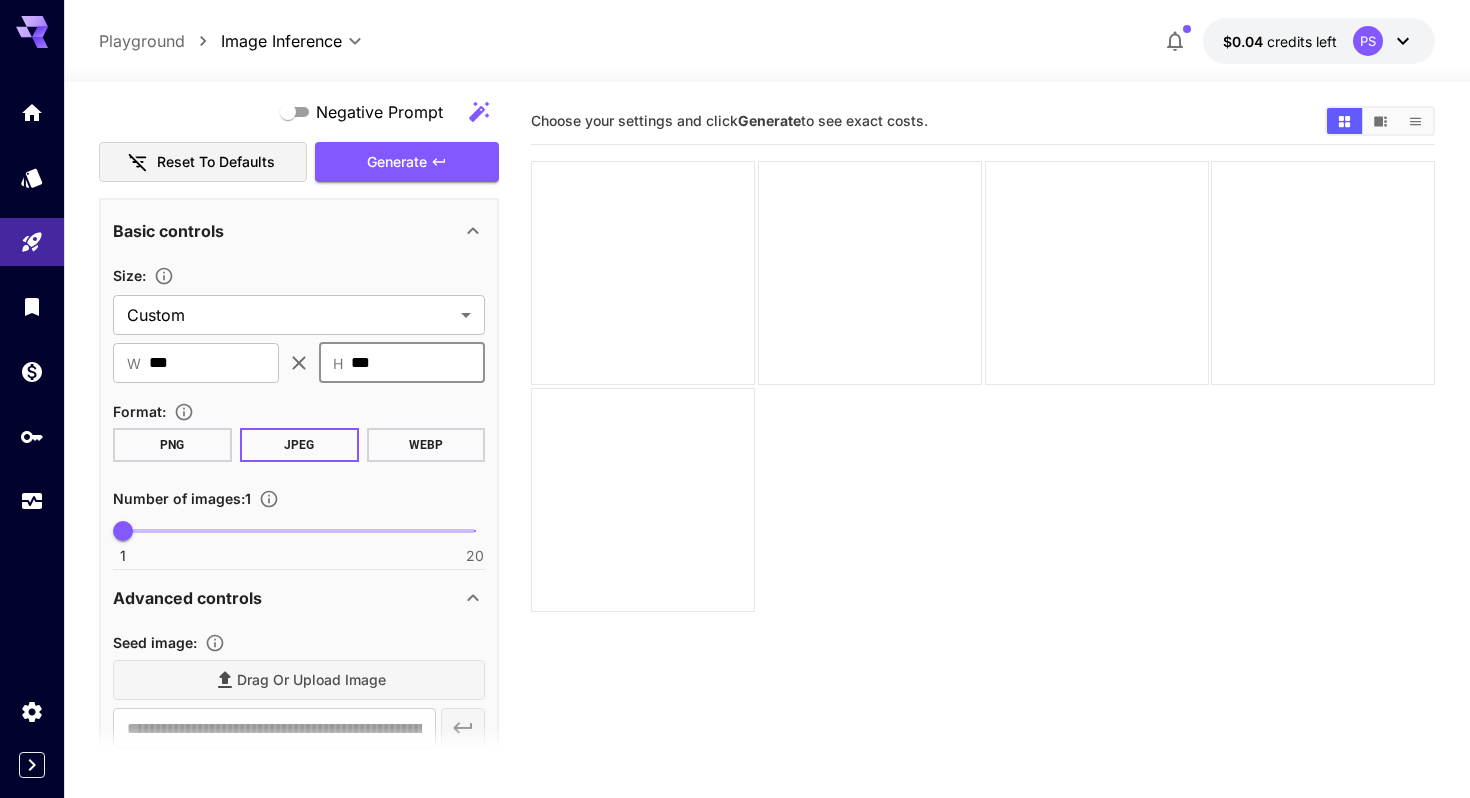 click on "***" at bounding box center [418, 363] 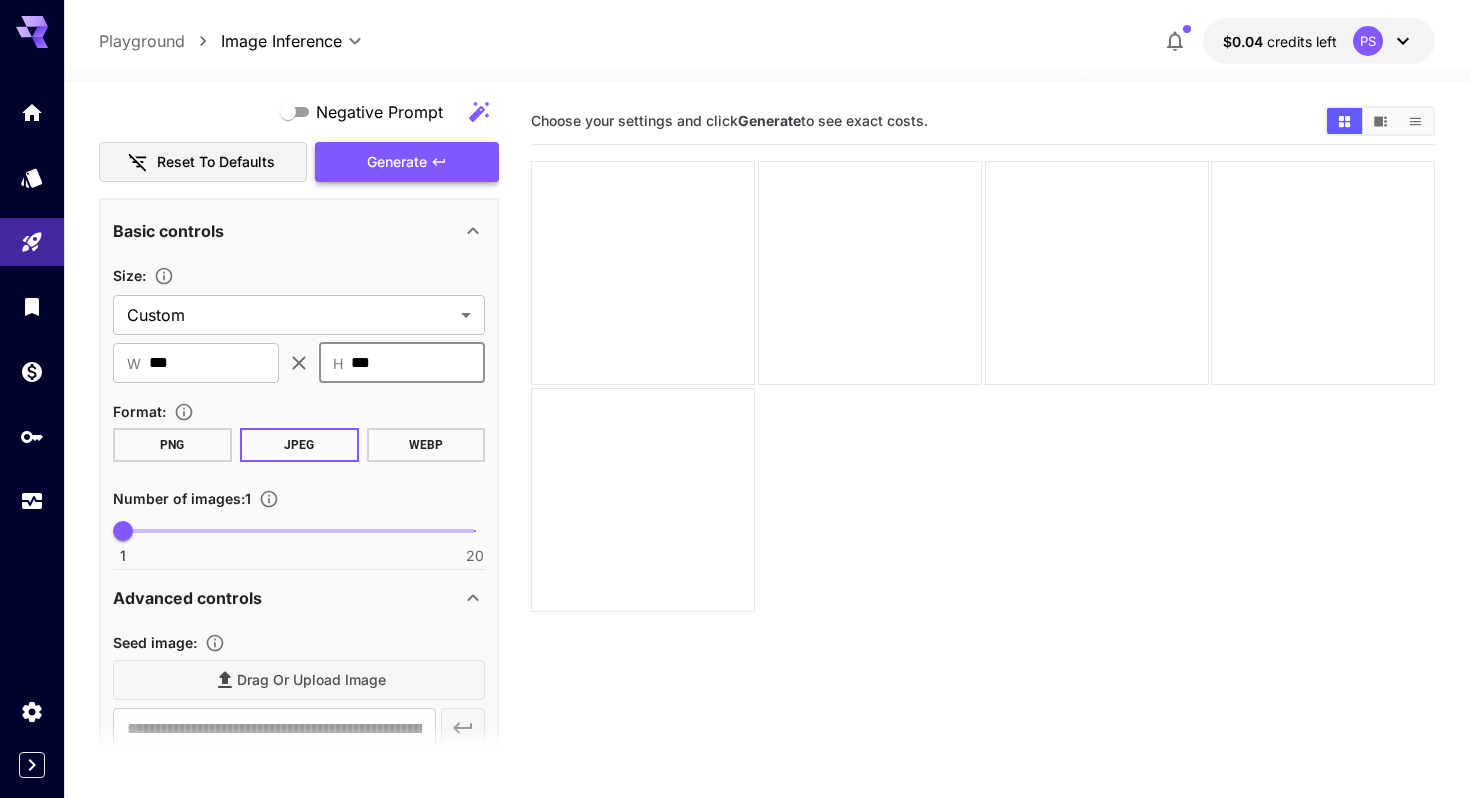 type on "***" 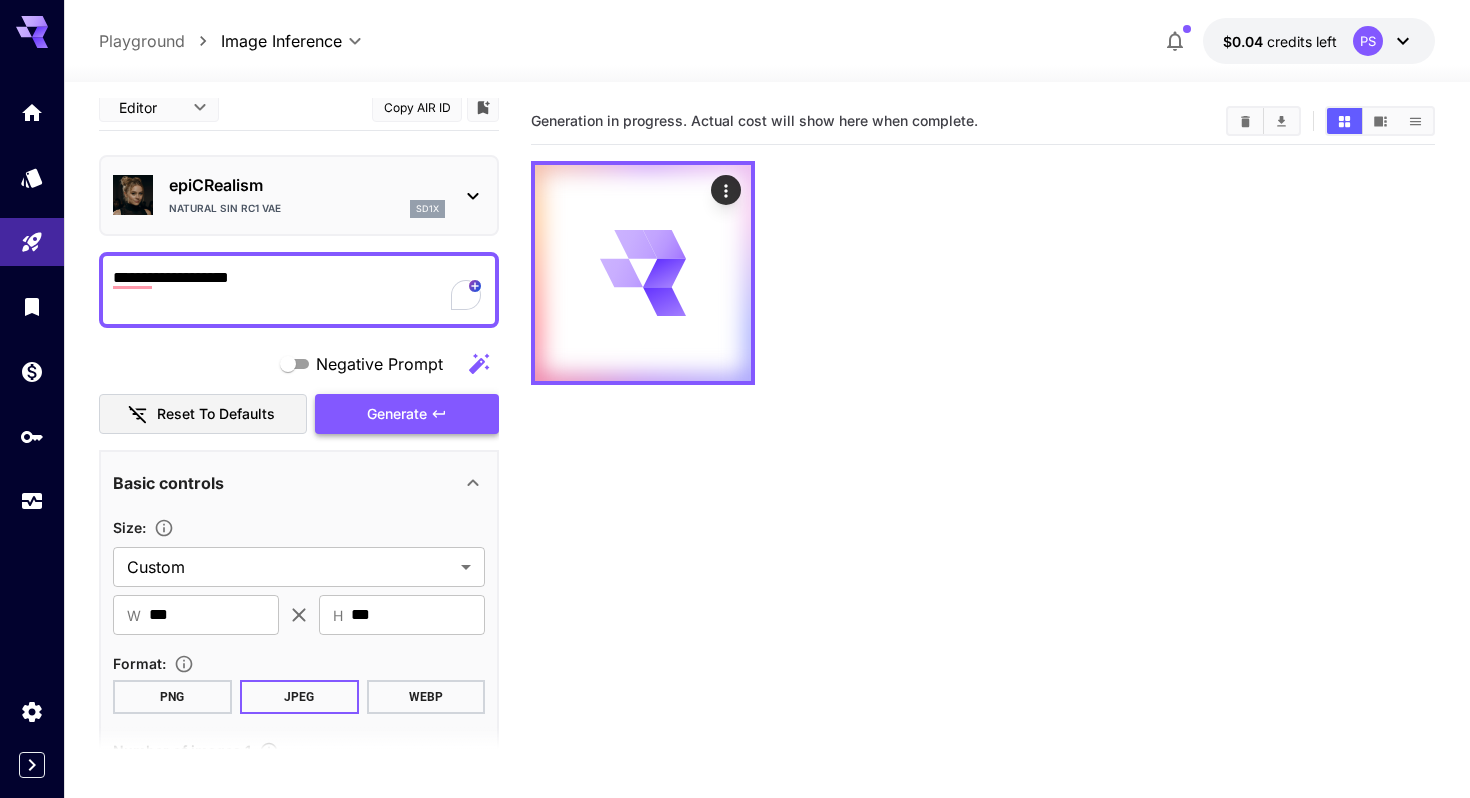 scroll, scrollTop: 0, scrollLeft: 0, axis: both 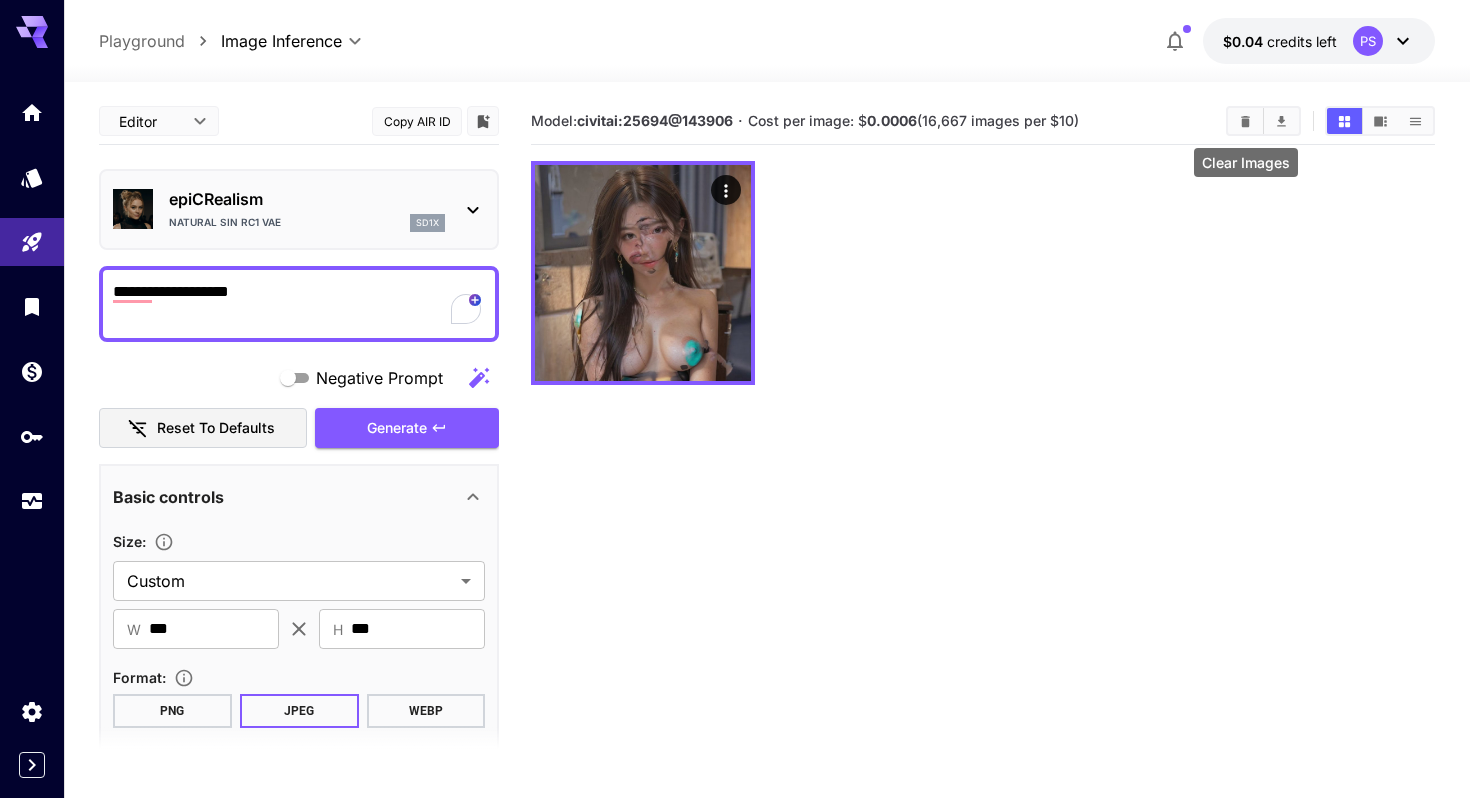 click 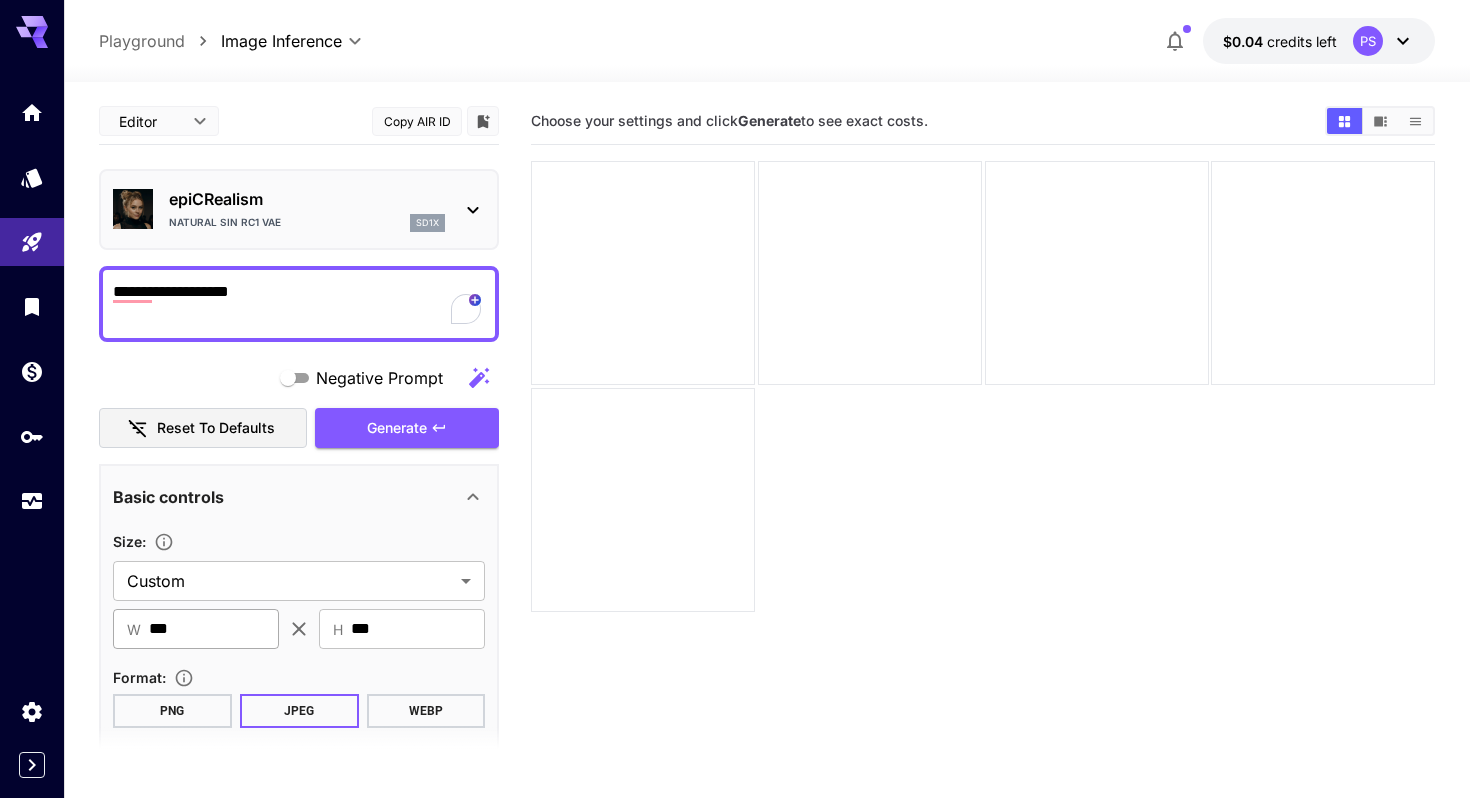 click on "***" at bounding box center [214, 629] 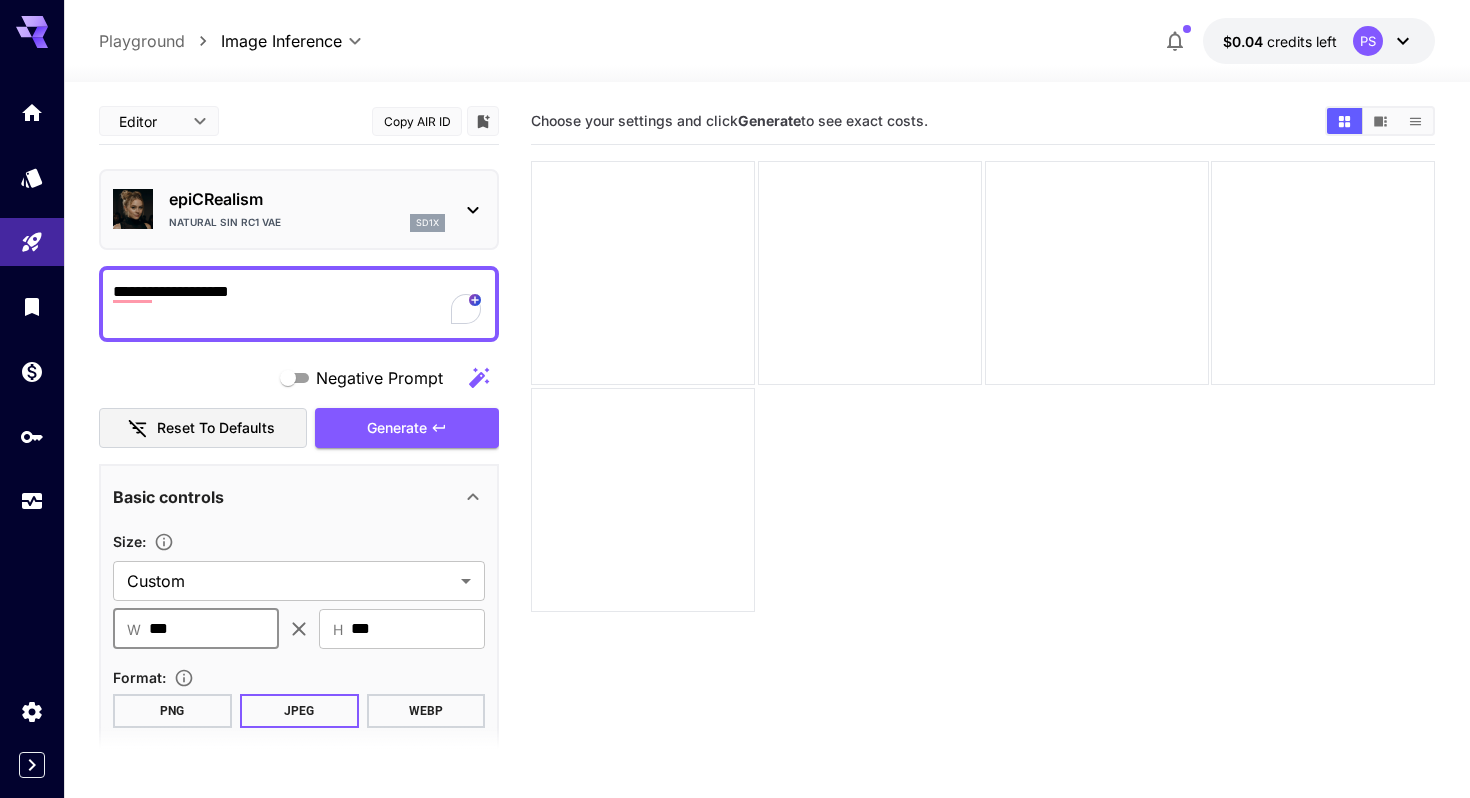 click on "***" at bounding box center (214, 629) 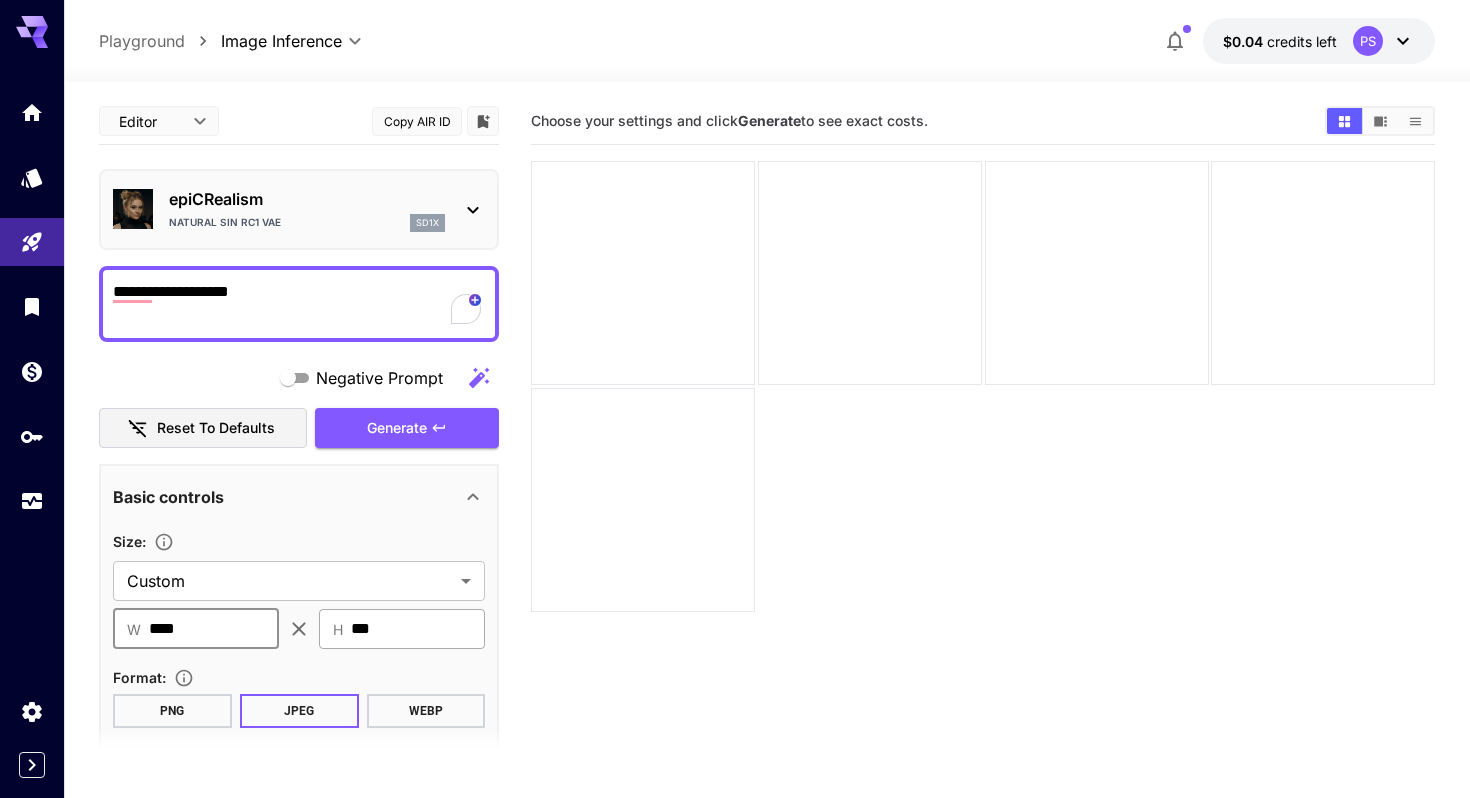 type on "****" 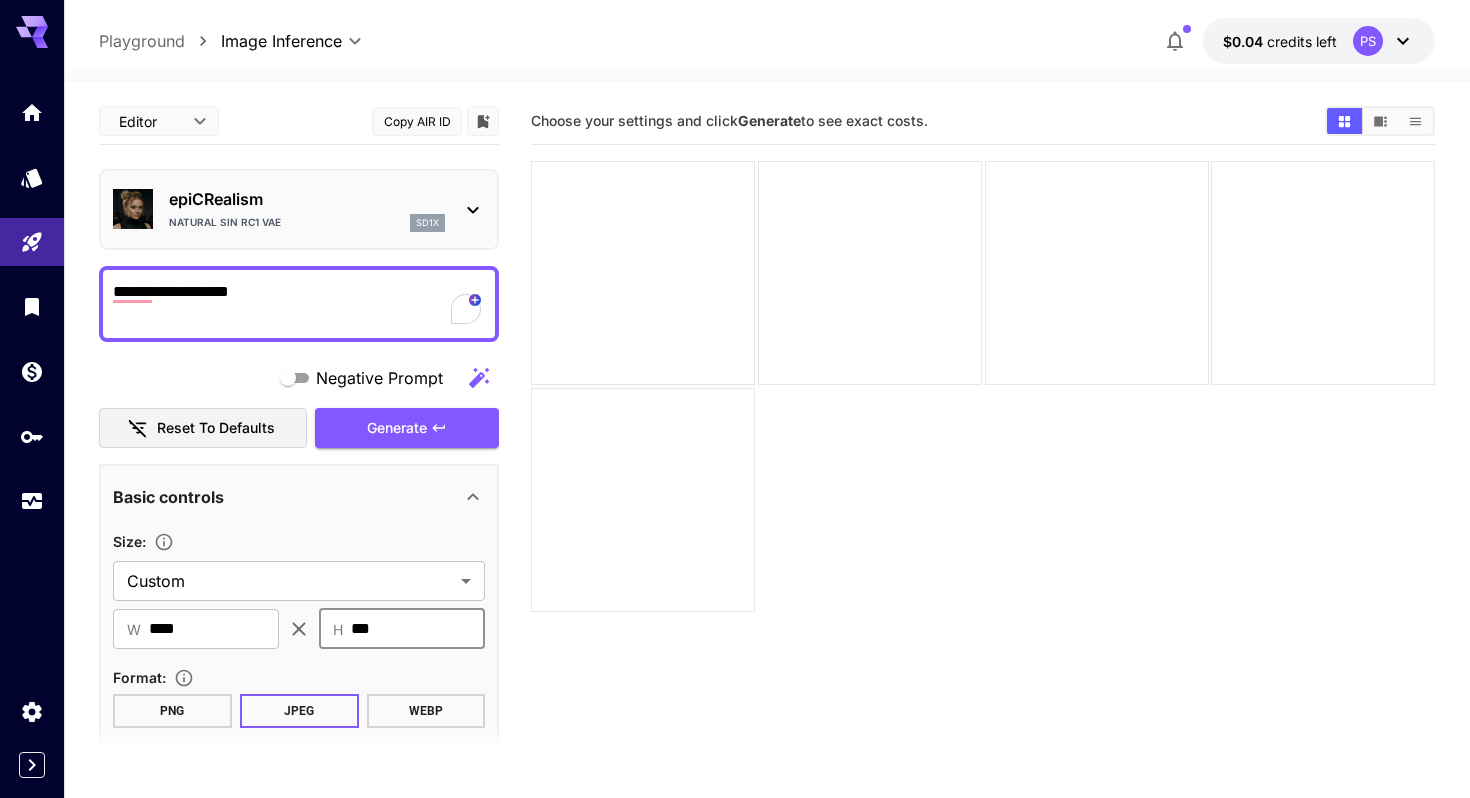 click on "***" at bounding box center (418, 629) 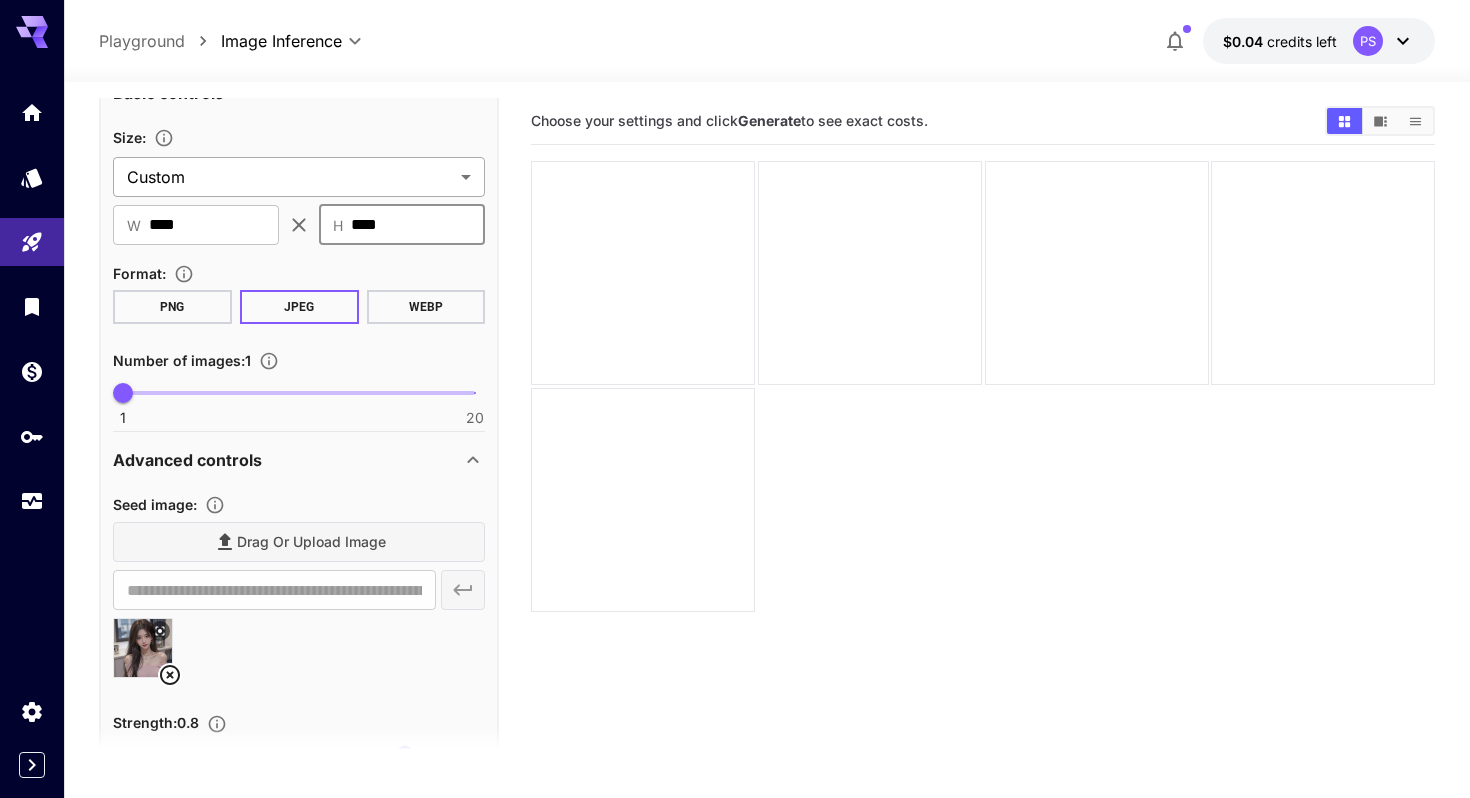 scroll, scrollTop: 190, scrollLeft: 0, axis: vertical 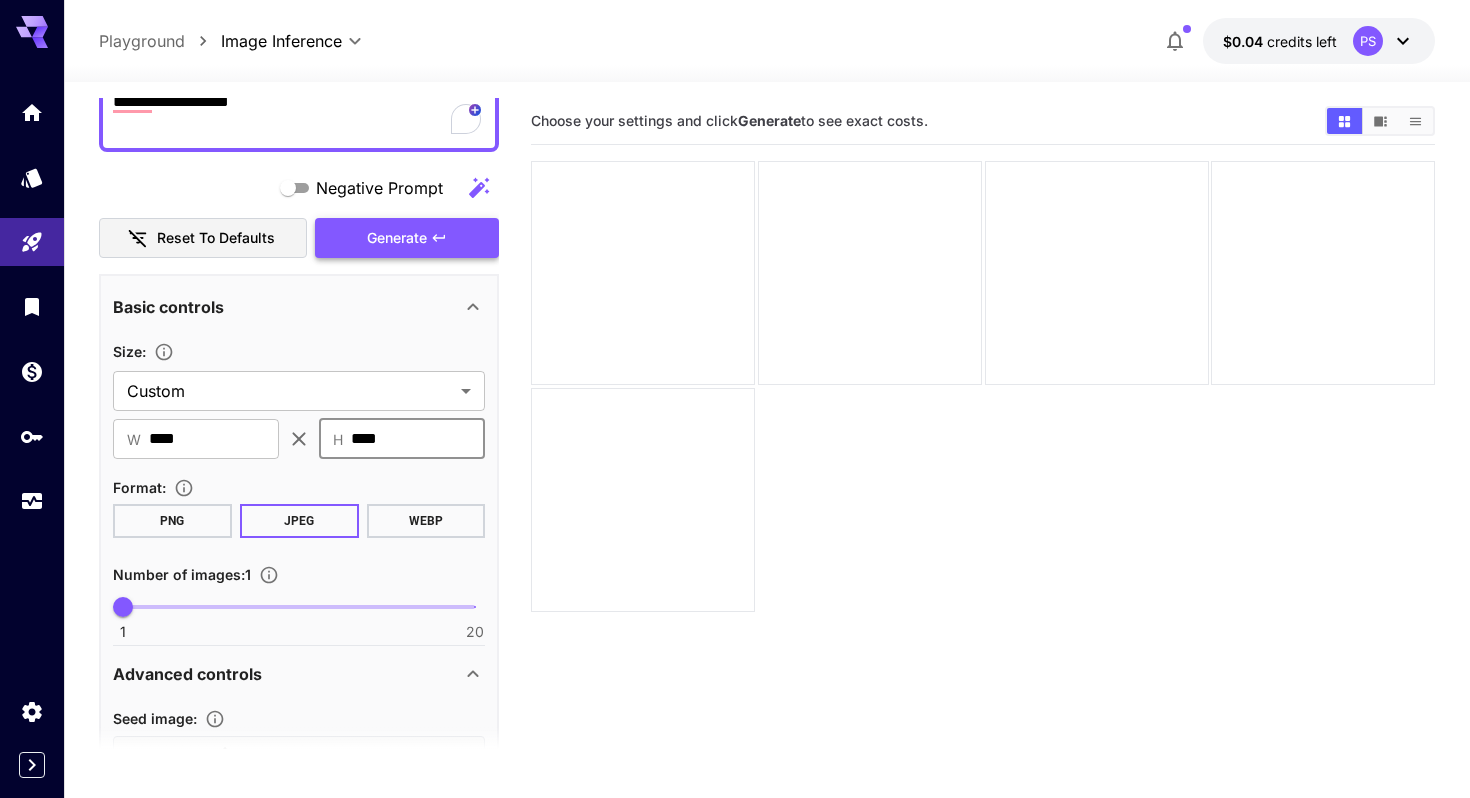 type on "****" 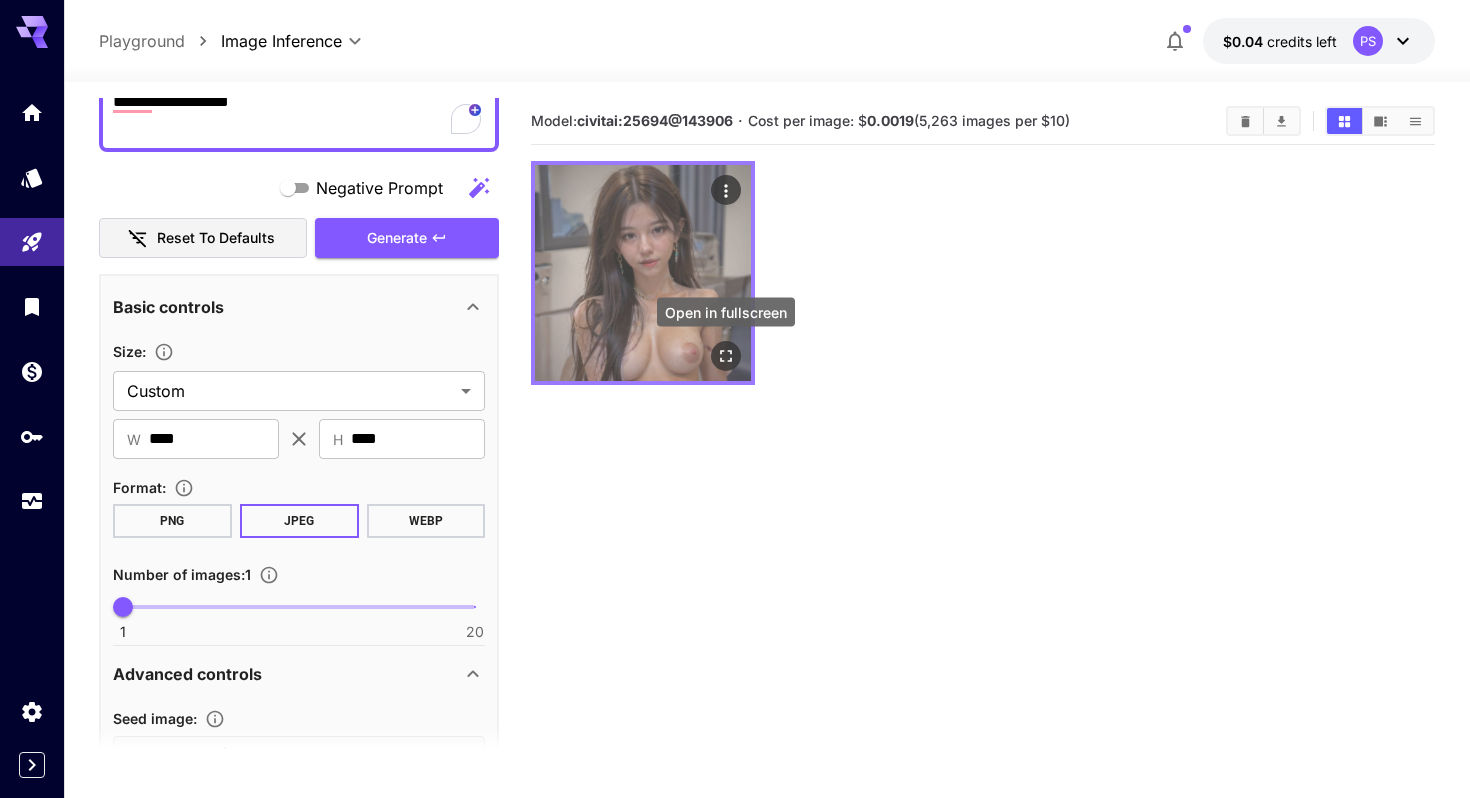 click 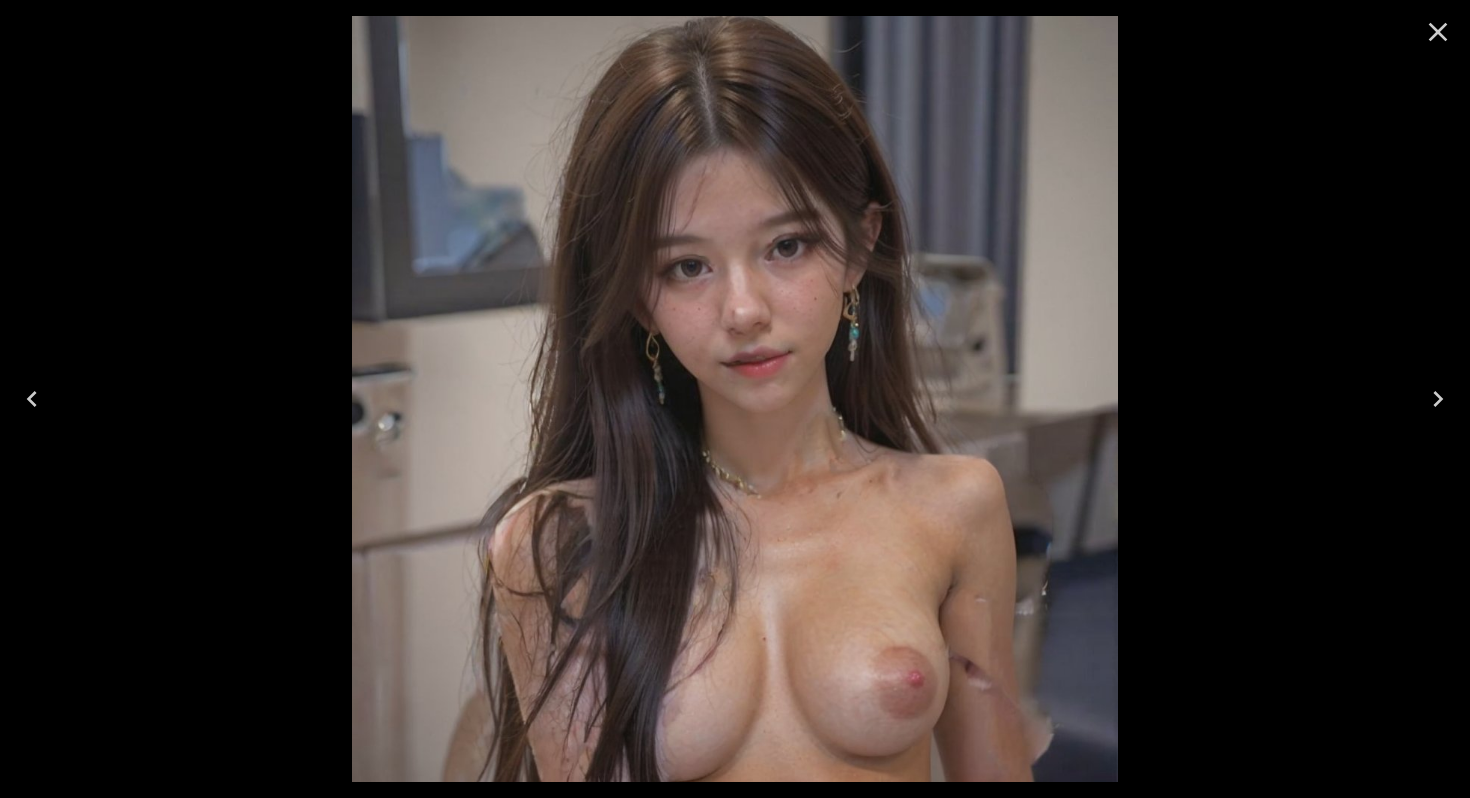 click at bounding box center (1438, 32) 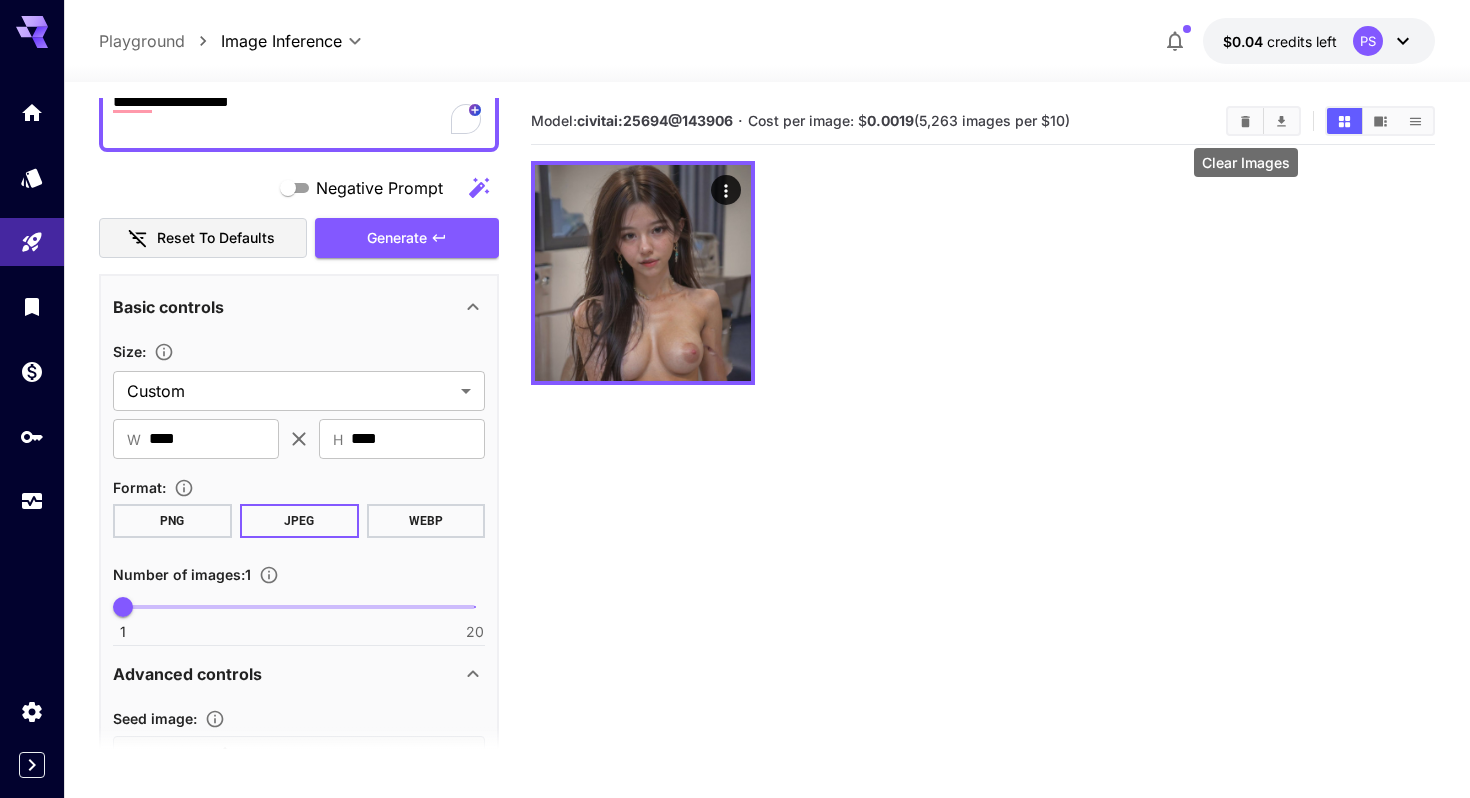 click 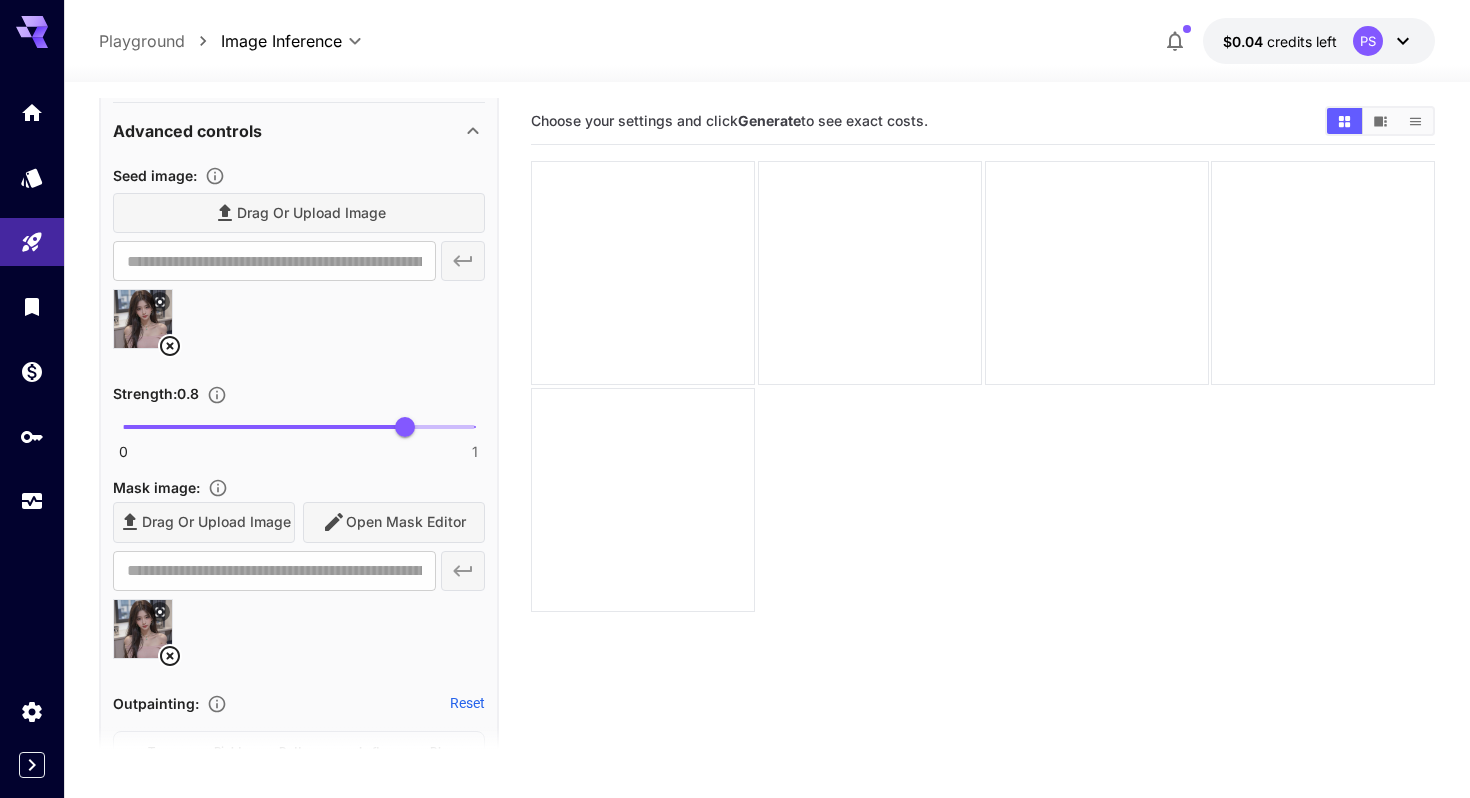 scroll, scrollTop: 780, scrollLeft: 0, axis: vertical 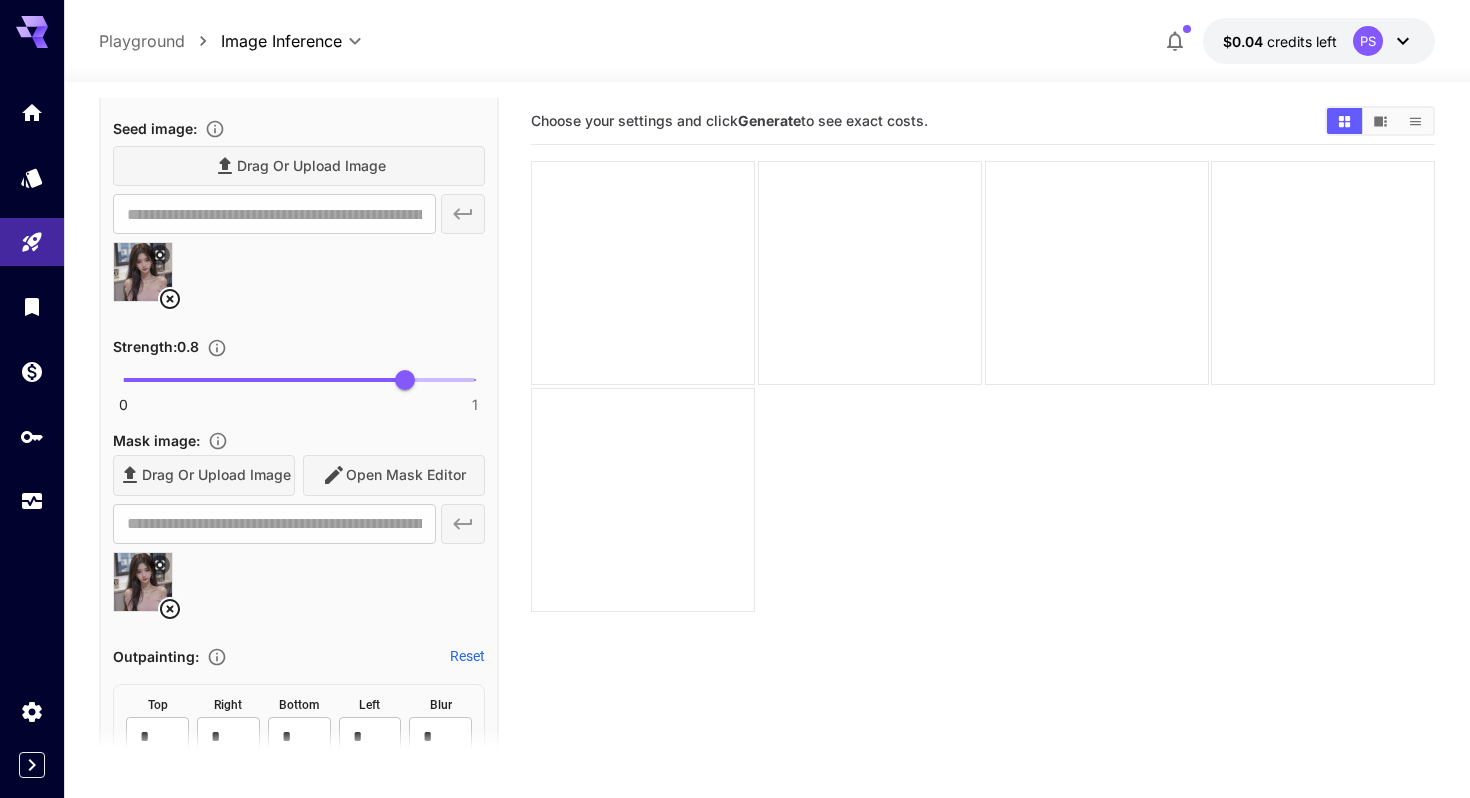 click on "Drag or upload image Open Mask Editor" at bounding box center (299, 475) 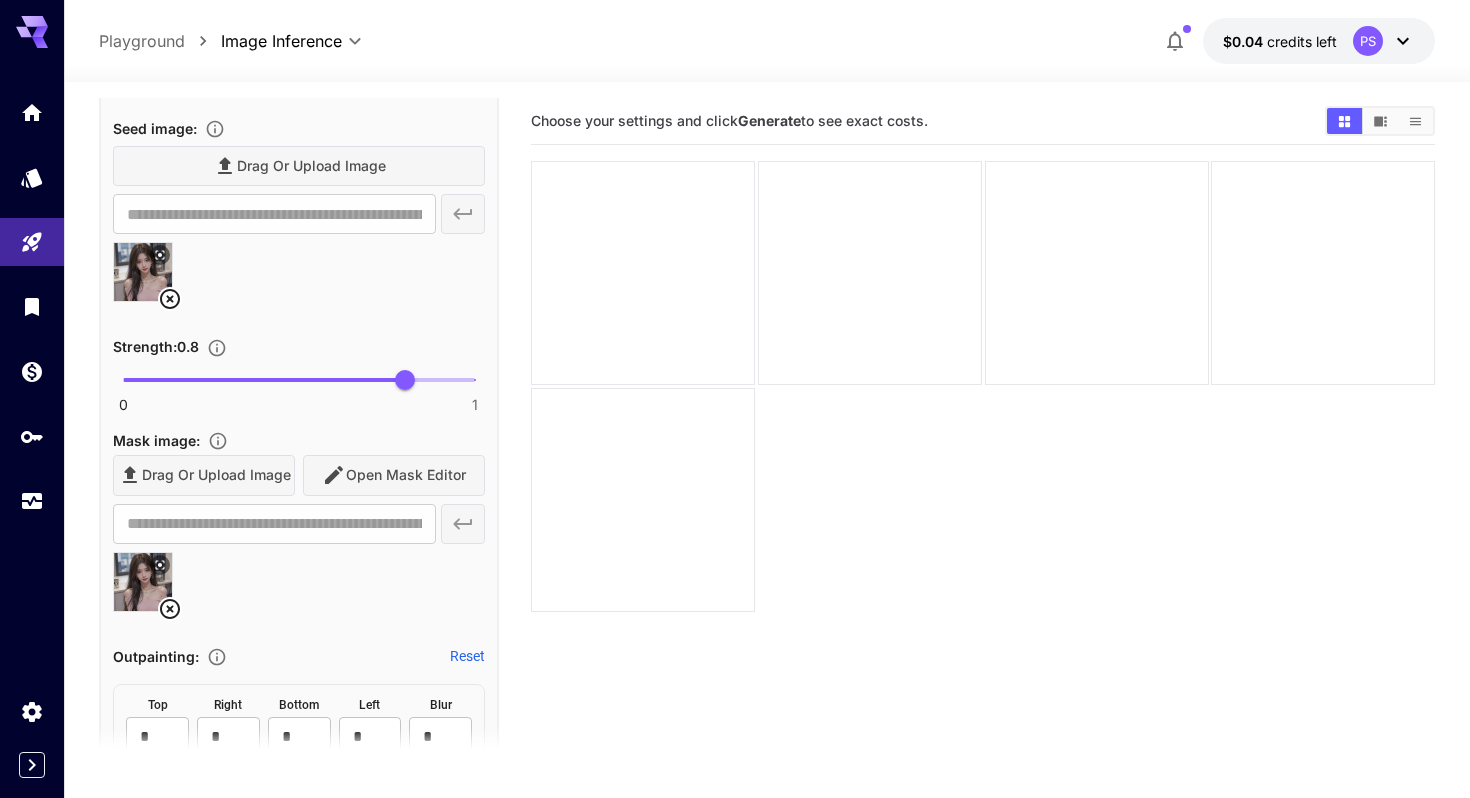 click on "Drag or upload image Open Mask Editor" at bounding box center [299, 475] 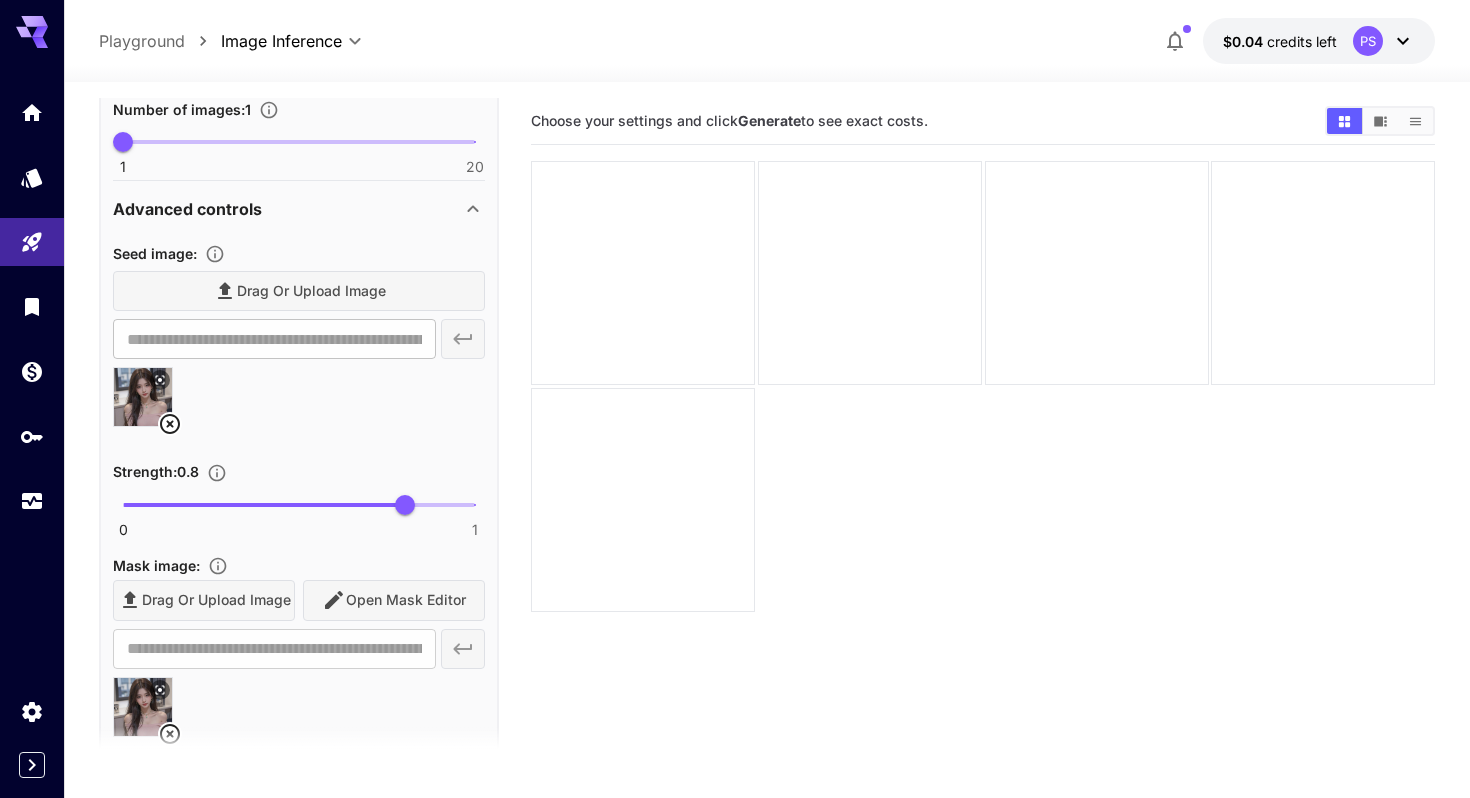 scroll, scrollTop: 643, scrollLeft: 0, axis: vertical 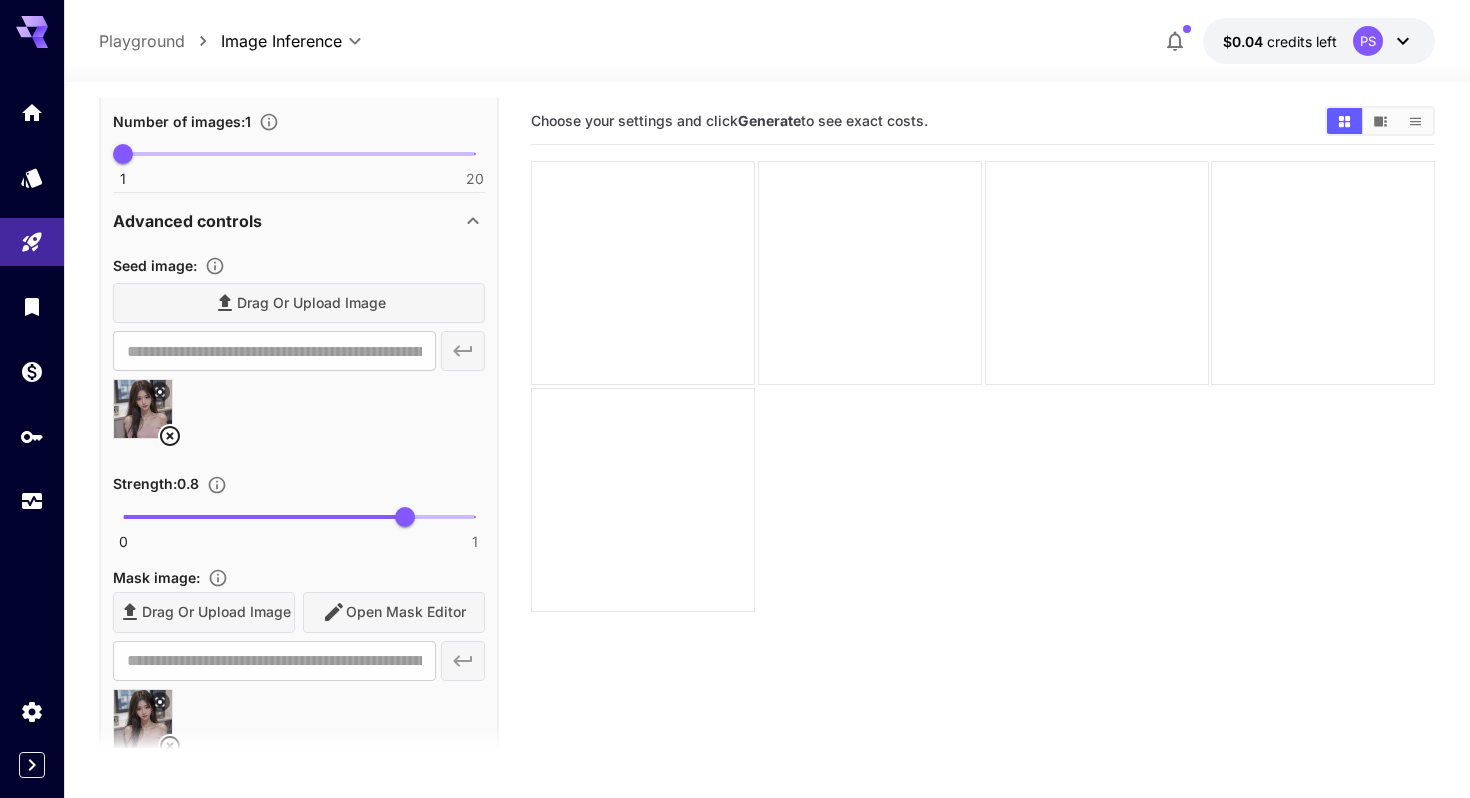 click on "Drag or upload image" at bounding box center (299, 303) 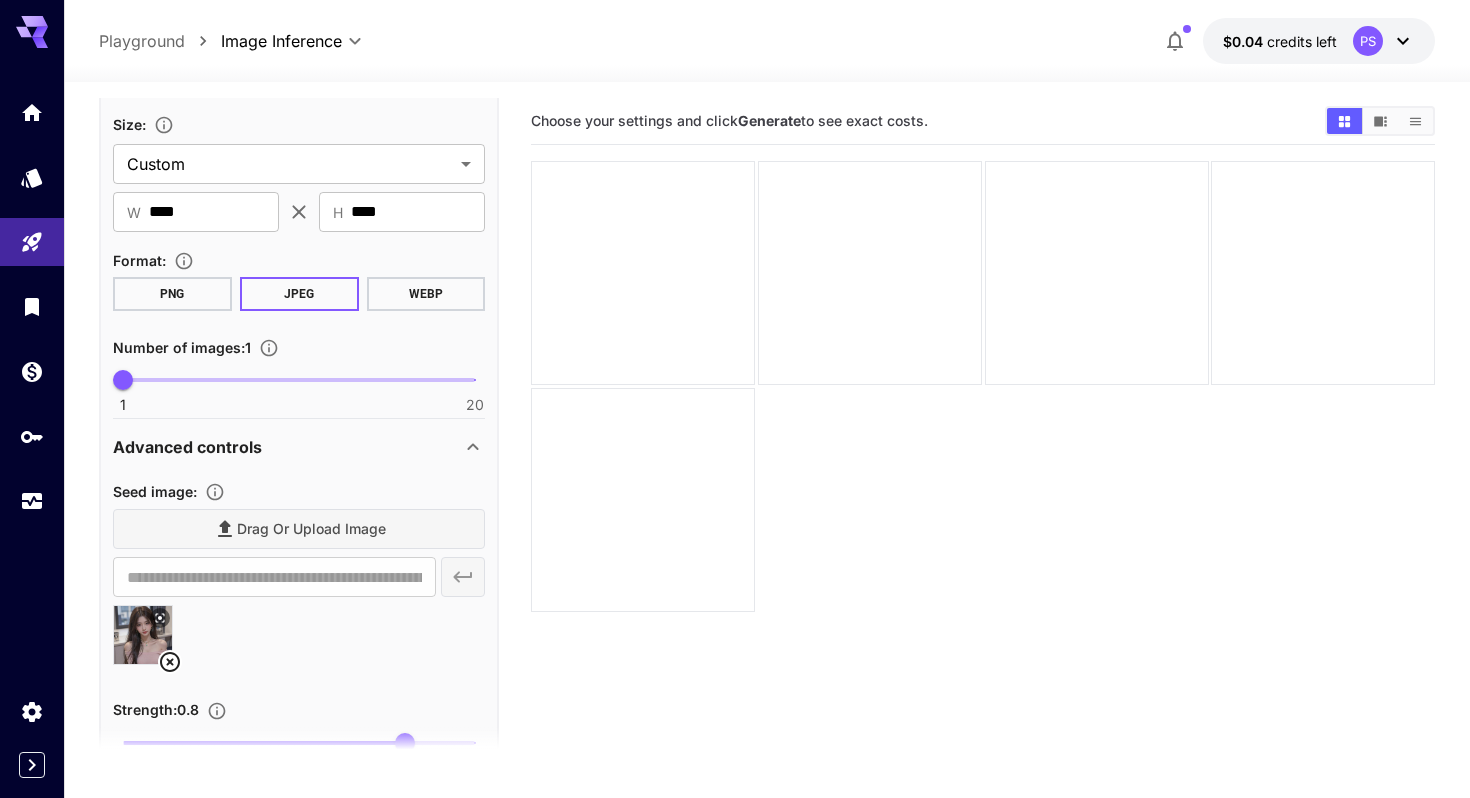 scroll, scrollTop: 519, scrollLeft: 0, axis: vertical 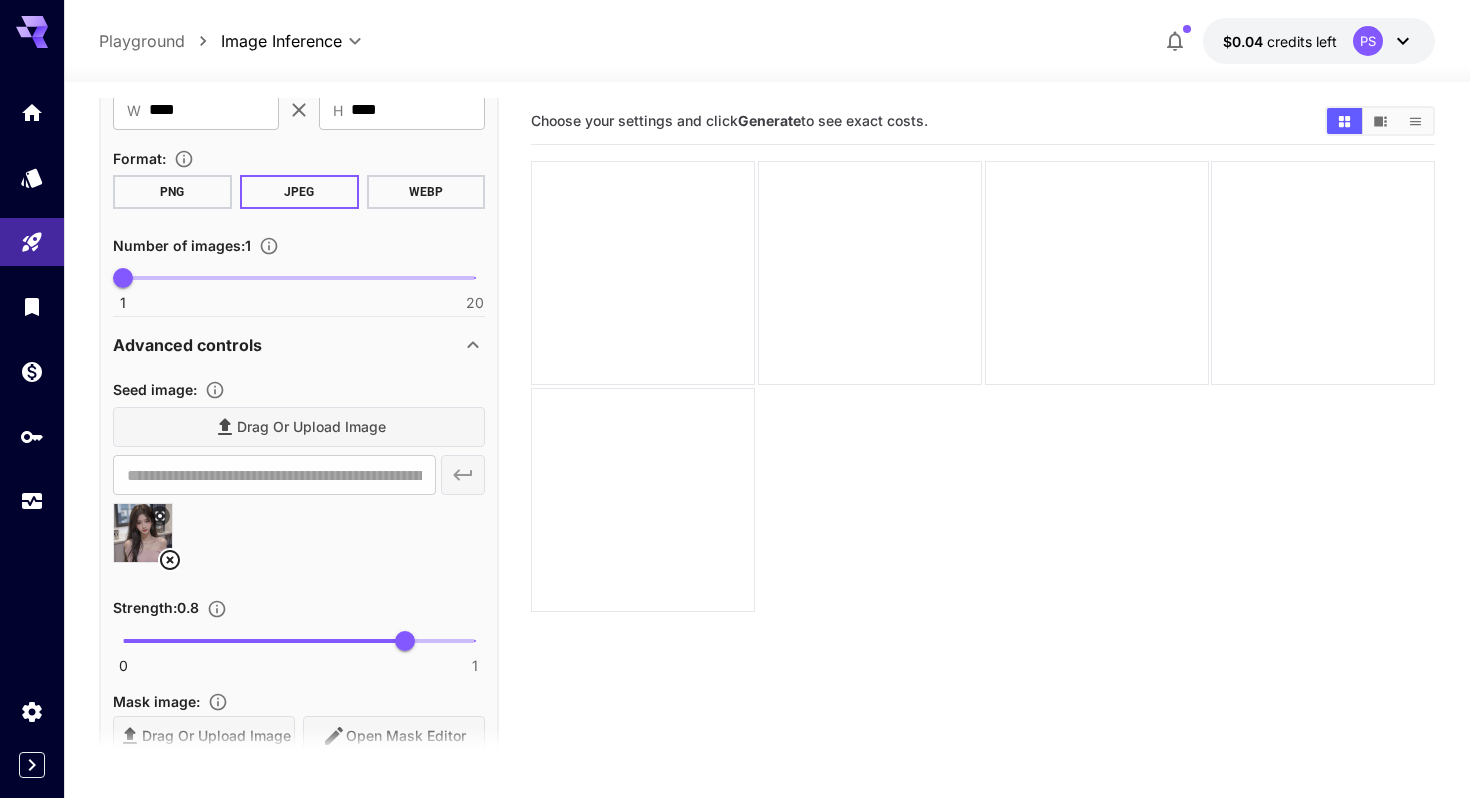 click on "Drag or upload image" at bounding box center [299, 427] 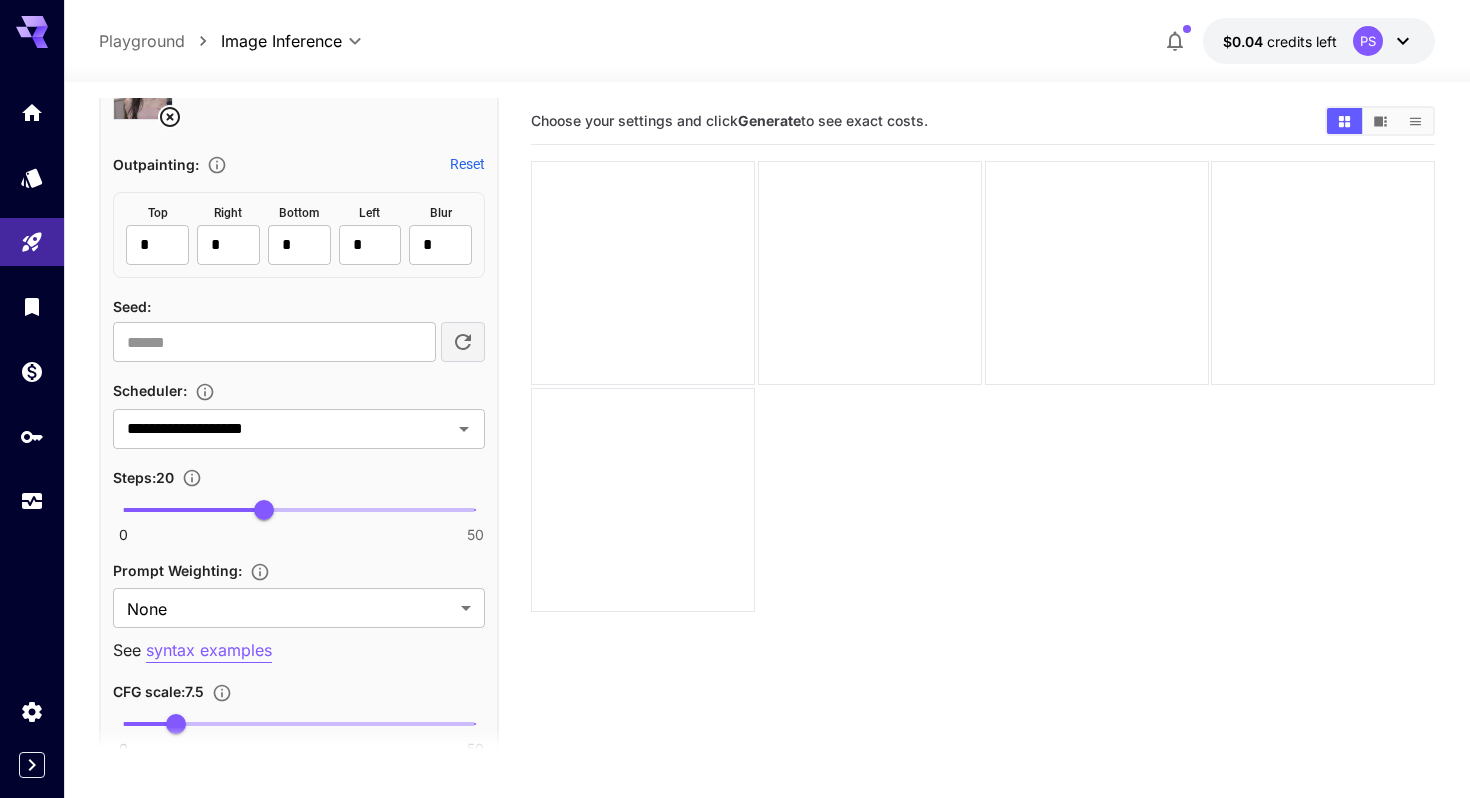 scroll, scrollTop: 1283, scrollLeft: 0, axis: vertical 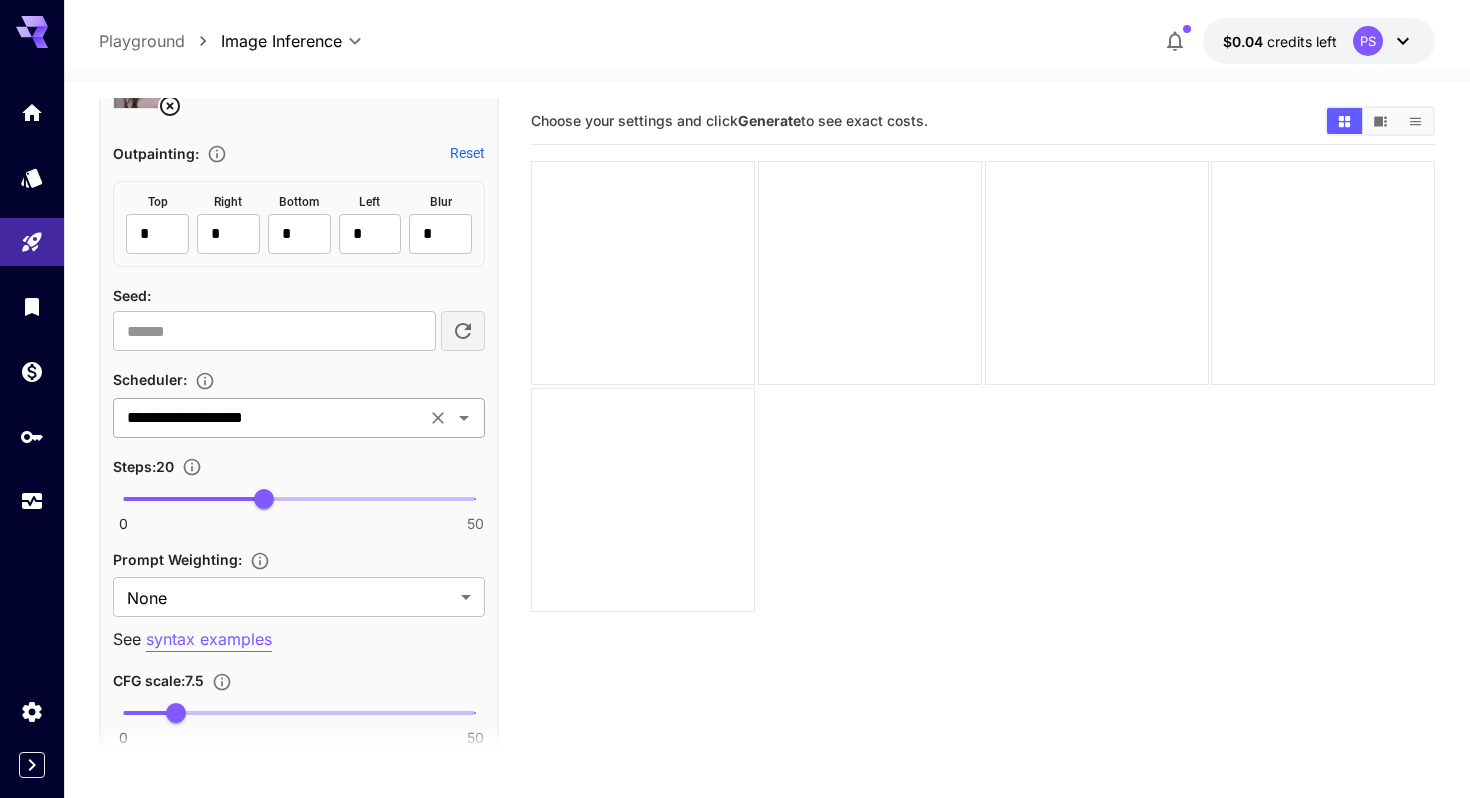 click on "**********" at bounding box center (299, 418) 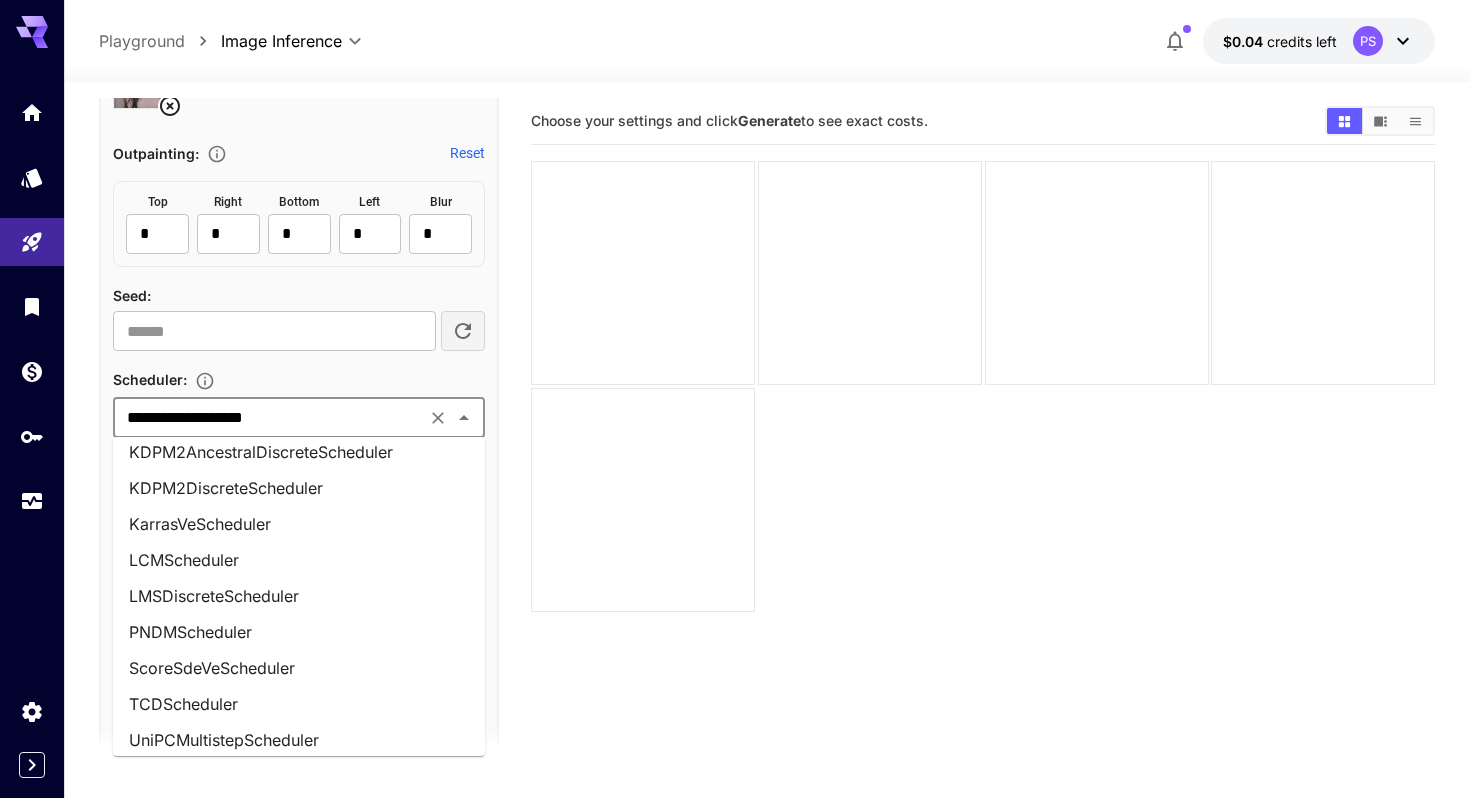 scroll, scrollTop: 741, scrollLeft: 0, axis: vertical 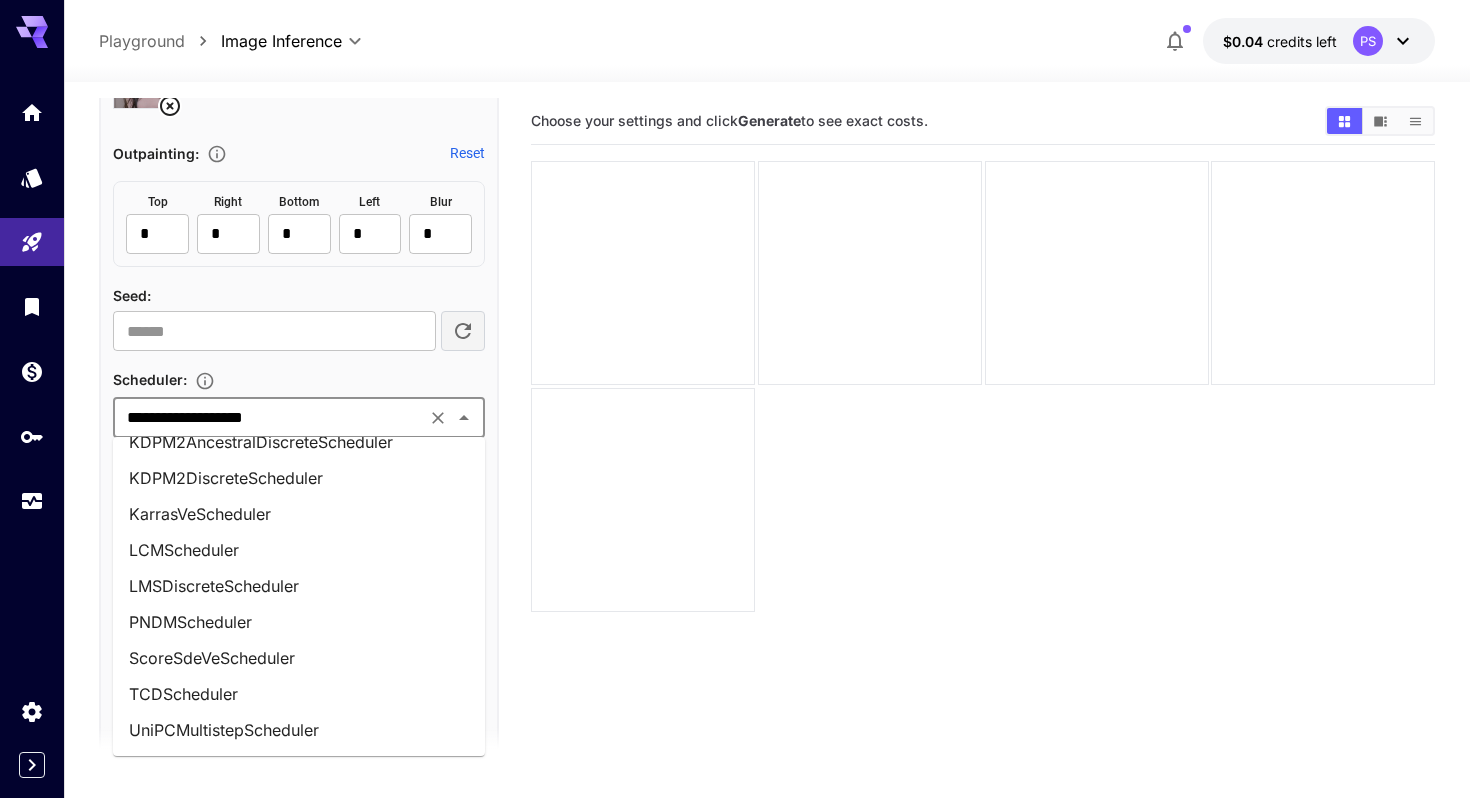 click on "Choose your settings and click  Generate  to see exact costs." at bounding box center [983, 497] 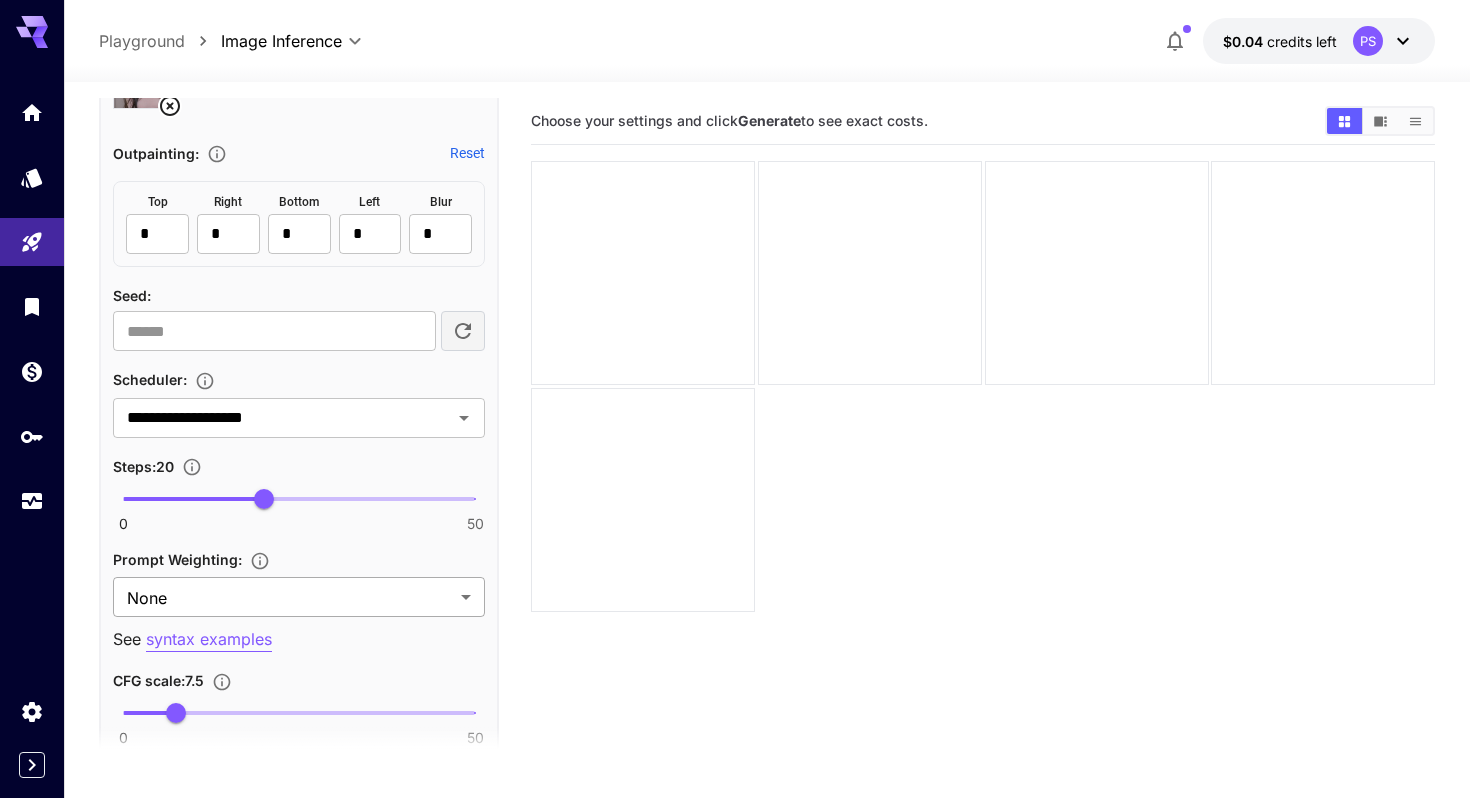 click on "**********" at bounding box center (735, 478) 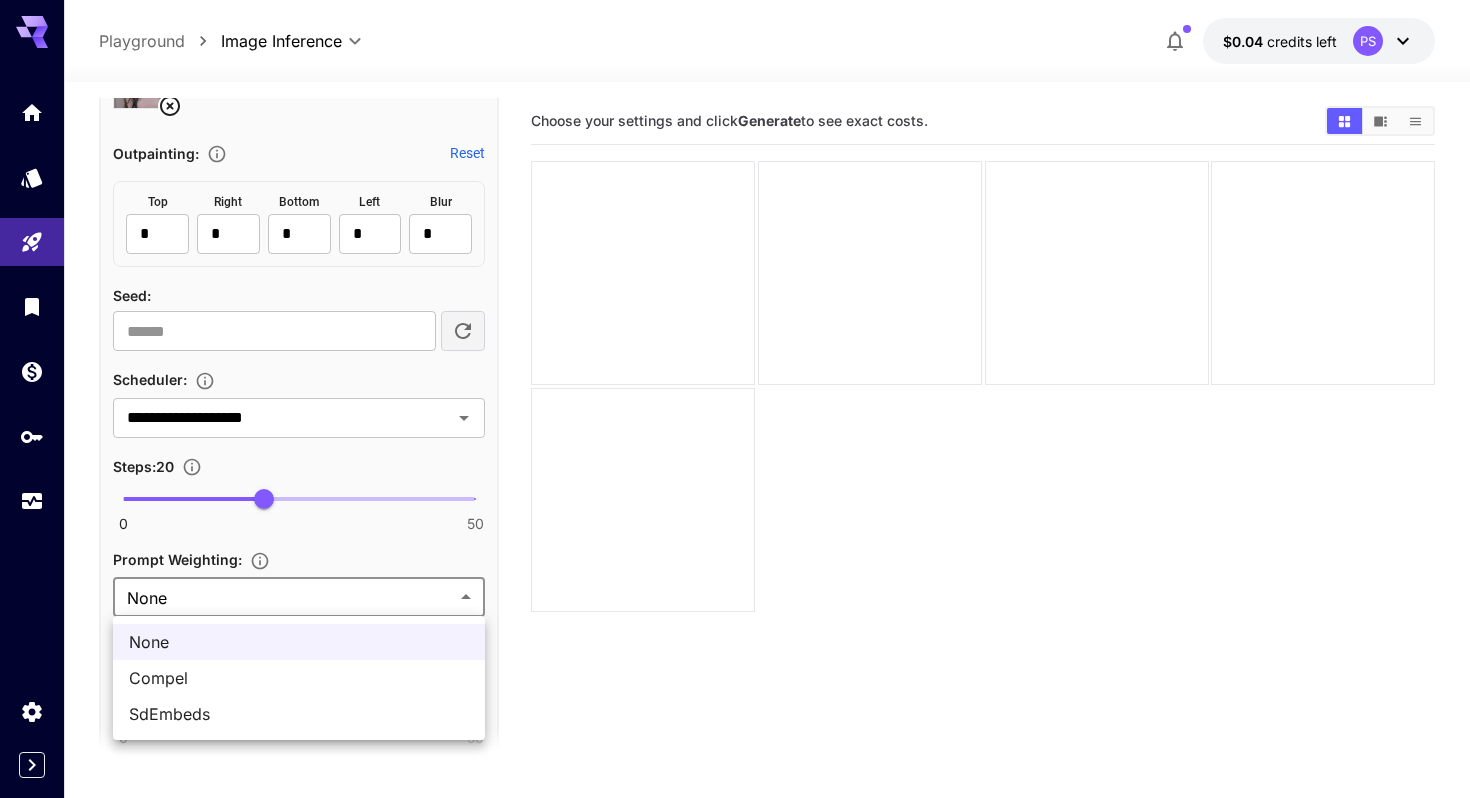 click at bounding box center [735, 399] 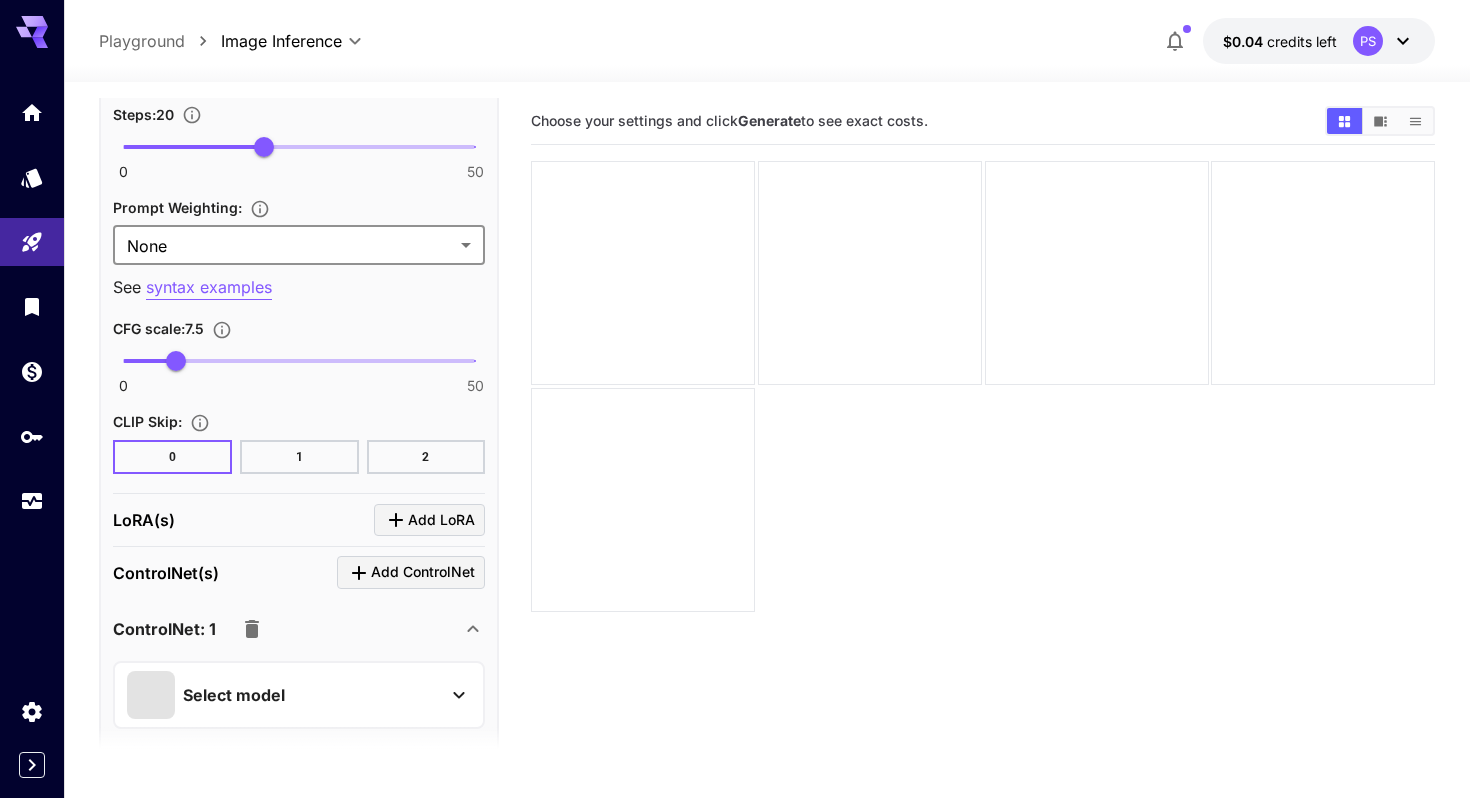 scroll, scrollTop: 1638, scrollLeft: 0, axis: vertical 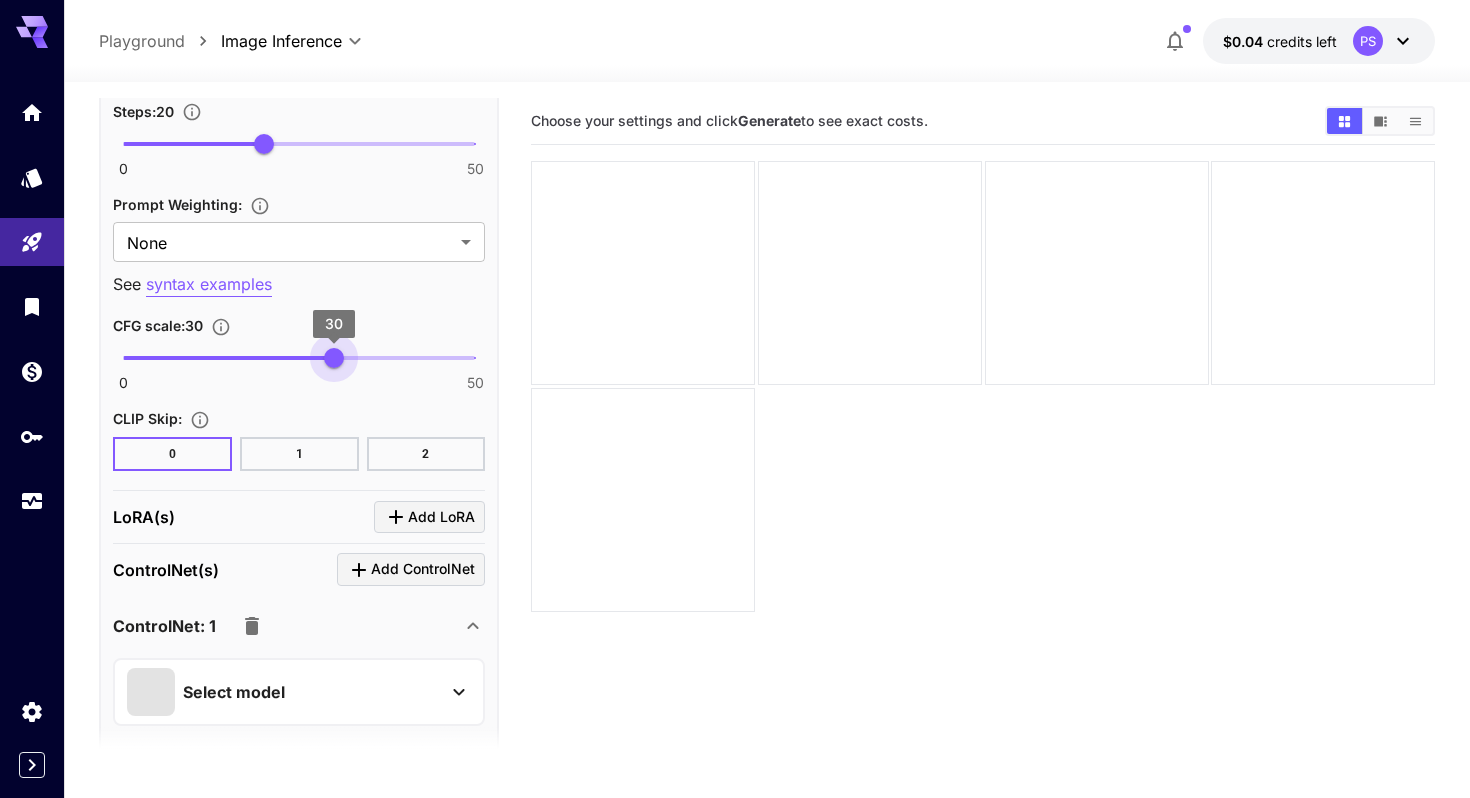 drag, startPoint x: 184, startPoint y: 359, endPoint x: 334, endPoint y: 353, distance: 150.11995 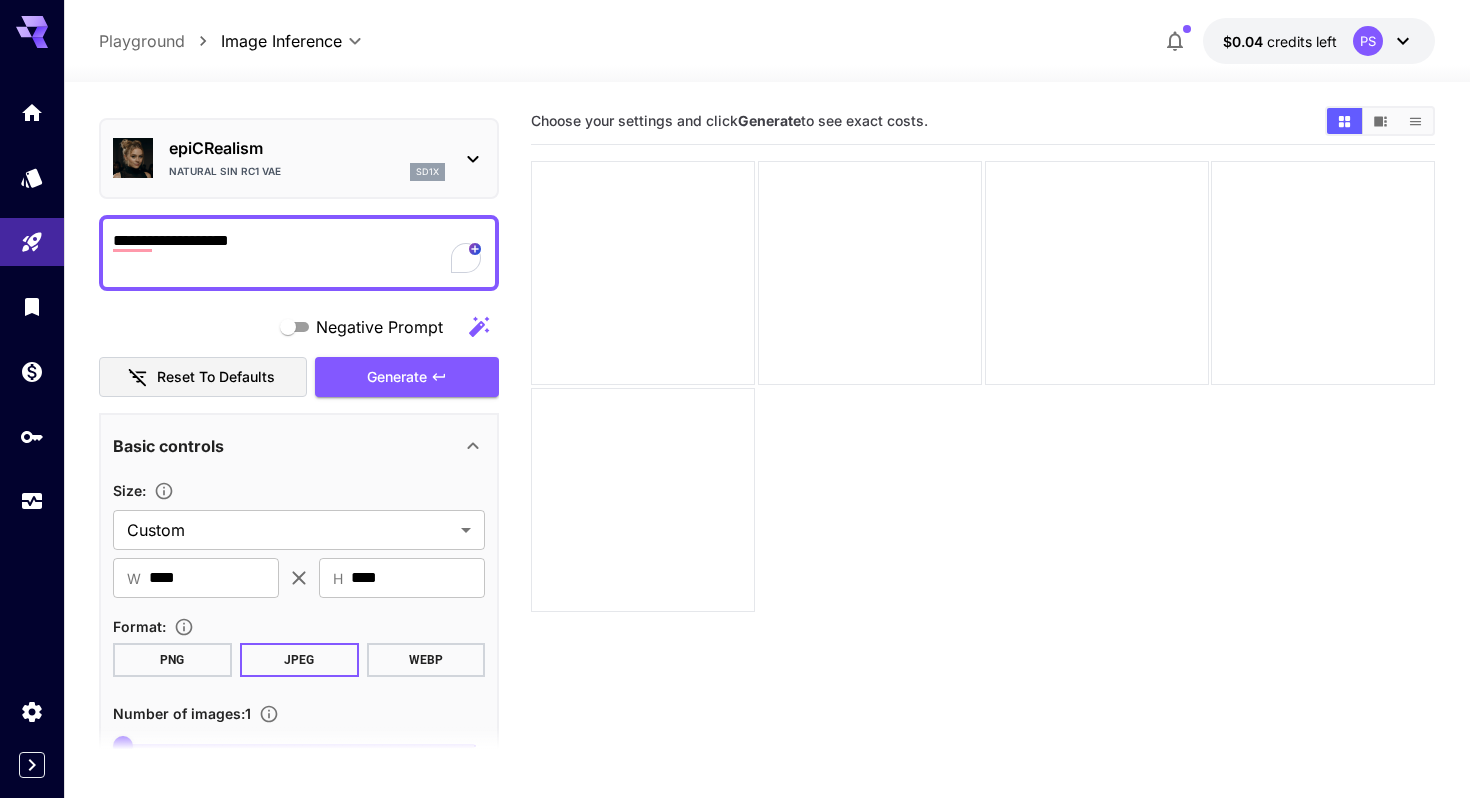 scroll, scrollTop: 0, scrollLeft: 0, axis: both 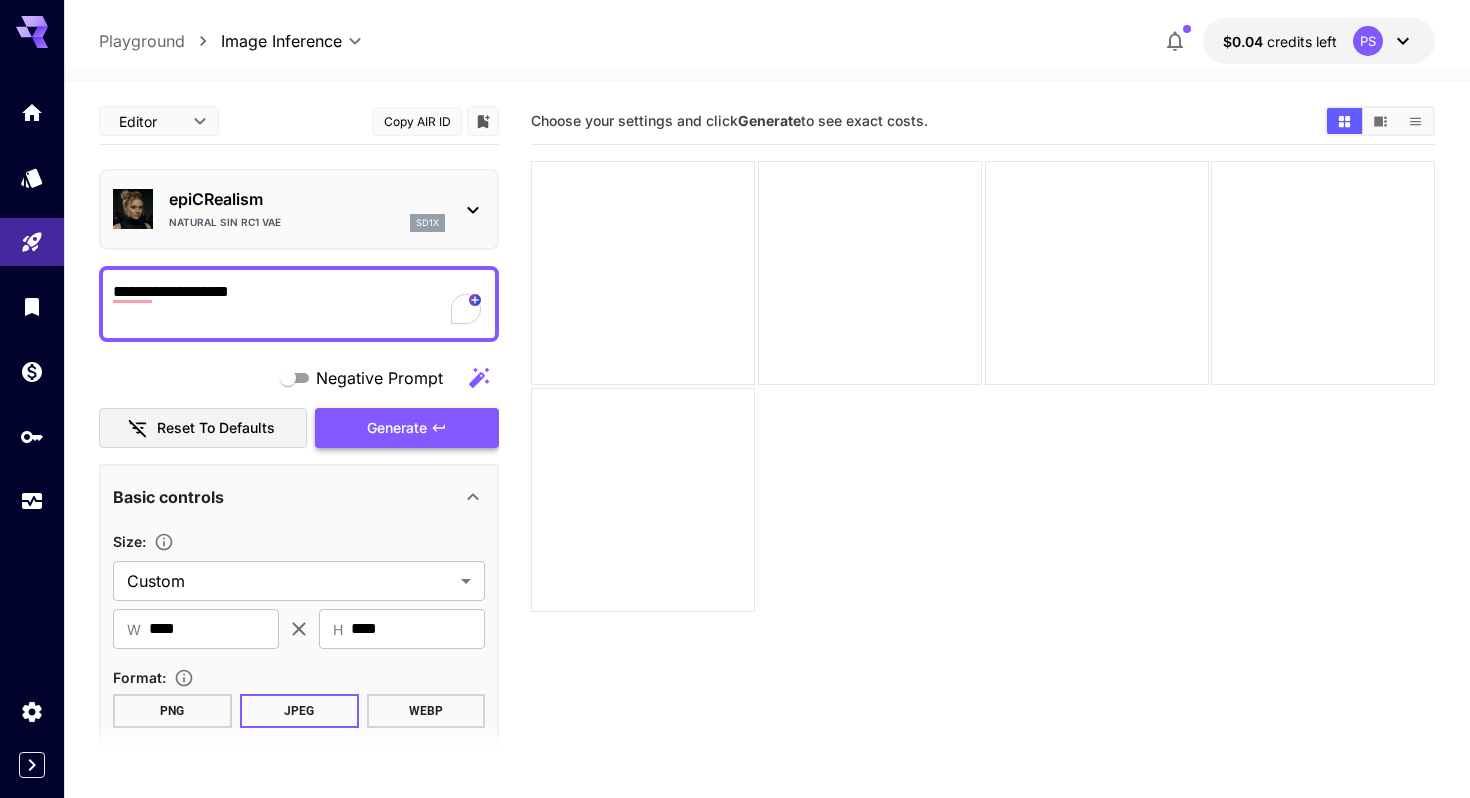 click on "Generate" at bounding box center (397, 428) 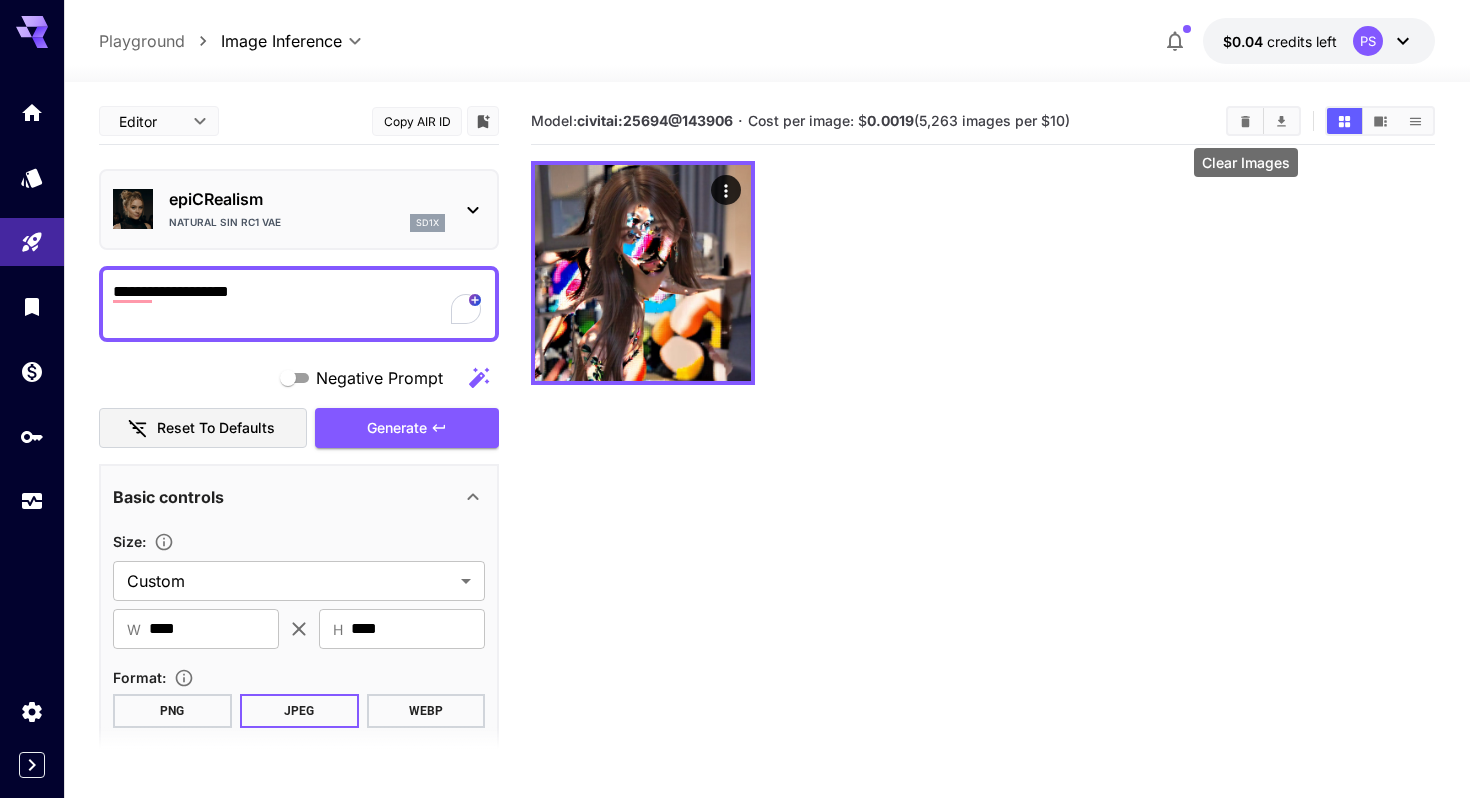 click 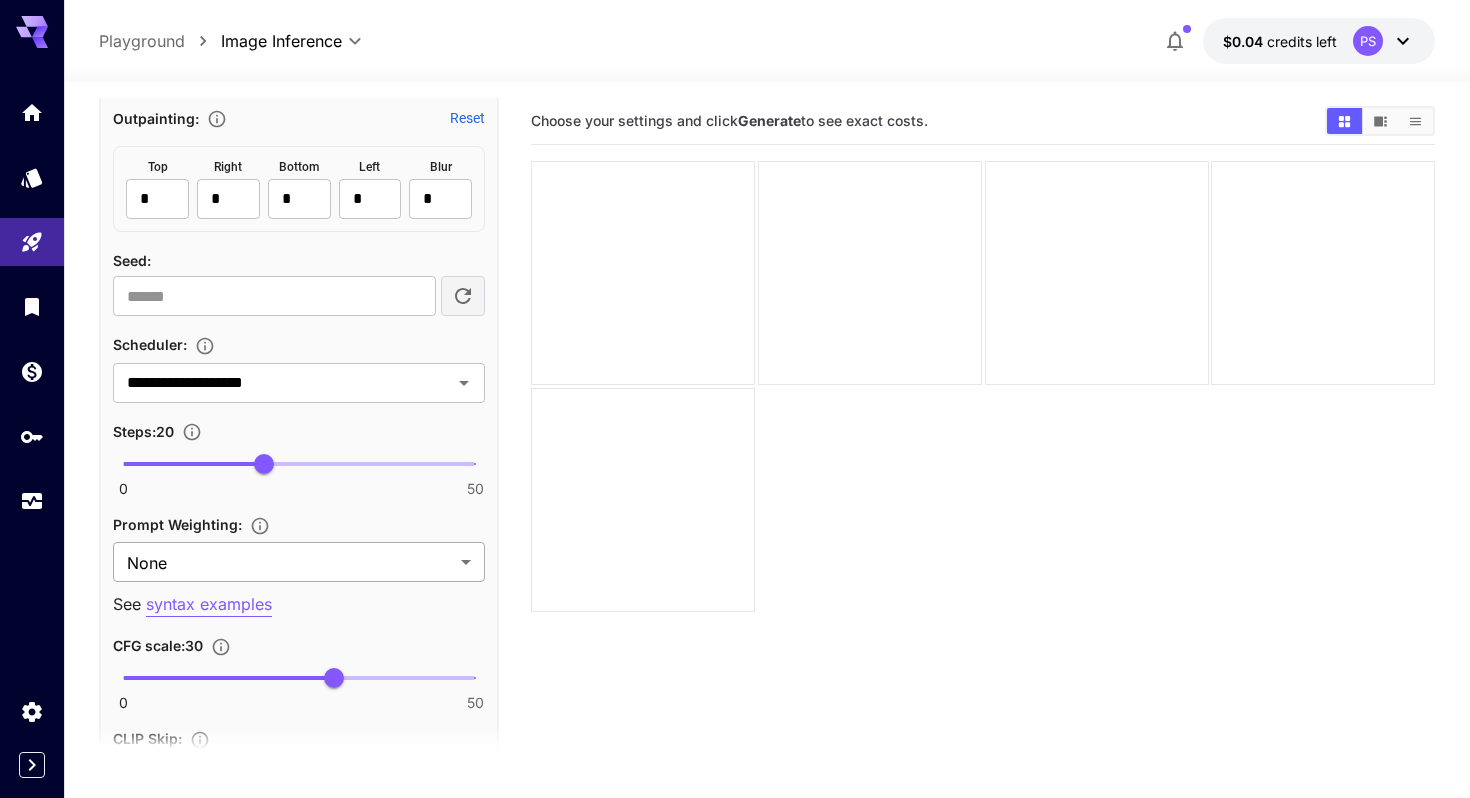 scroll, scrollTop: 1354, scrollLeft: 0, axis: vertical 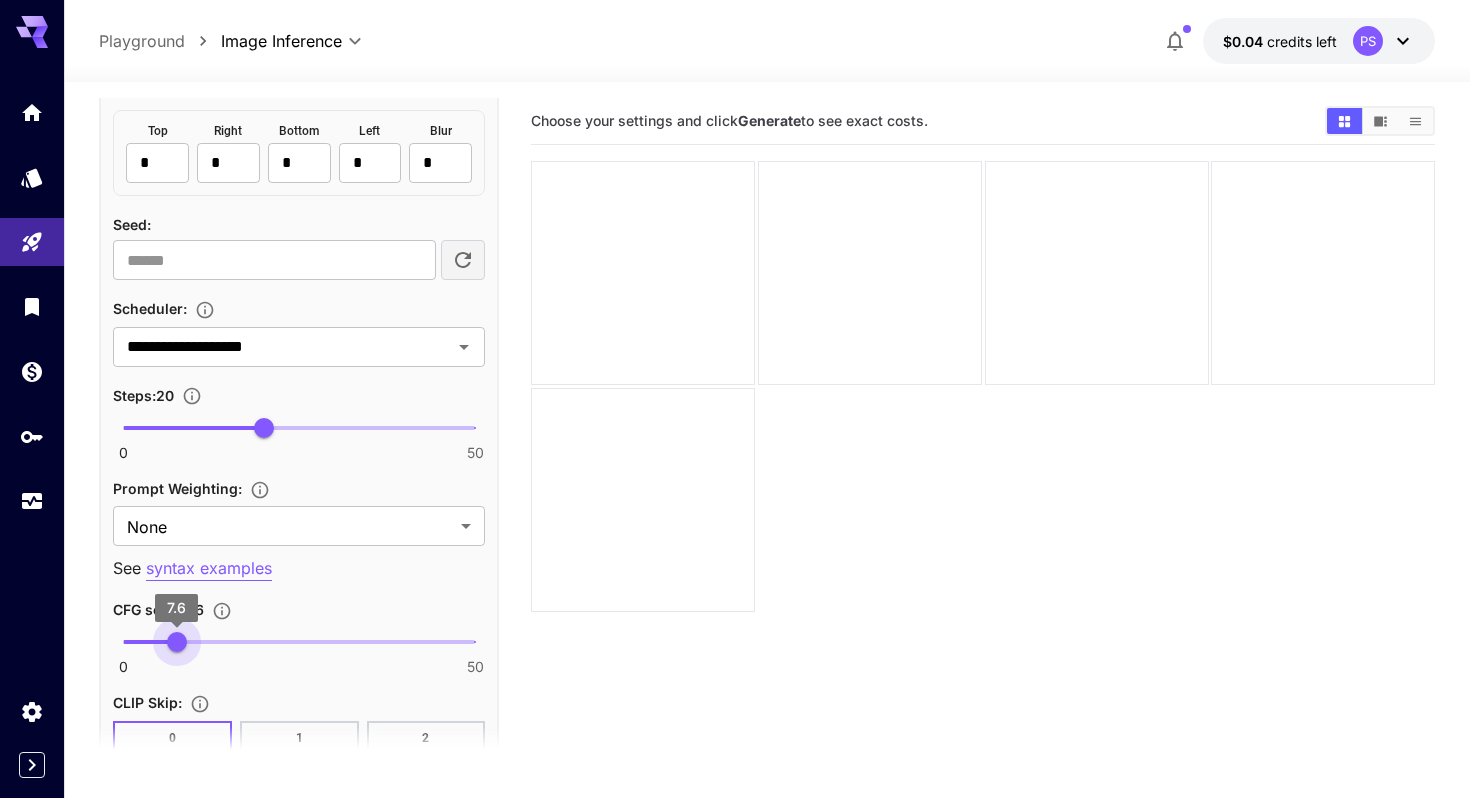 type on "***" 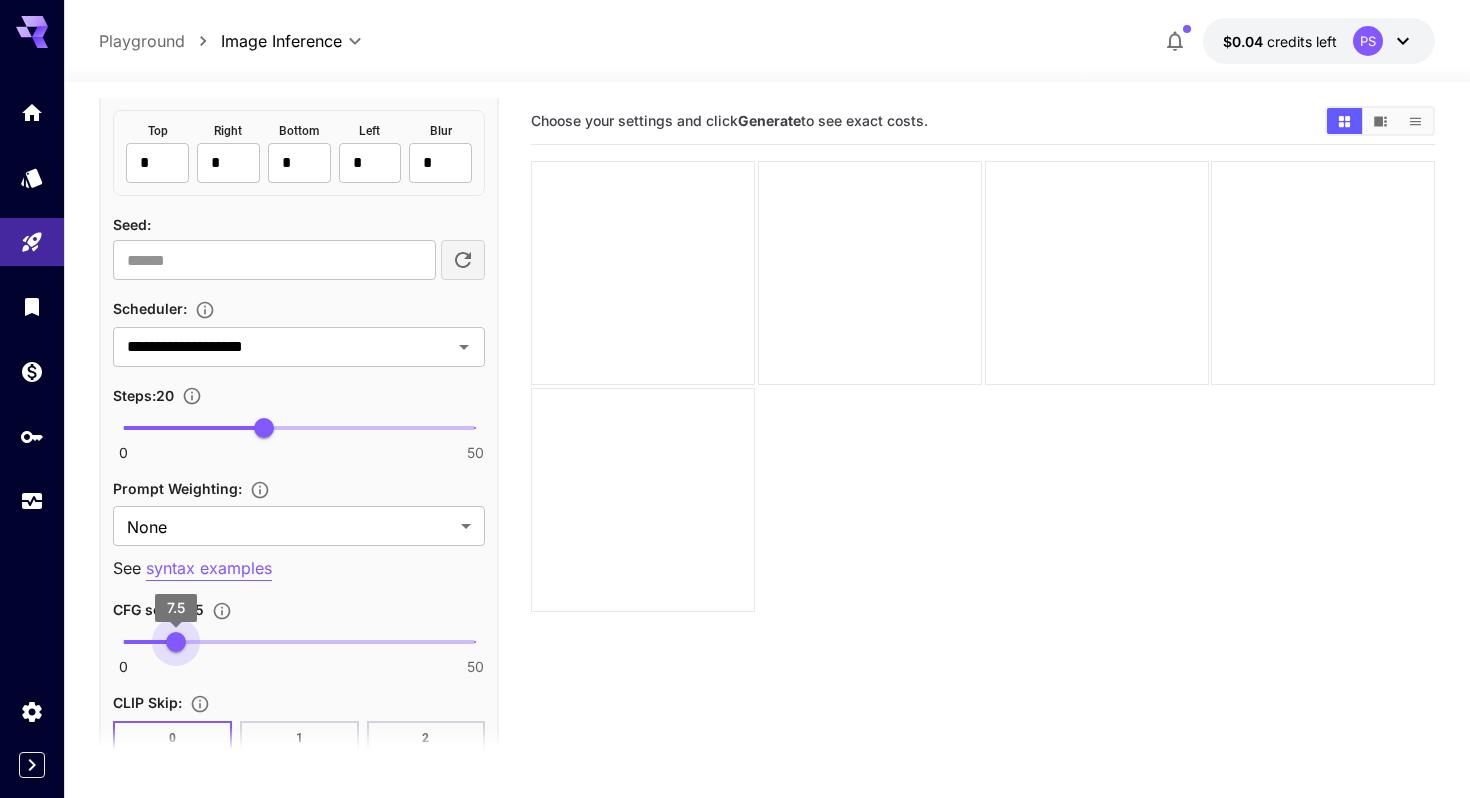 drag, startPoint x: 335, startPoint y: 639, endPoint x: 176, endPoint y: 651, distance: 159.4522 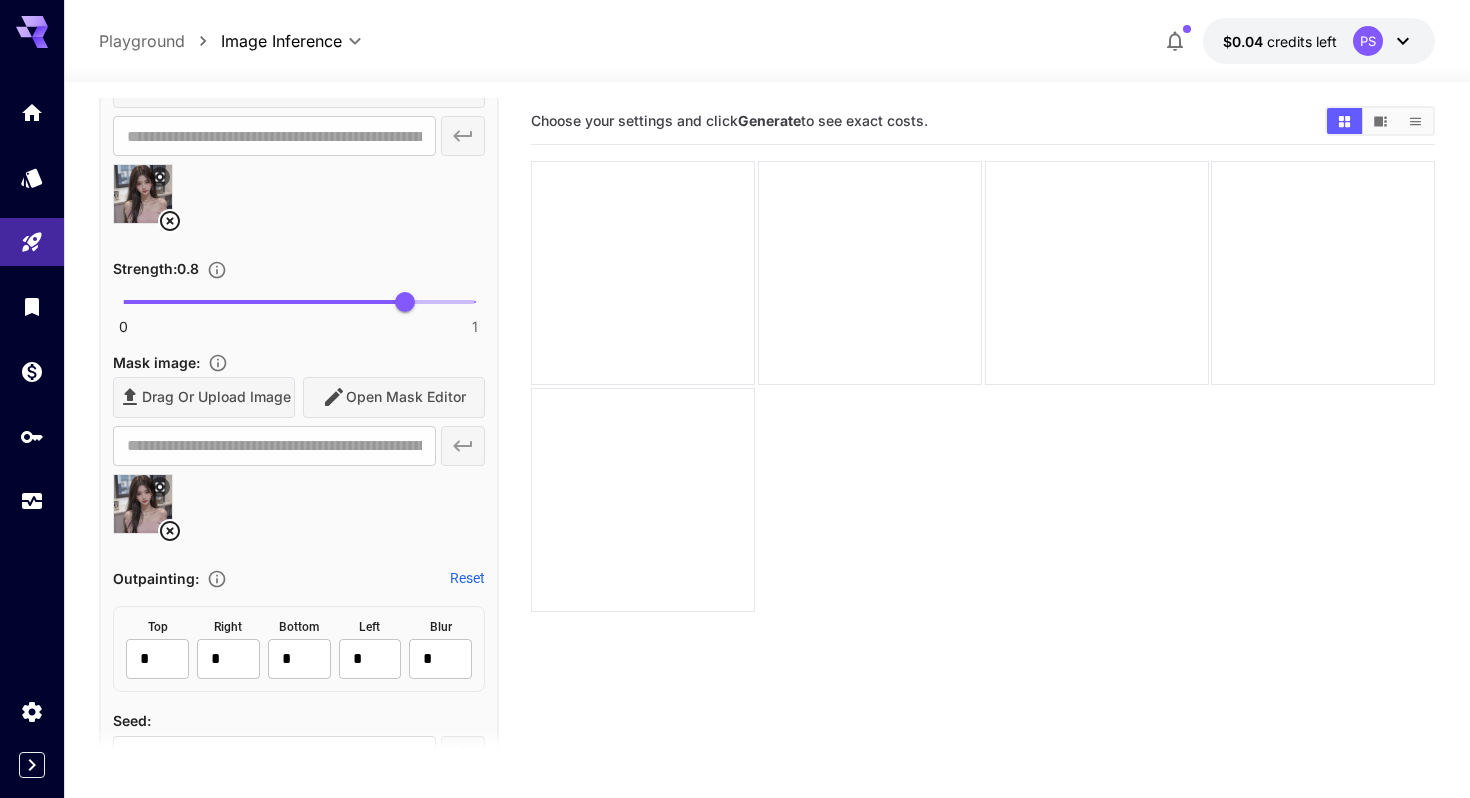 scroll, scrollTop: 852, scrollLeft: 0, axis: vertical 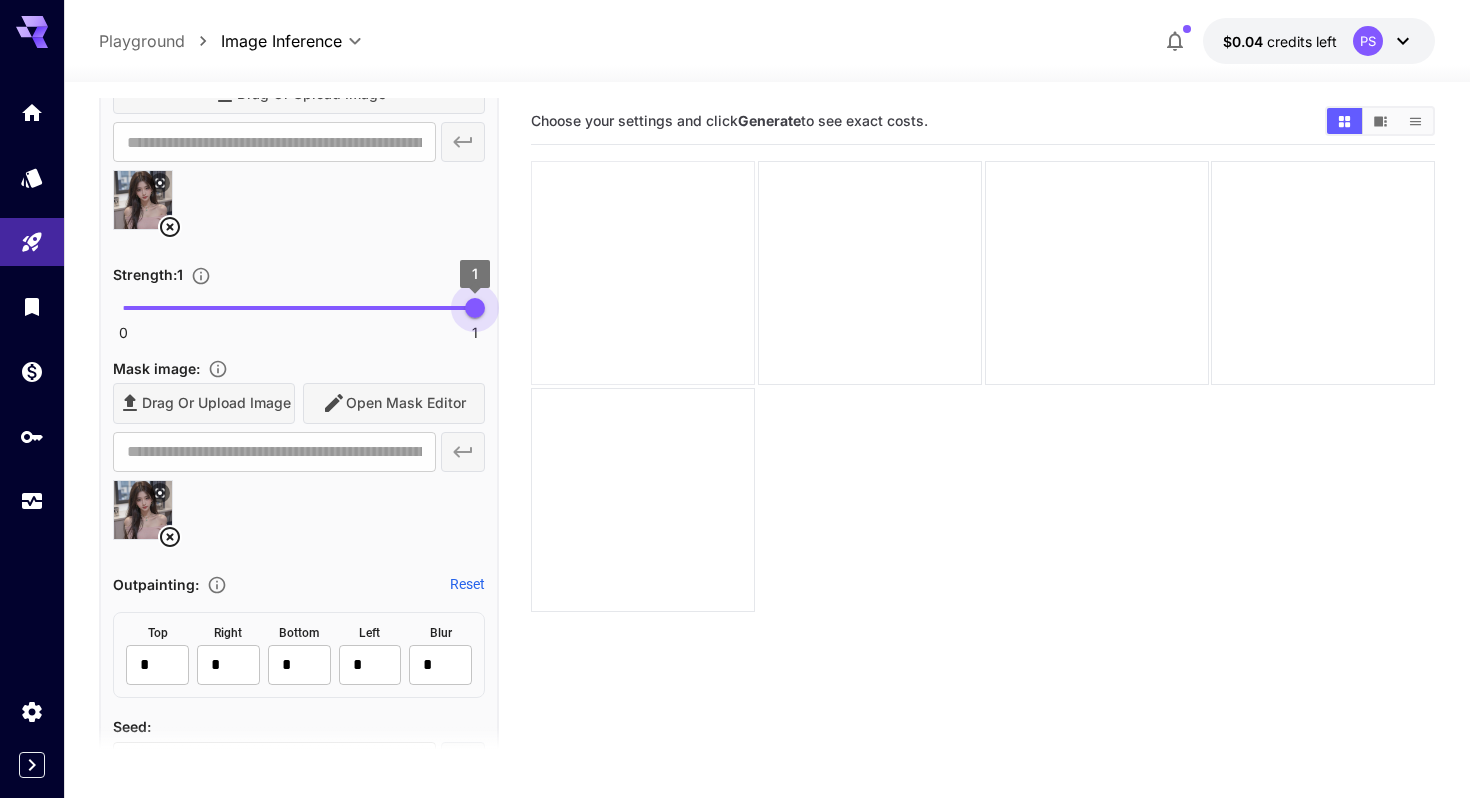drag, startPoint x: 412, startPoint y: 313, endPoint x: 559, endPoint y: 308, distance: 147.085 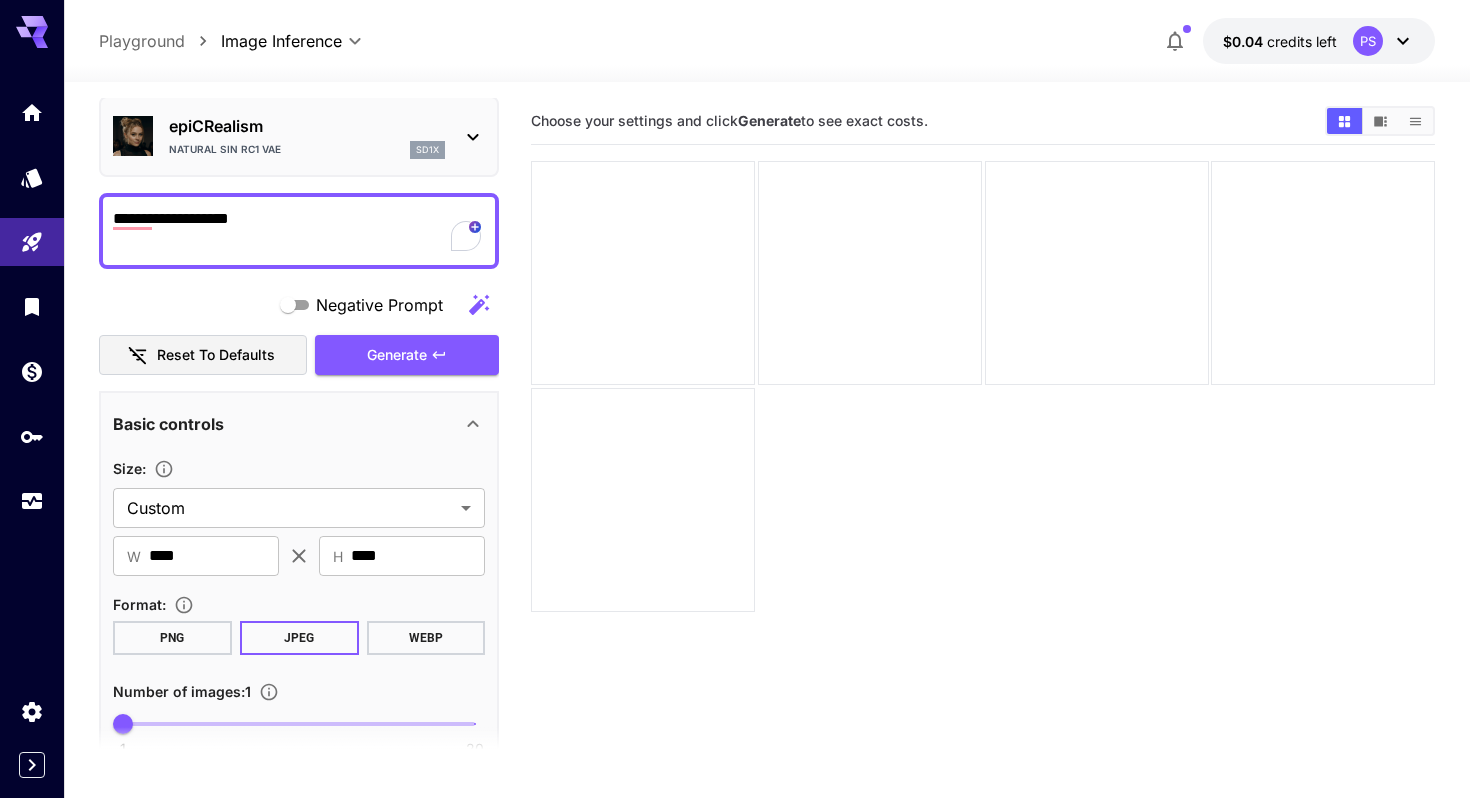 scroll, scrollTop: 0, scrollLeft: 0, axis: both 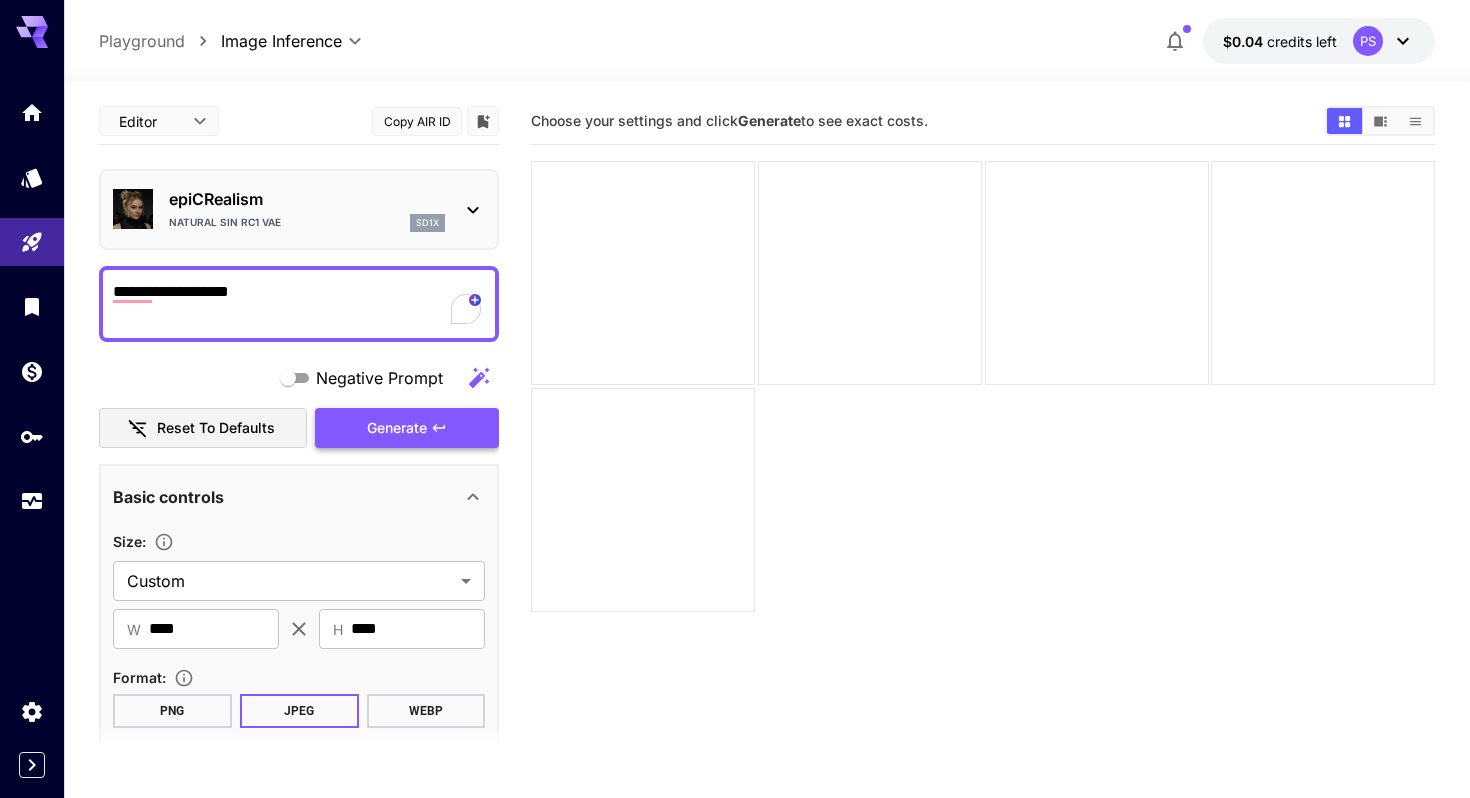 click 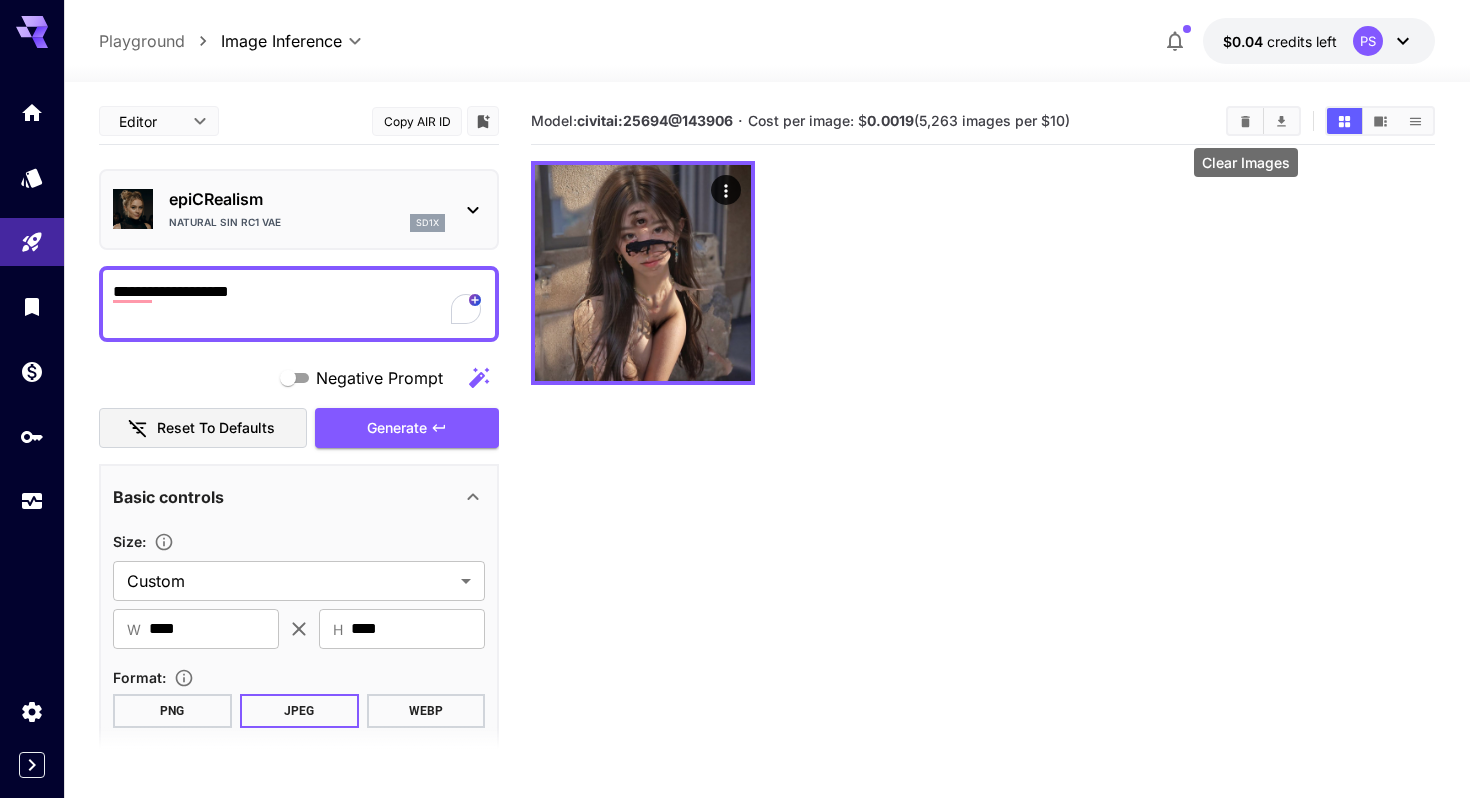 click 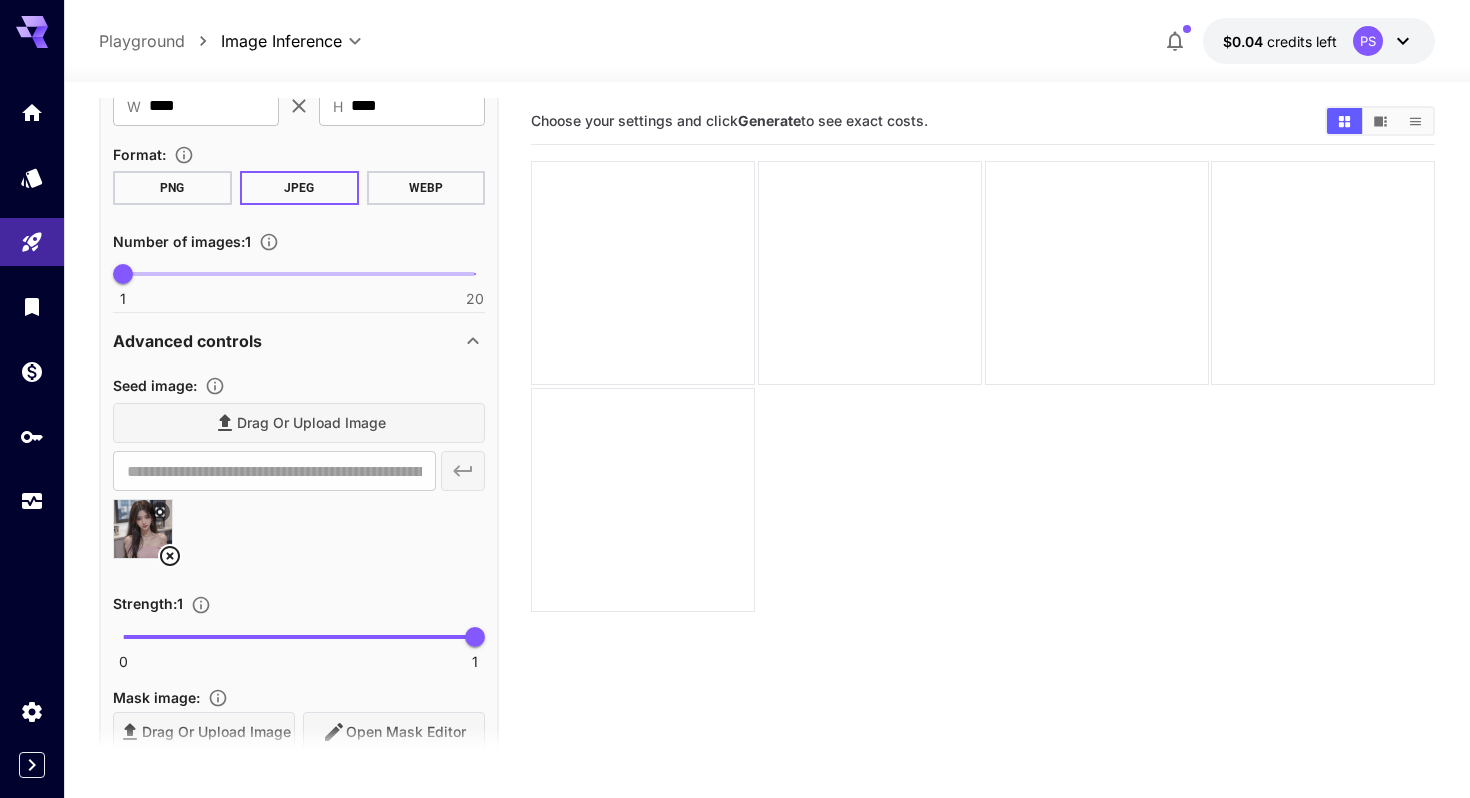 scroll, scrollTop: 527, scrollLeft: 0, axis: vertical 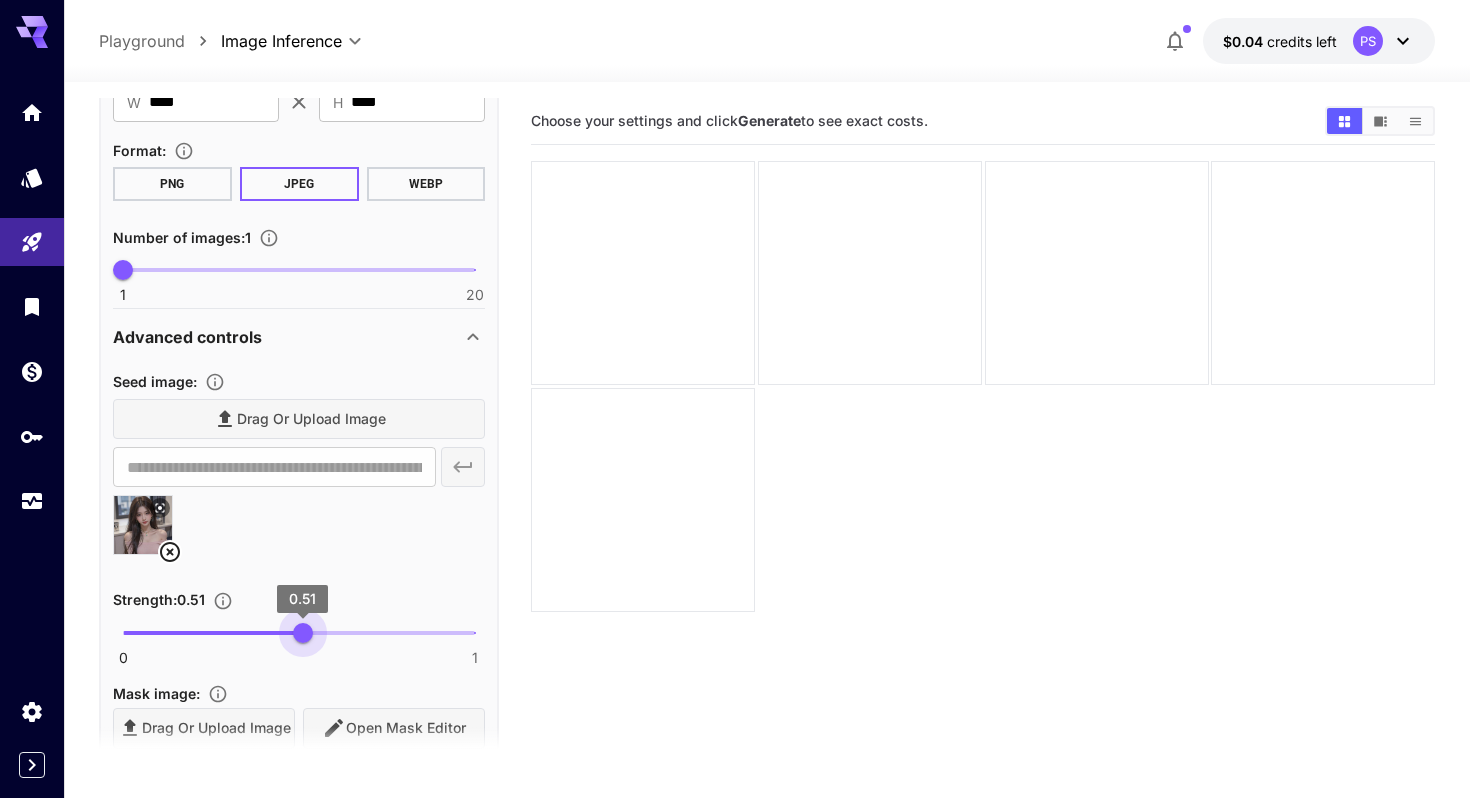 type on "***" 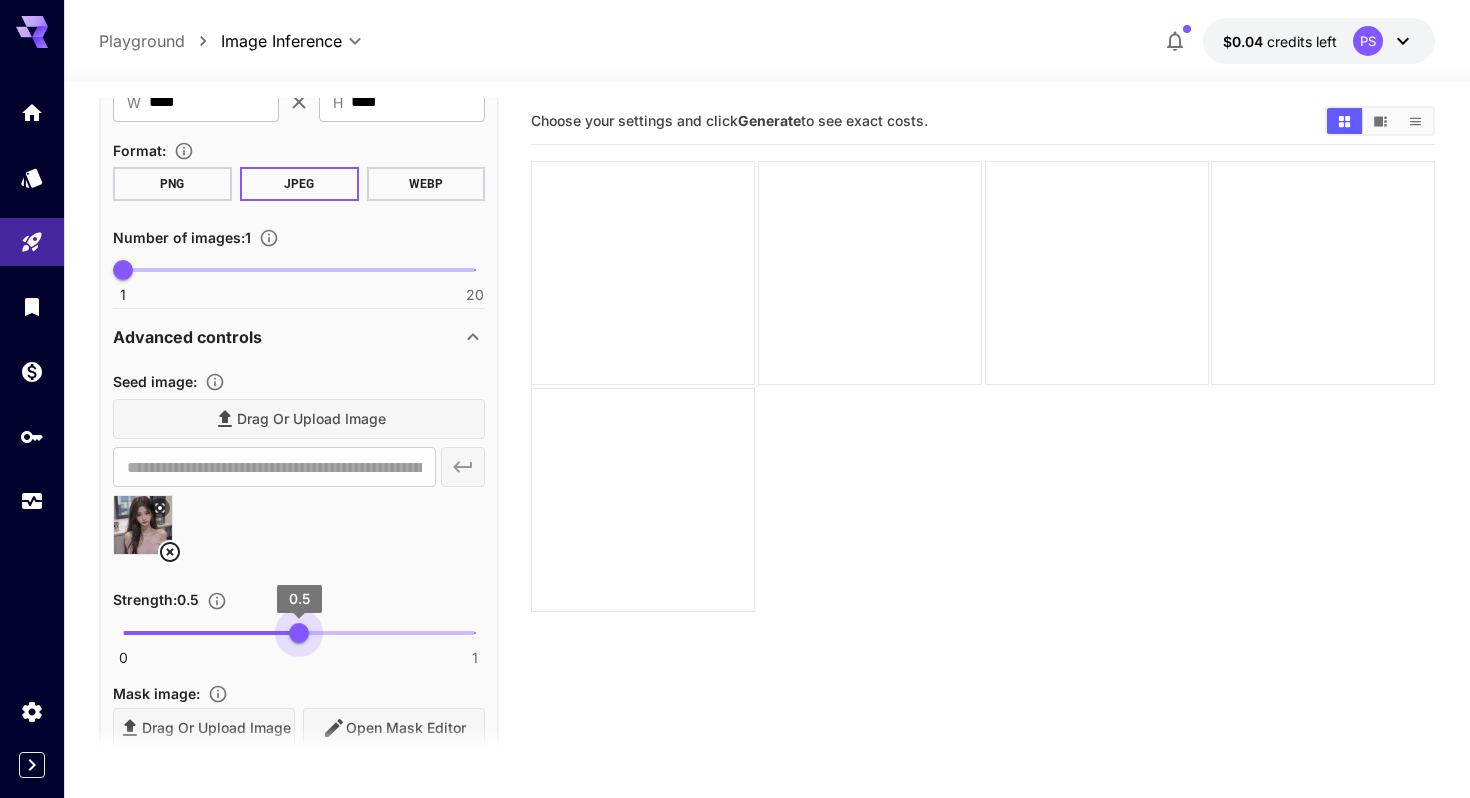 drag, startPoint x: 472, startPoint y: 630, endPoint x: 299, endPoint y: 650, distance: 174.15224 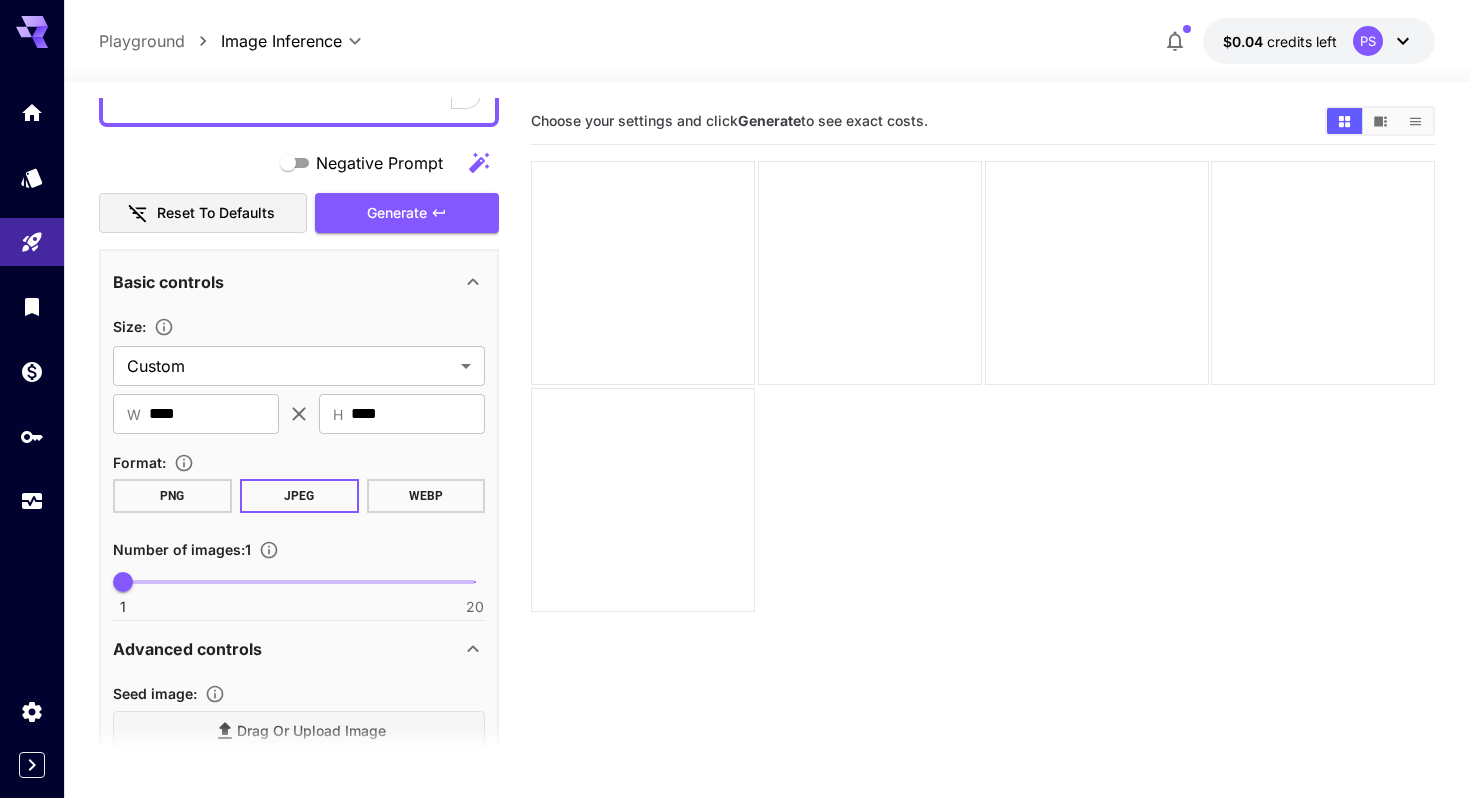 scroll, scrollTop: 0, scrollLeft: 0, axis: both 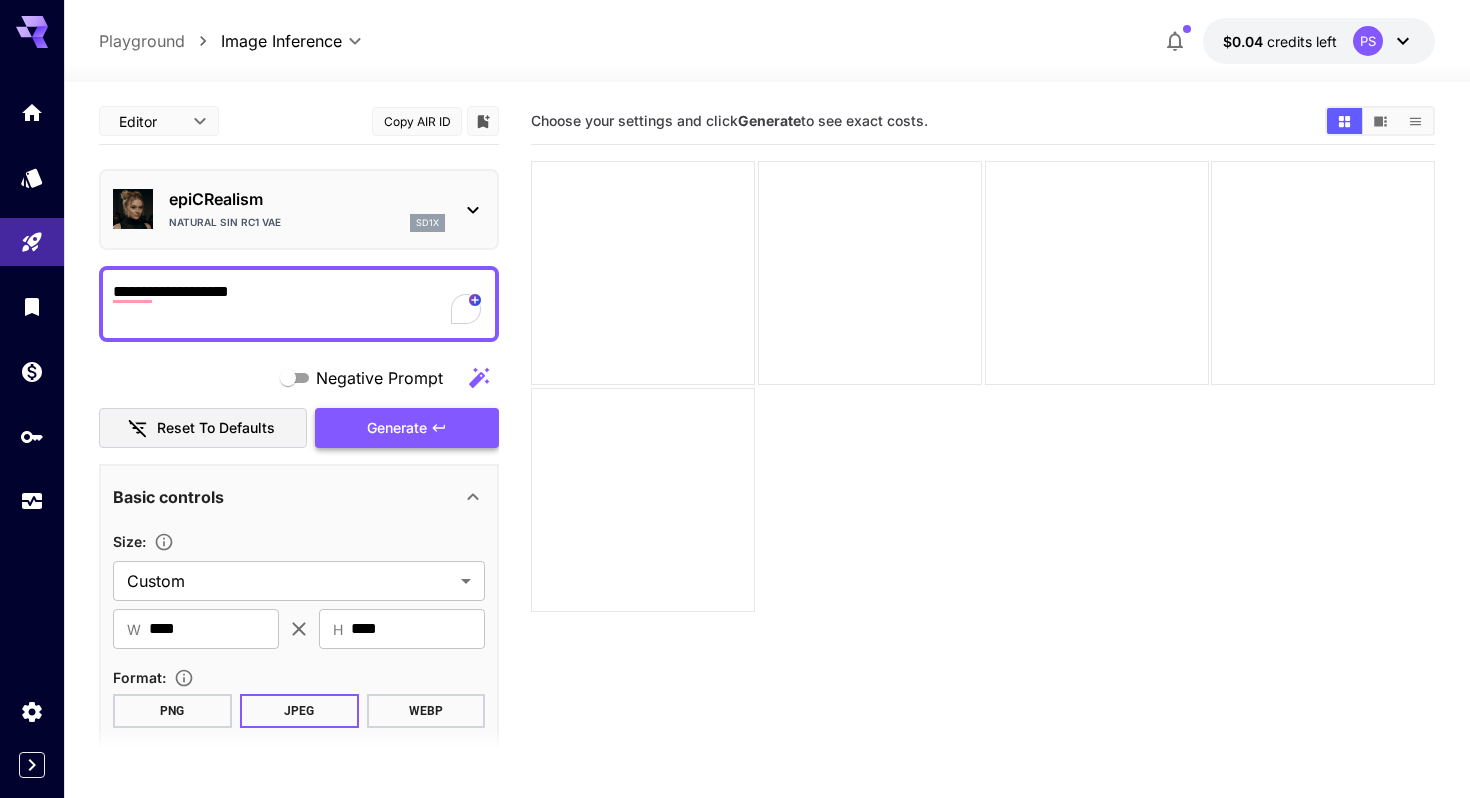 click on "Generate" at bounding box center (407, 428) 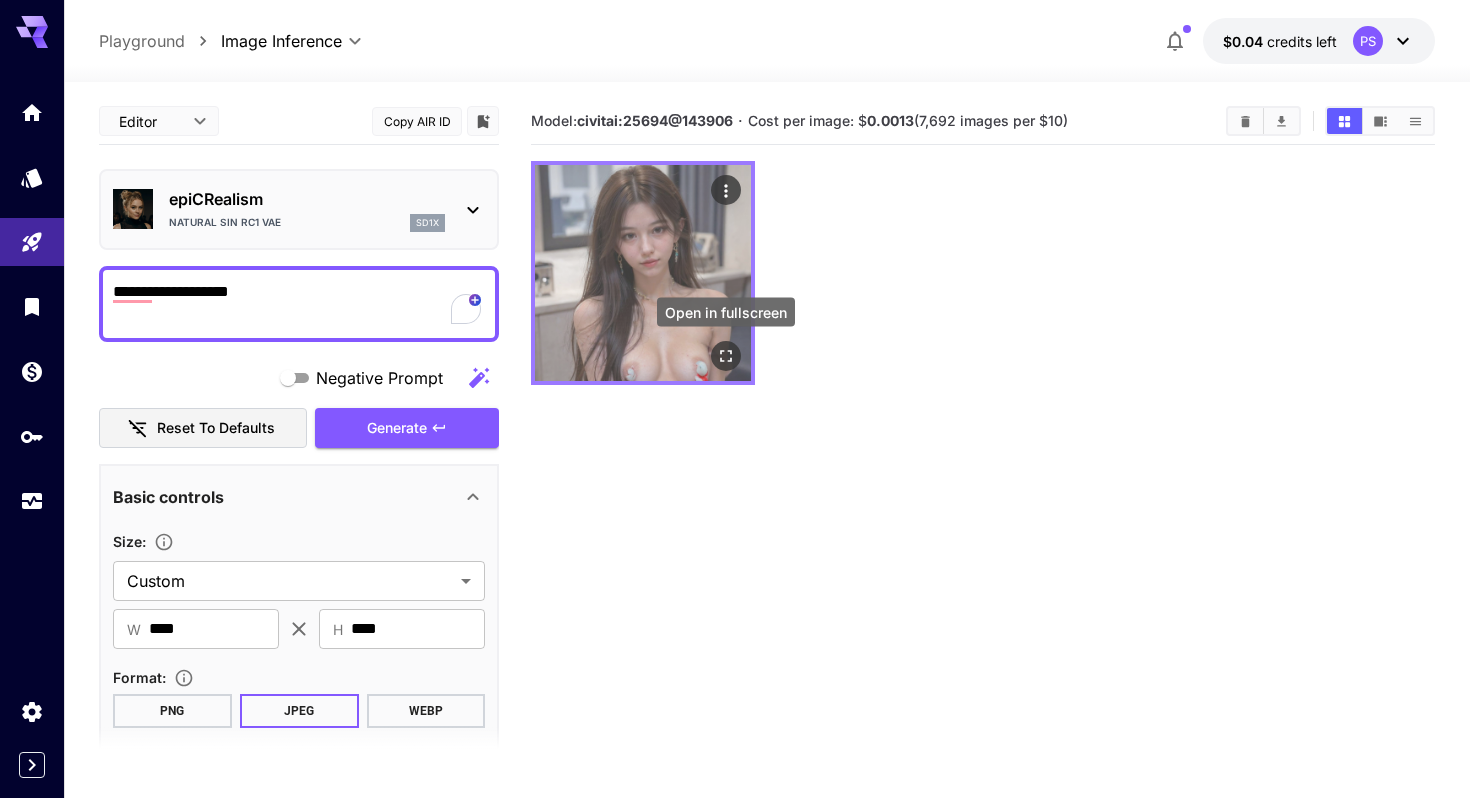 click 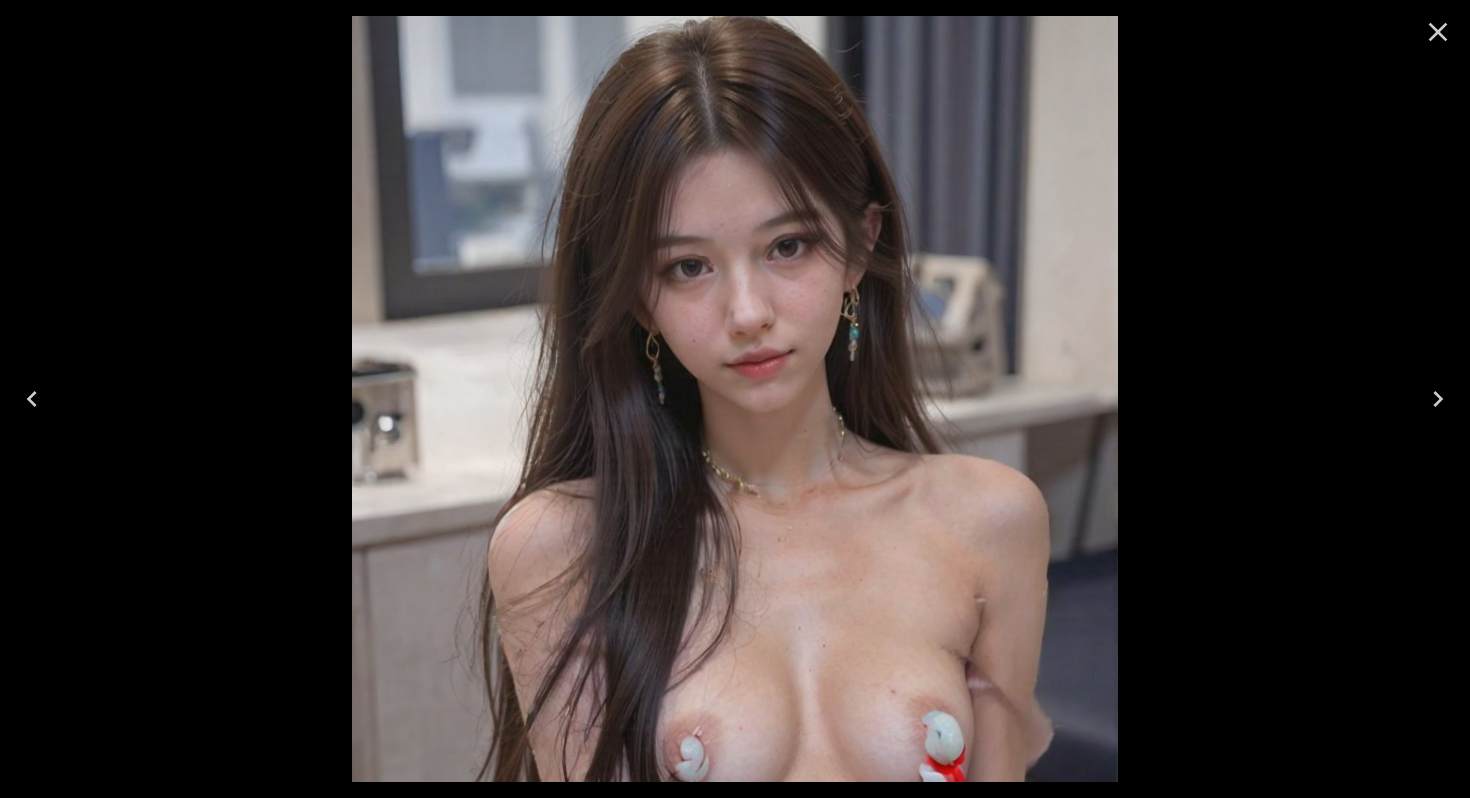 click 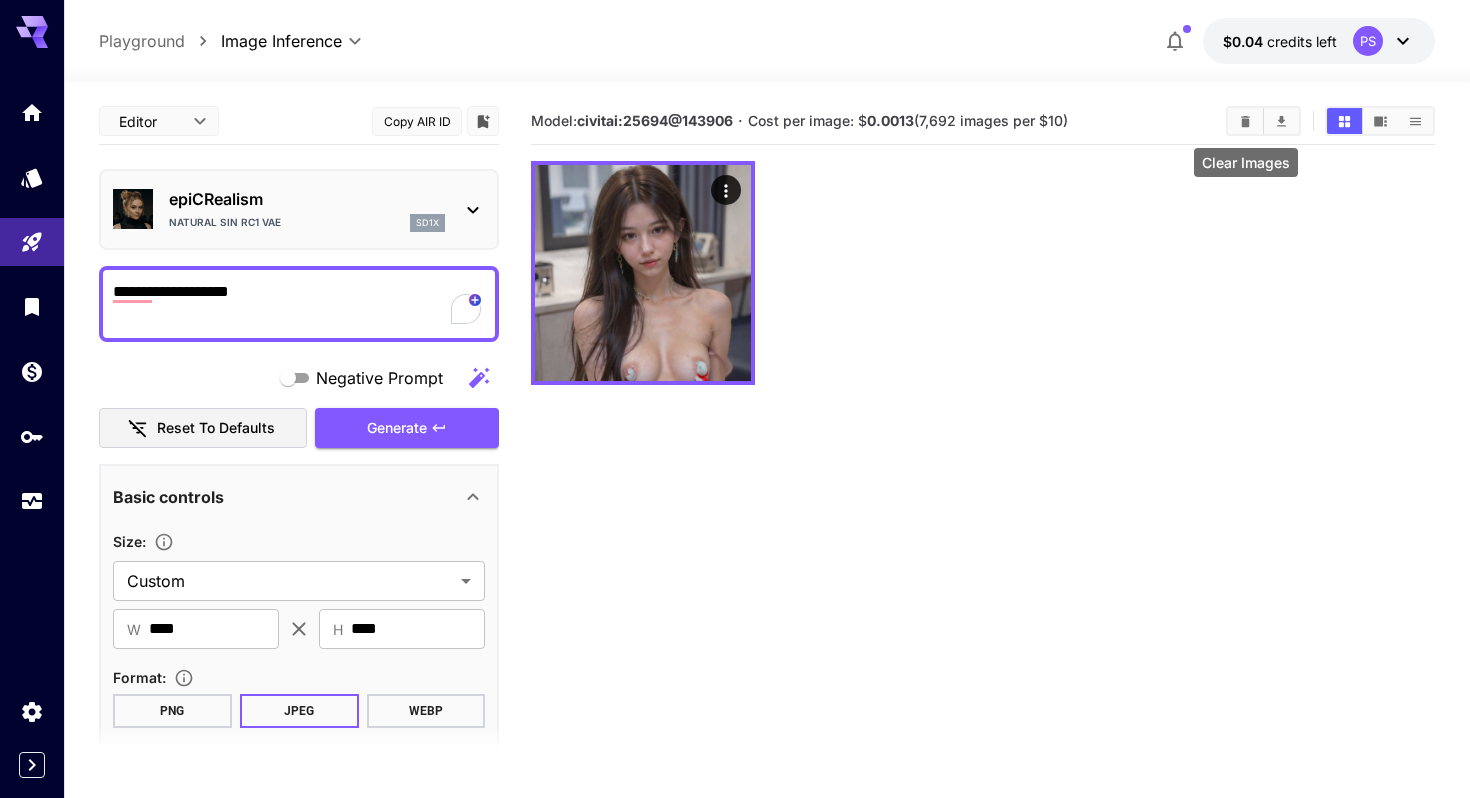 click 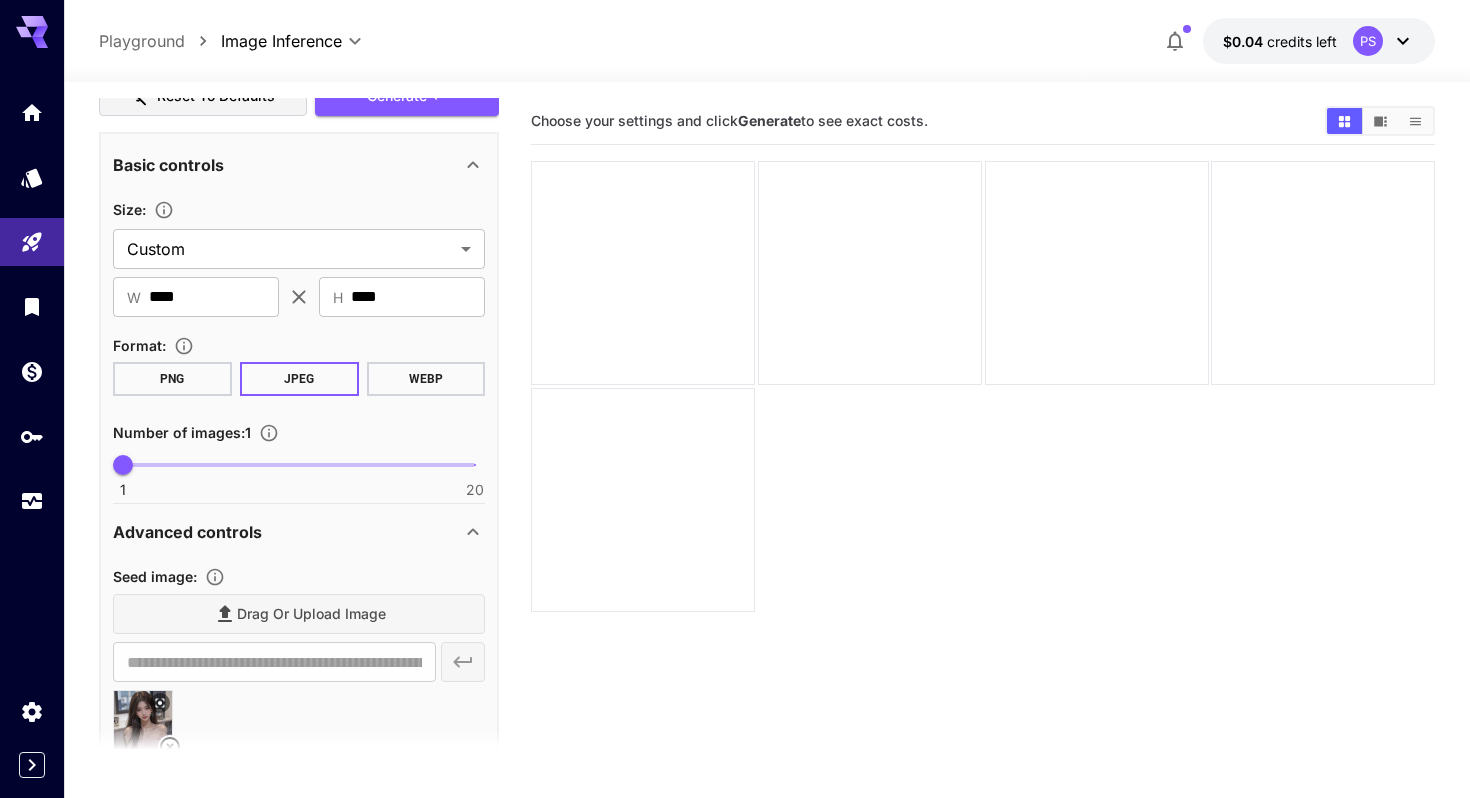 scroll, scrollTop: 266, scrollLeft: 0, axis: vertical 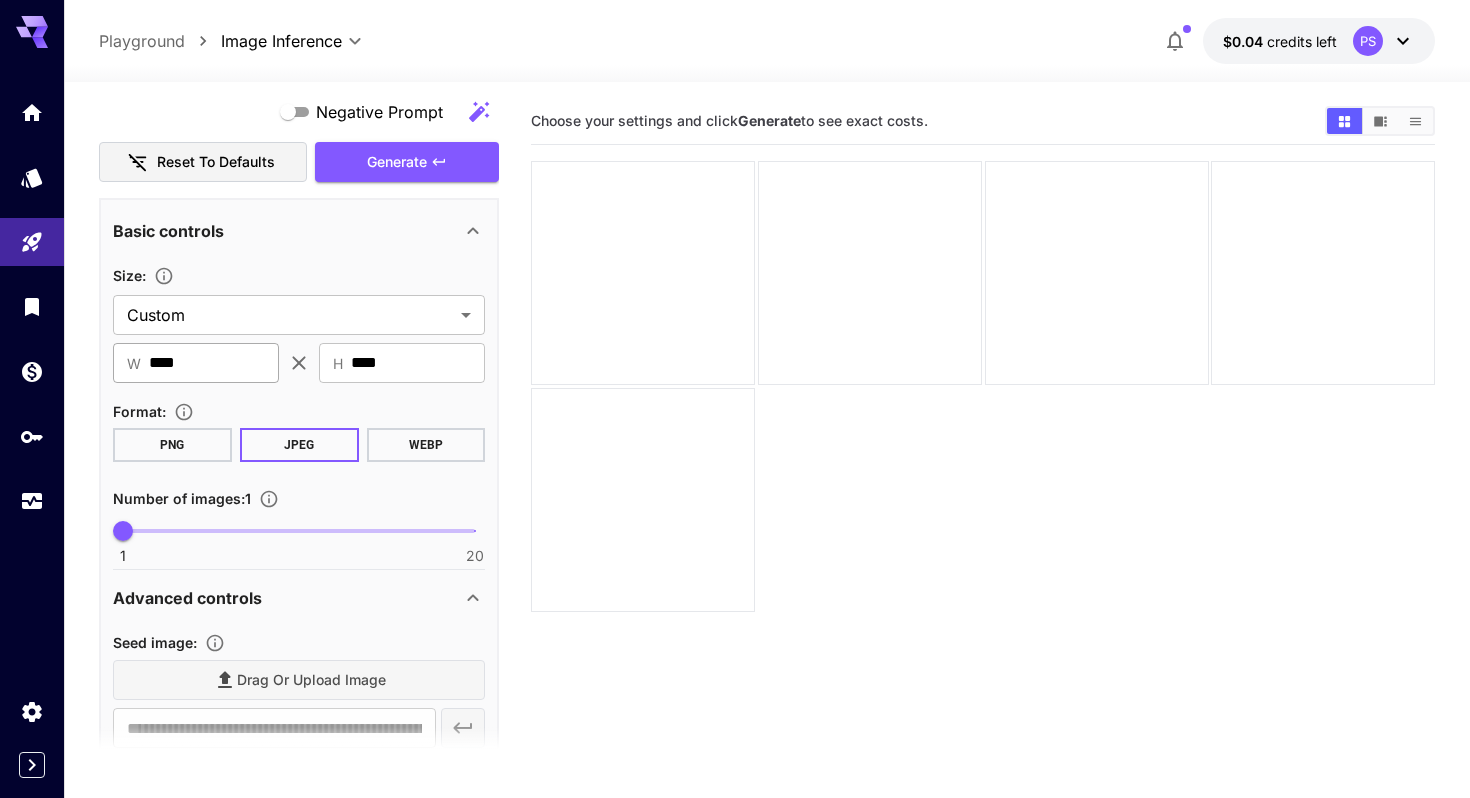 click on "****" at bounding box center (214, 363) 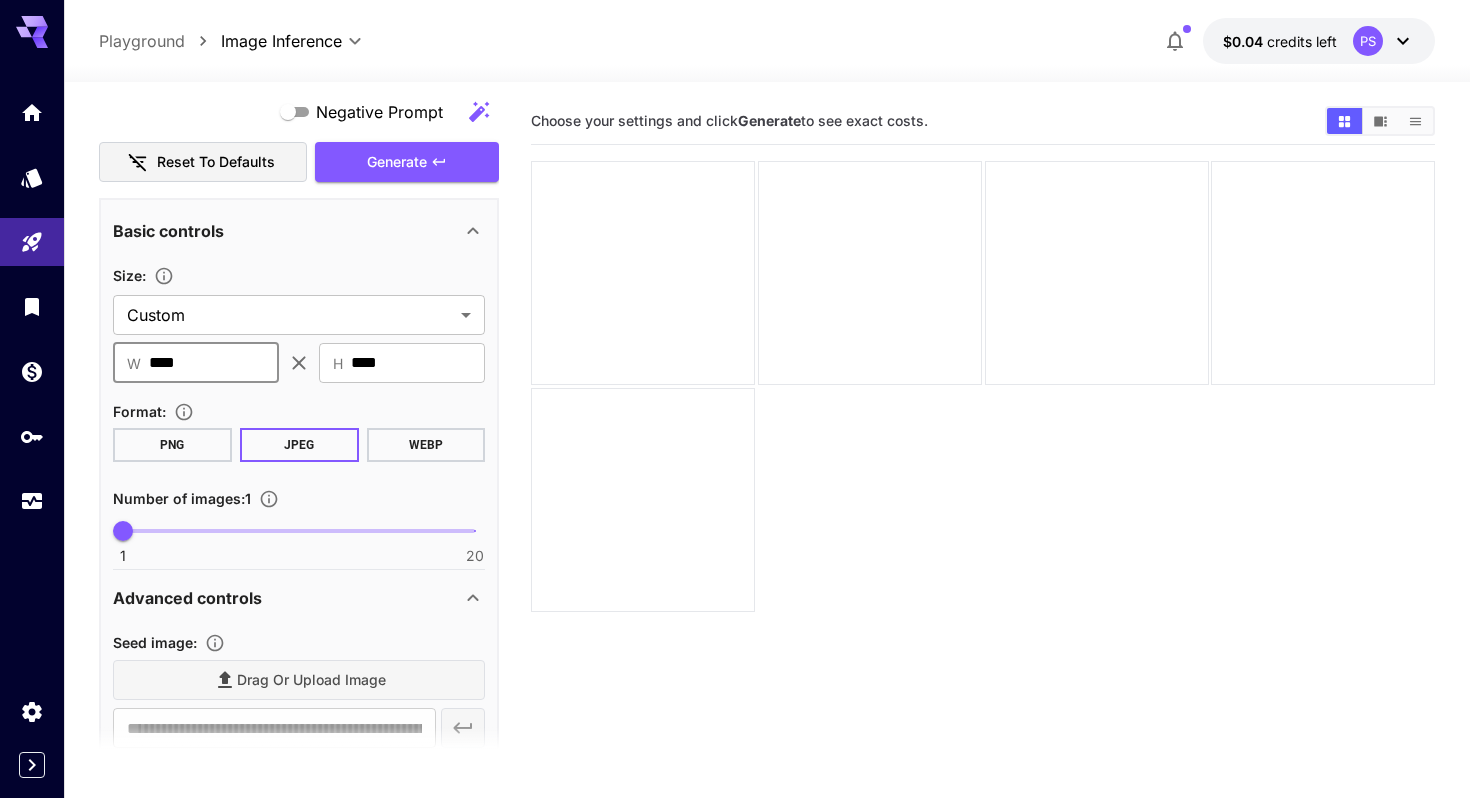 click on "****" at bounding box center (214, 363) 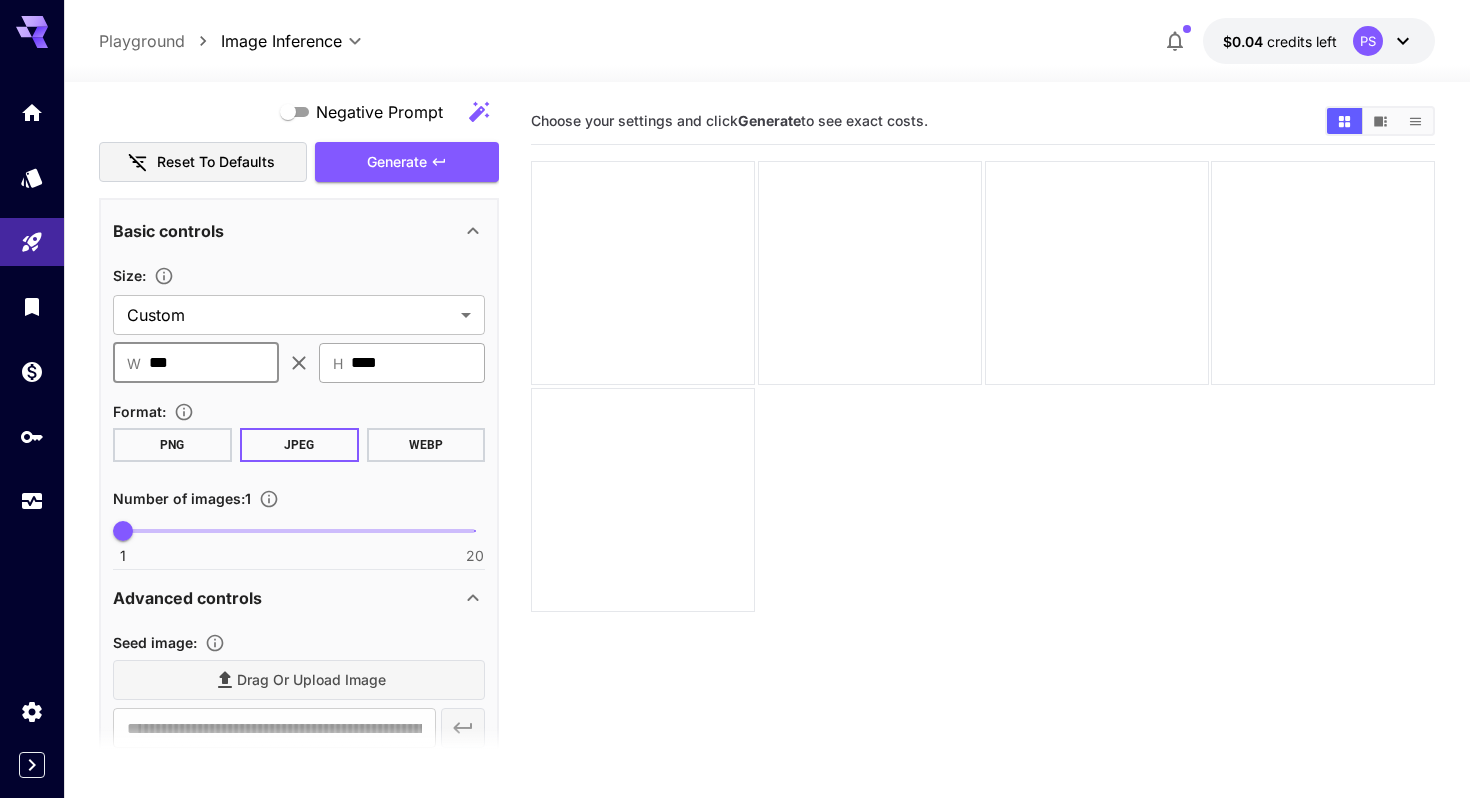 type on "***" 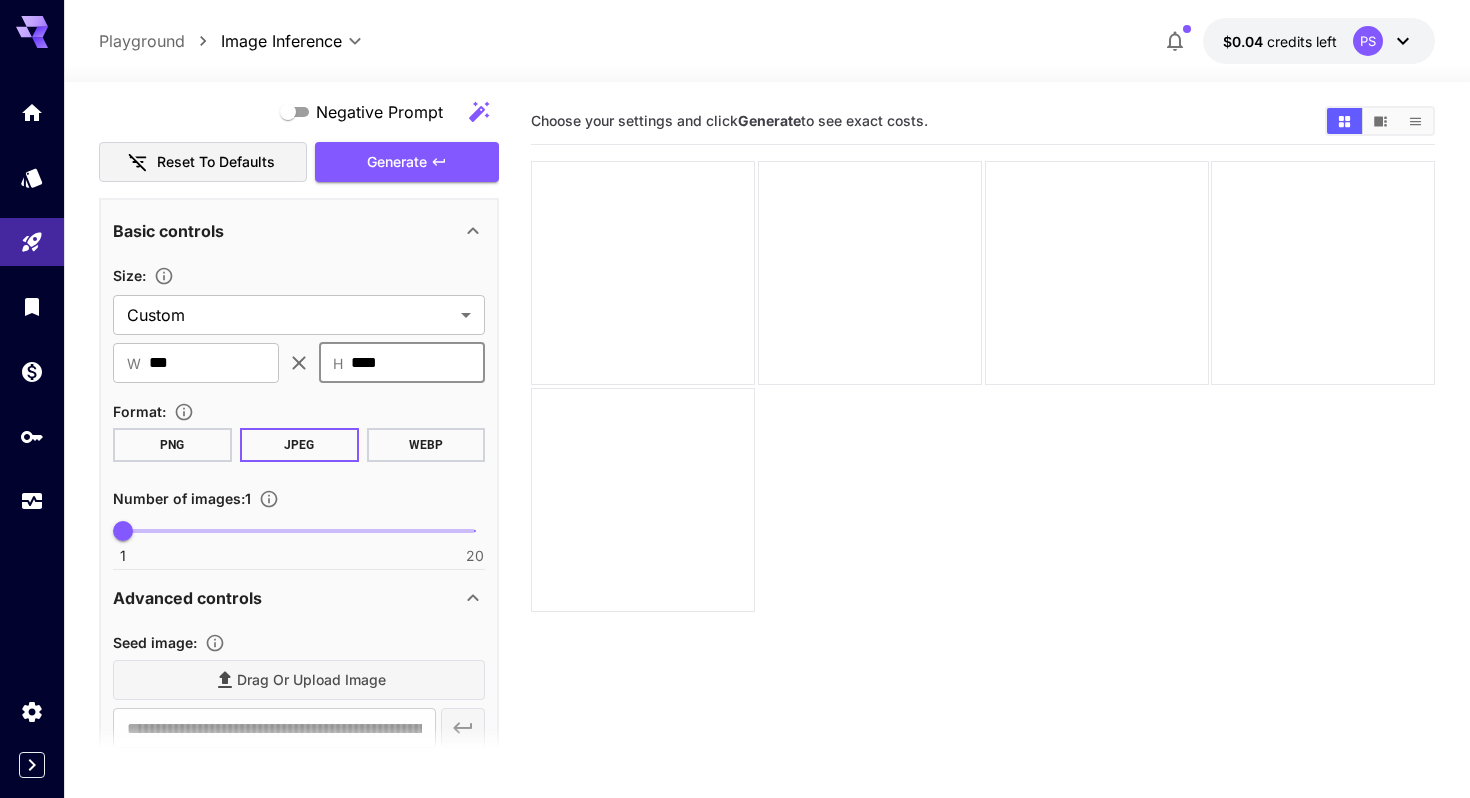 click on "****" at bounding box center (418, 363) 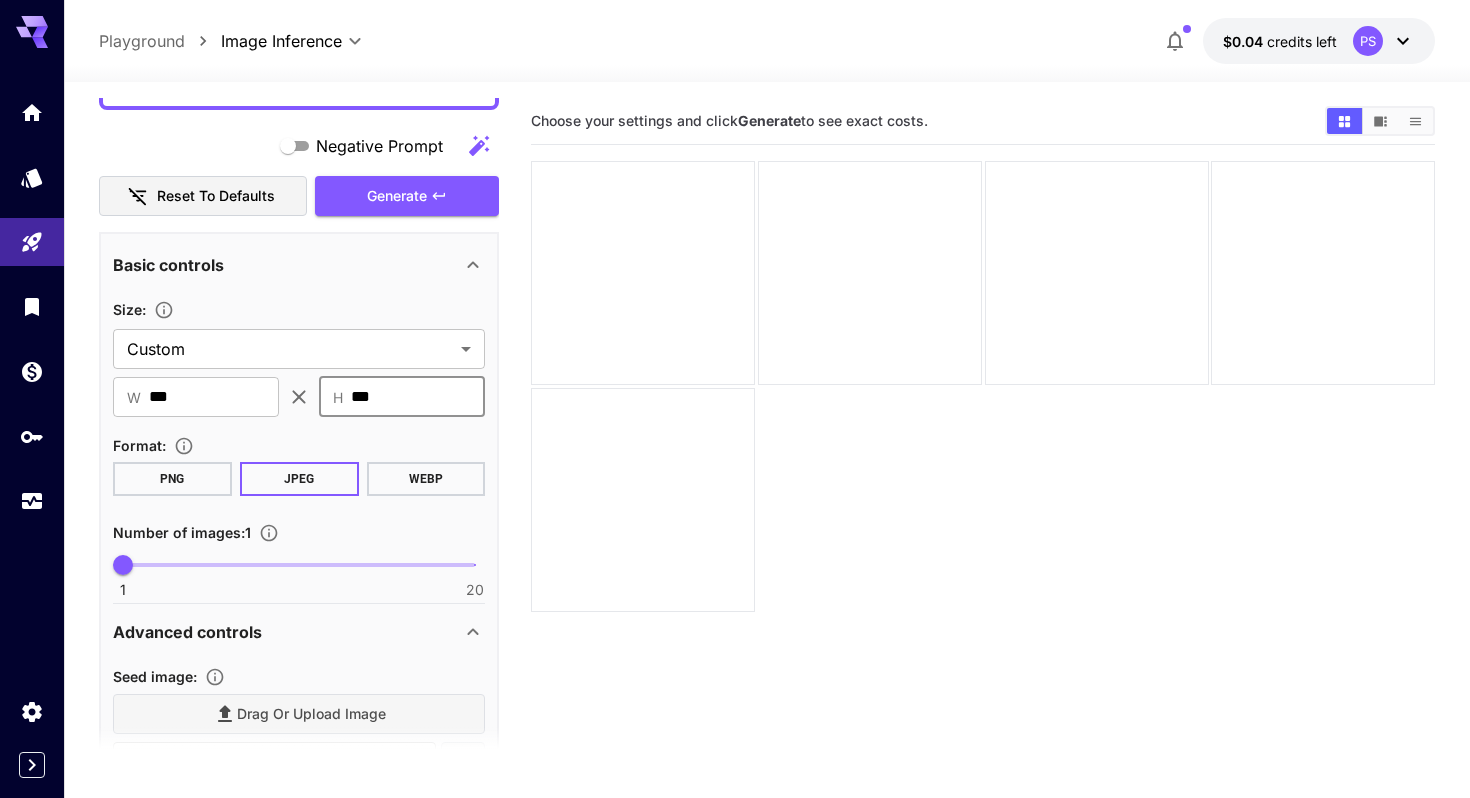 scroll, scrollTop: 219, scrollLeft: 0, axis: vertical 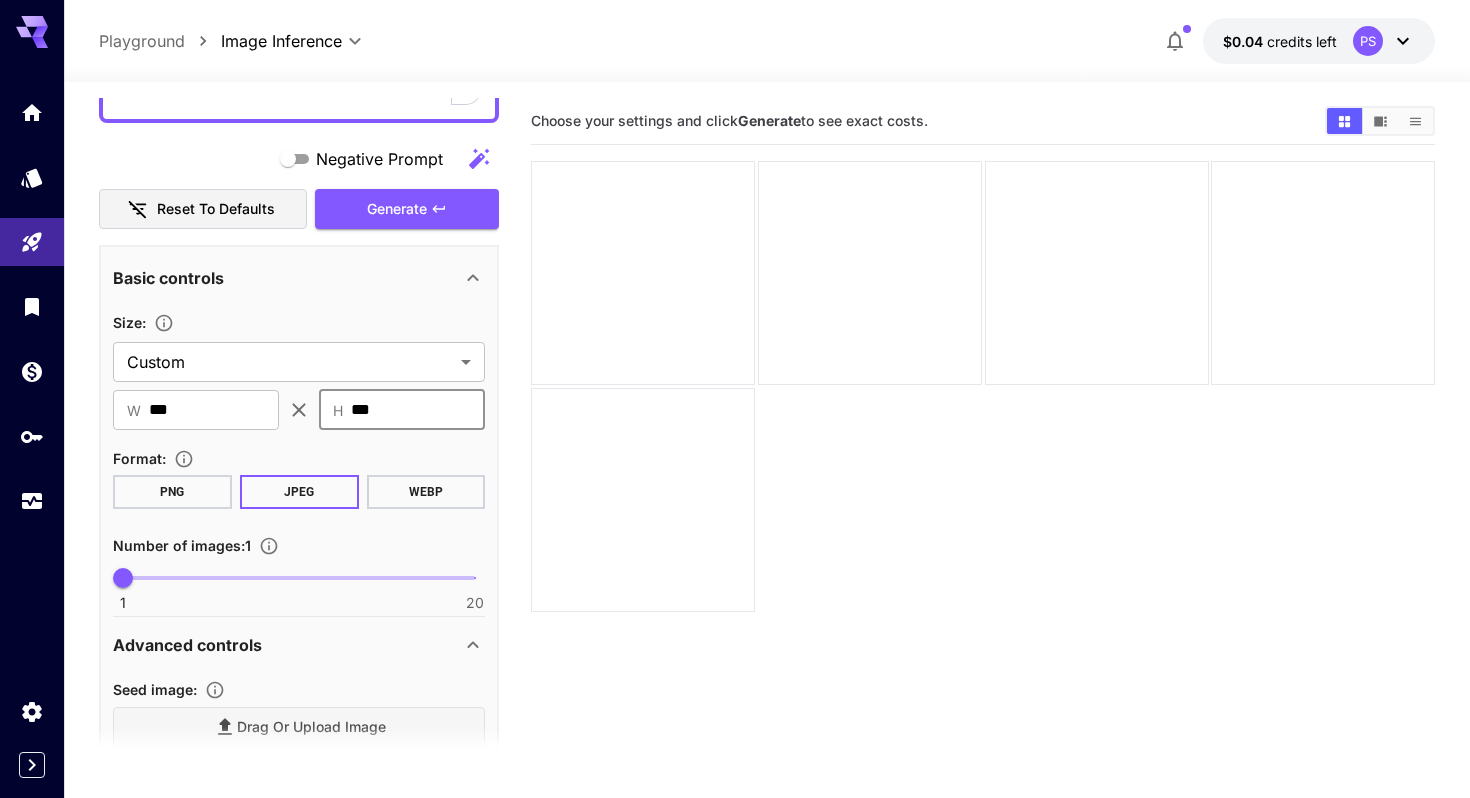 type on "***" 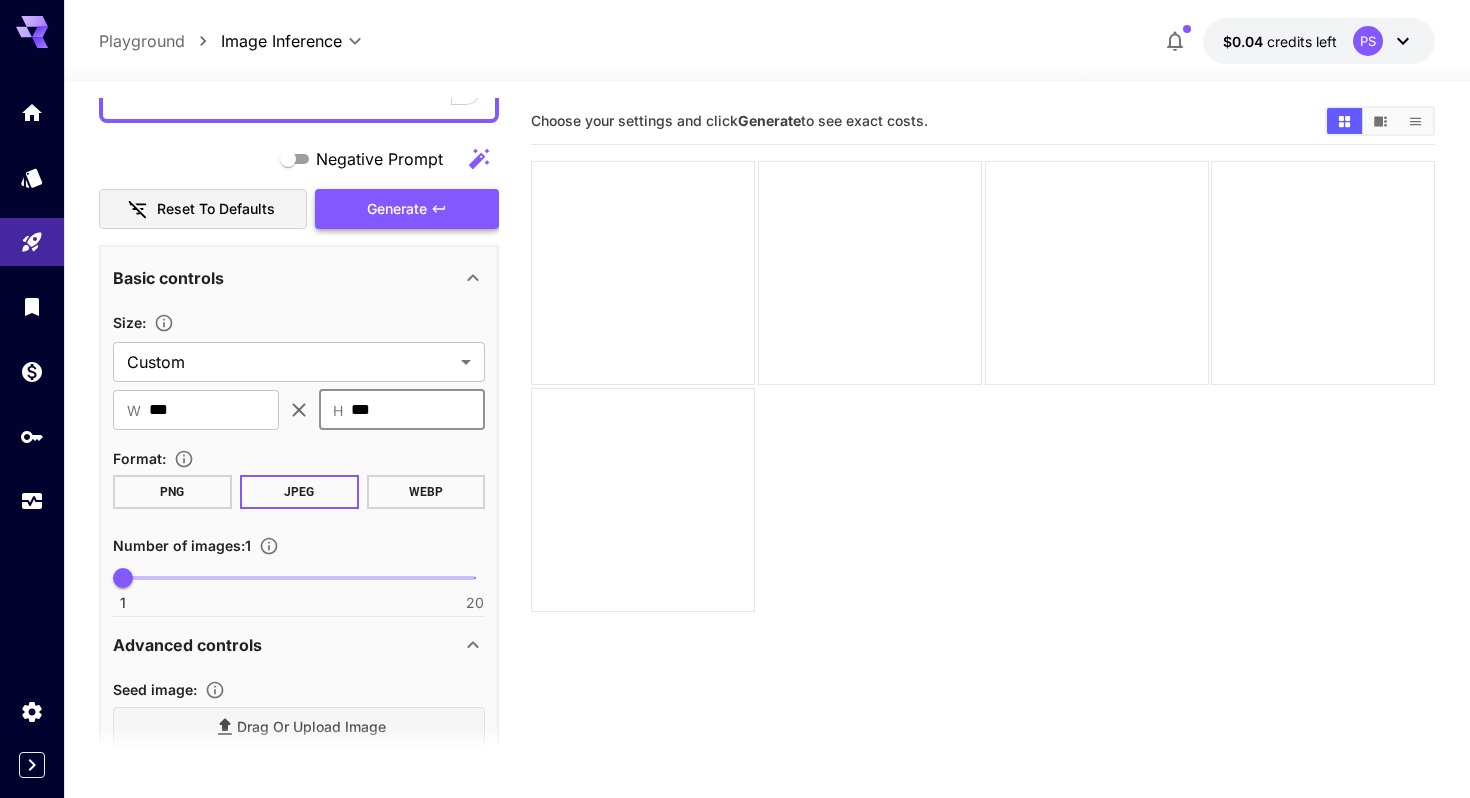 click on "Generate" at bounding box center (407, 209) 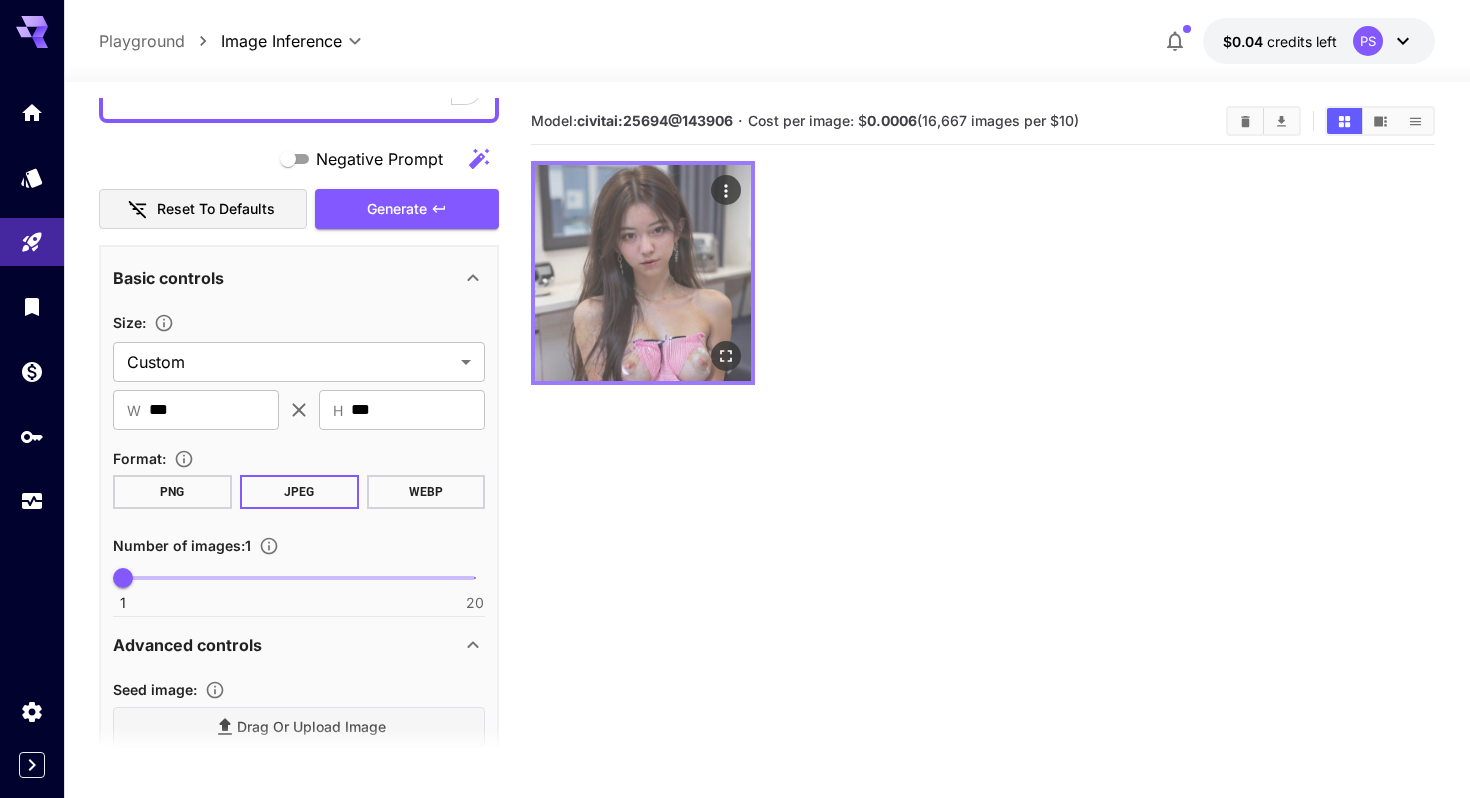 click at bounding box center (643, 273) 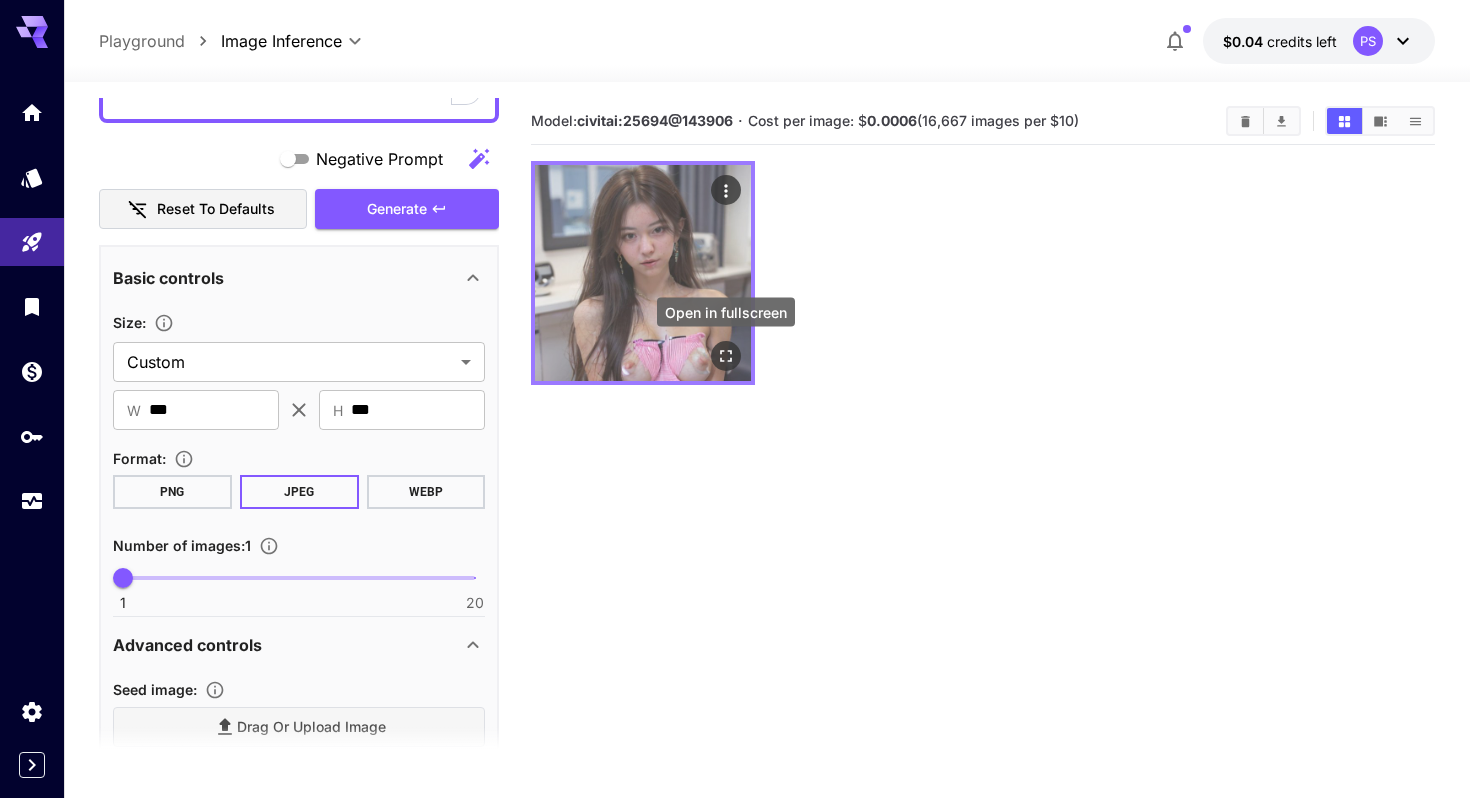 click at bounding box center (726, 356) 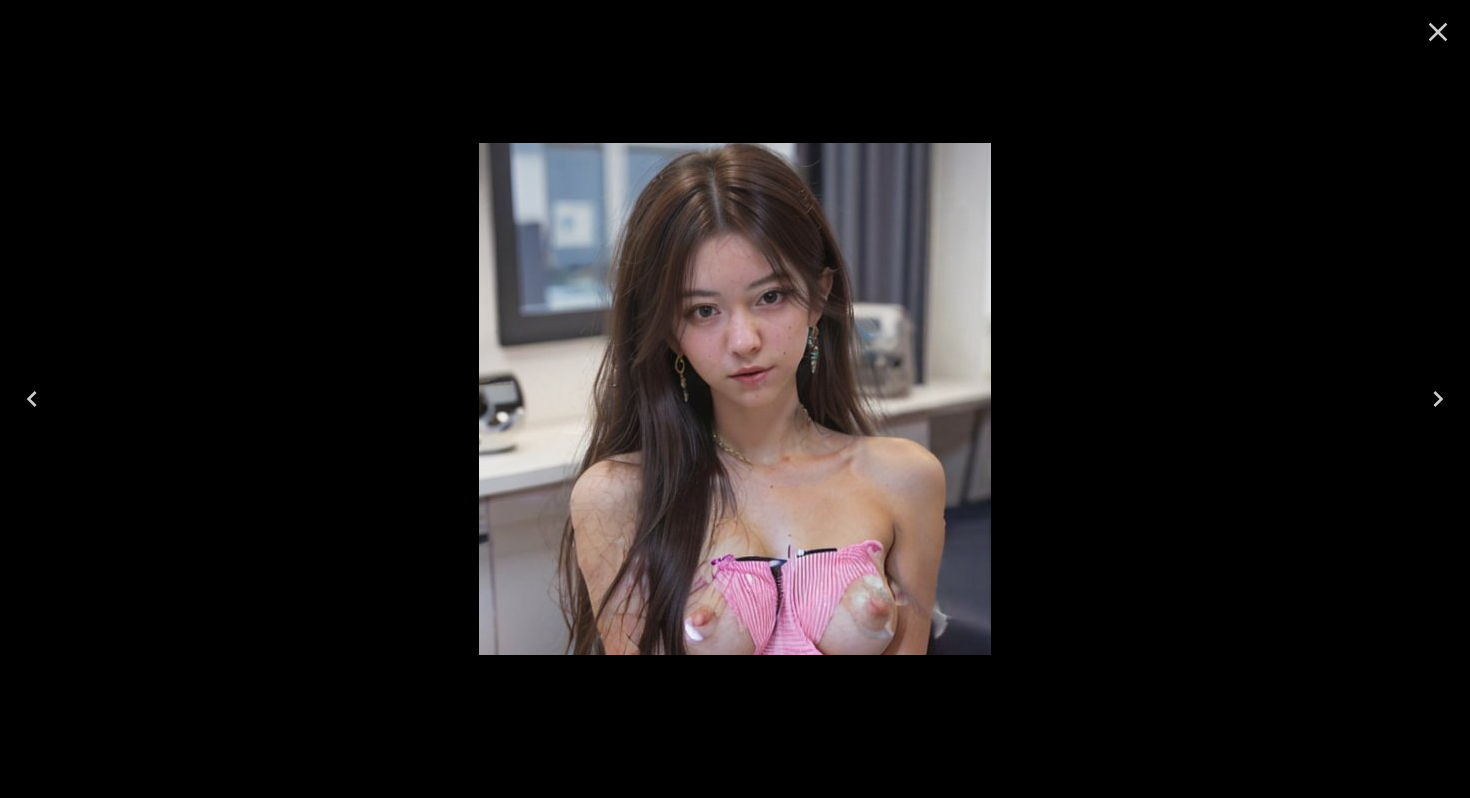 click 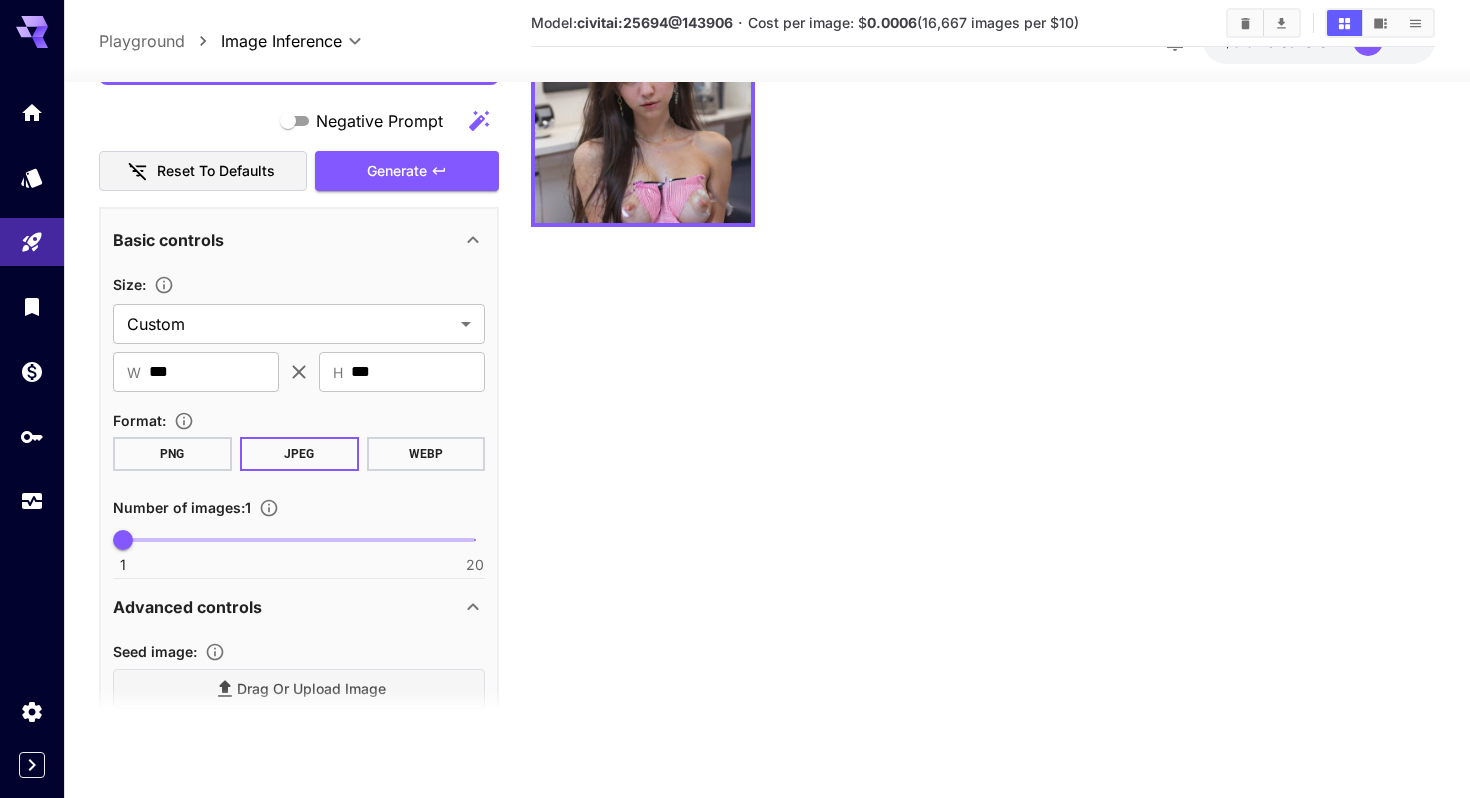 scroll, scrollTop: 0, scrollLeft: 0, axis: both 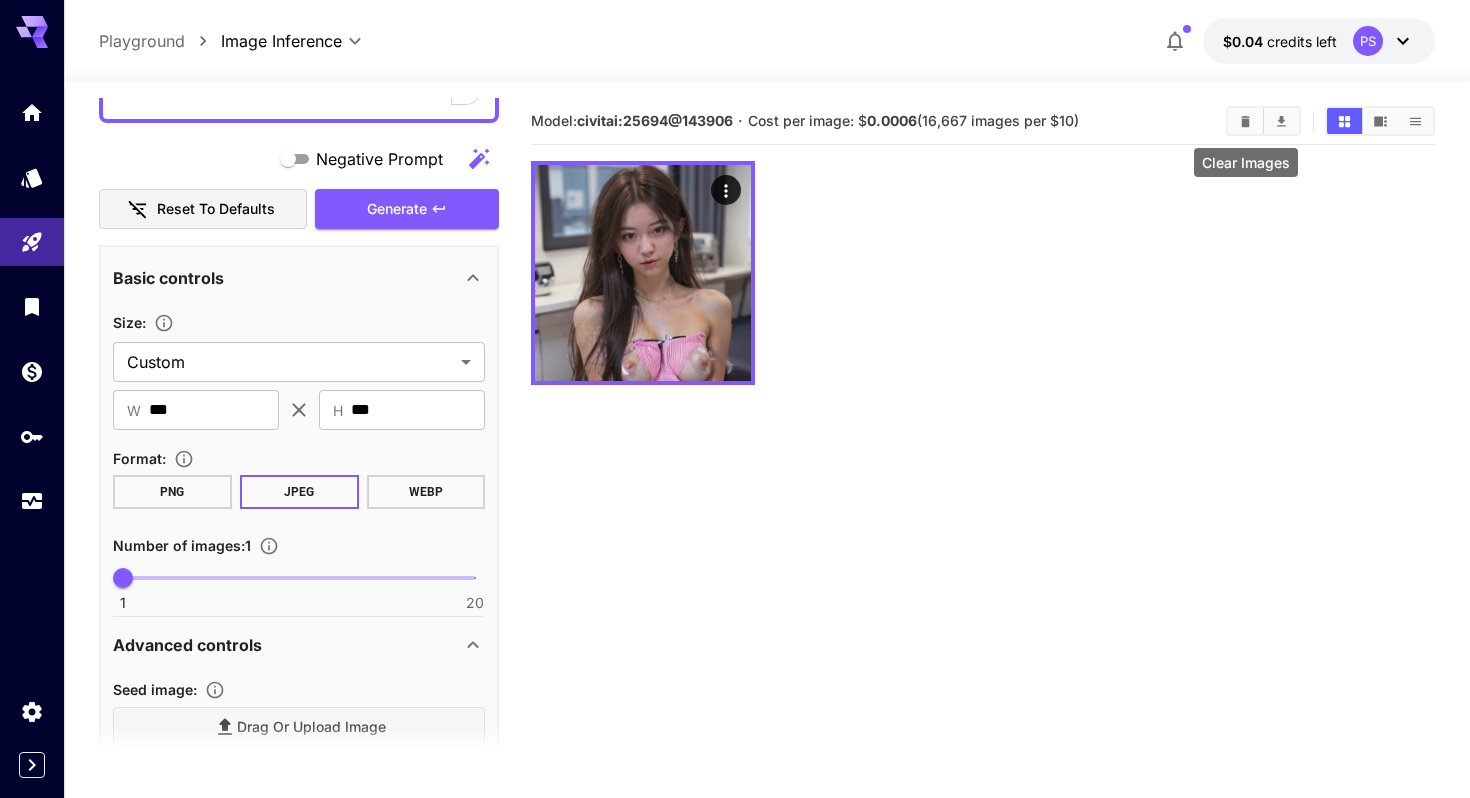 click 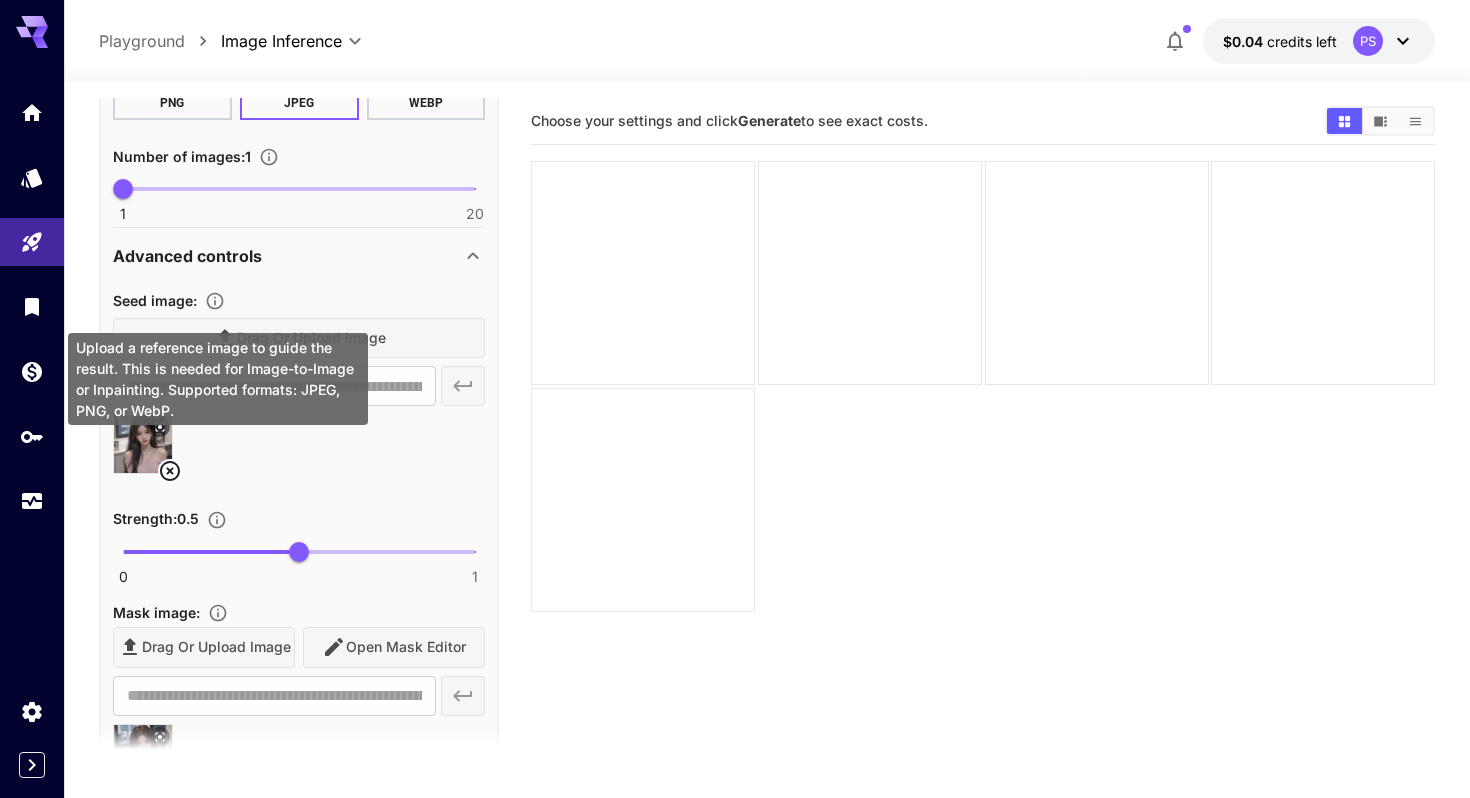 scroll, scrollTop: 637, scrollLeft: 0, axis: vertical 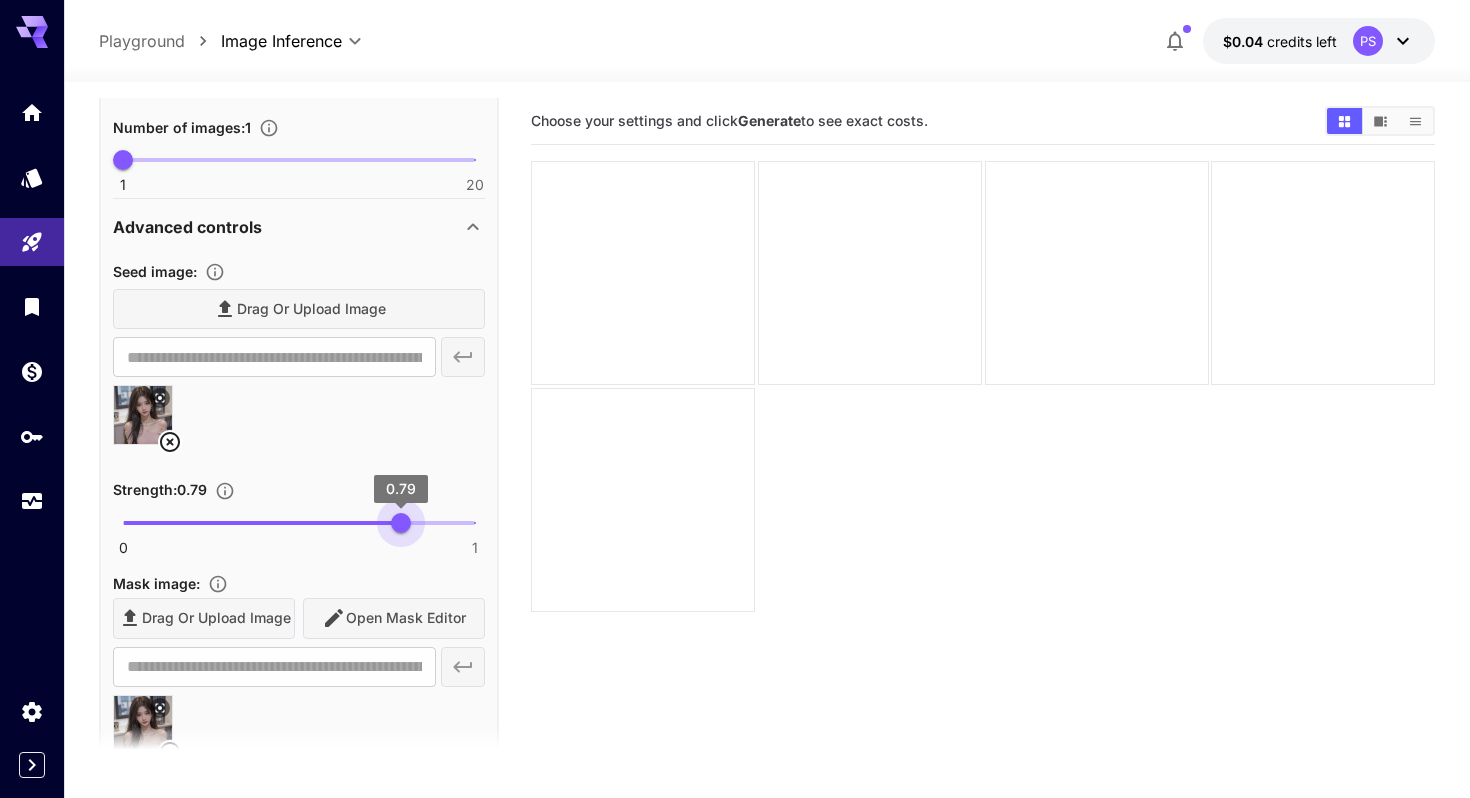 type on "***" 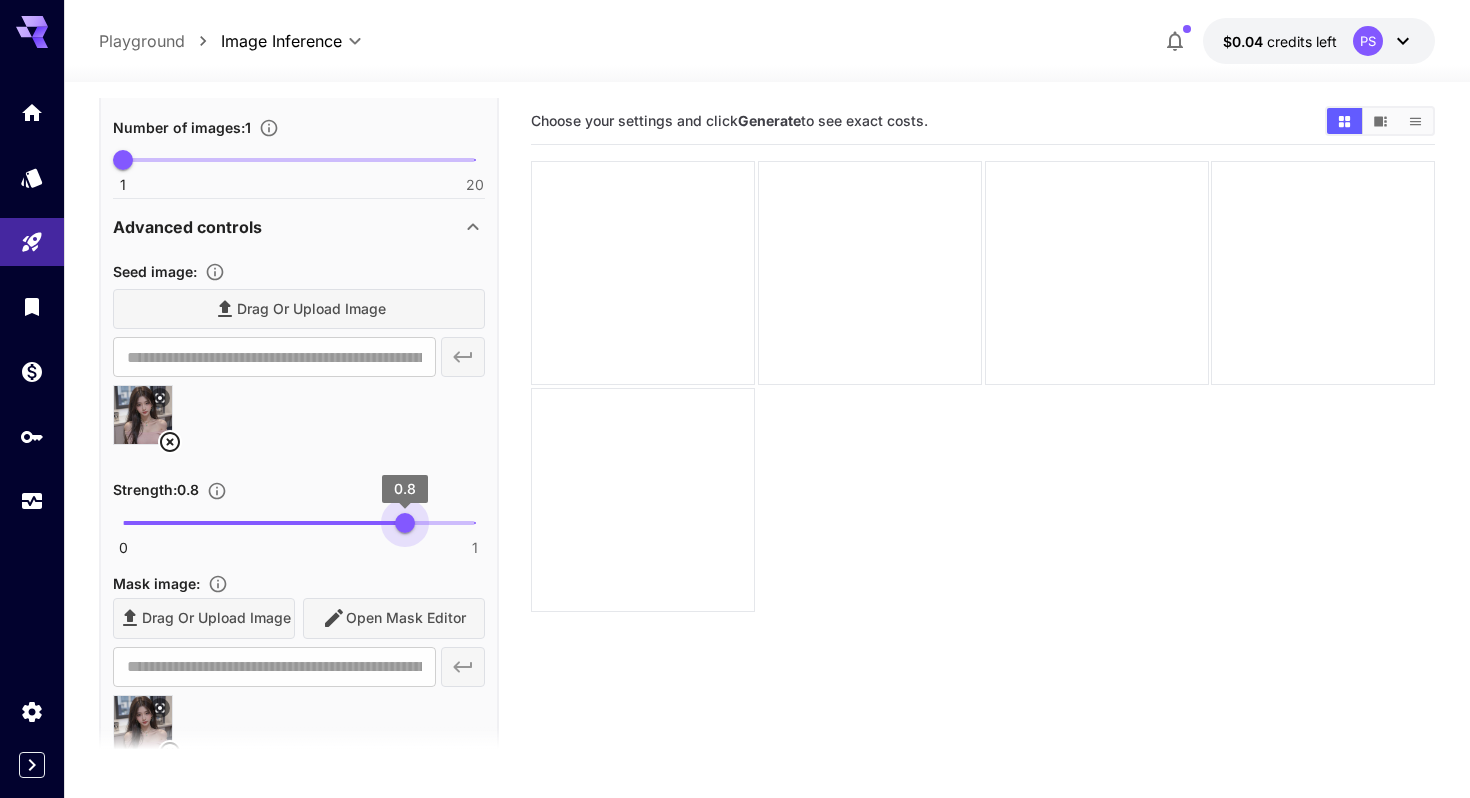 drag, startPoint x: 305, startPoint y: 530, endPoint x: 405, endPoint y: 532, distance: 100.02 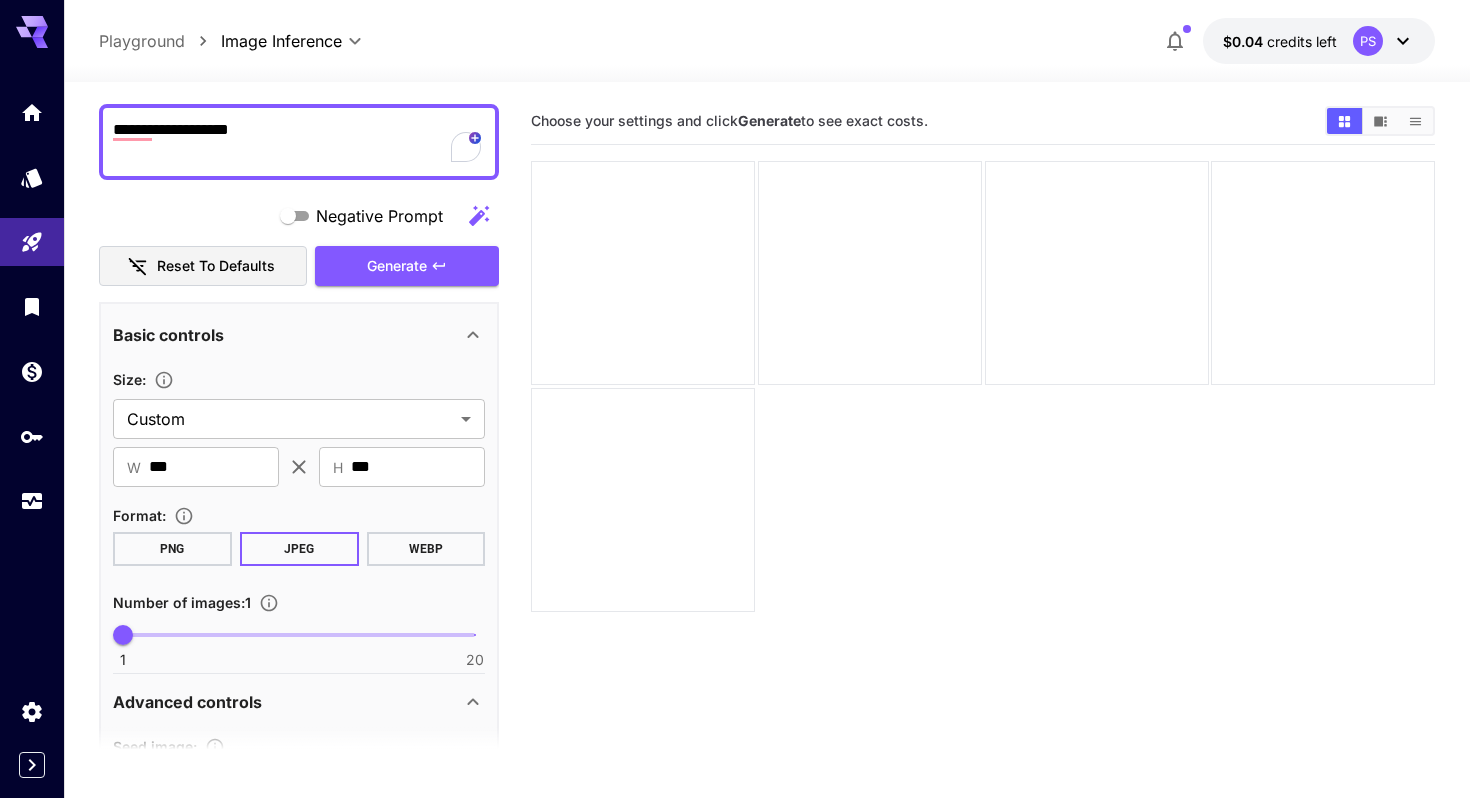 scroll, scrollTop: 0, scrollLeft: 0, axis: both 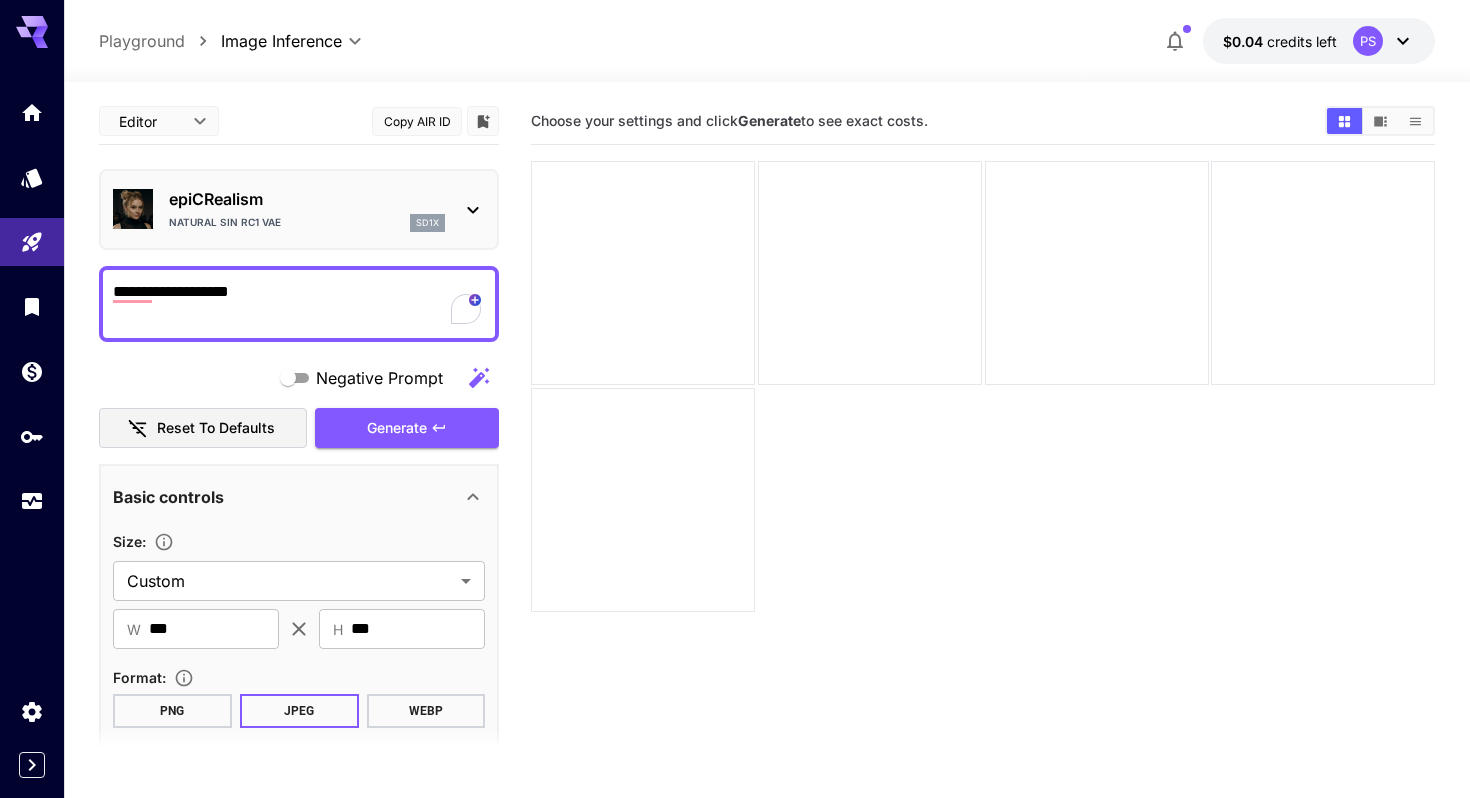 click on "epiCRealism Natural Sin RC1 VAE sd1x" at bounding box center (299, 209) 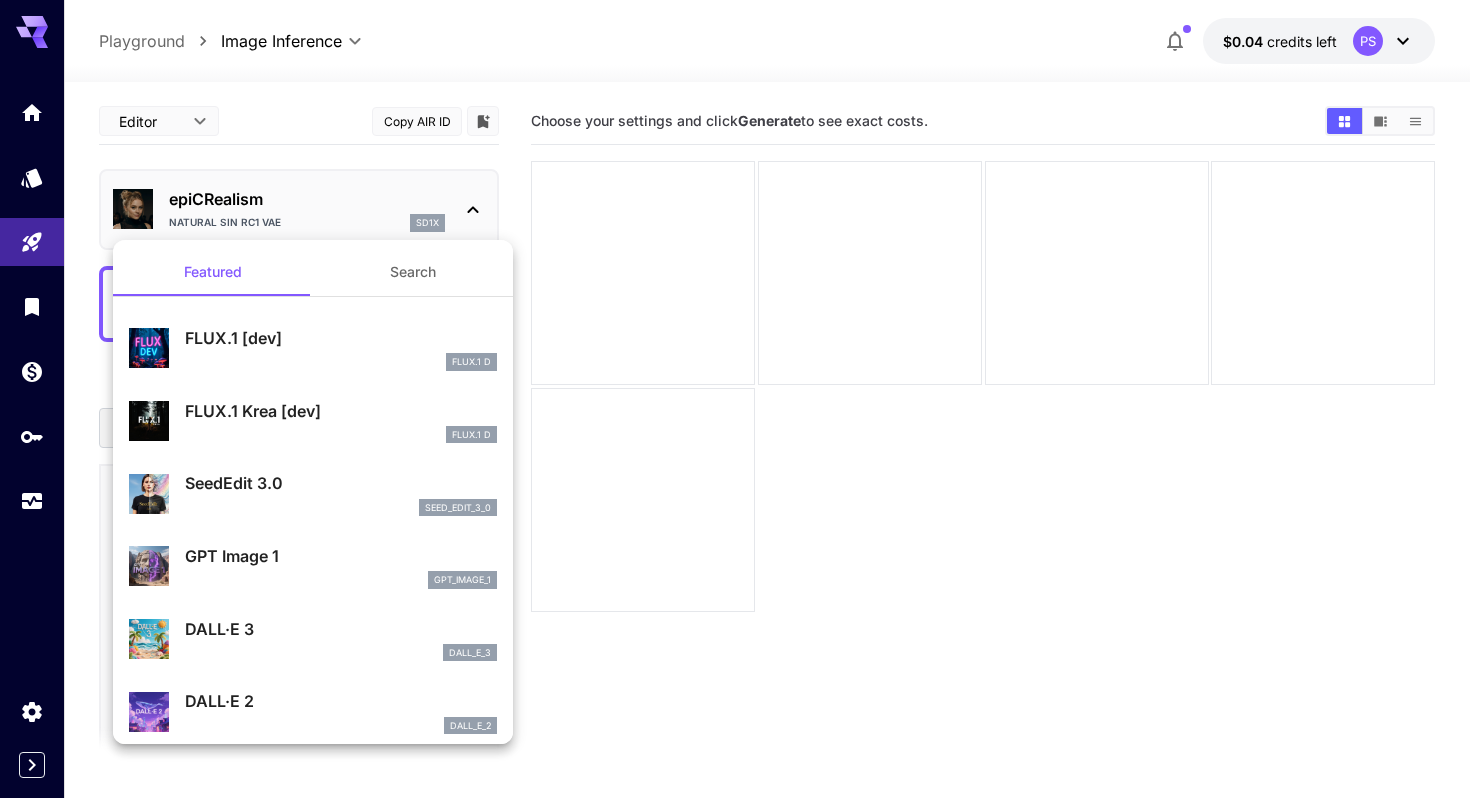 click on "Search" at bounding box center (413, 272) 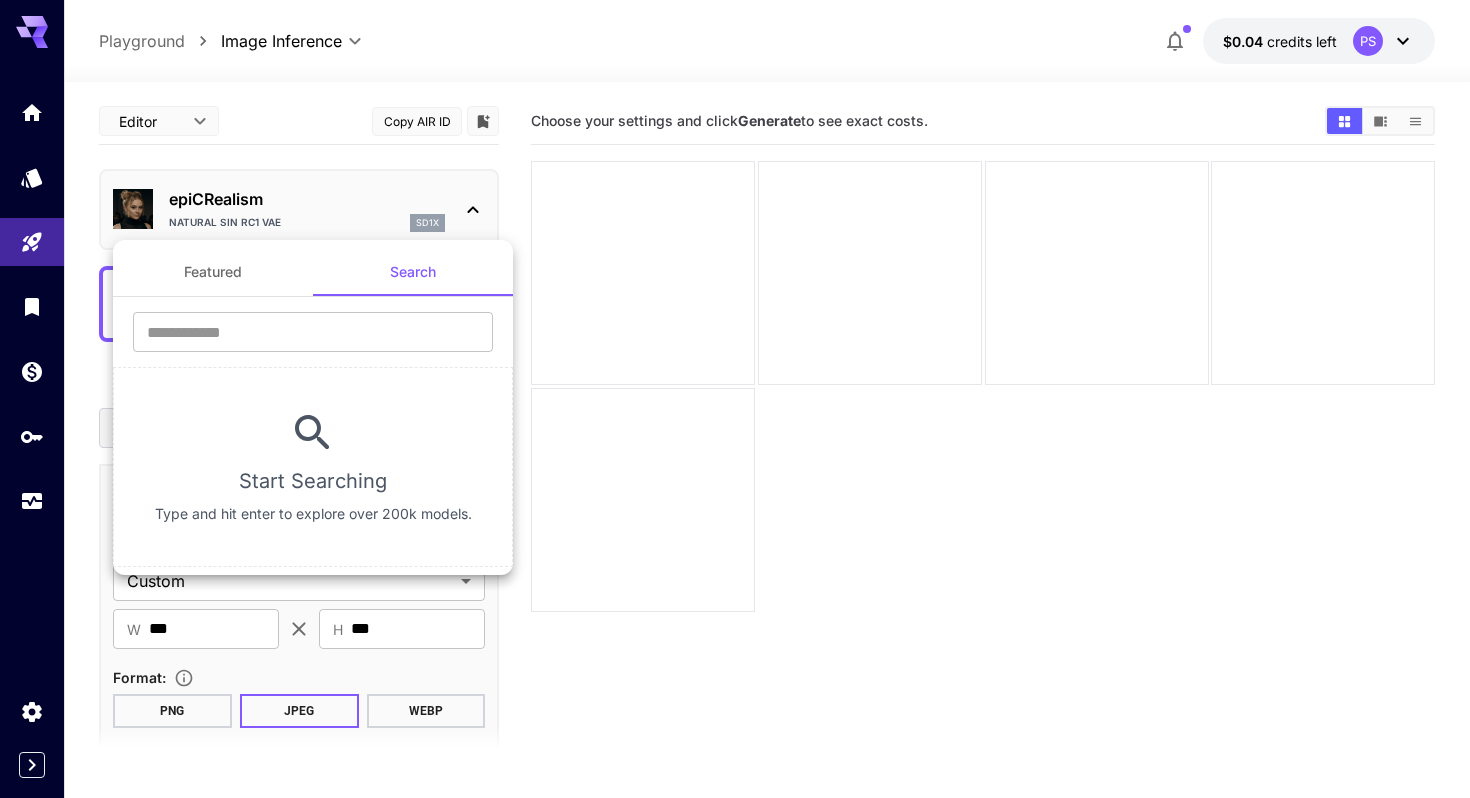 click on "Featured" at bounding box center [213, 272] 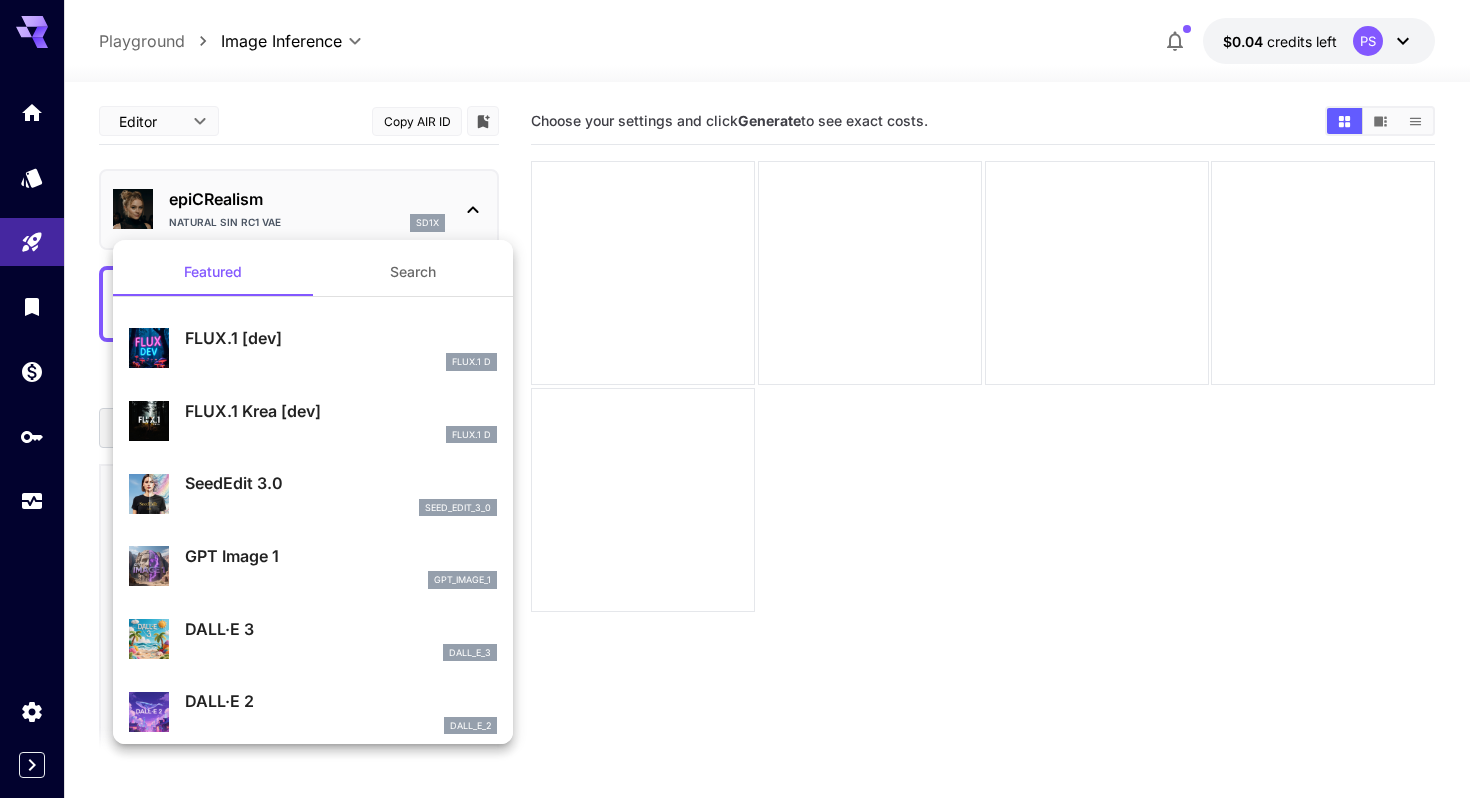click at bounding box center (735, 399) 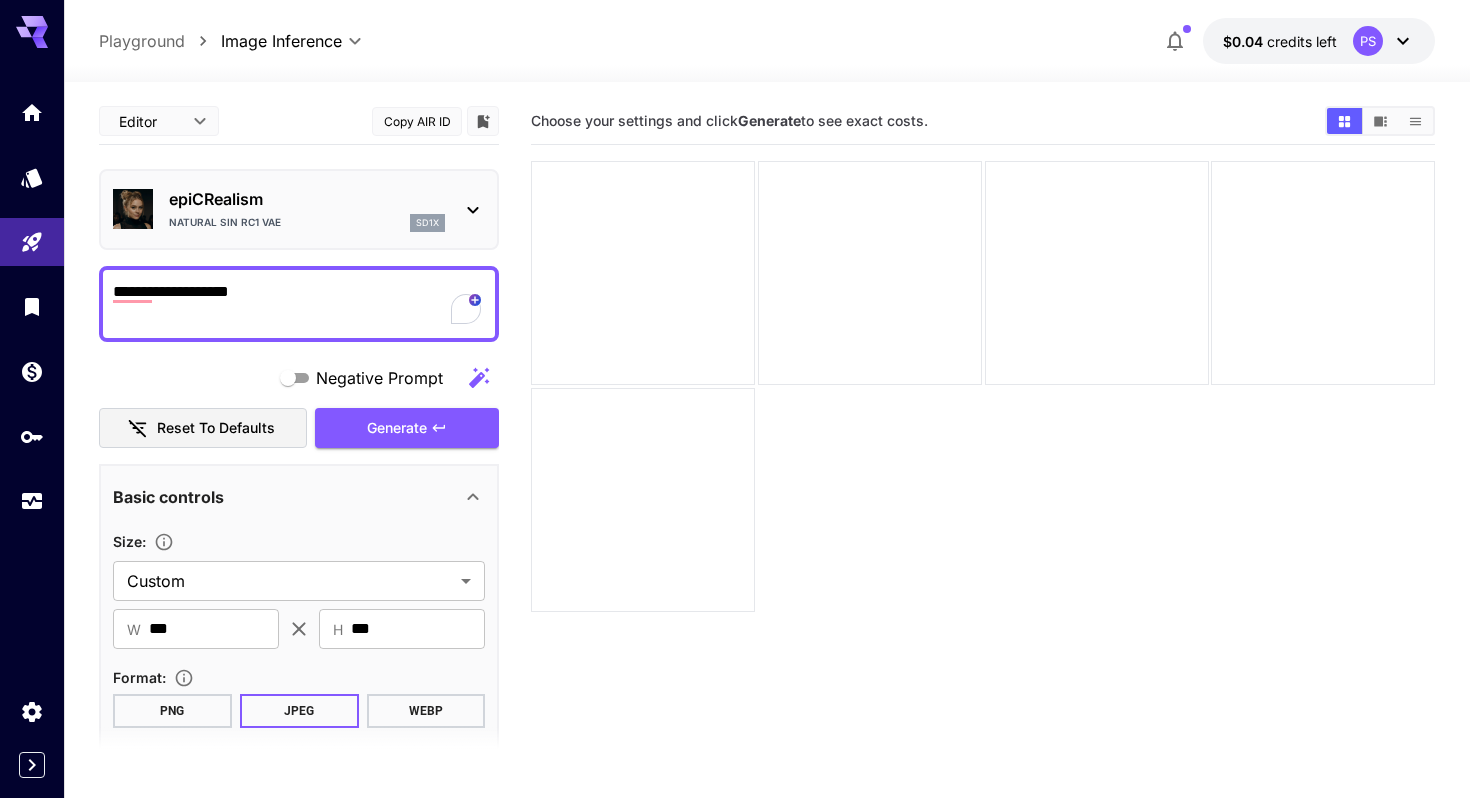 click on "**********" at bounding box center (735, 478) 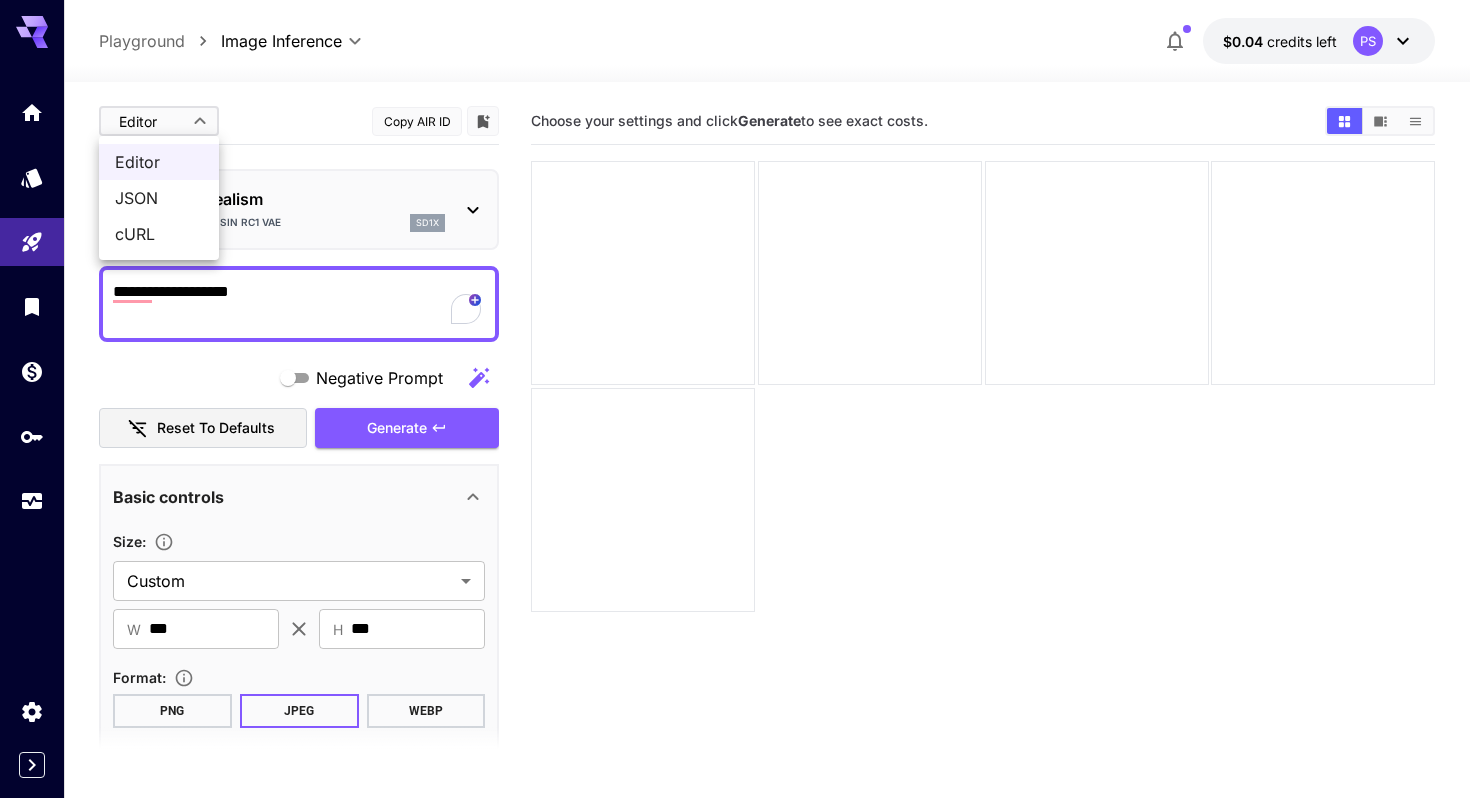 click at bounding box center [735, 399] 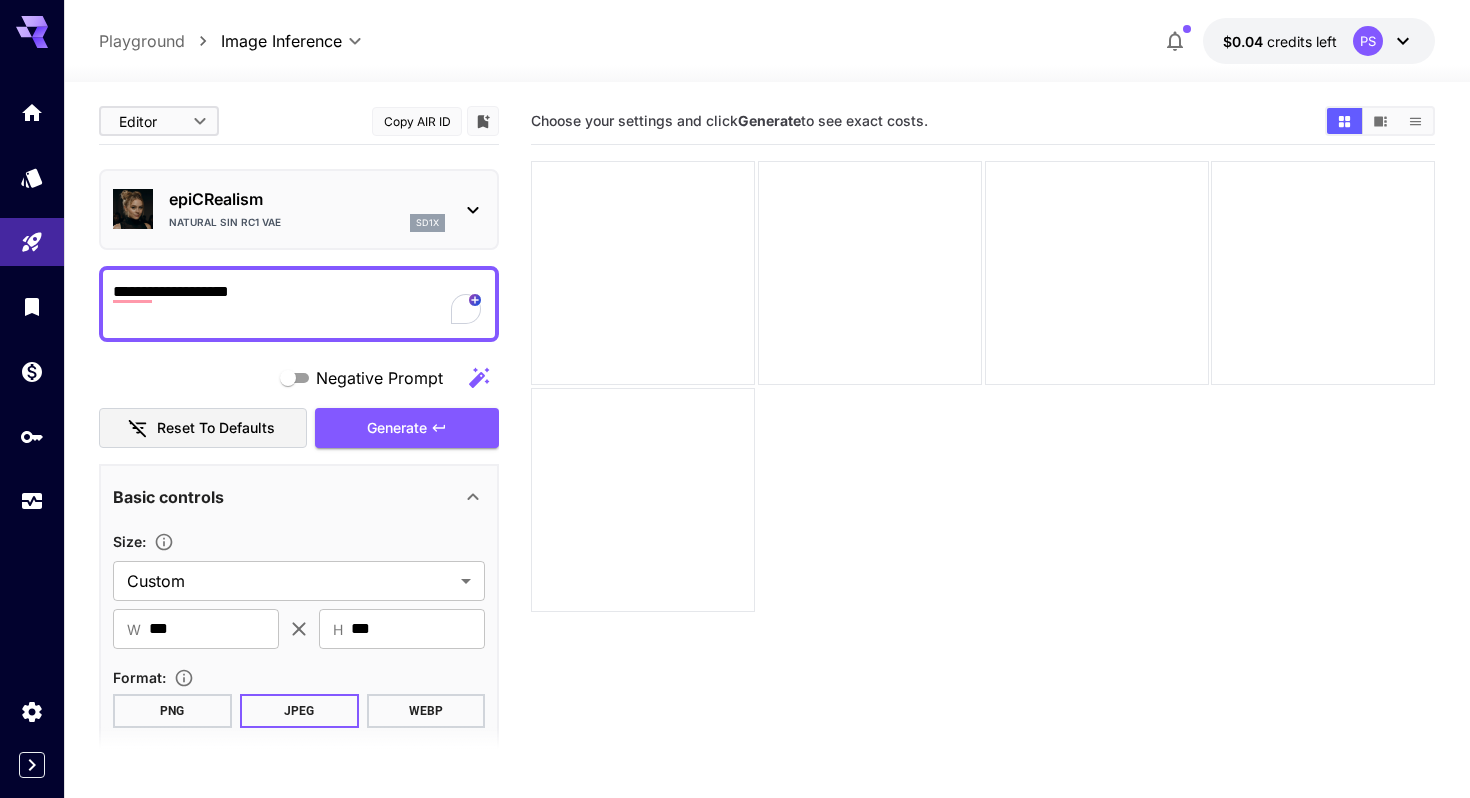 click 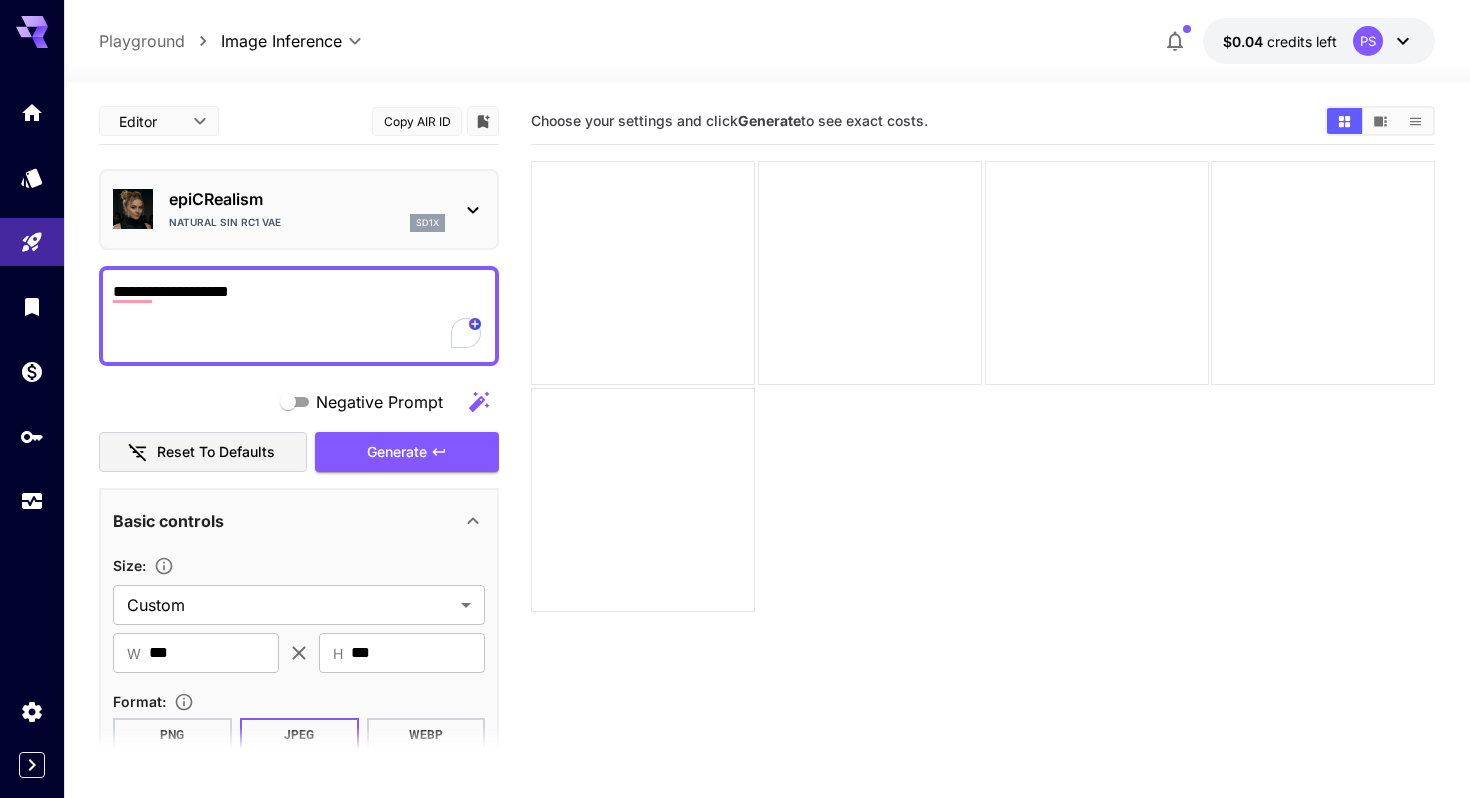 scroll, scrollTop: 30, scrollLeft: 0, axis: vertical 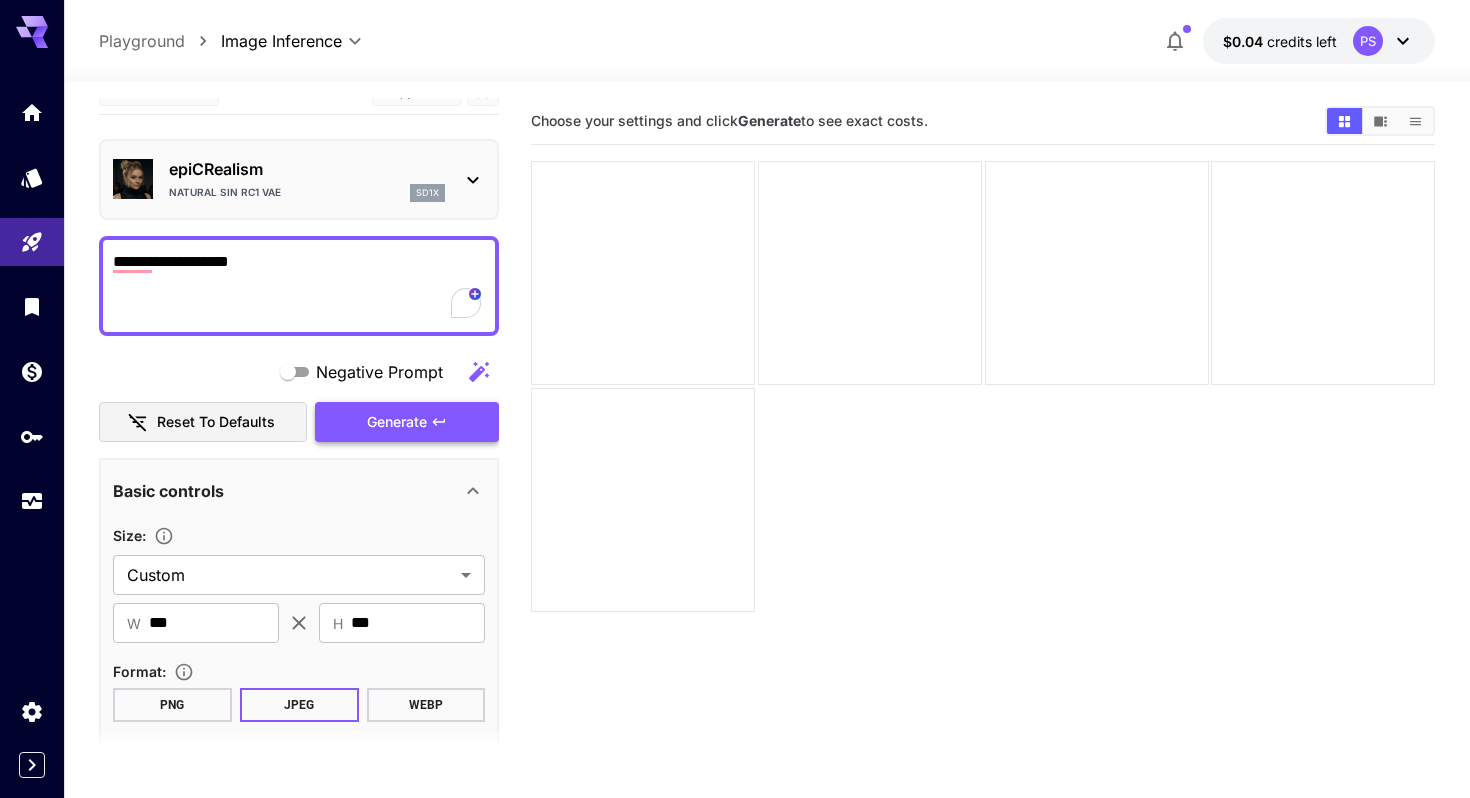 click on "Generate" at bounding box center (407, 422) 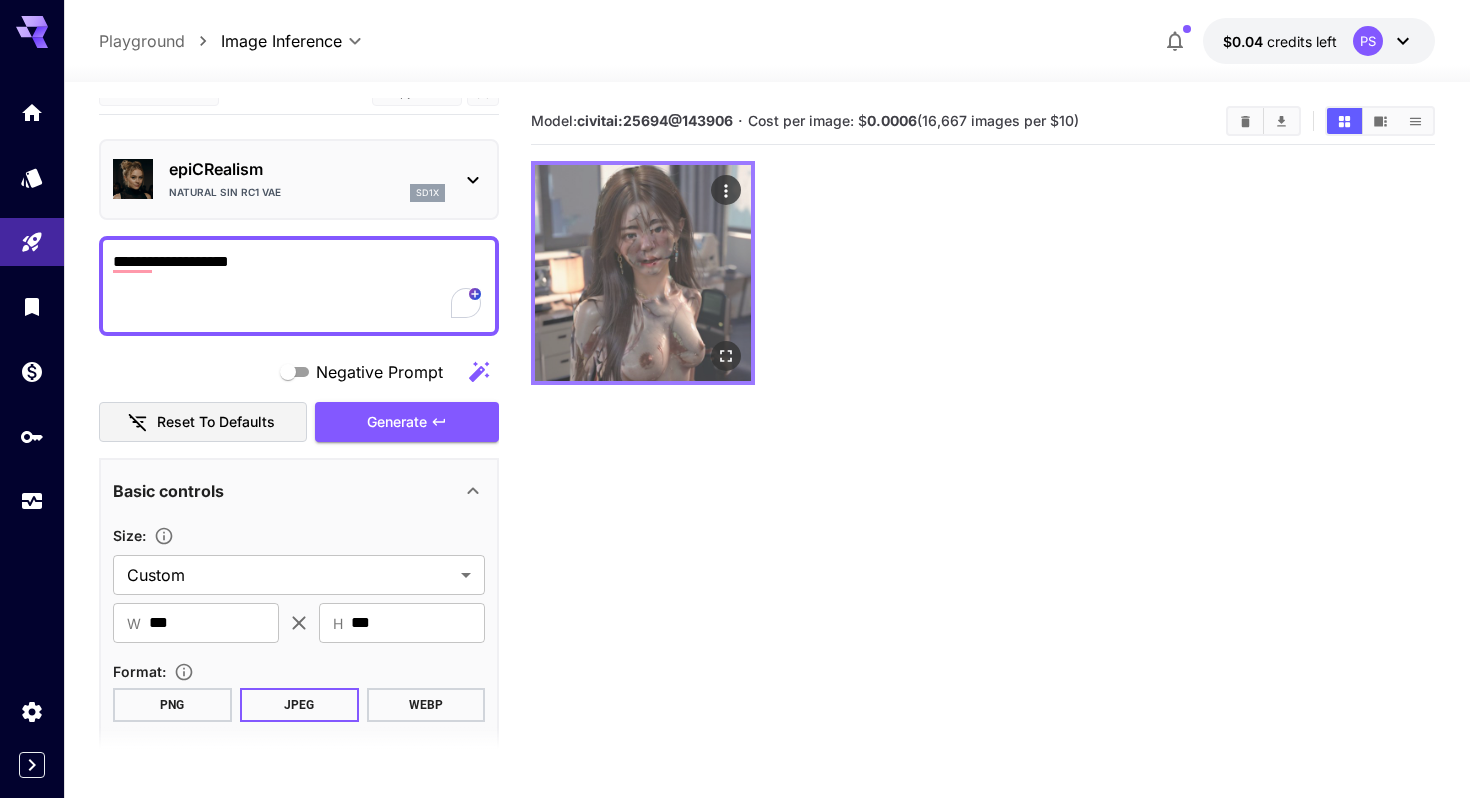 click at bounding box center (643, 273) 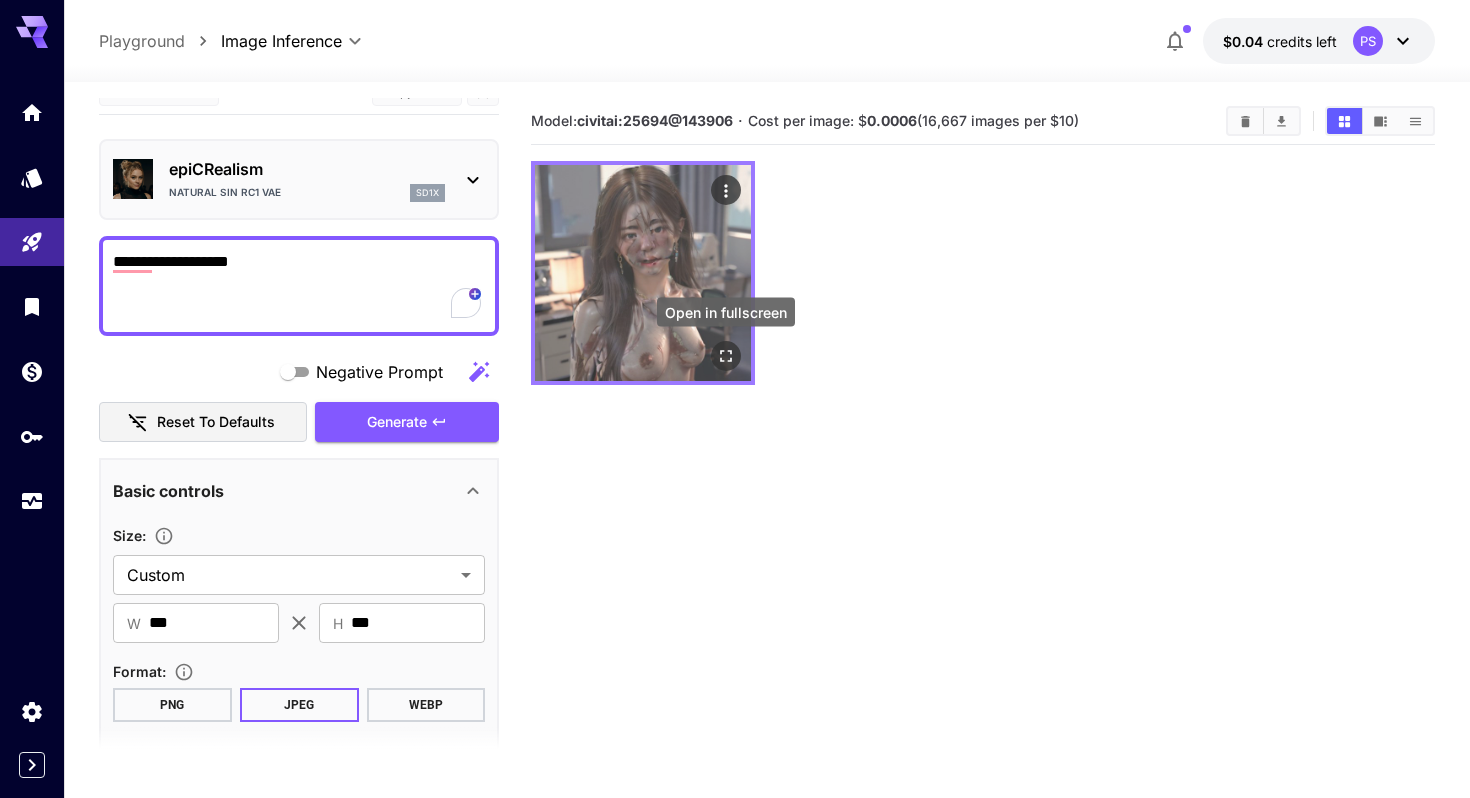 click 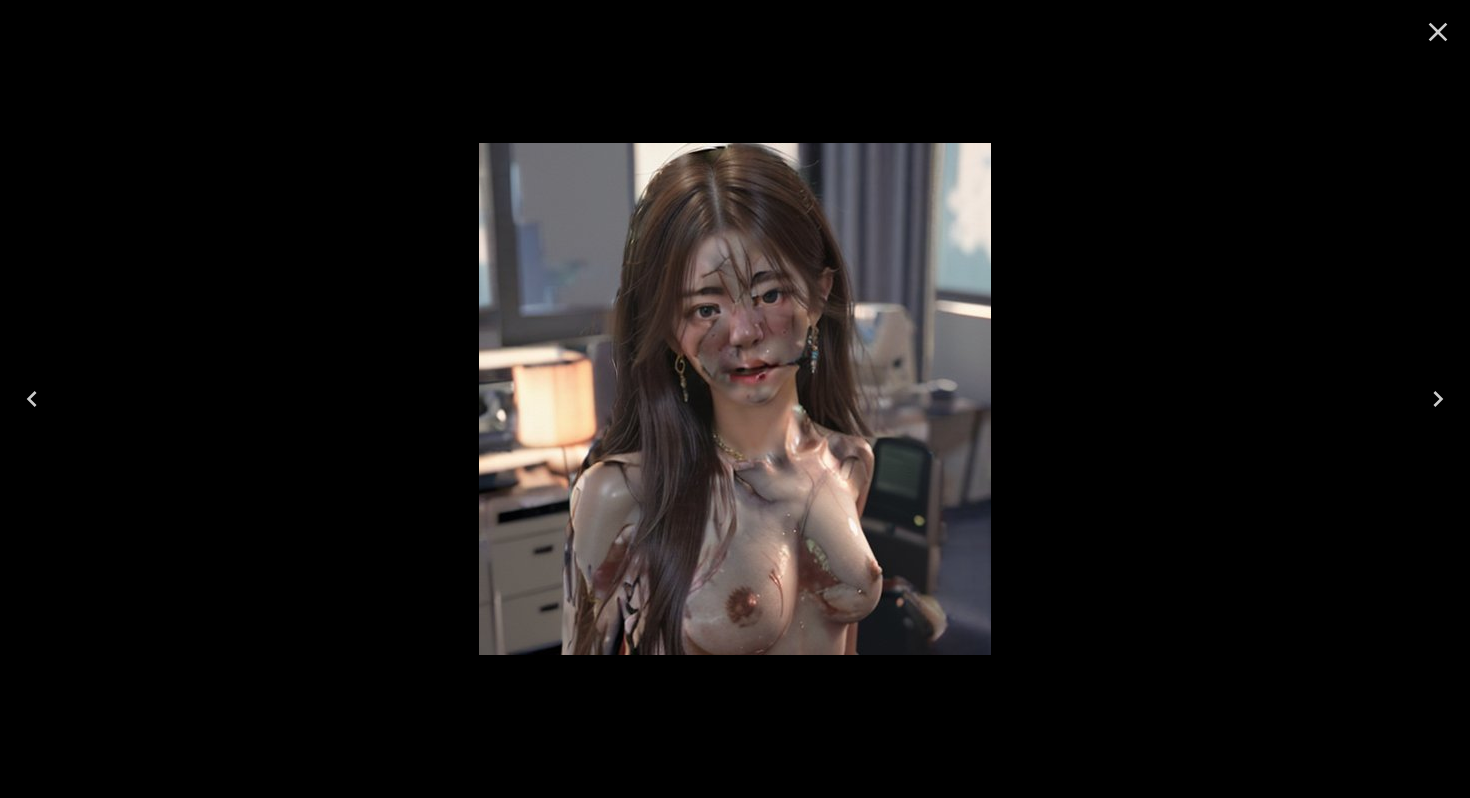 click 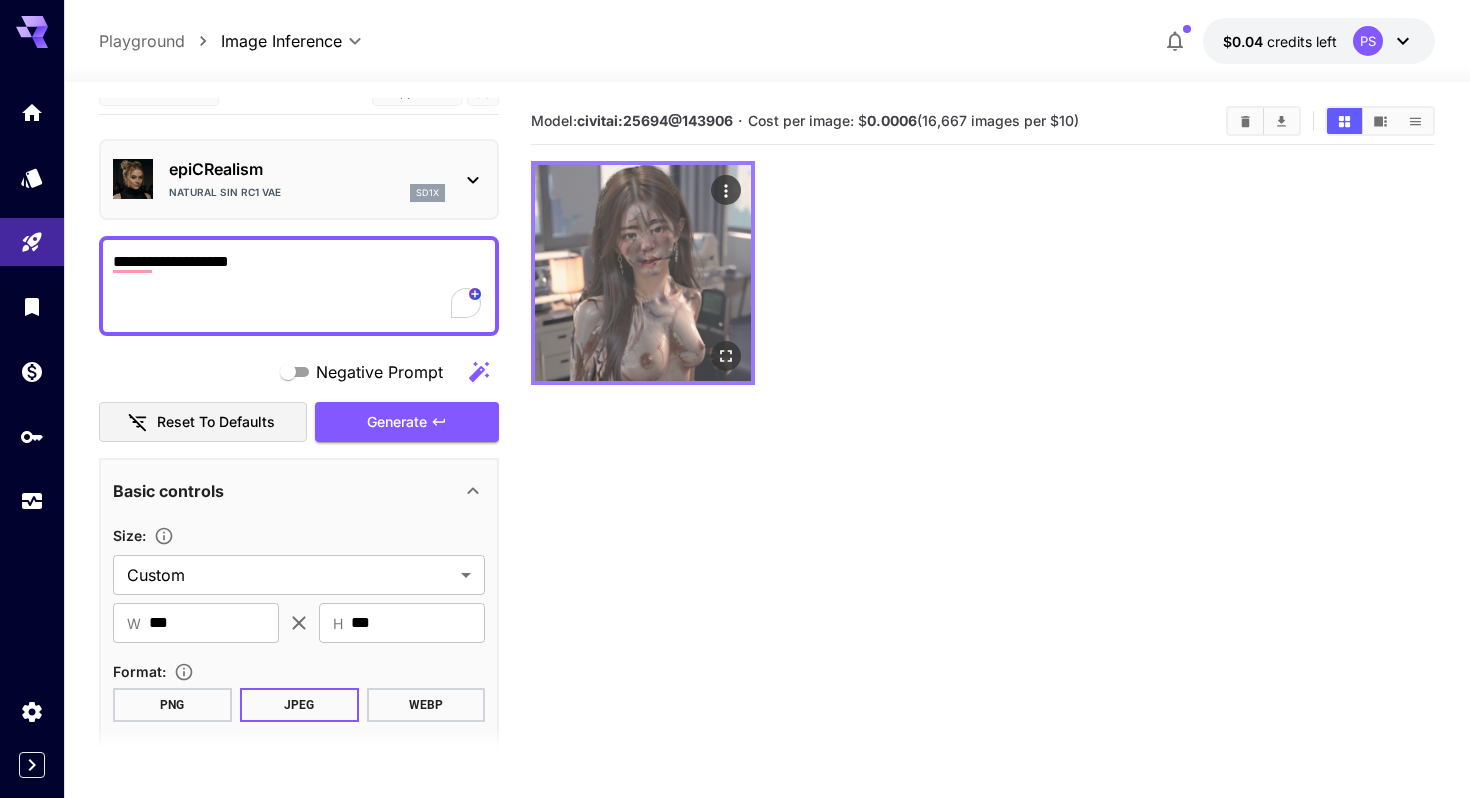 click 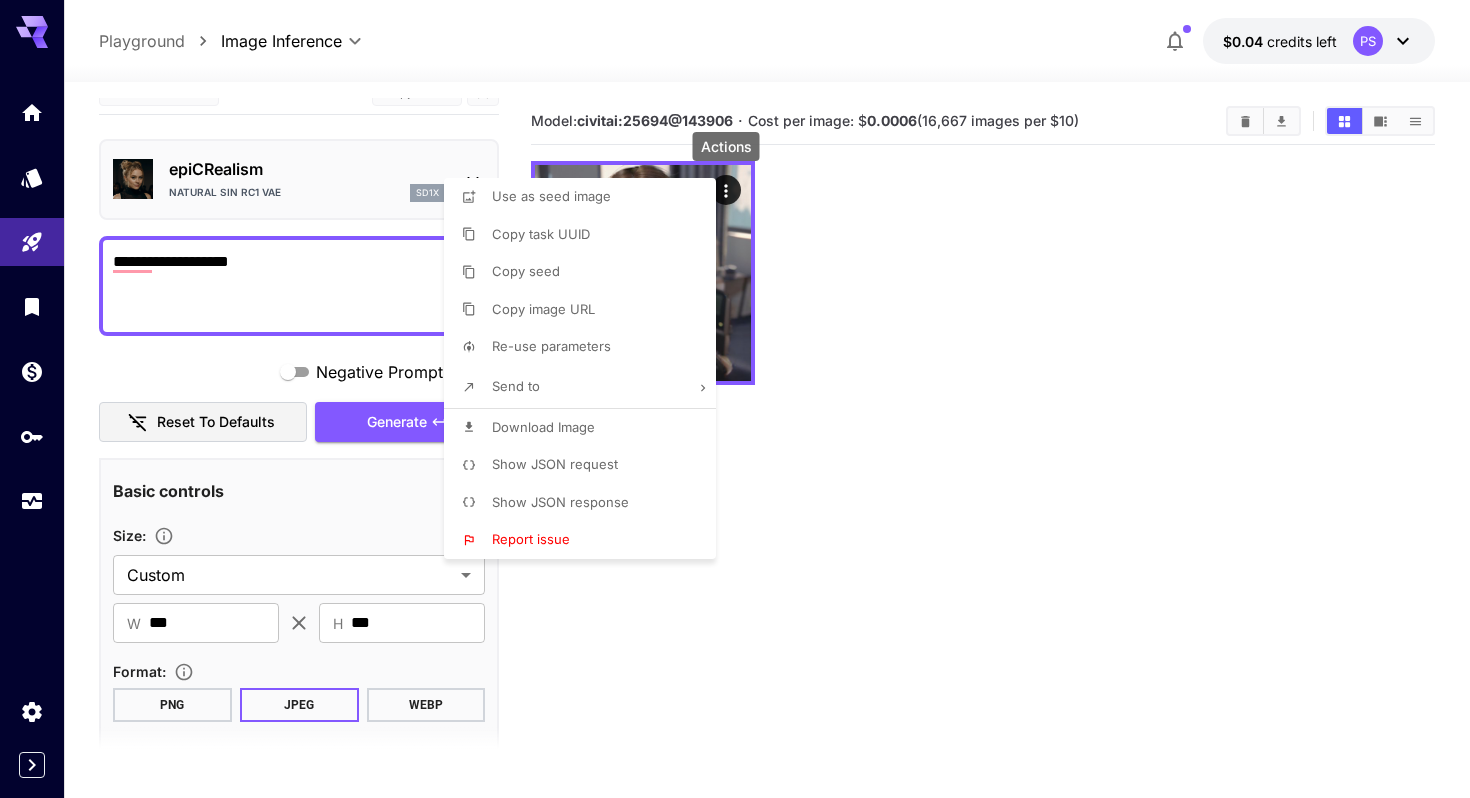 click at bounding box center (735, 399) 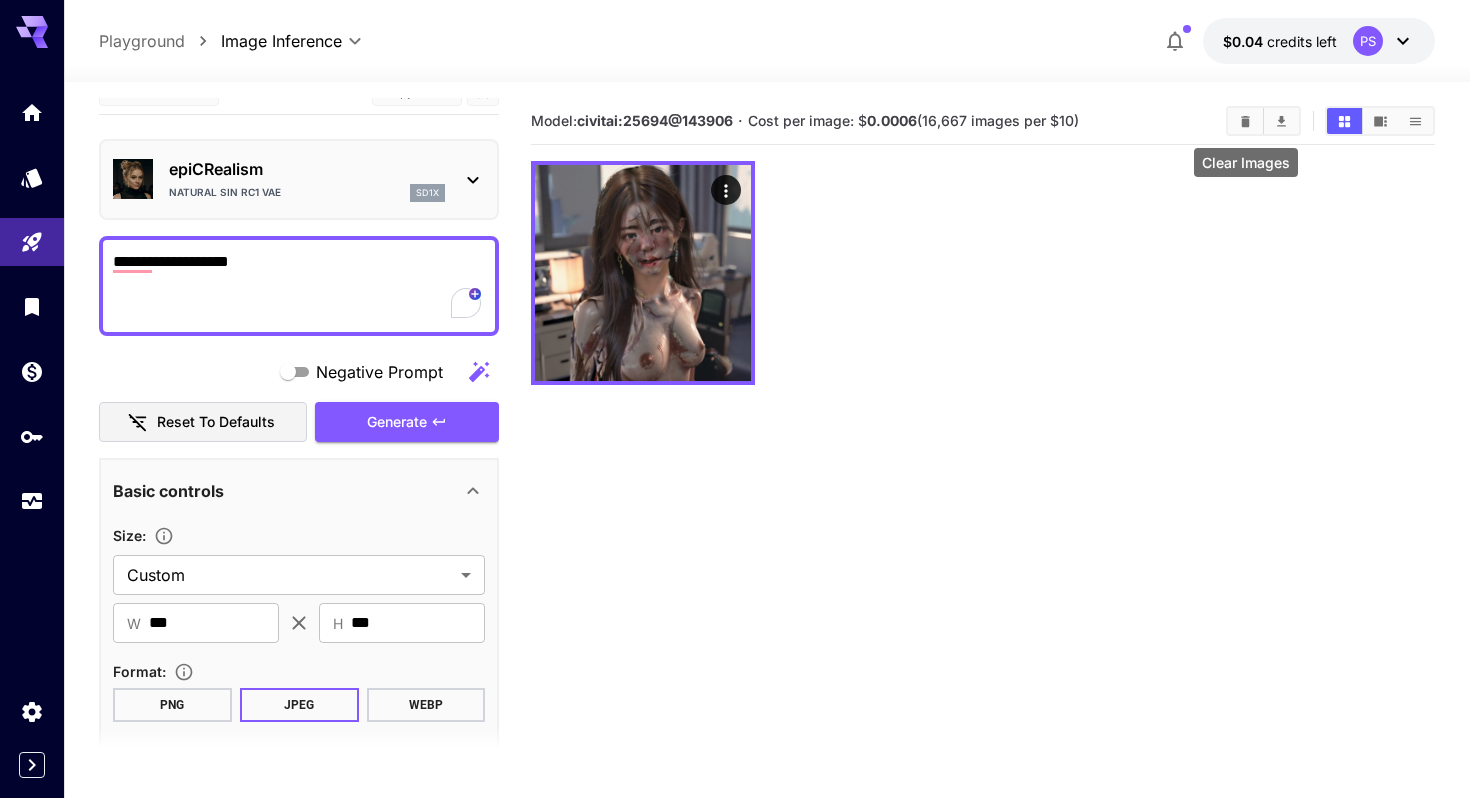 click at bounding box center [1245, 121] 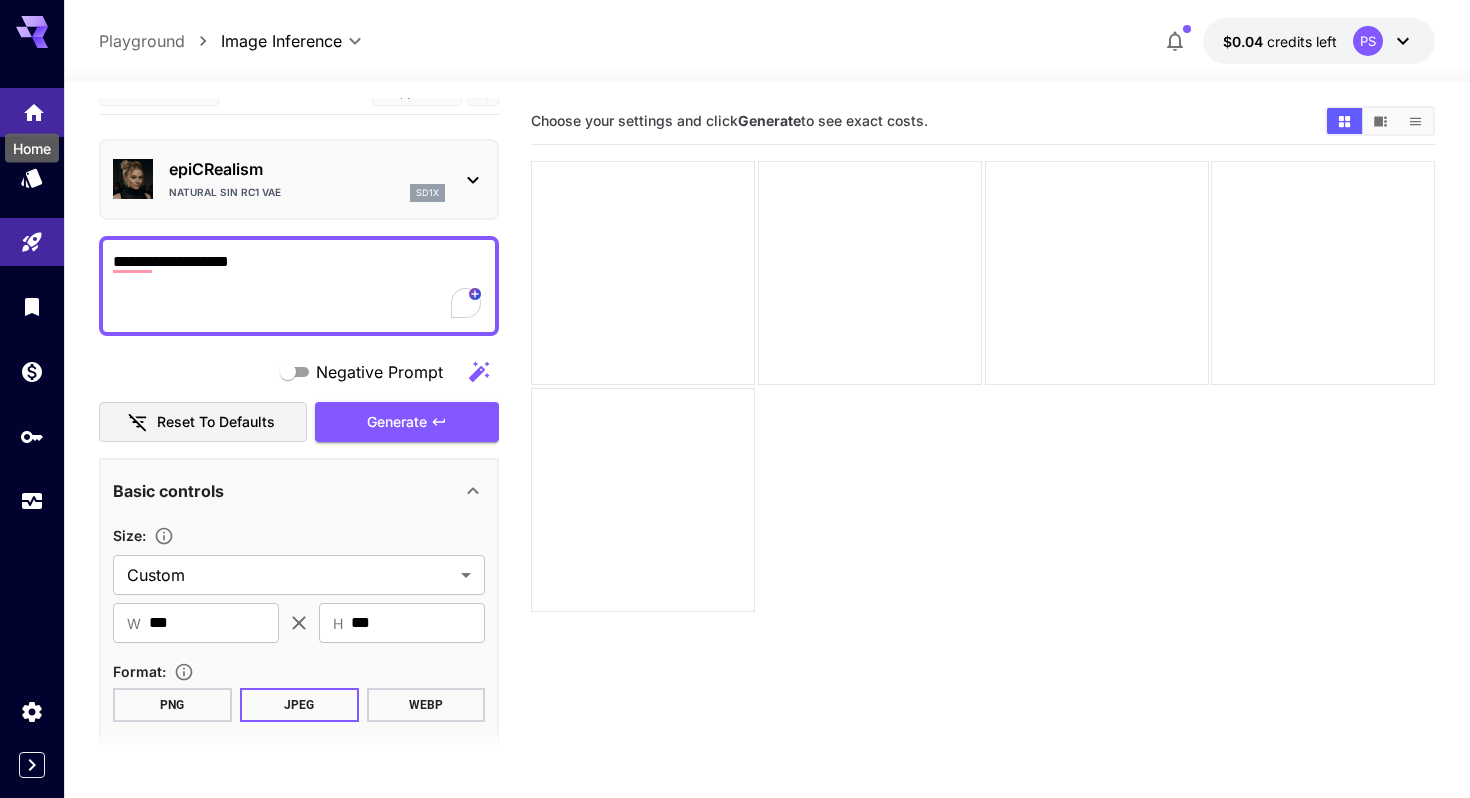 click 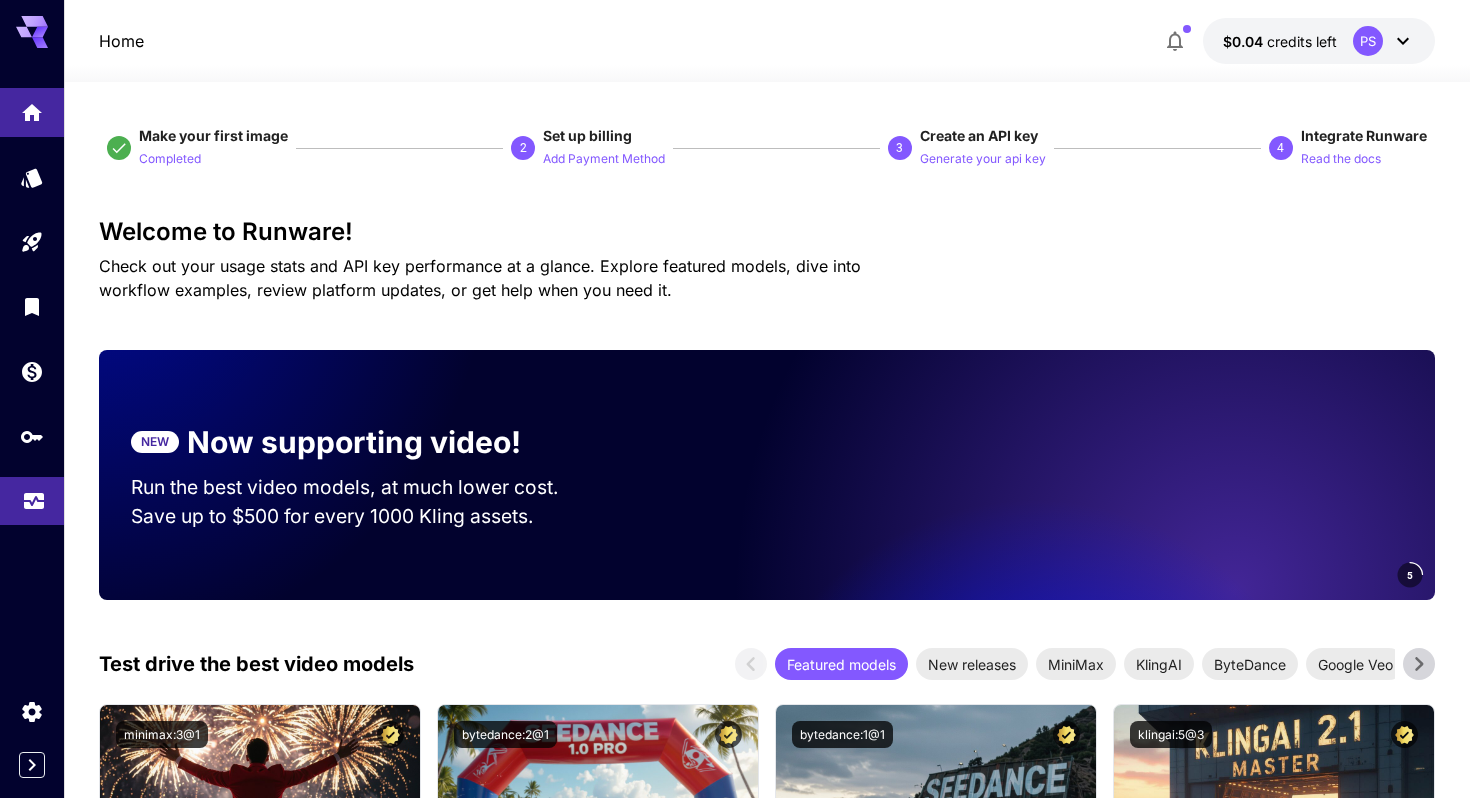 click 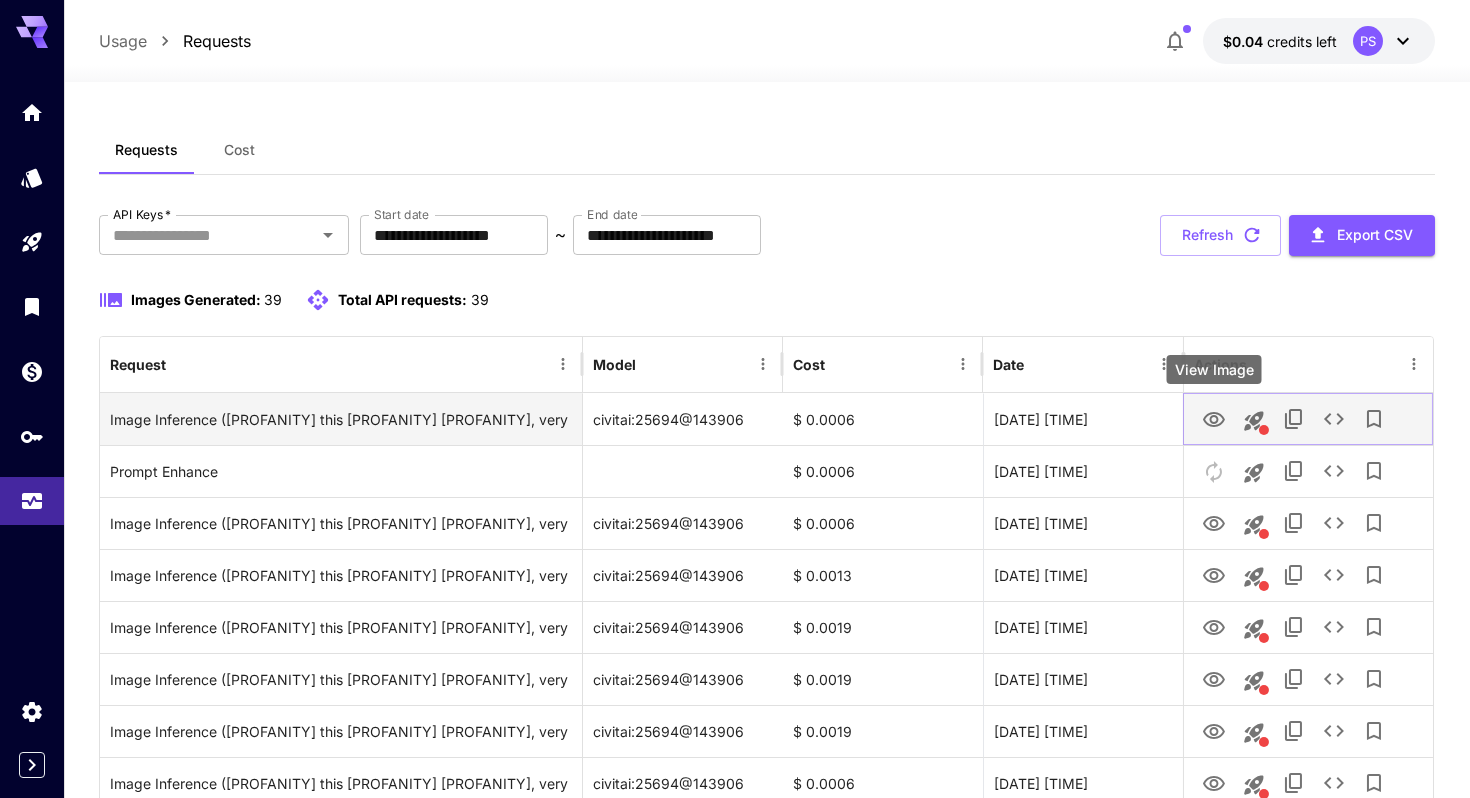 click 